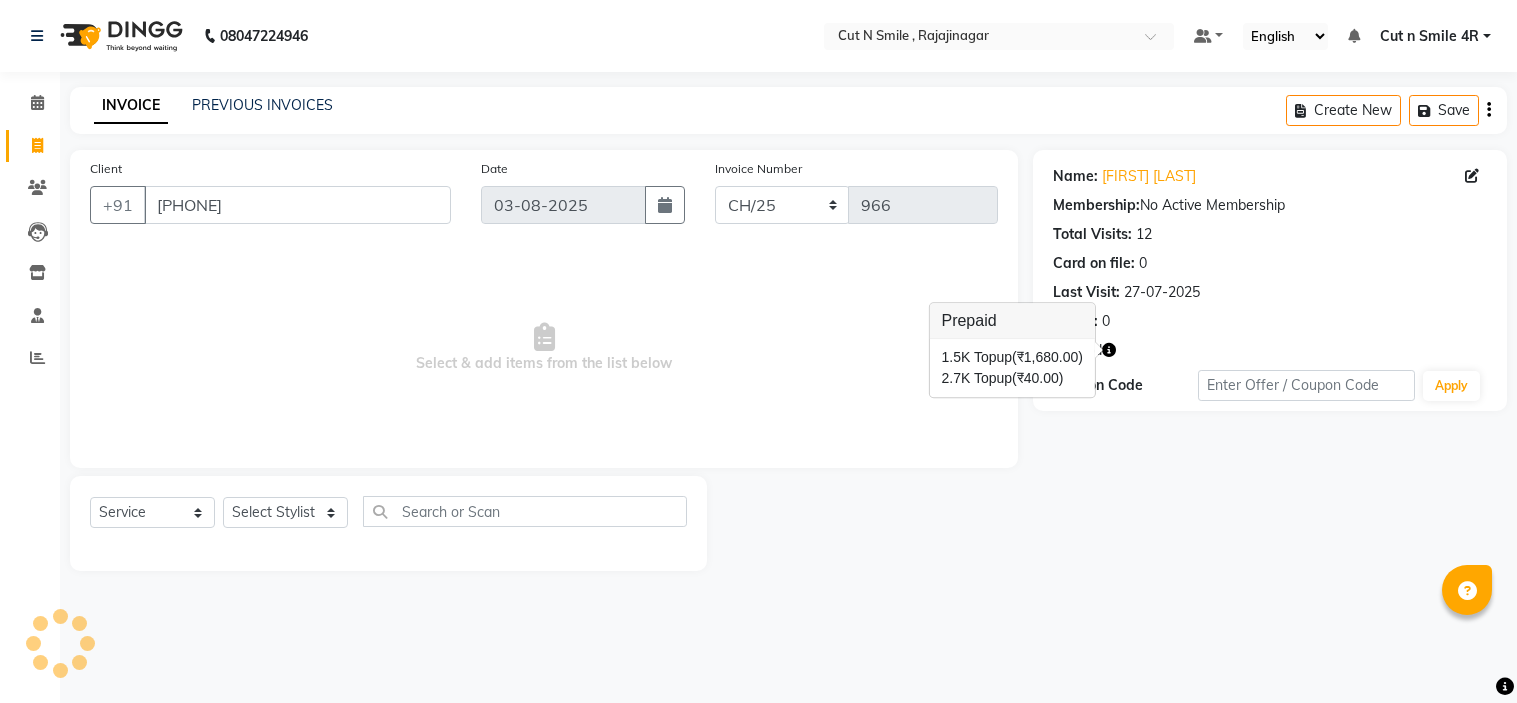 select on "7182" 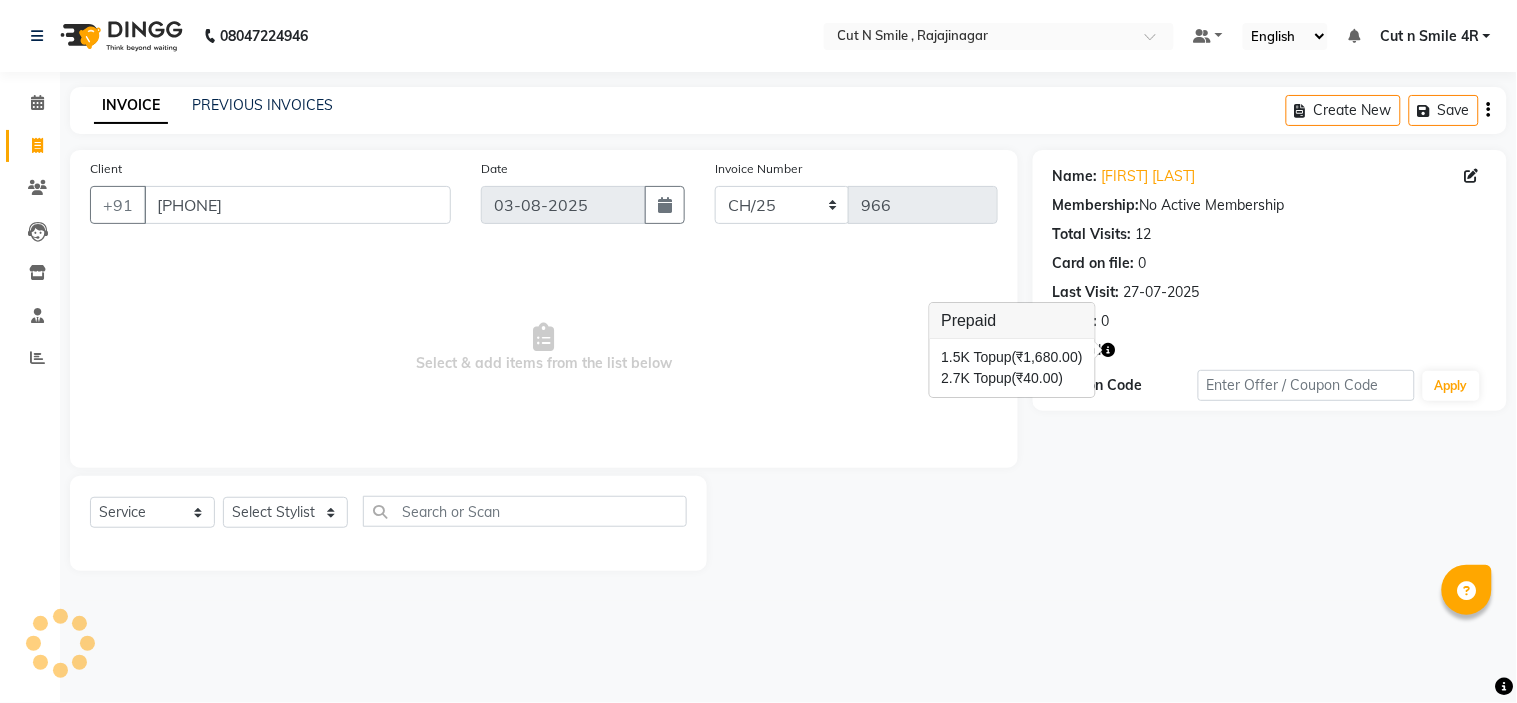scroll, scrollTop: 0, scrollLeft: 0, axis: both 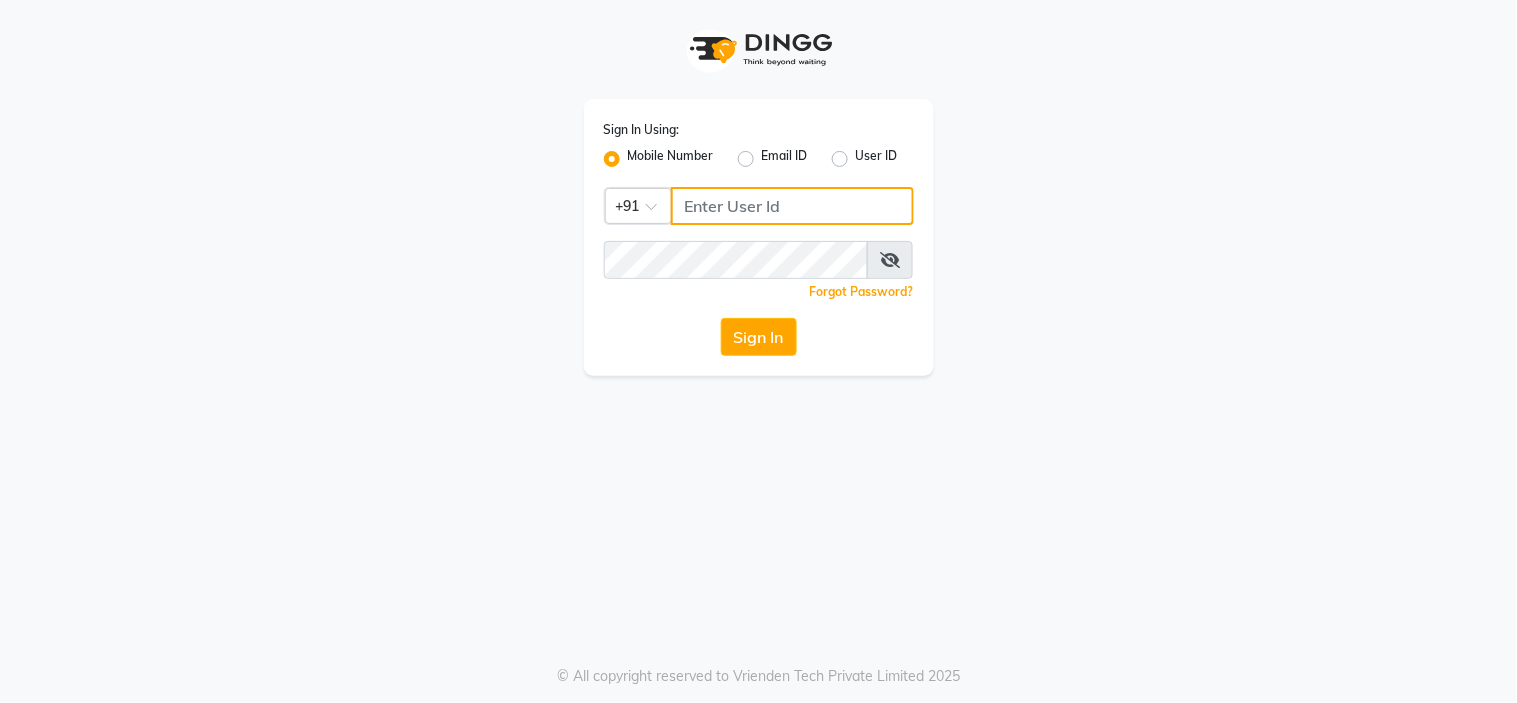 click 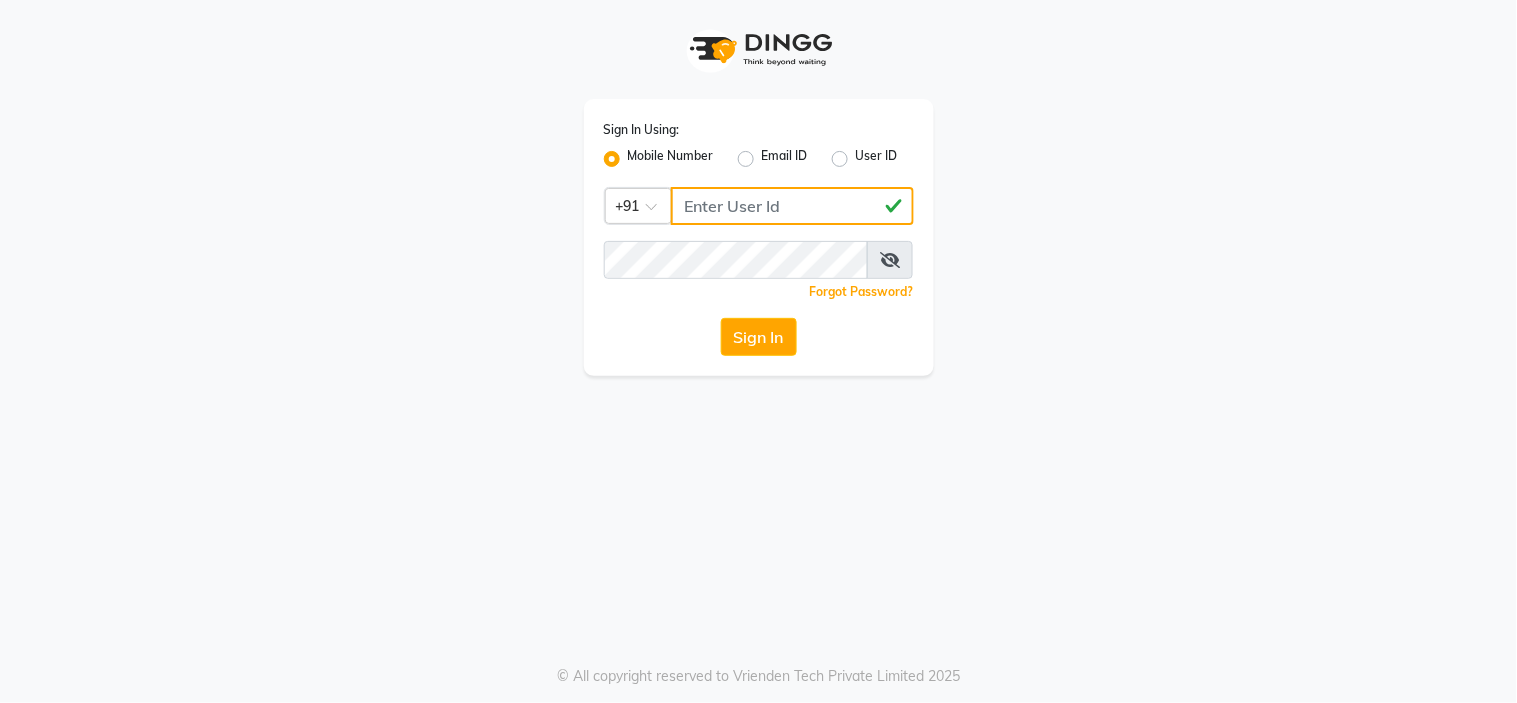 type on "[PHONE]" 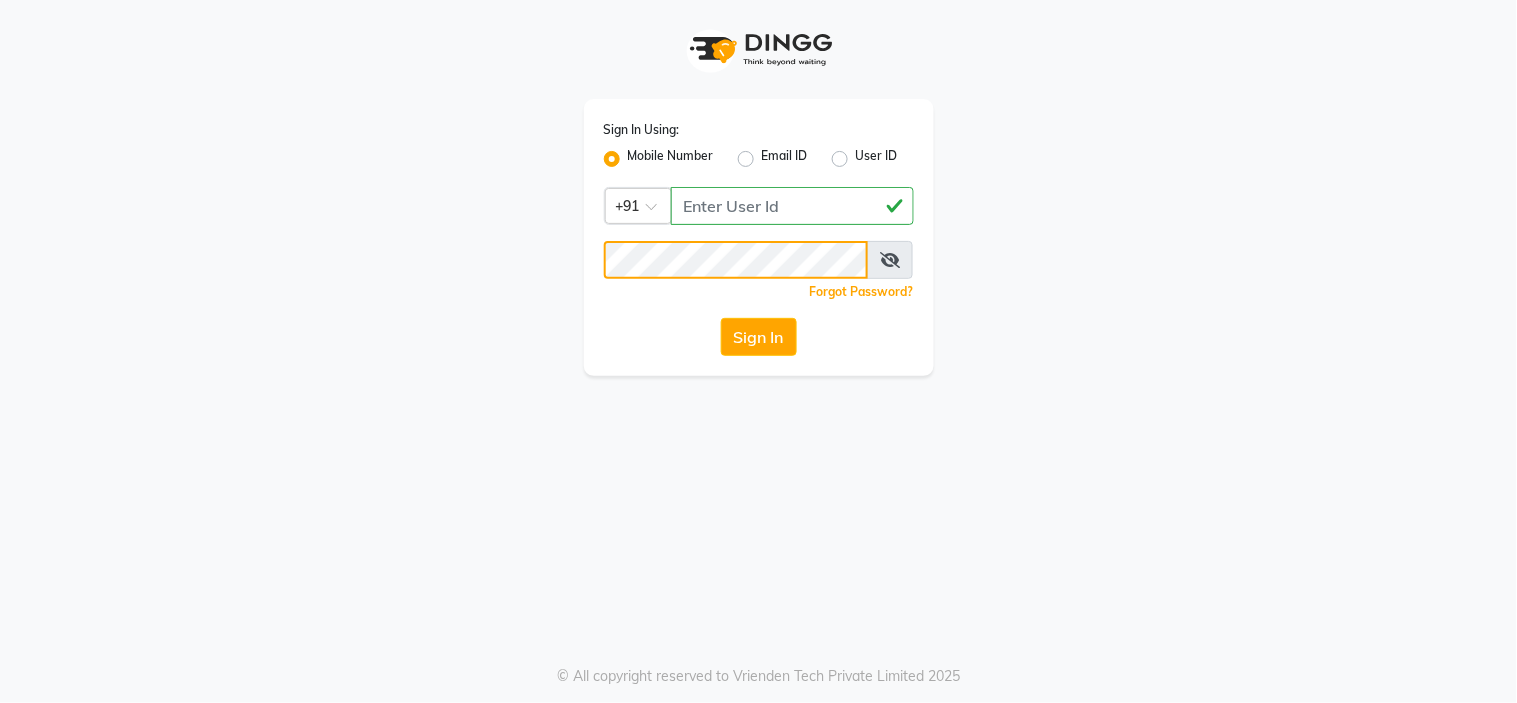 click on "Sign In" 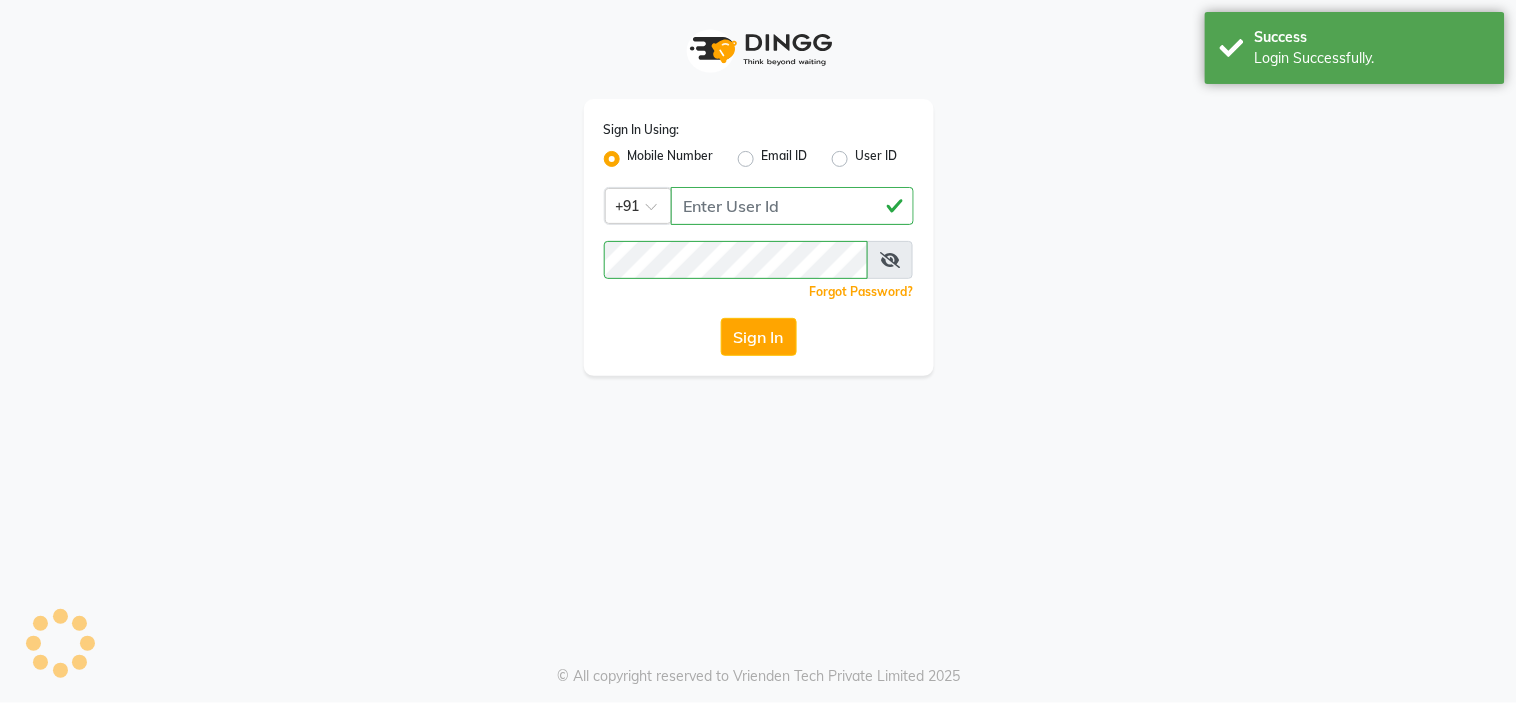 select on "7187" 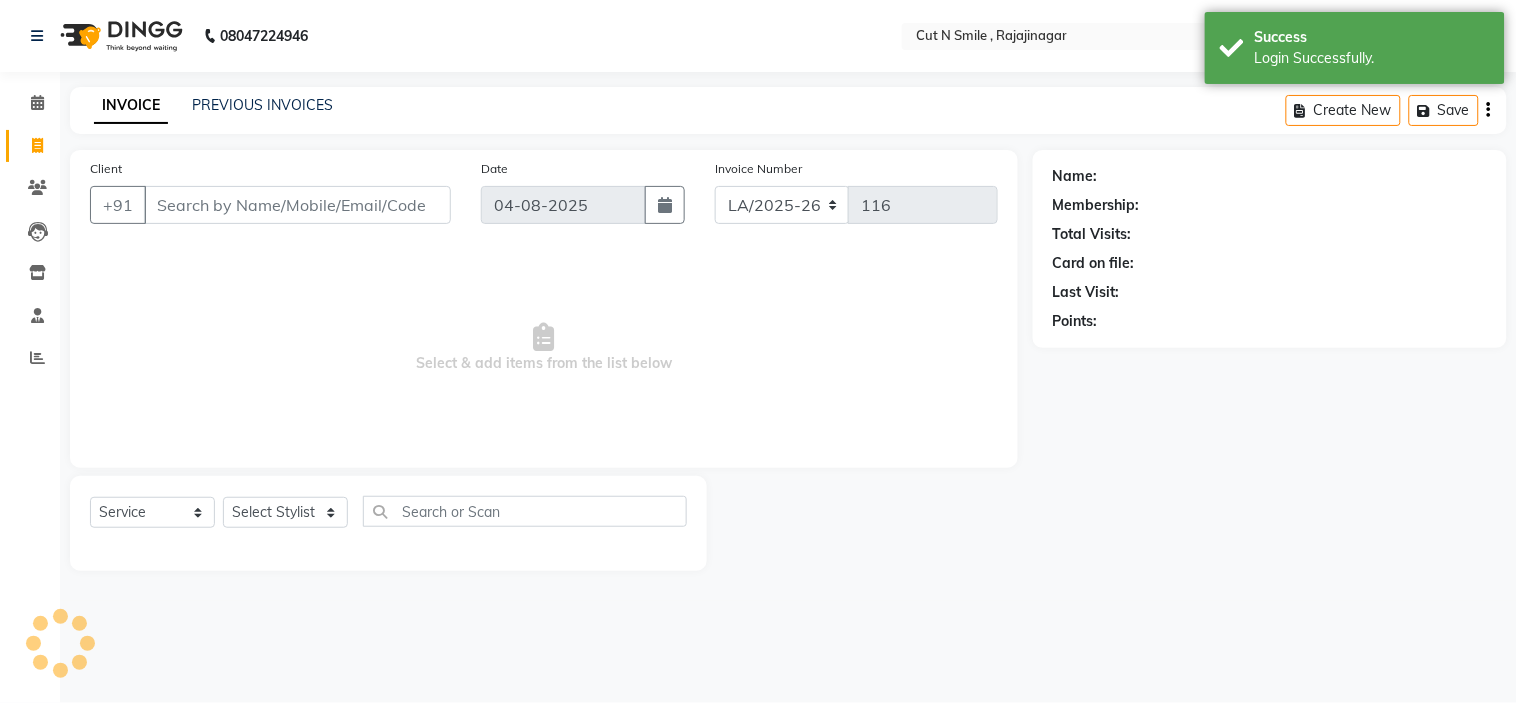 select on "en" 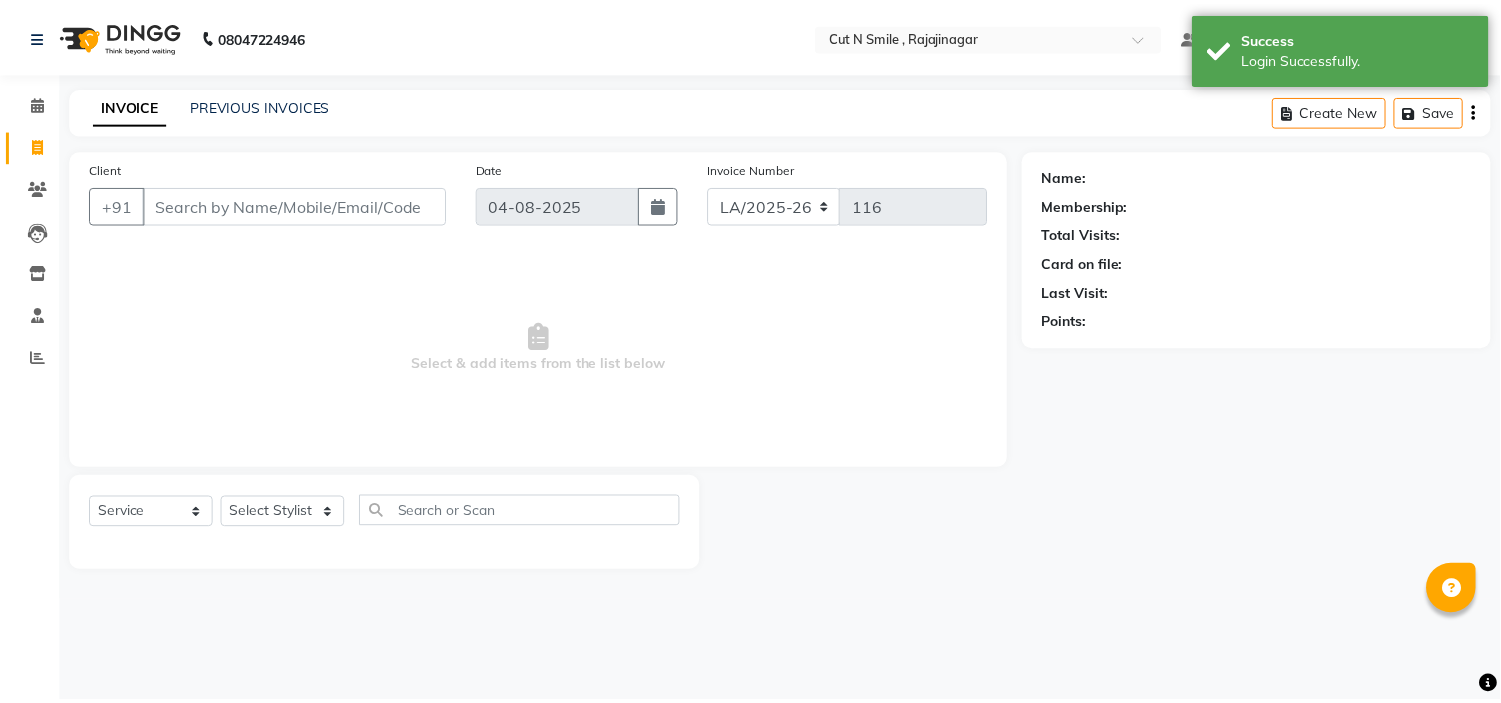 scroll, scrollTop: 0, scrollLeft: 0, axis: both 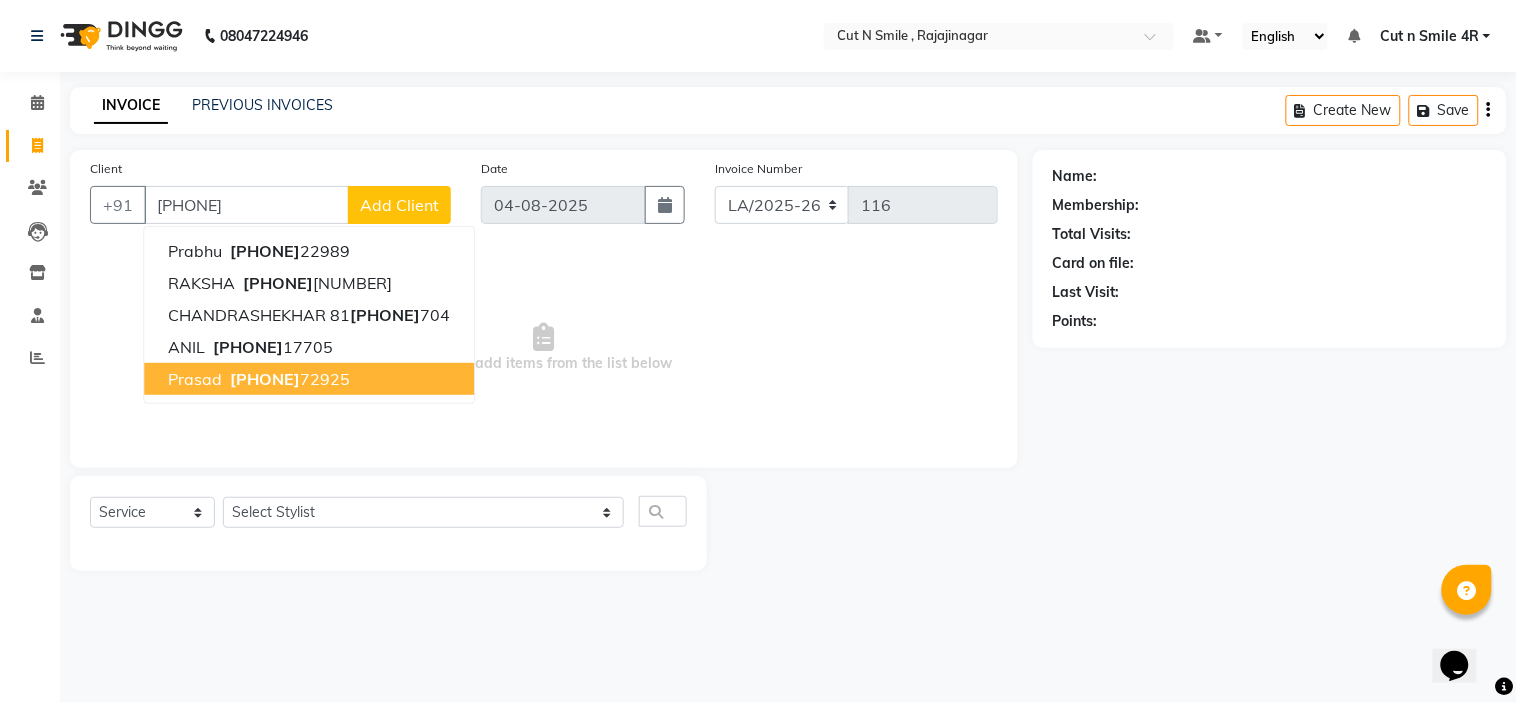 click on "[NAME]   [PHONE]" at bounding box center [309, 379] 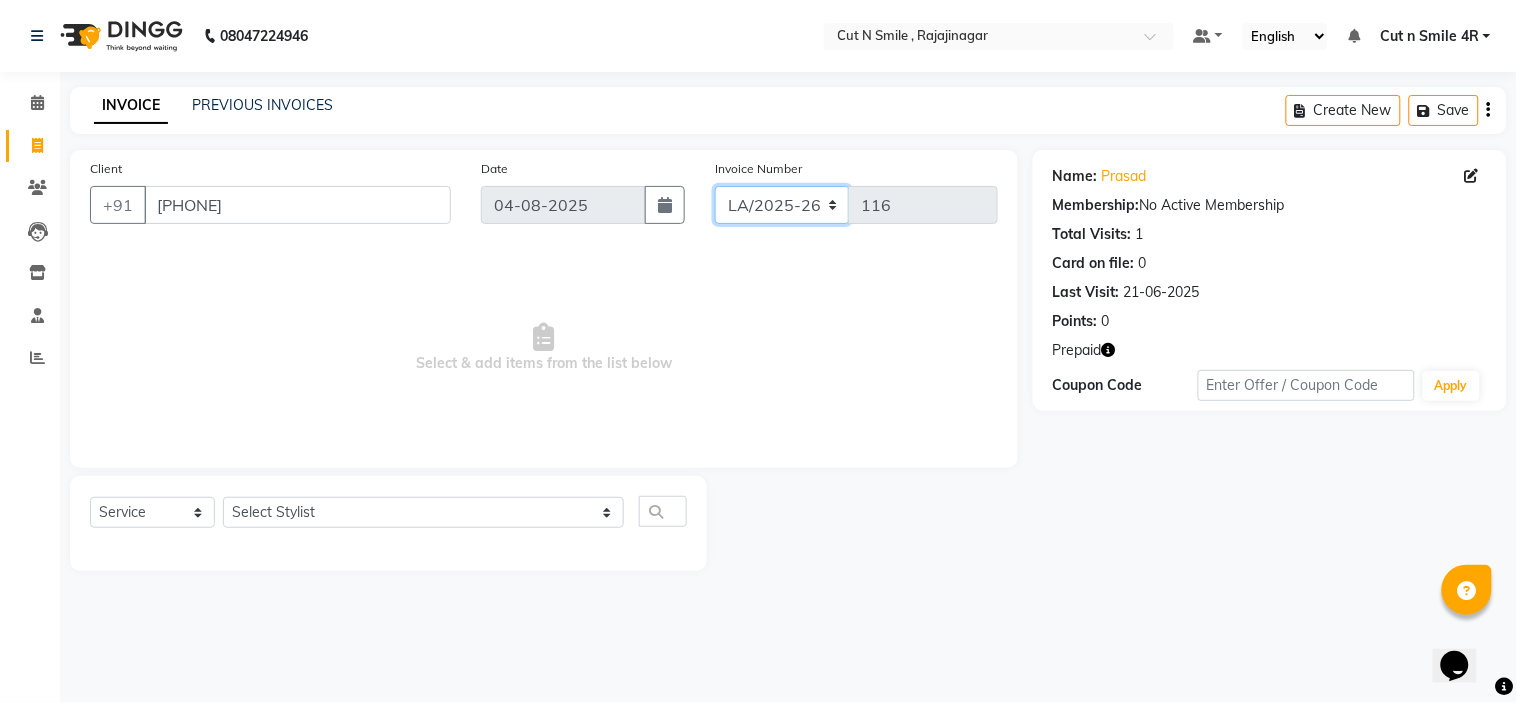 click on "BOB/25-26 LA/2025-26 SH/25 CH/25 SA/25" 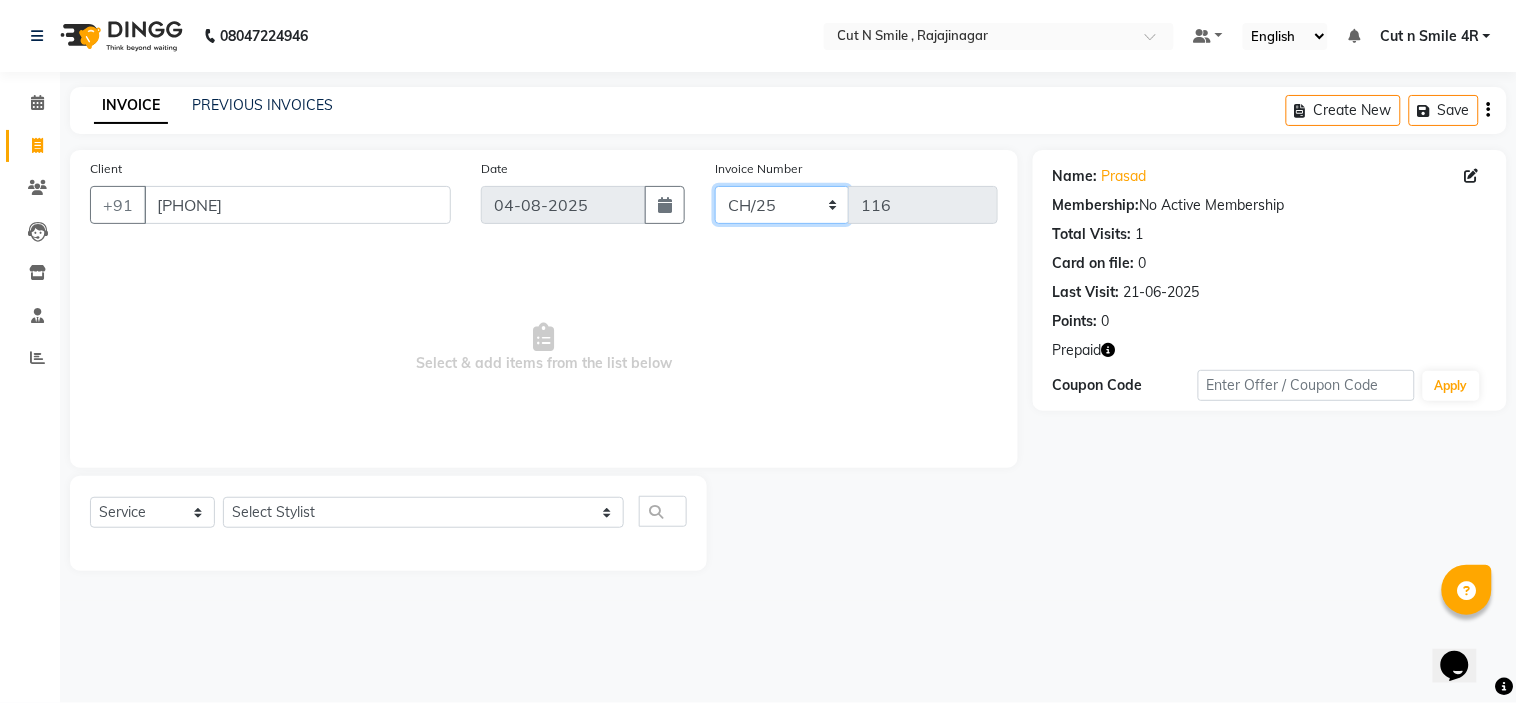 click on "BOB/25-26 LA/2025-26 SH/25 CH/25 SA/25" 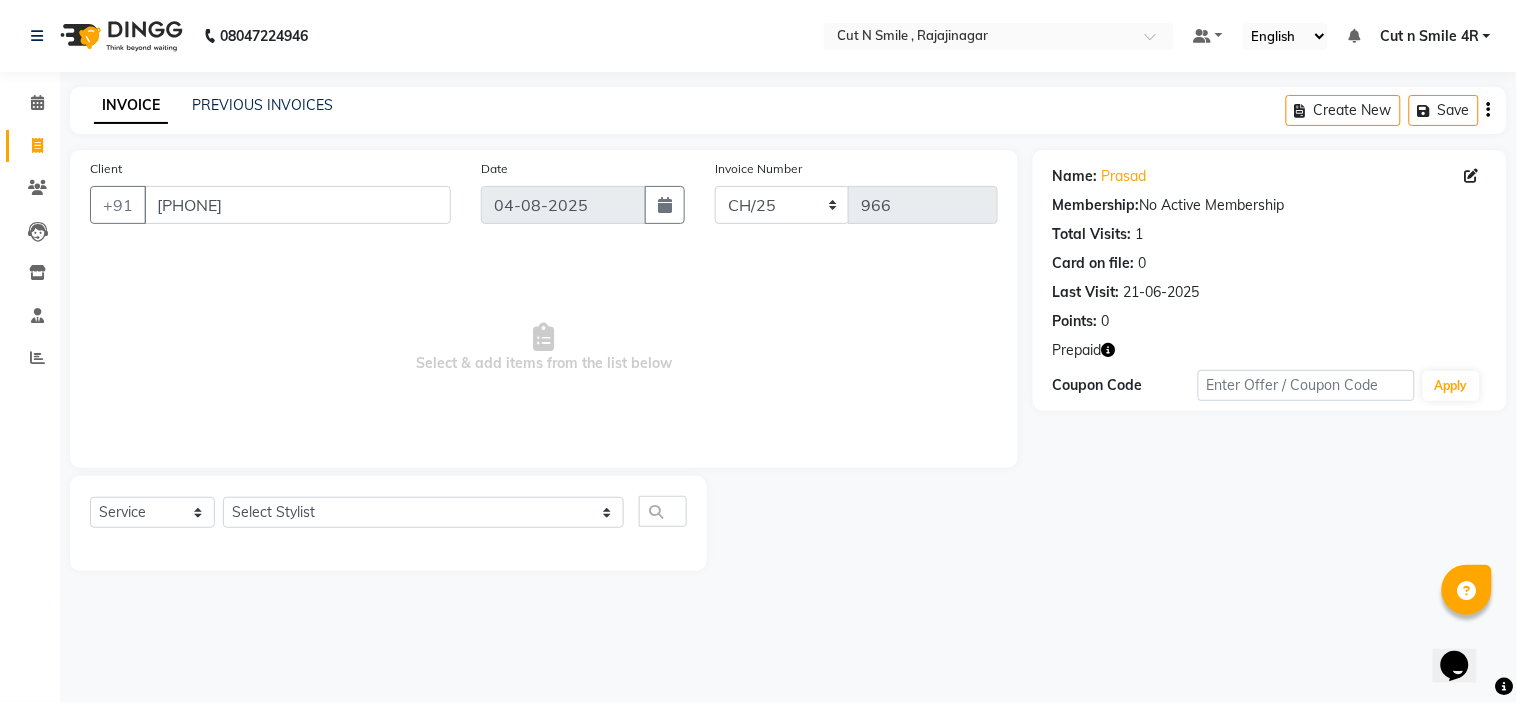 click 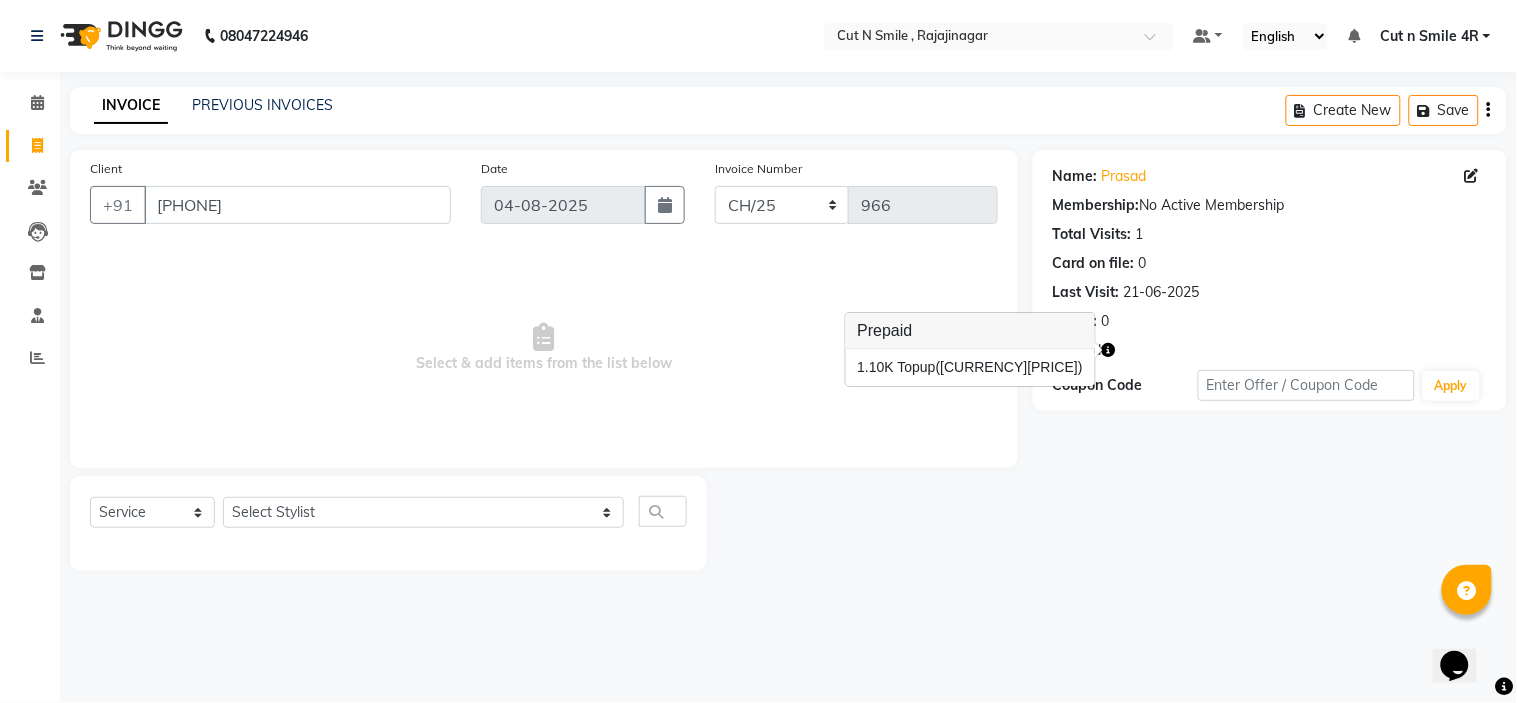 click on "Select & add items from the list below" at bounding box center [544, 348] 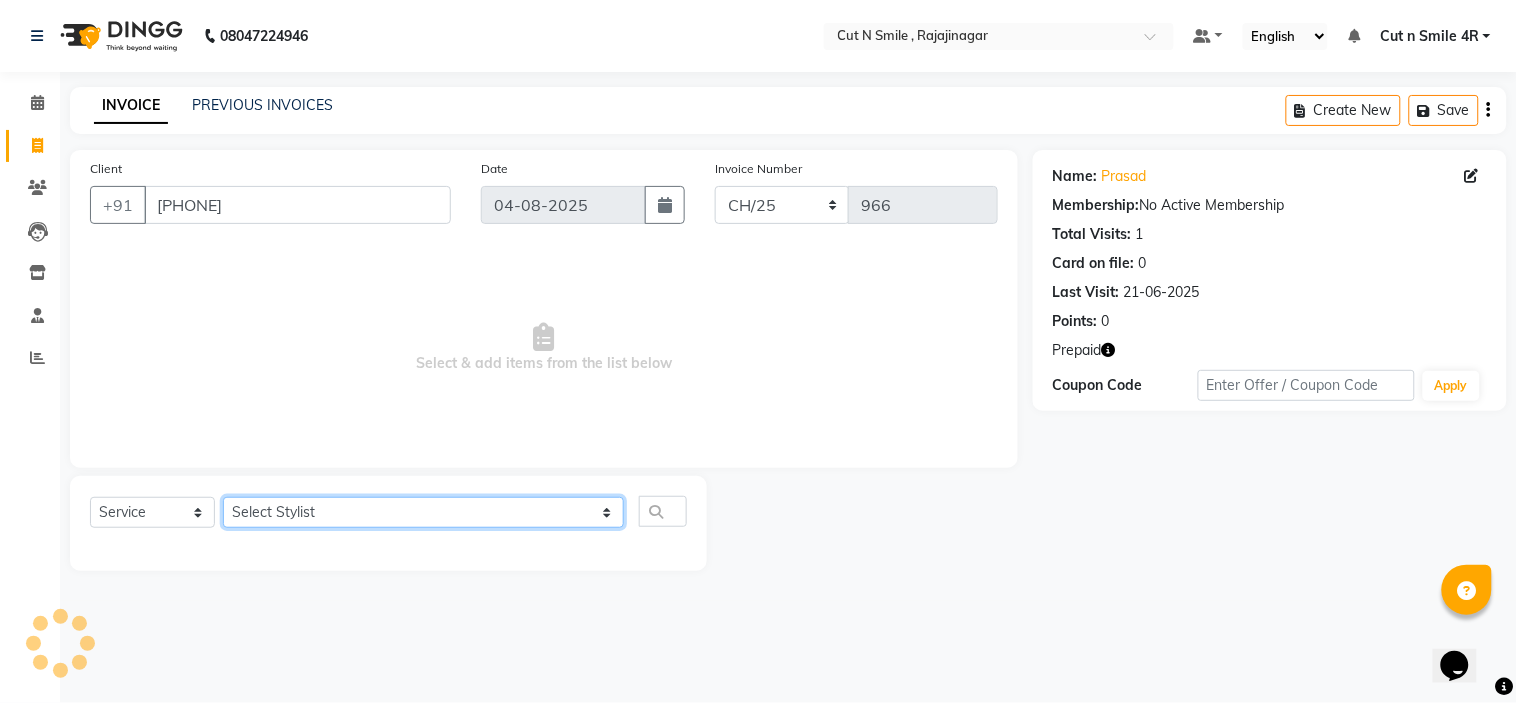 click on "Select Stylist Ali ML Ammu 3R Ankith VN Ash Mohammed 3R Atheek 3R Binitha 3R Bipana 4R CNS BOB  Cut N Smile 17M  Cut N Smile 3R Cut n Smile 4R Cut N Smile 9M Cut N Smile ML Cut N Smile V Fazil Ali 4R Govind VN Hema 4R Jayashree VN Karan VN Love 4R Mani Singh 3R Manu 4R  Muskaan VN Nadeem 4R N D M 4R NDM Alam 4R Noushad VN Pavan 4R Priya BOB Priyanka 3R Rahul 3R Ravi 3R Riya BOB Rohith 4R Roobina 3R Roopa 4R Rubina BOB Sahil Ahmed 3R Sahil Bhatti 4R Sameer 3R Sanajana BOB  Sanjana BOB Sarita VN Shaan 4R Shahid 4R Shakir VN Shanavaaz BOB Shiney 3R Shivu Raj 4R Srijana BOB Sunil Laddi 4R Sunny VN Supriya BOB Sushmitha 4R Vakeel 3R Varas 4R Varas BOB Vishwa VN" 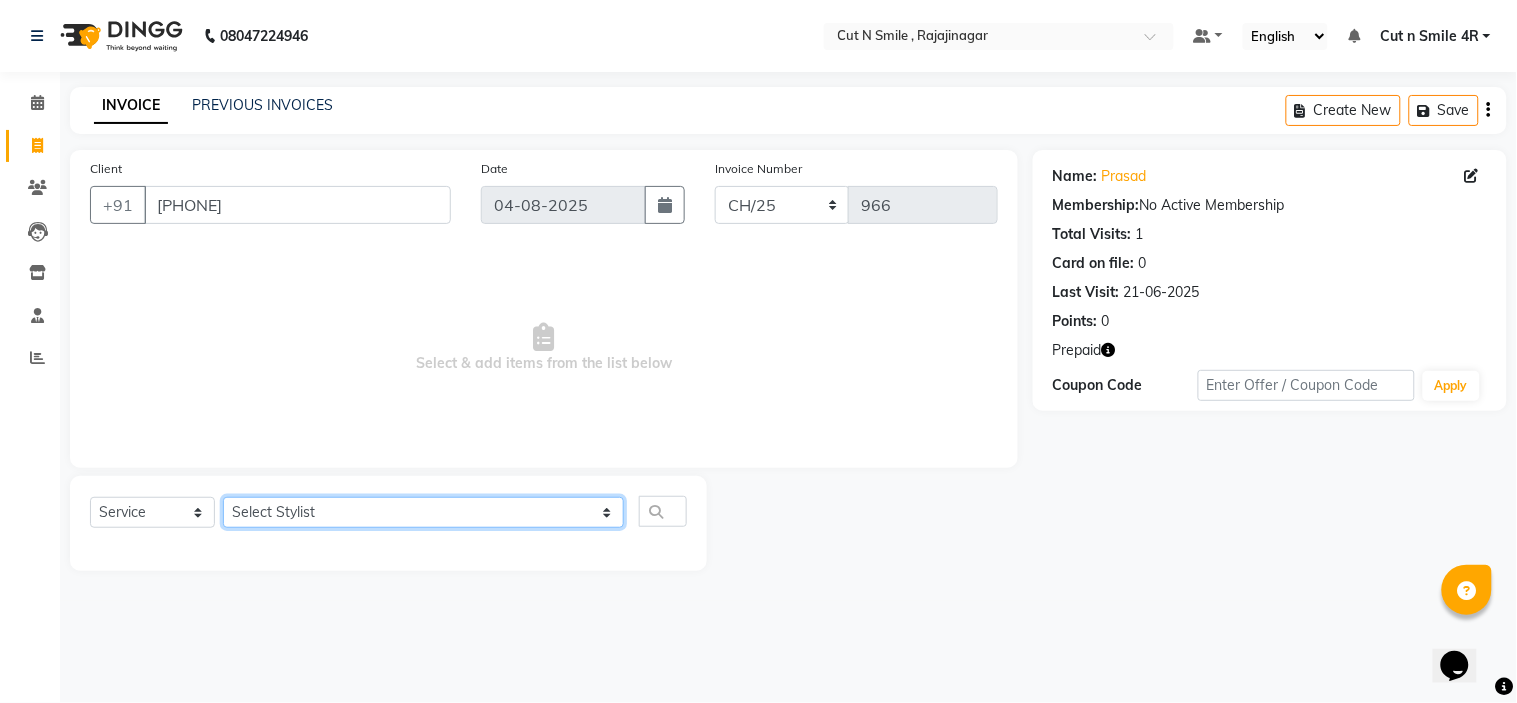 select on "[NUMBER]" 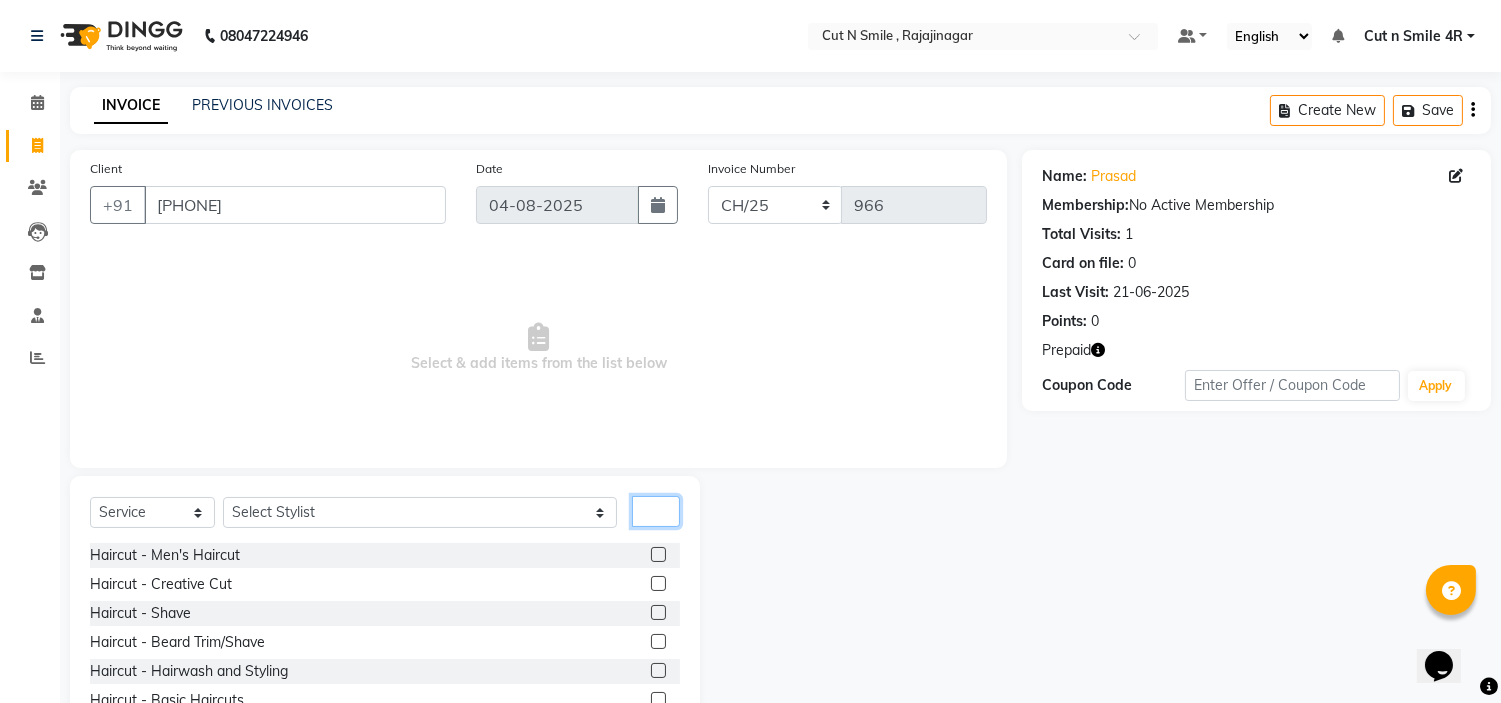 click 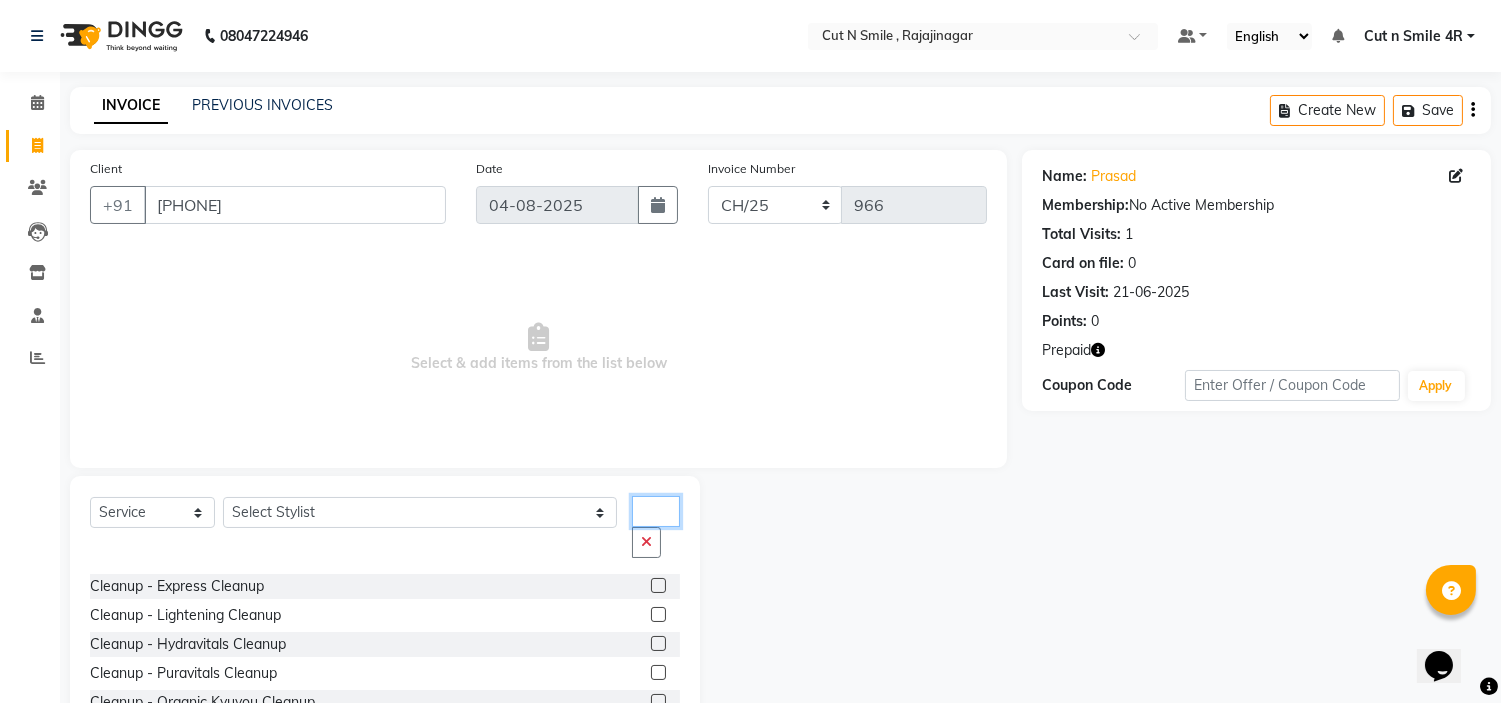 type on "cle" 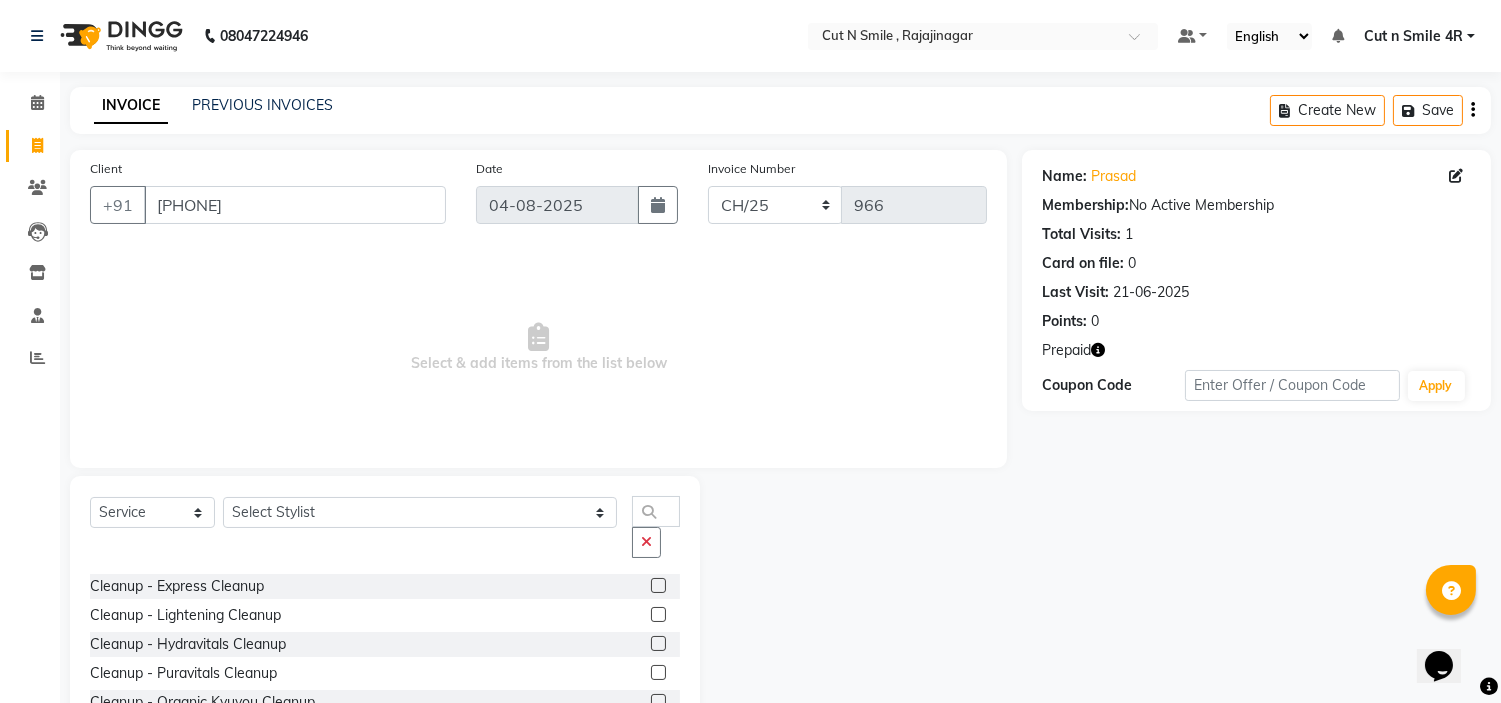 click 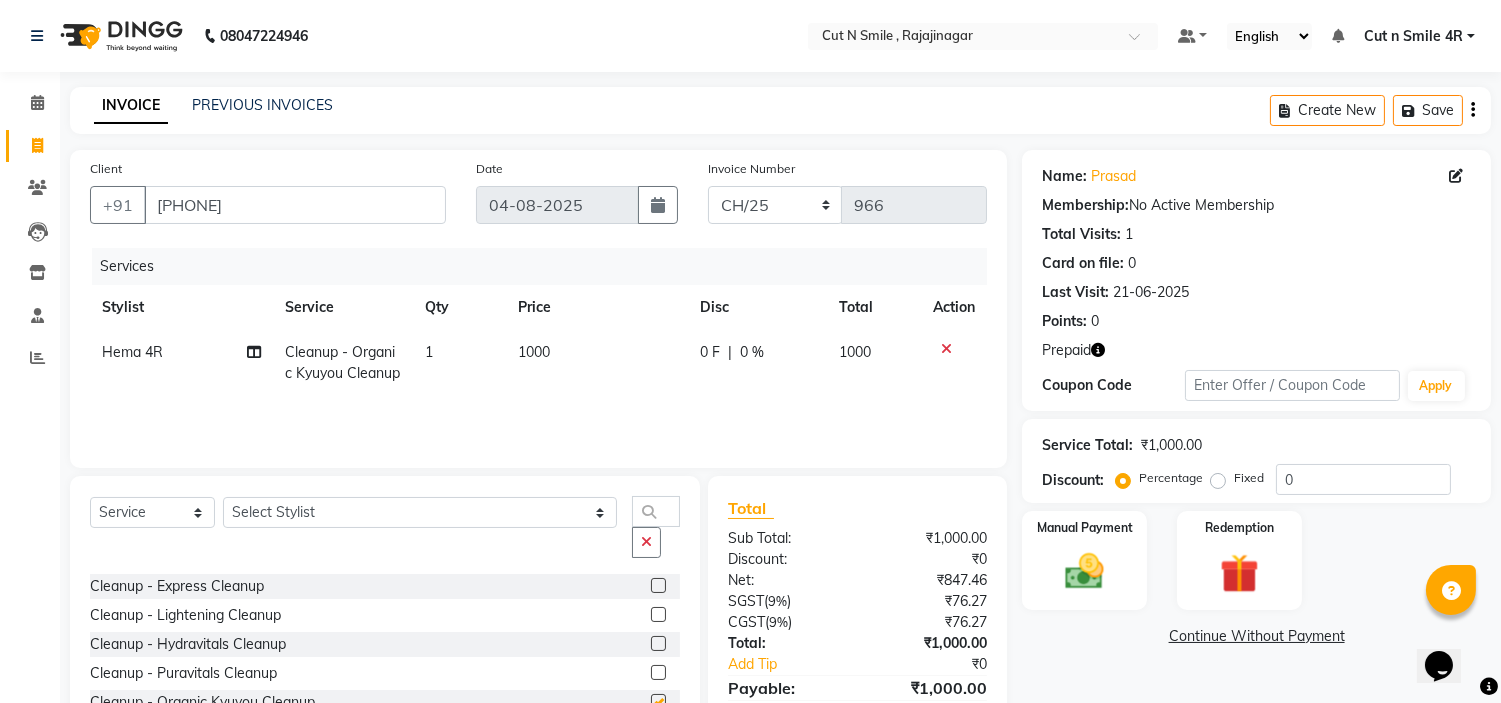 checkbox on "false" 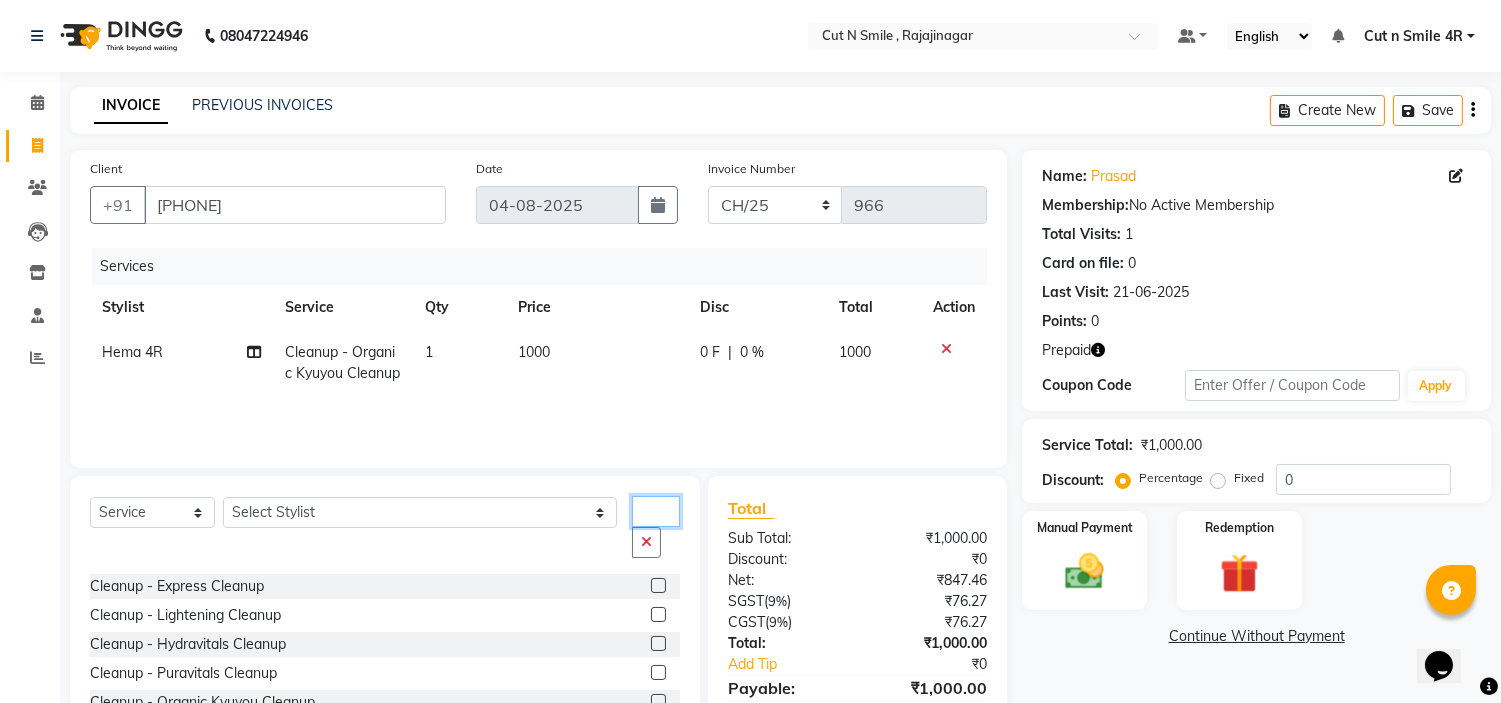 click on "cle" 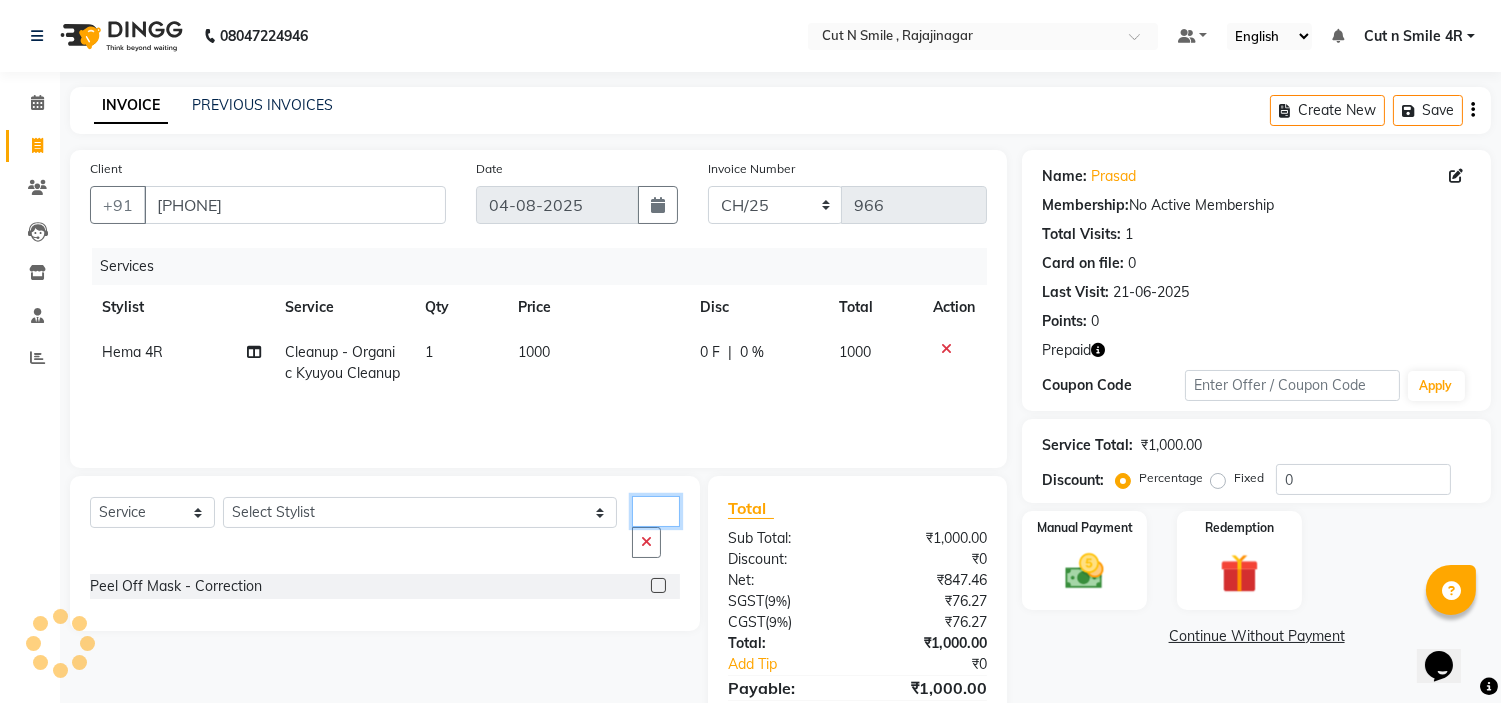 type on "cor" 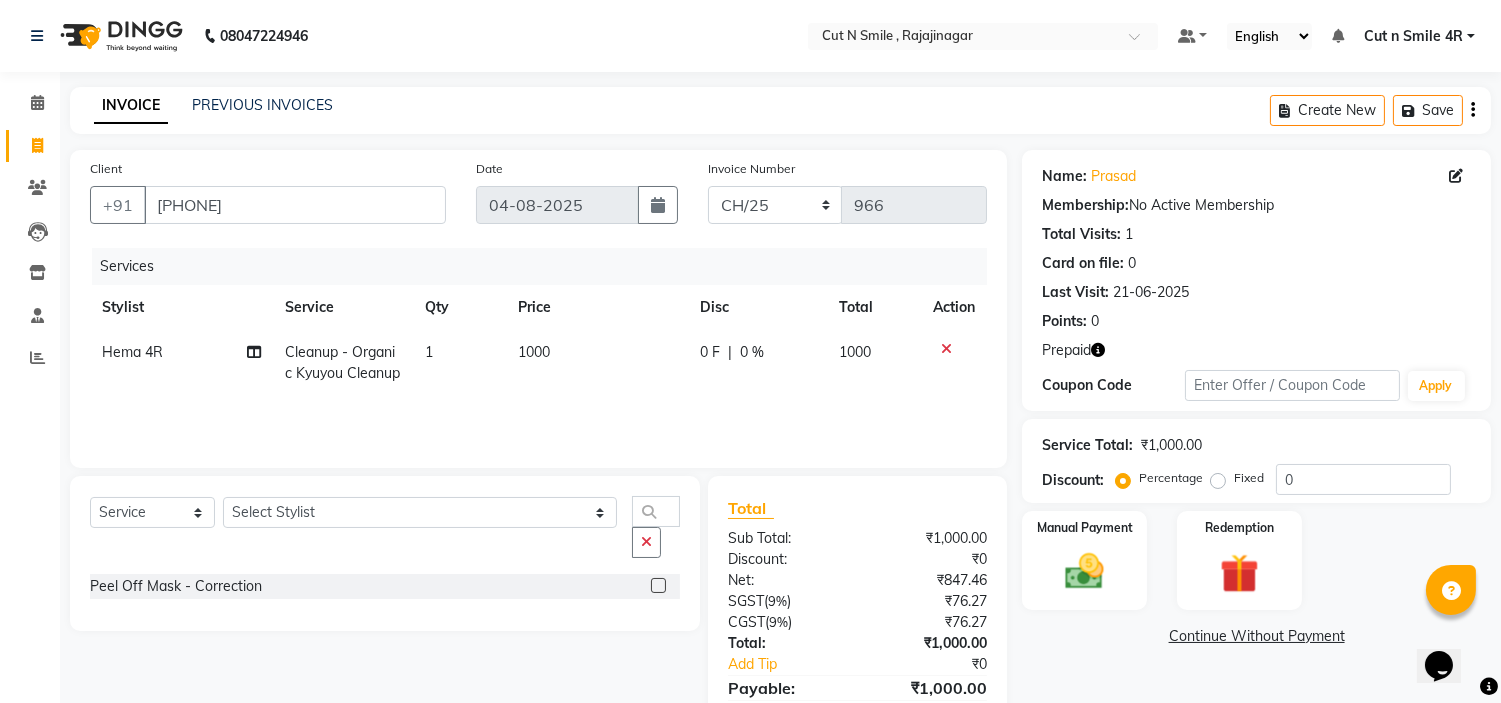 click 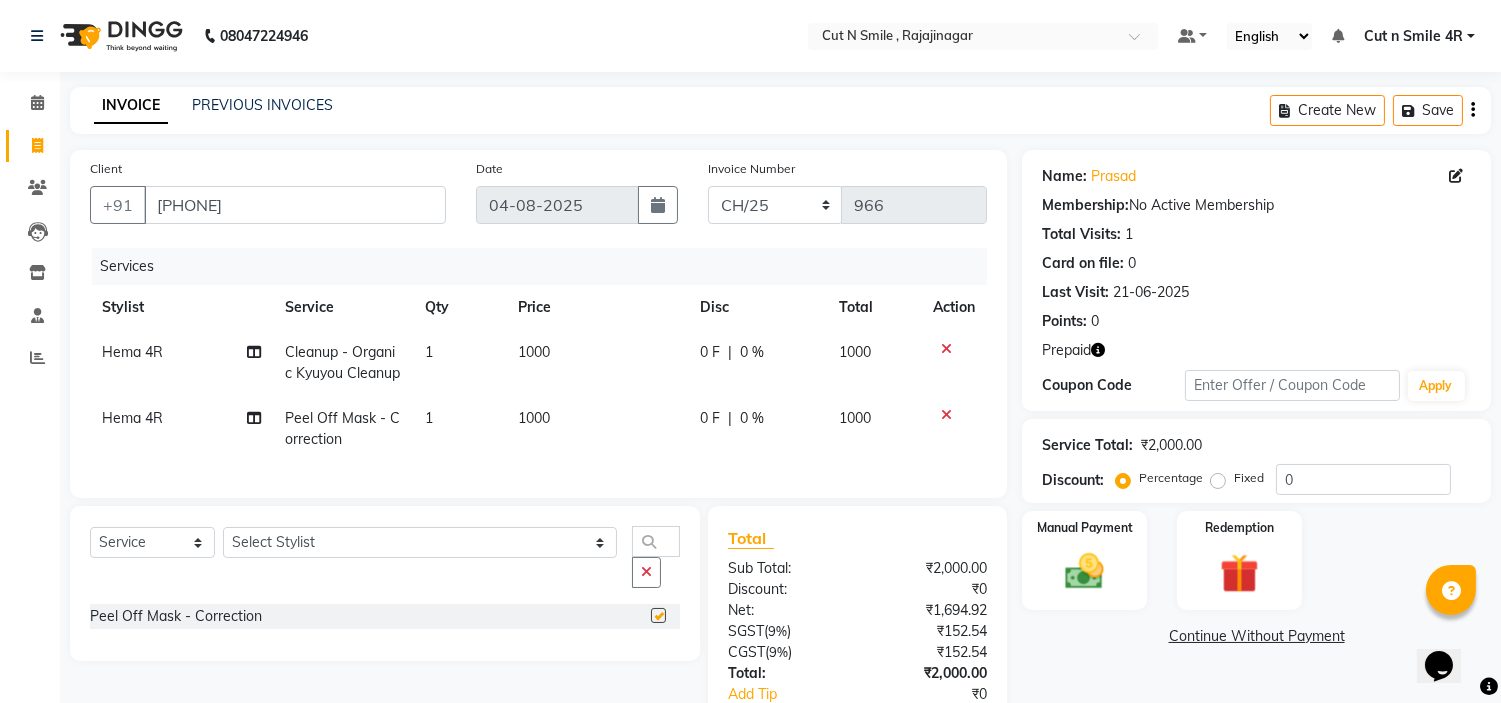 checkbox on "false" 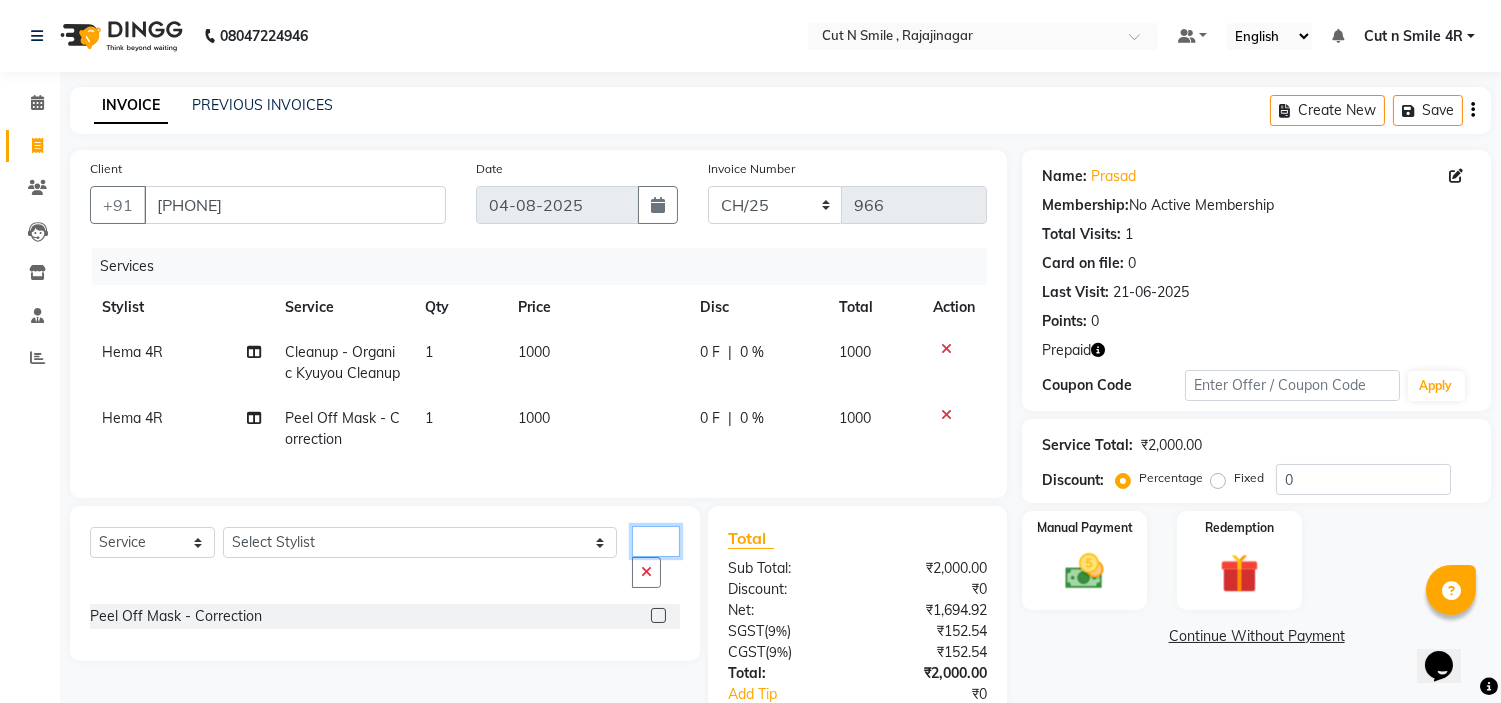 click on "cor" 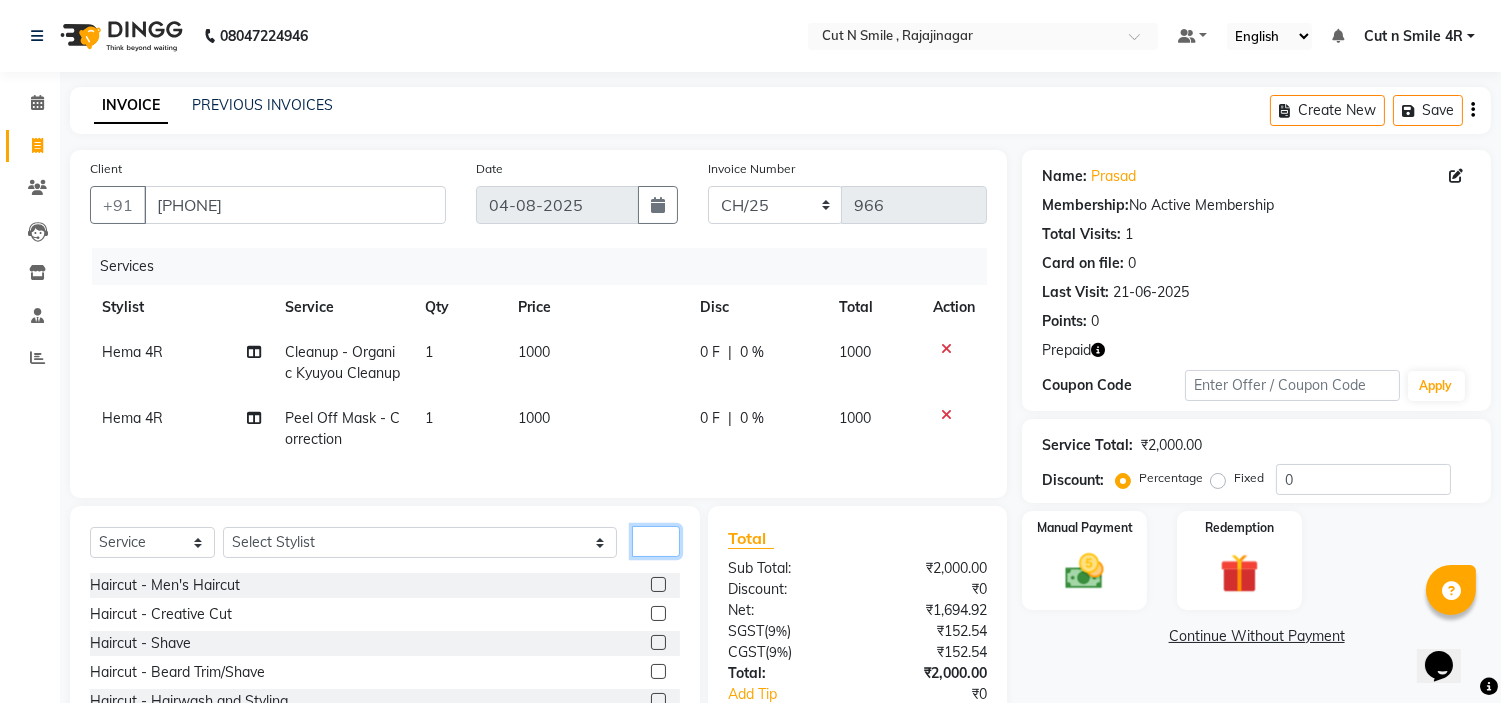 type 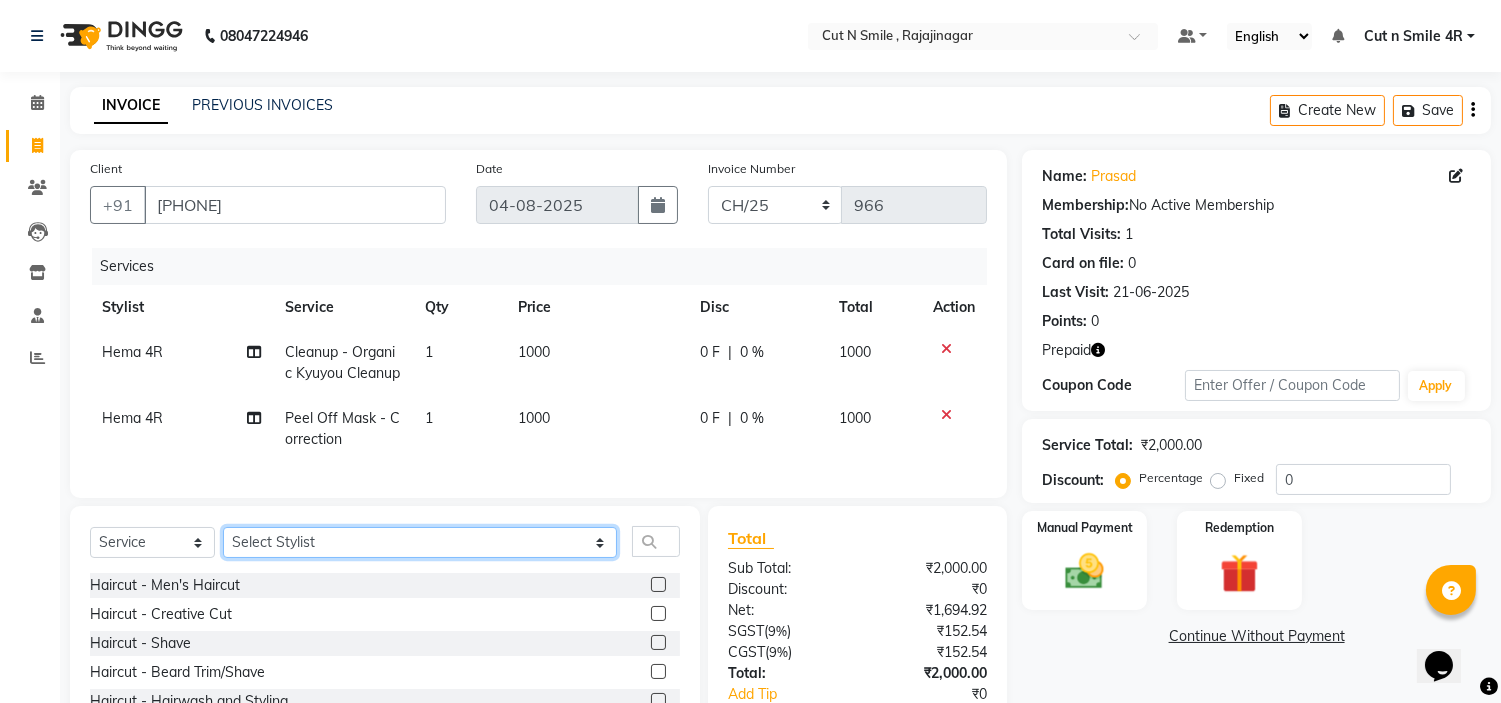 click on "Select Stylist Ali ML Ammu 3R Ankith VN Ash Mohammed 3R Atheek 3R Binitha 3R Bipana 4R CNS BOB  Cut N Smile 17M  Cut N Smile 3R Cut n Smile 4R Cut N Smile 9M Cut N Smile ML Cut N Smile V Fazil Ali 4R Govind VN Hema 4R Jayashree VN Karan VN Love 4R Mani Singh 3R Manu 4R  Muskaan VN Nadeem 4R N D M 4R NDM Alam 4R Noushad VN Pavan 4R Priya BOB Priyanka 3R Rahul 3R Ravi 3R Riya BOB Rohith 4R Roobina 3R Roopa 4R Rubina BOB Sahil Ahmed 3R Sahil Bhatti 4R Sameer 3R Sanajana BOB  Sanjana BOB Sarita VN Shaan 4R Shahid 4R Shakir VN Shanavaaz BOB Shiney 3R Shivu Raj 4R Srijana BOB Sunil Laddi 4R Sunny VN Supriya BOB Sushmitha 4R Vakeel 3R Varas 4R Varas BOB Vishwa VN" 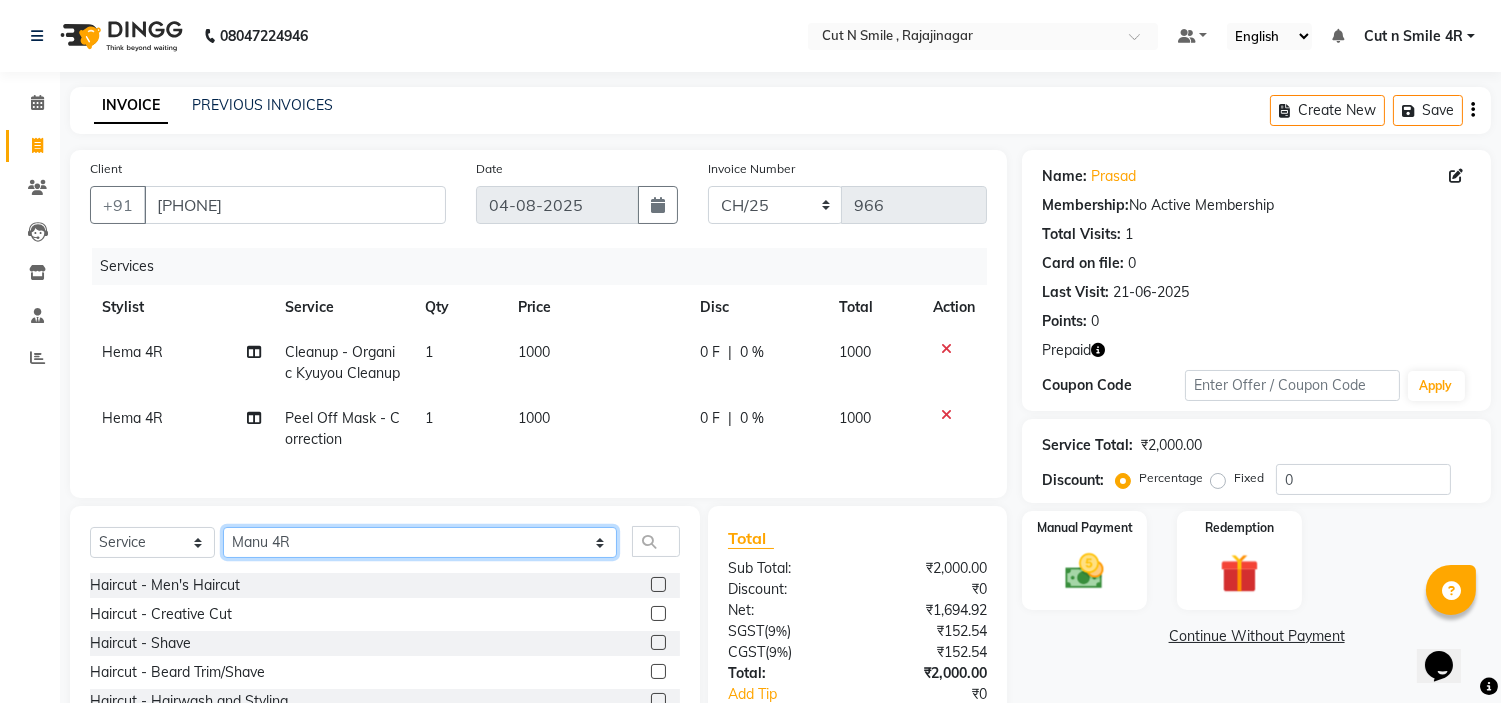 click on "Select Stylist Ali ML Ammu 3R Ankith VN Ash Mohammed 3R Atheek 3R Binitha 3R Bipana 4R CNS BOB  Cut N Smile 17M  Cut N Smile 3R Cut n Smile 4R Cut N Smile 9M Cut N Smile ML Cut N Smile V Fazil Ali 4R Govind VN Hema 4R Jayashree VN Karan VN Love 4R Mani Singh 3R Manu 4R  Muskaan VN Nadeem 4R N D M 4R NDM Alam 4R Noushad VN Pavan 4R Priya BOB Priyanka 3R Rahul 3R Ravi 3R Riya BOB Rohith 4R Roobina 3R Roopa 4R Rubina BOB Sahil Ahmed 3R Sahil Bhatti 4R Sameer 3R Sanajana BOB  Sanjana BOB Sarita VN Shaan 4R Shahid 4R Shakir VN Shanavaaz BOB Shiney 3R Shivu Raj 4R Srijana BOB Sunil Laddi 4R Sunny VN Supriya BOB Sushmitha 4R Vakeel 3R Varas 4R Varas BOB Vishwa VN" 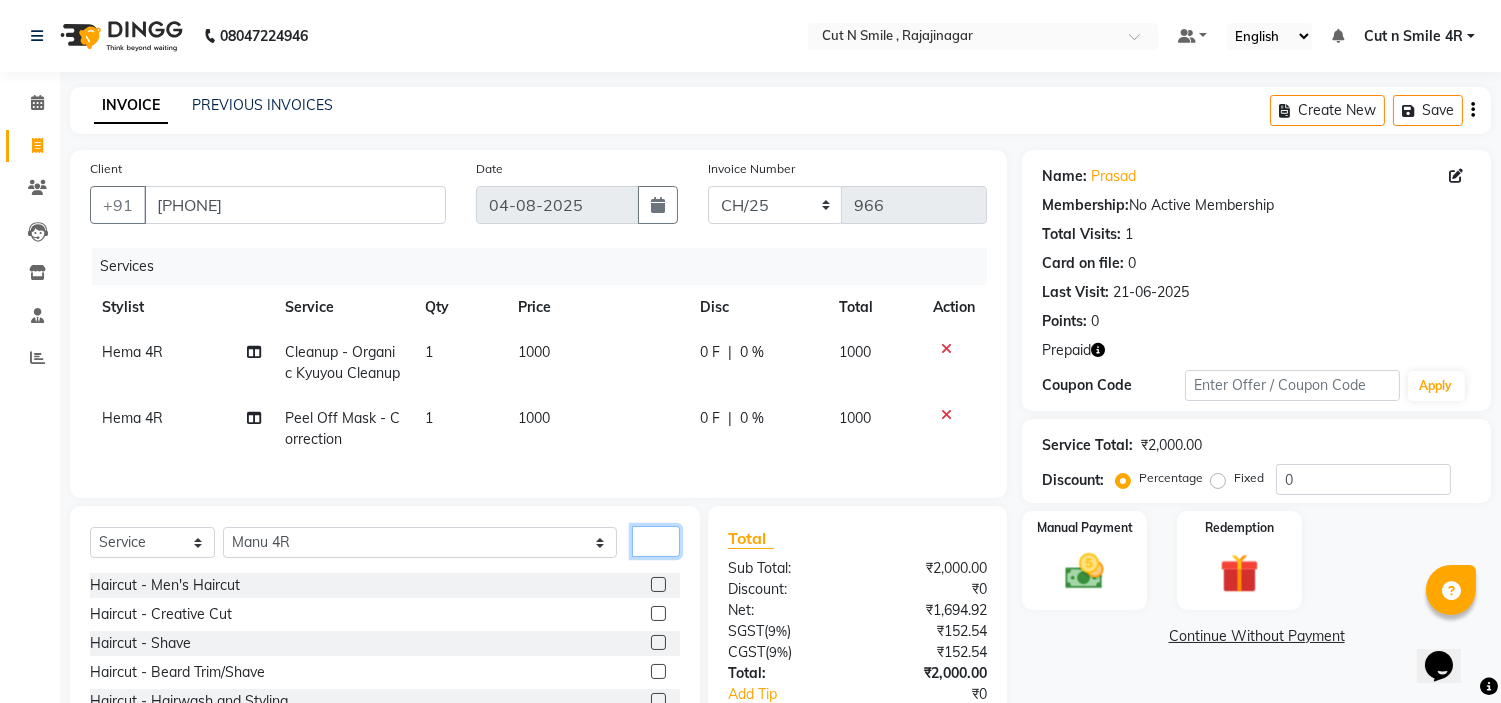 click 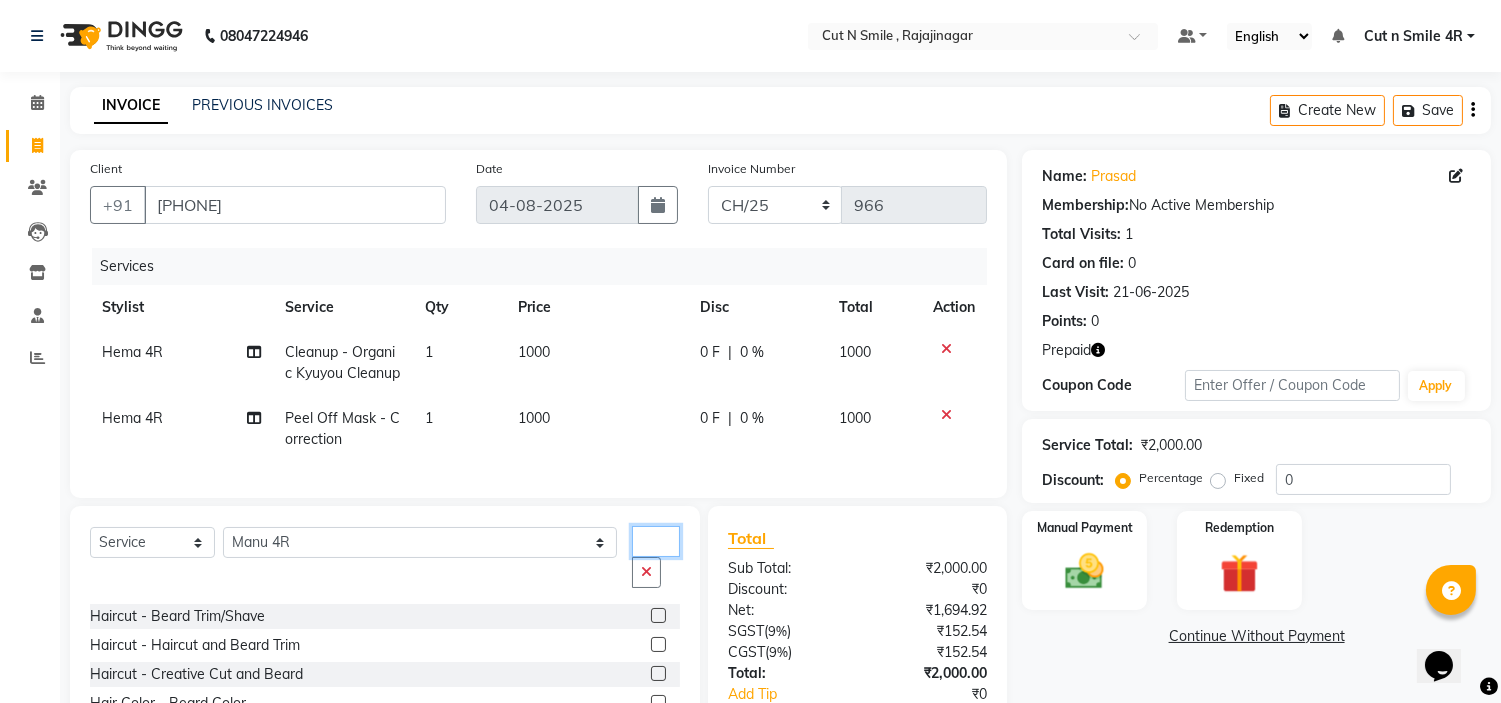 type on "bea" 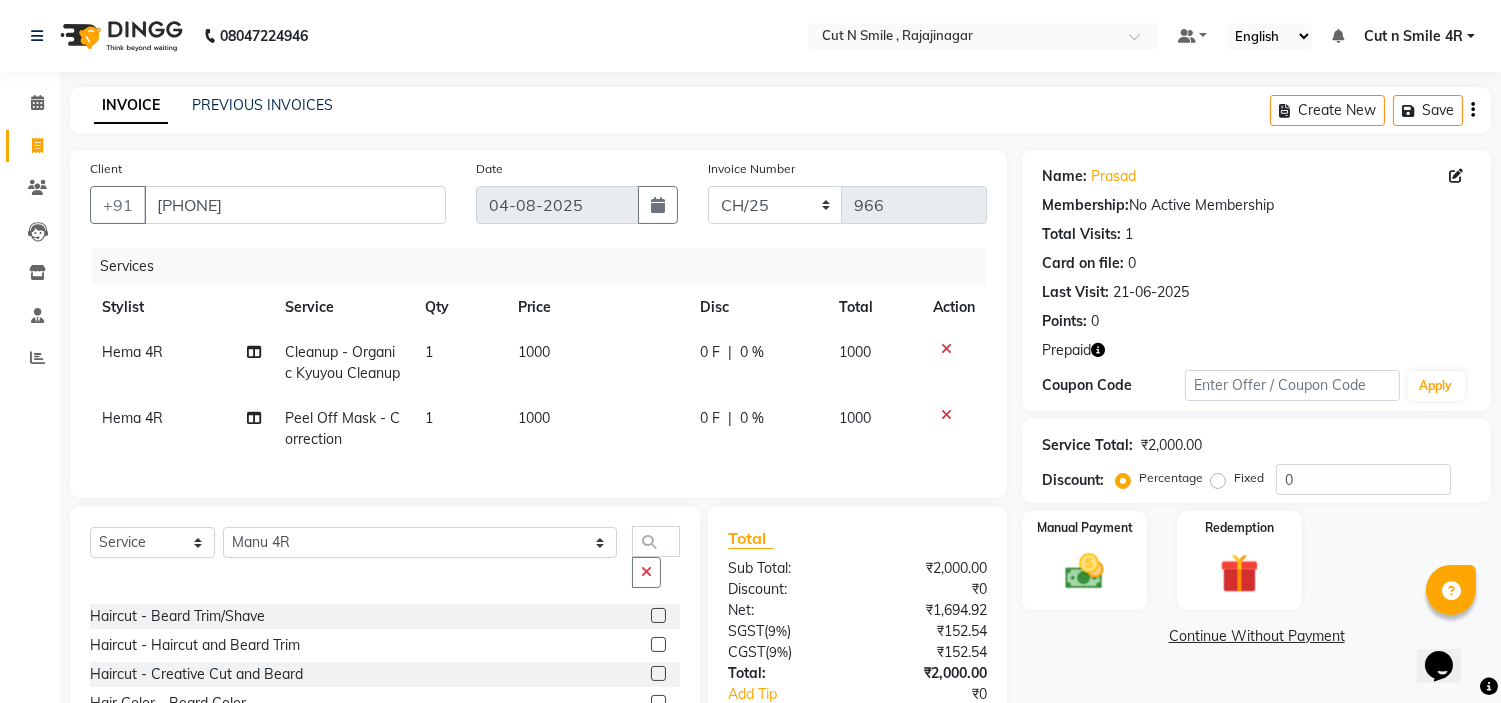 click 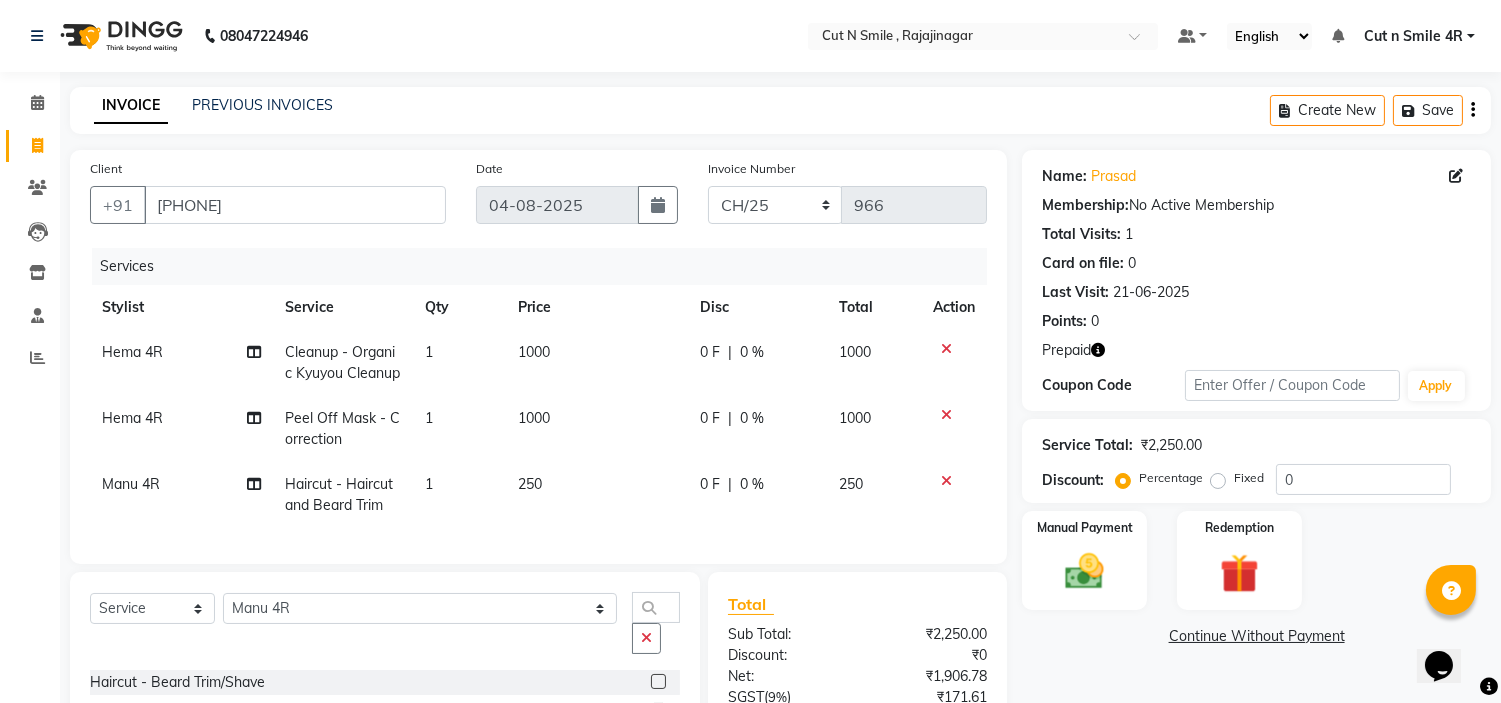 checkbox on "false" 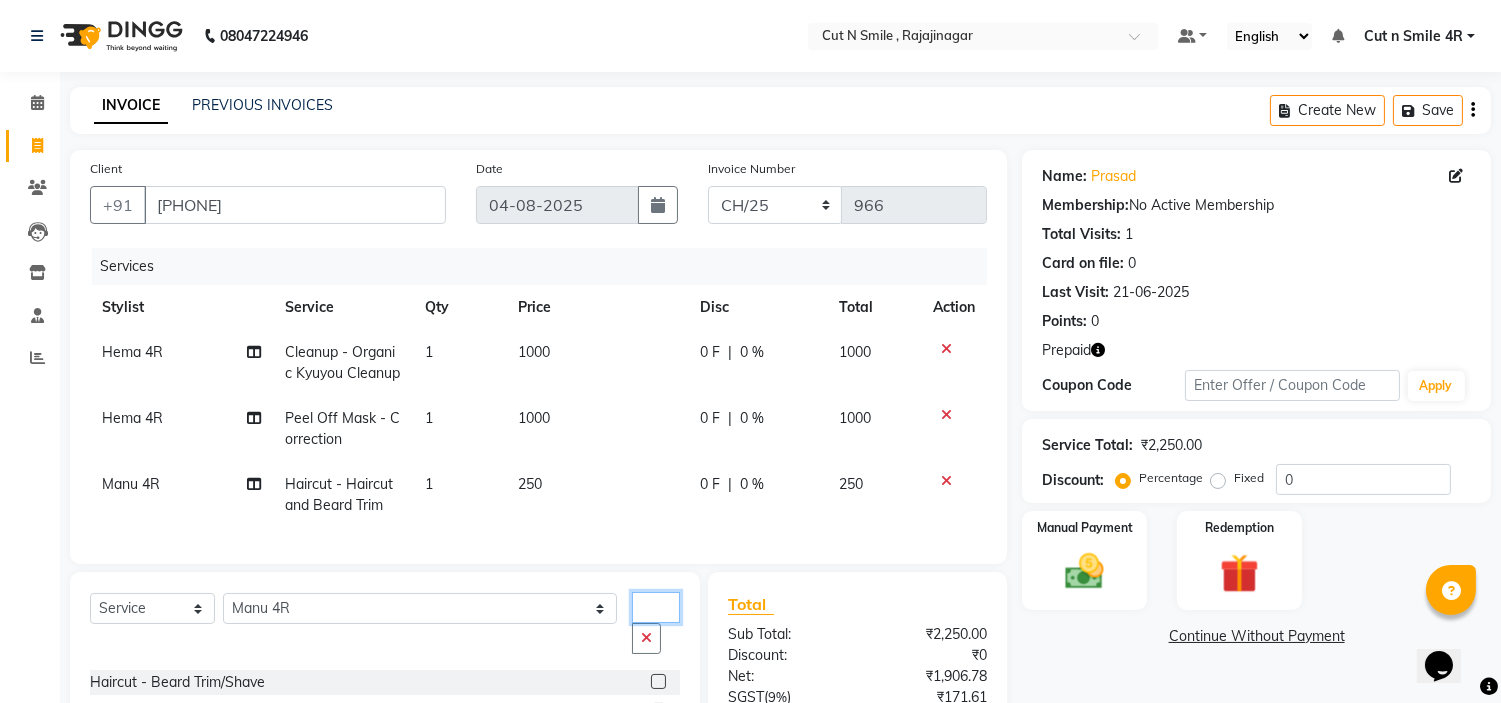 click on "bea" 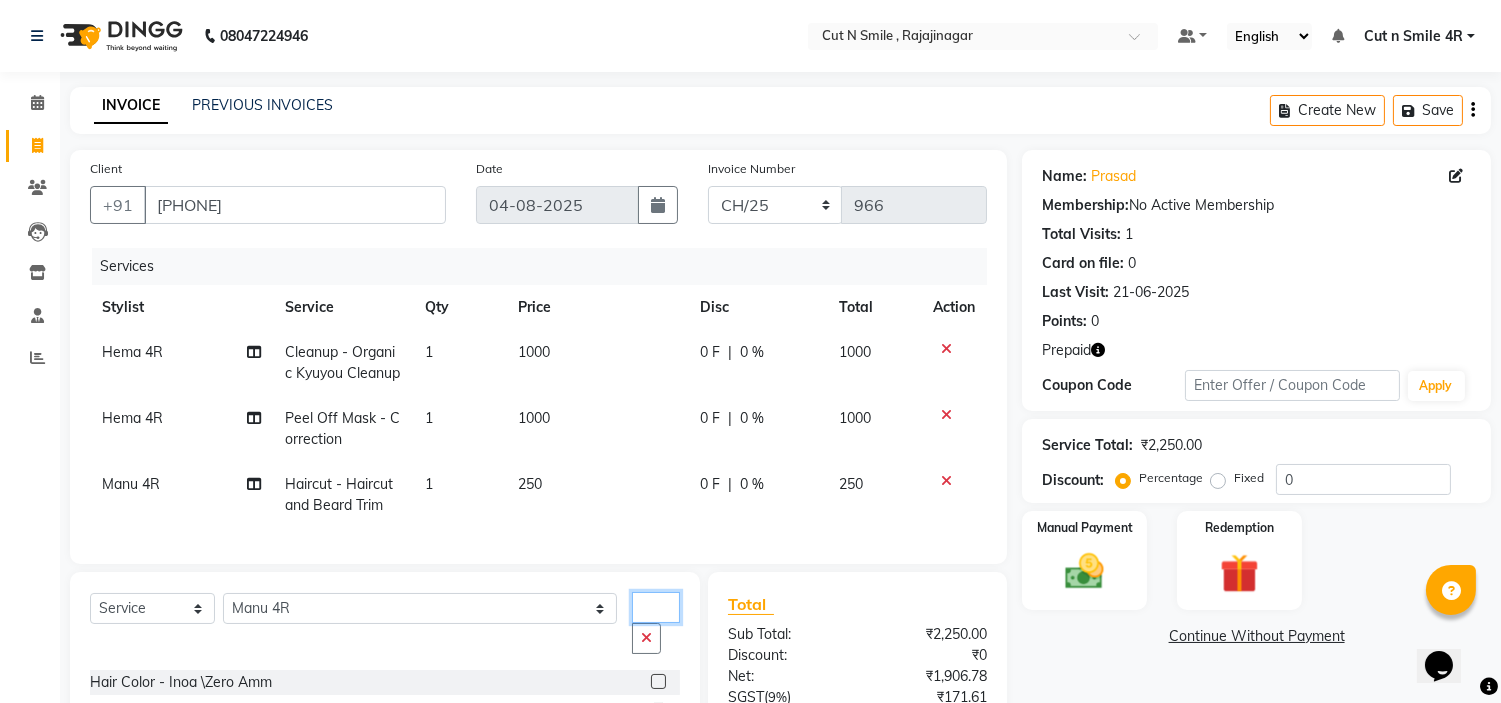 type on "col" 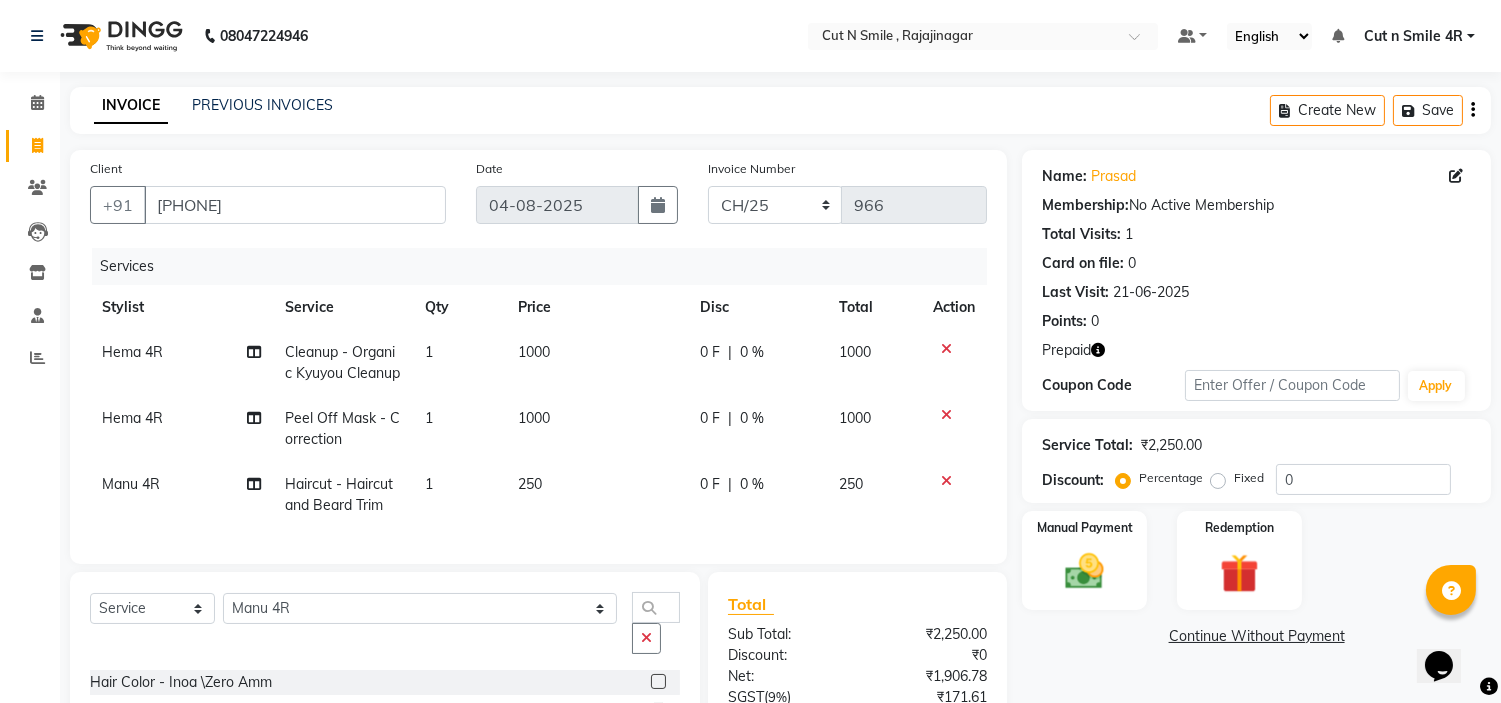 click 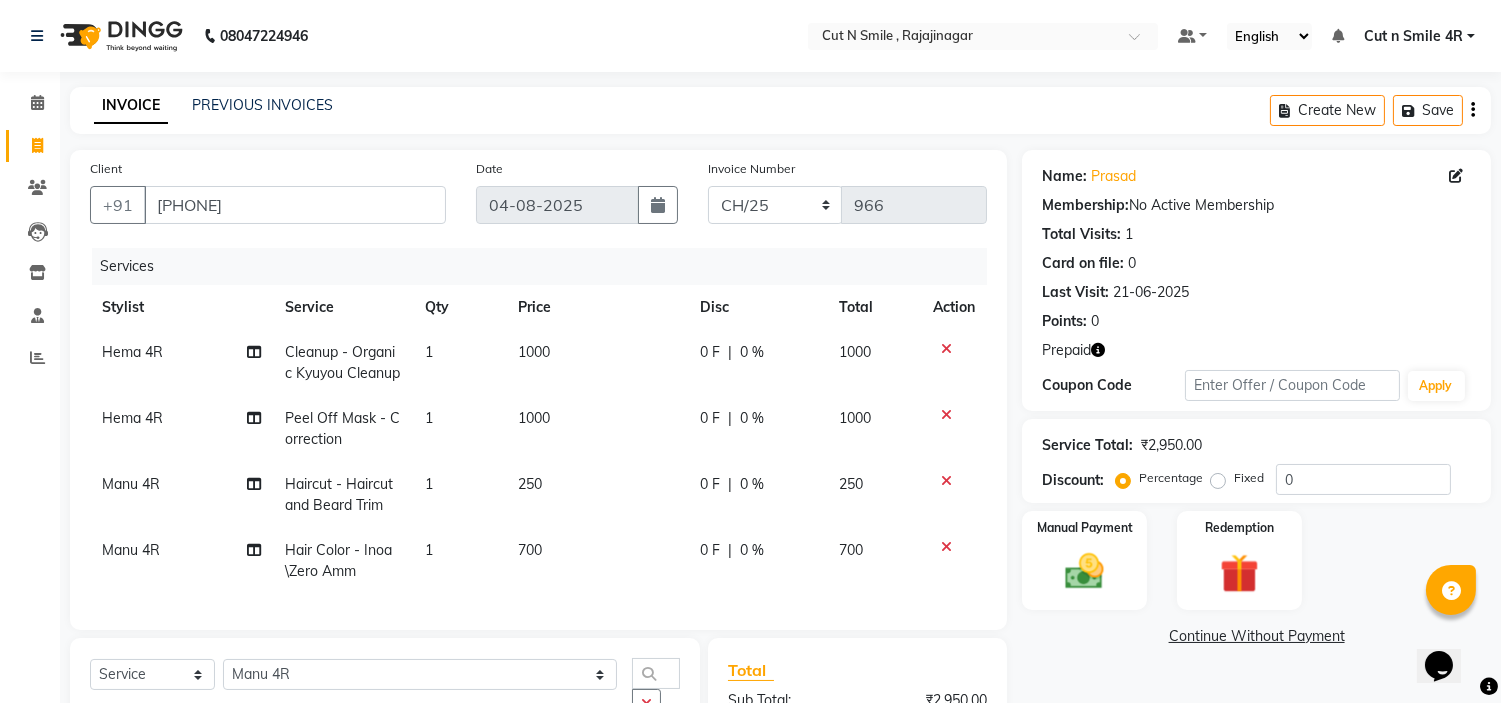 checkbox on "false" 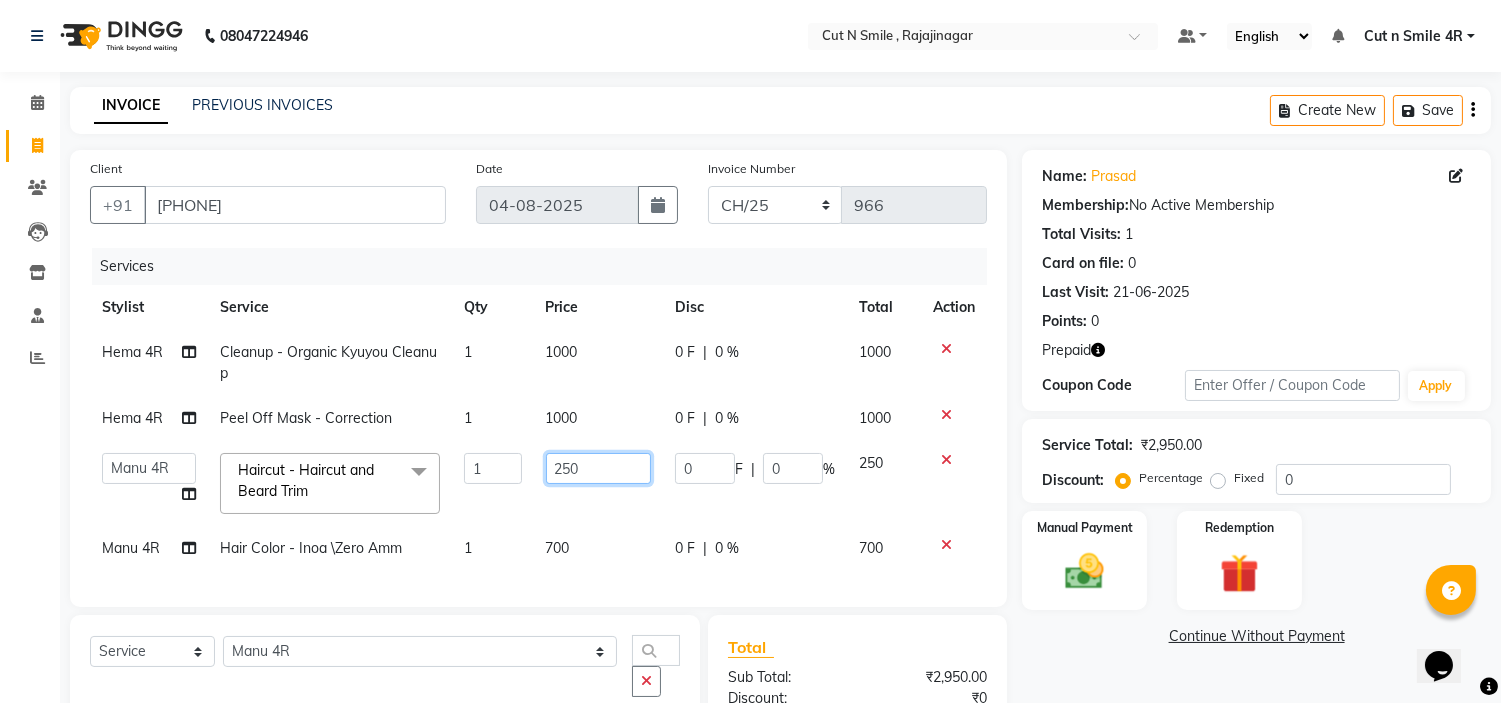 click on "250" 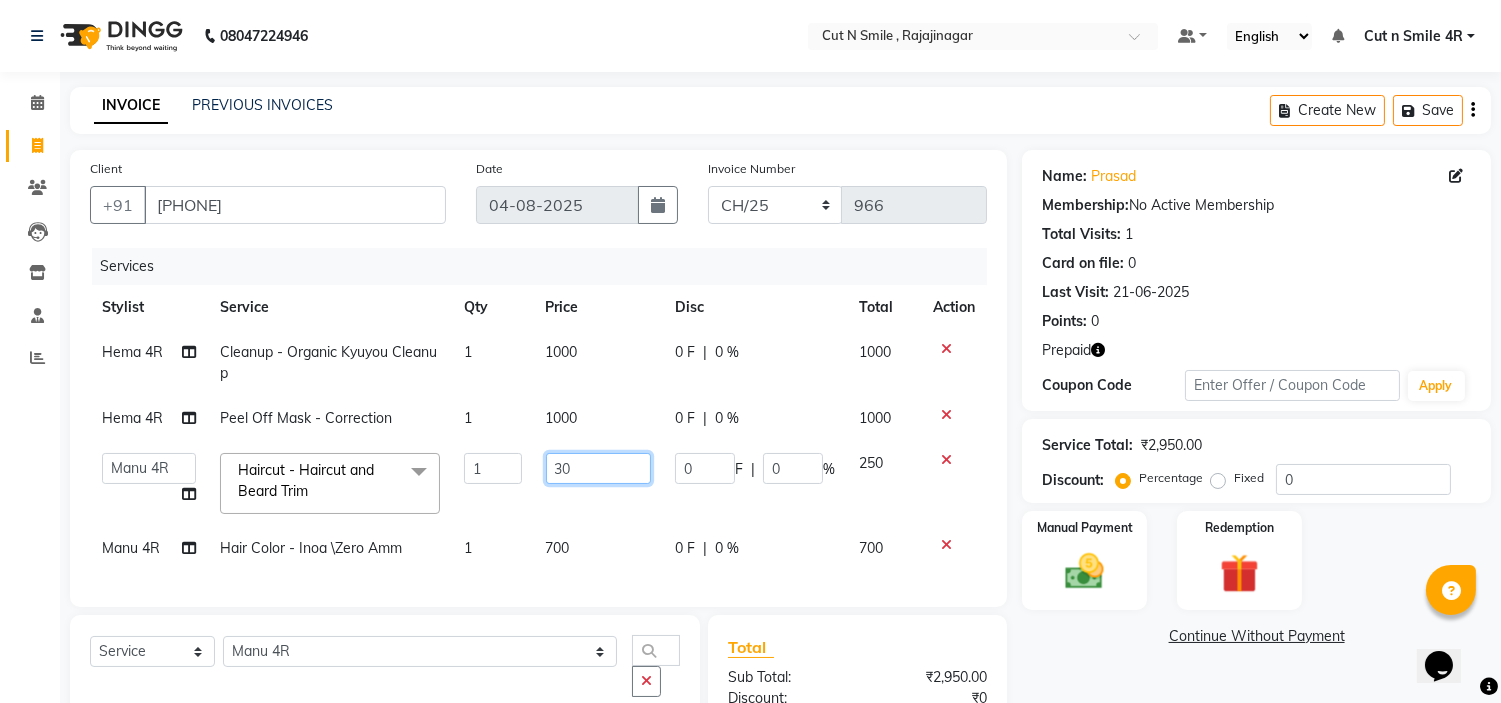 type on "300" 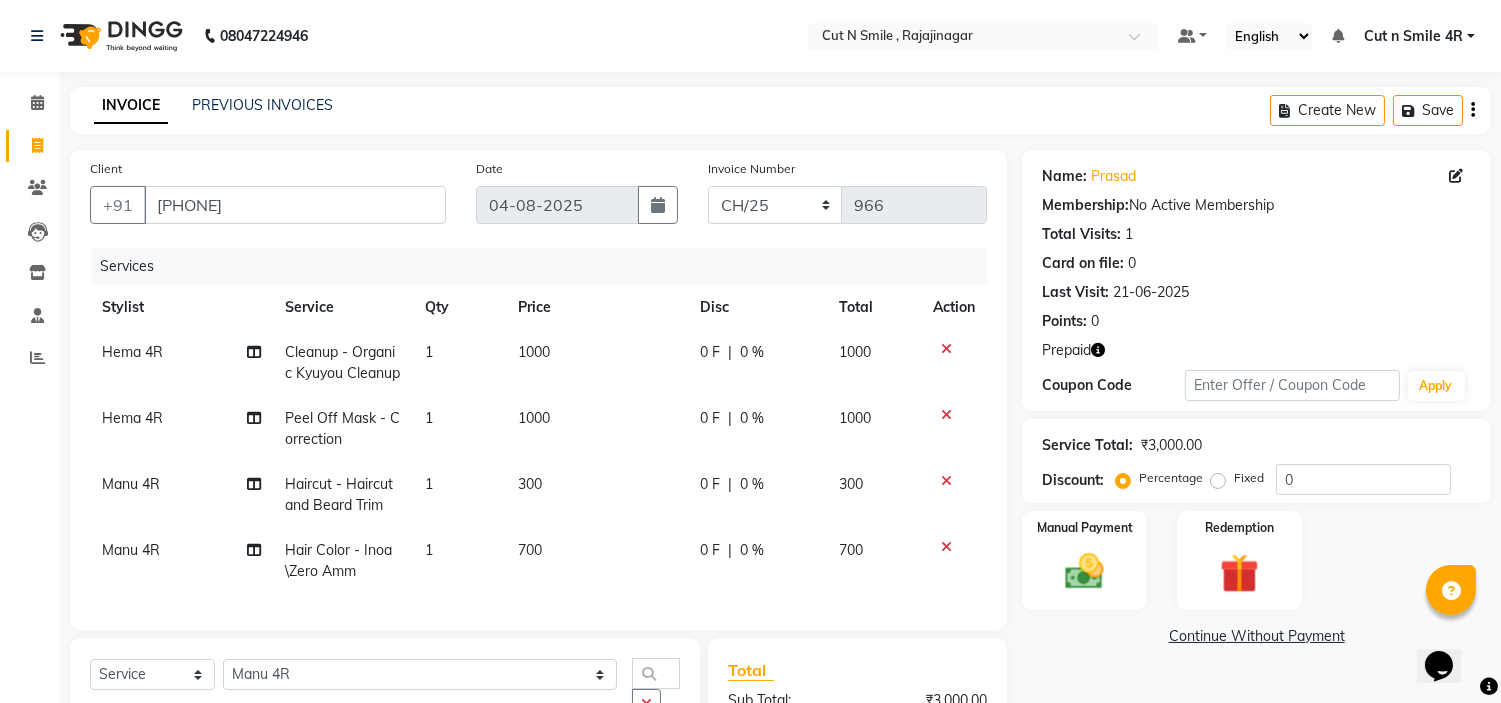 click on "700" 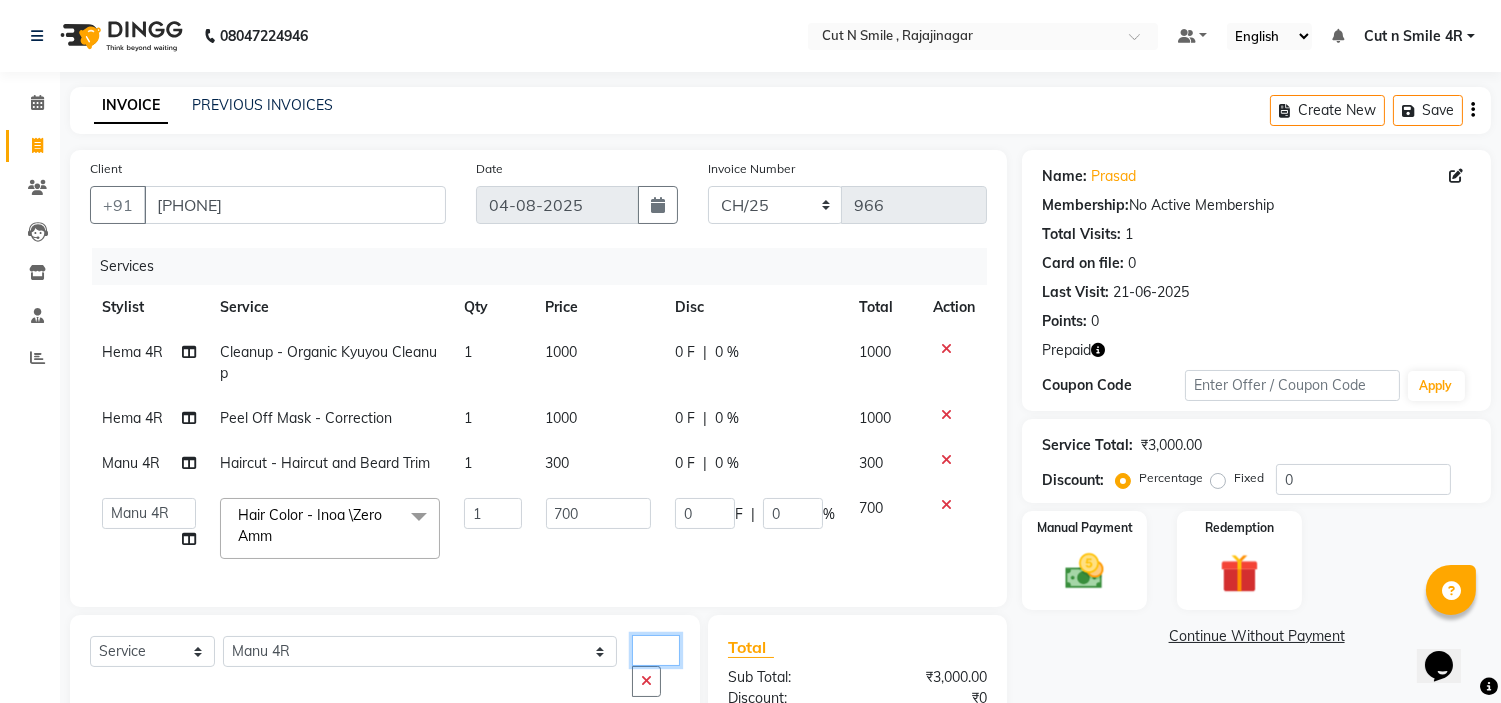 click on "col" 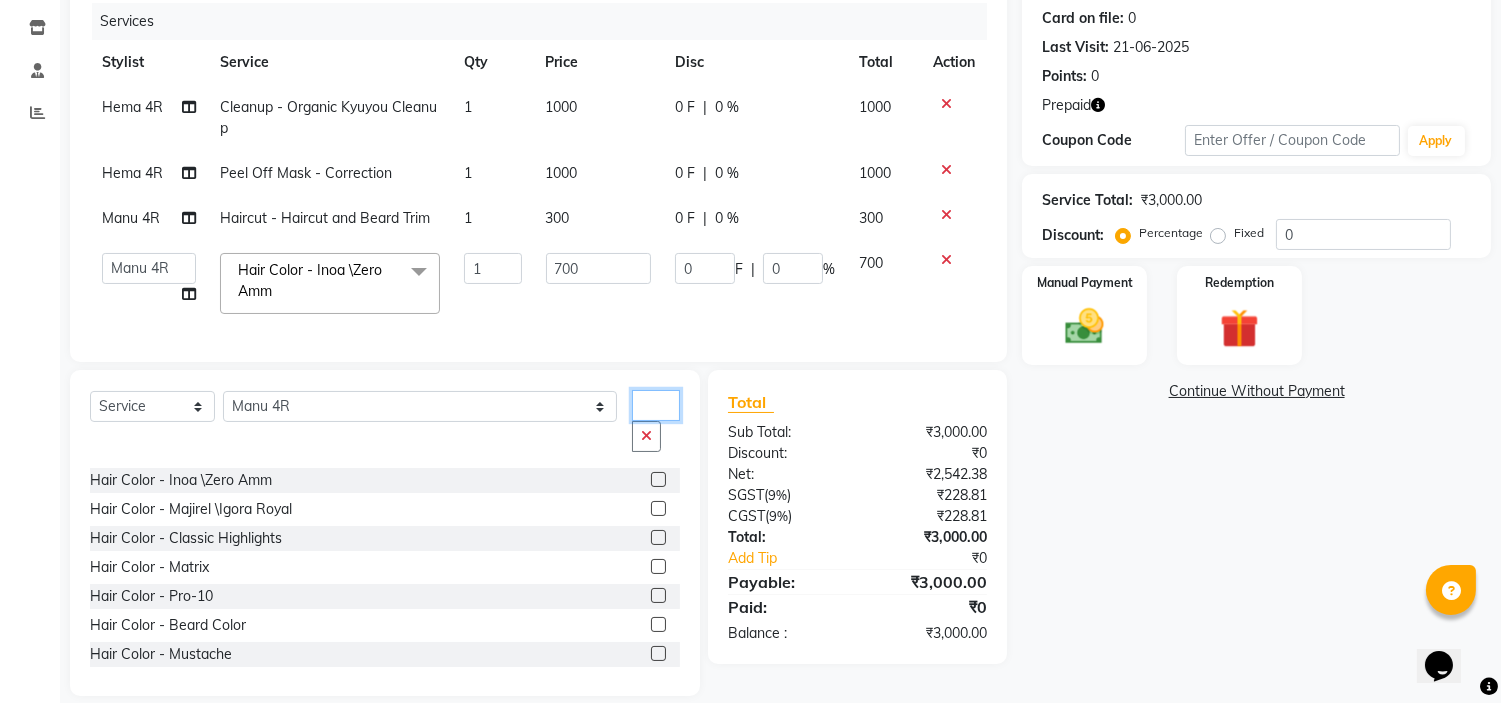 scroll, scrollTop: 251, scrollLeft: 0, axis: vertical 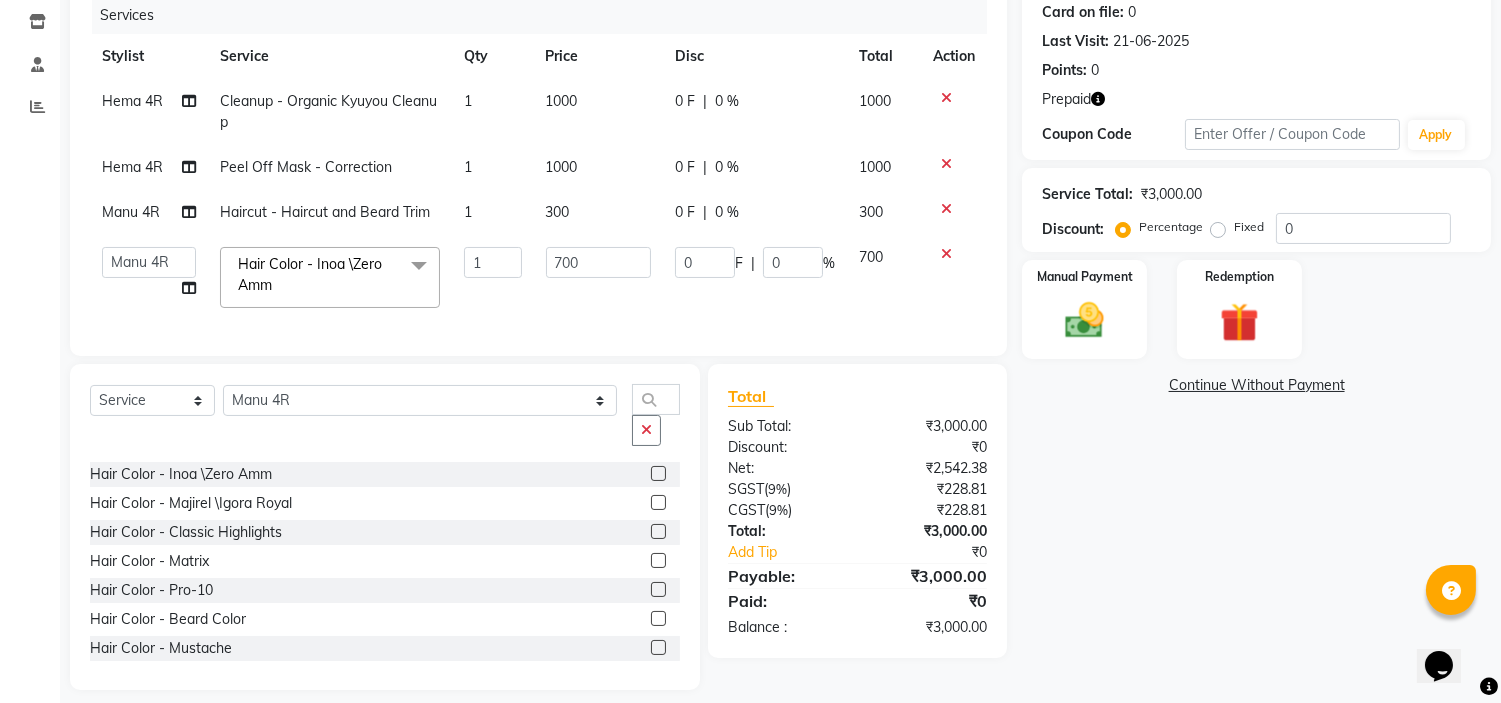 click 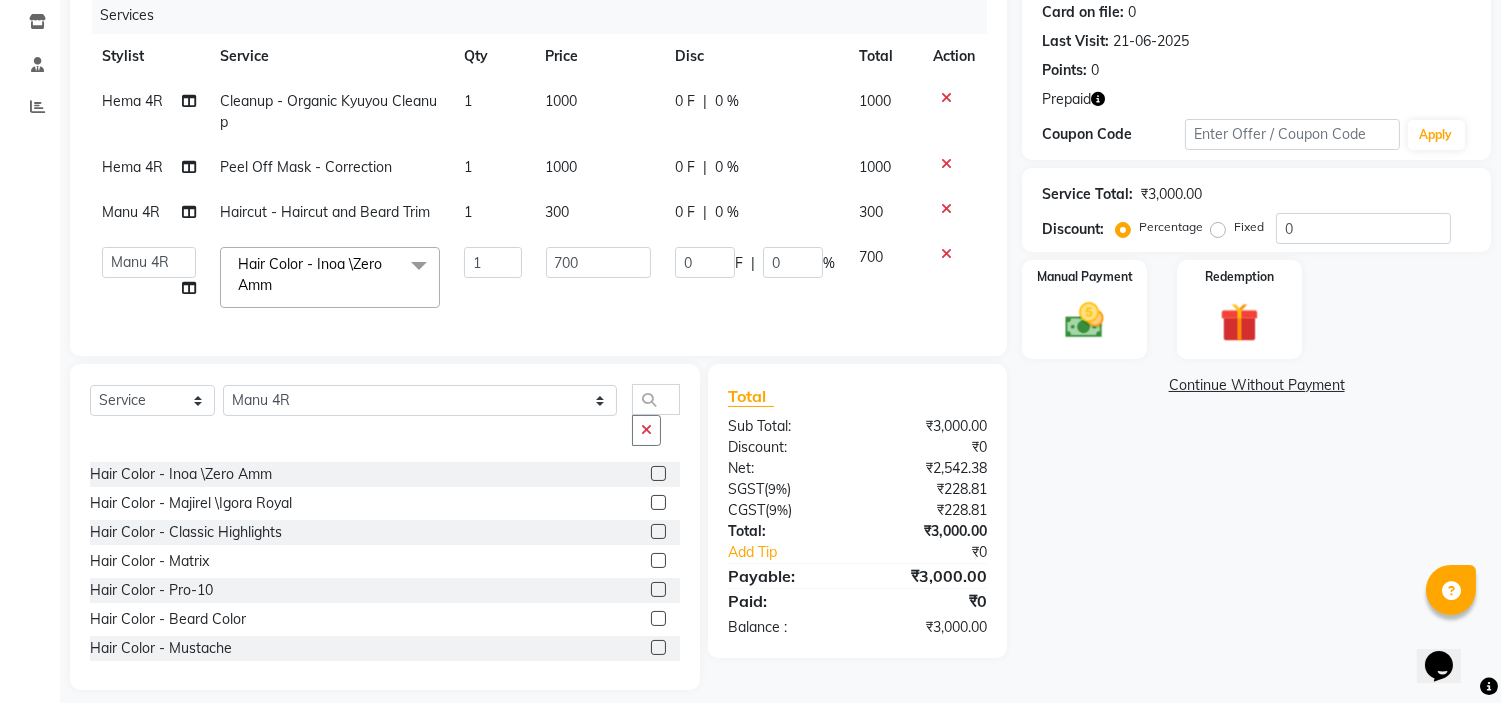 click at bounding box center [657, 474] 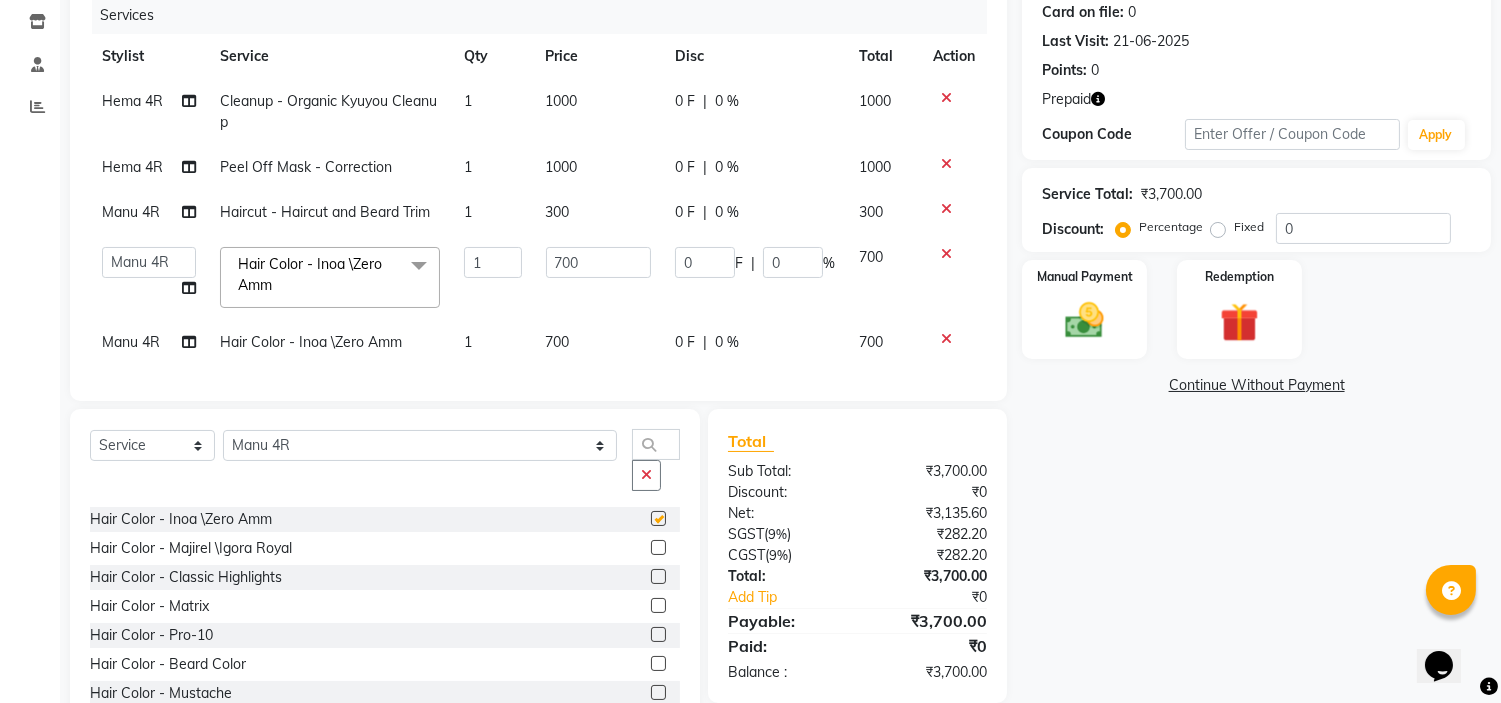 checkbox on "false" 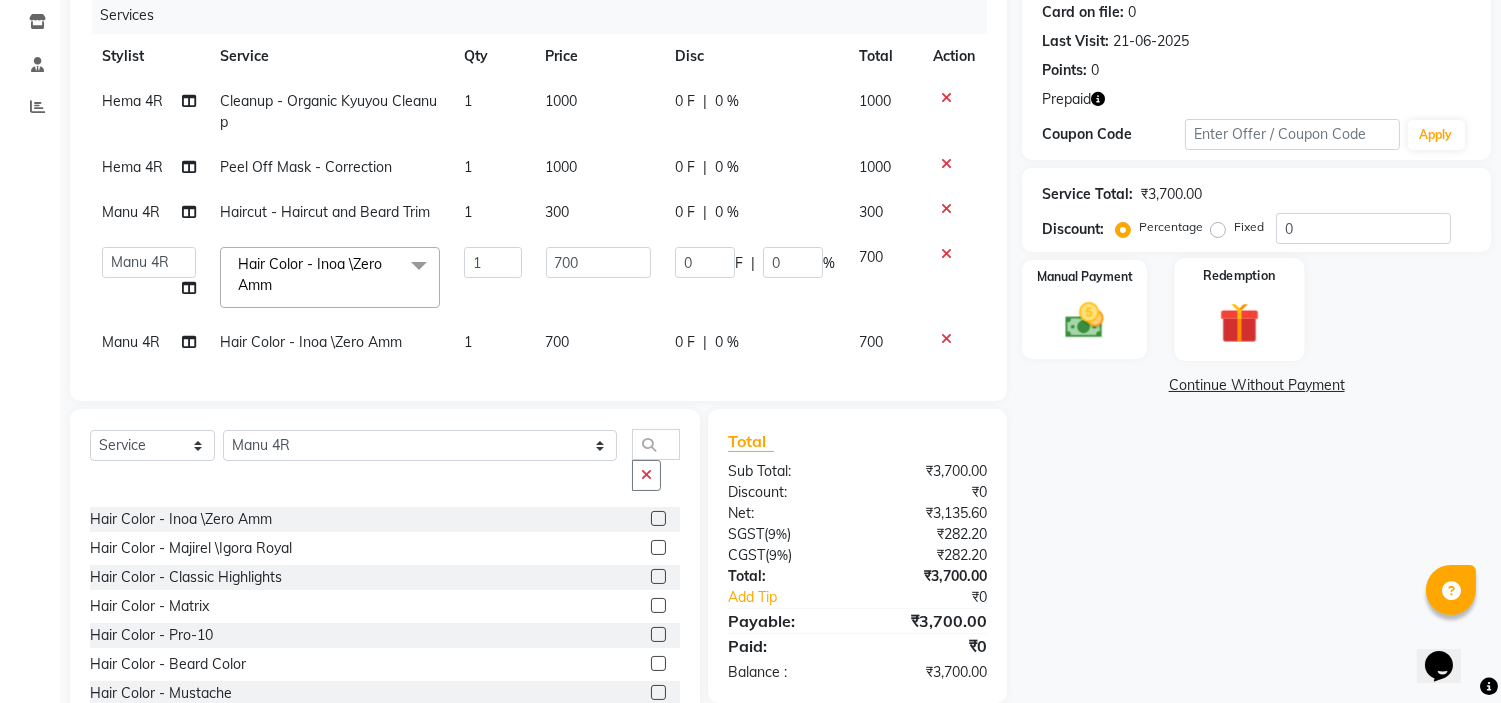 click on "Redemption" 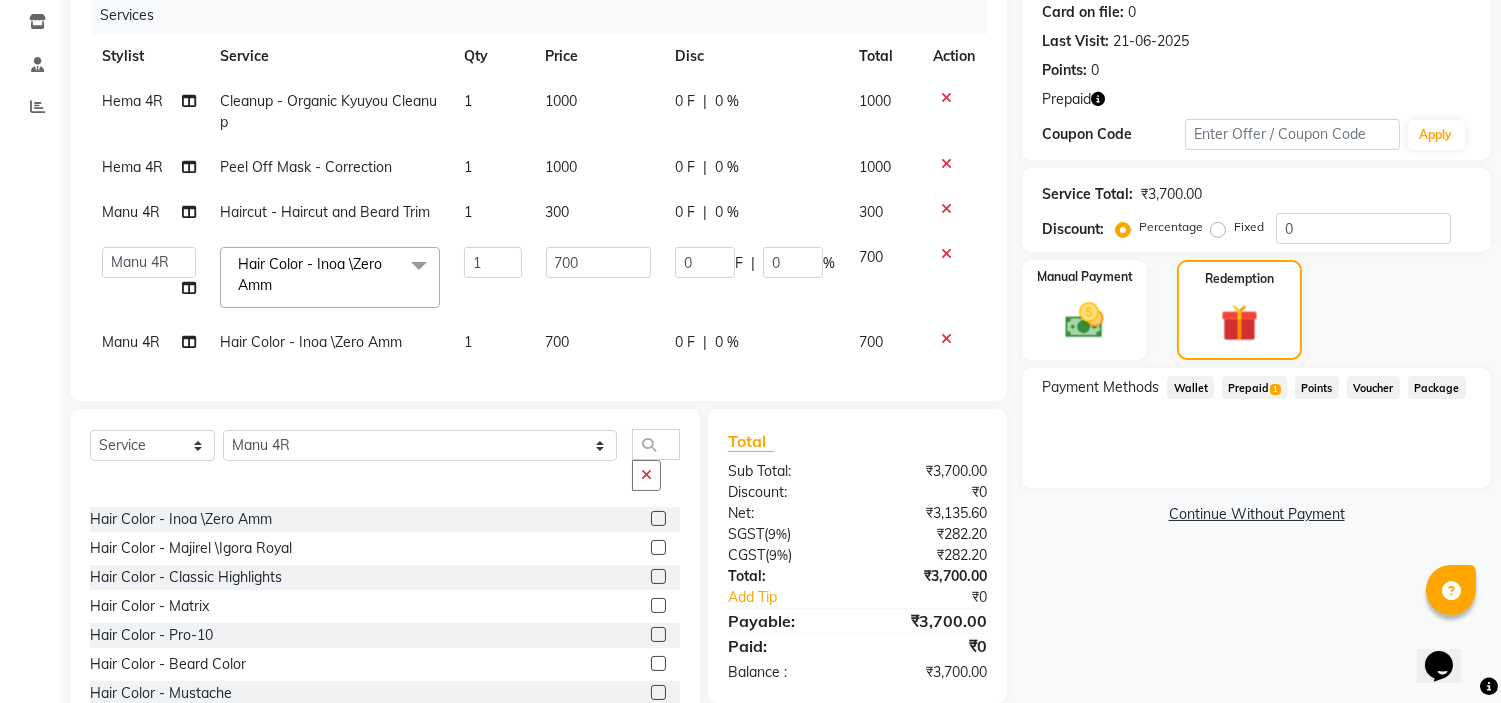 click on "Prepaid  1" 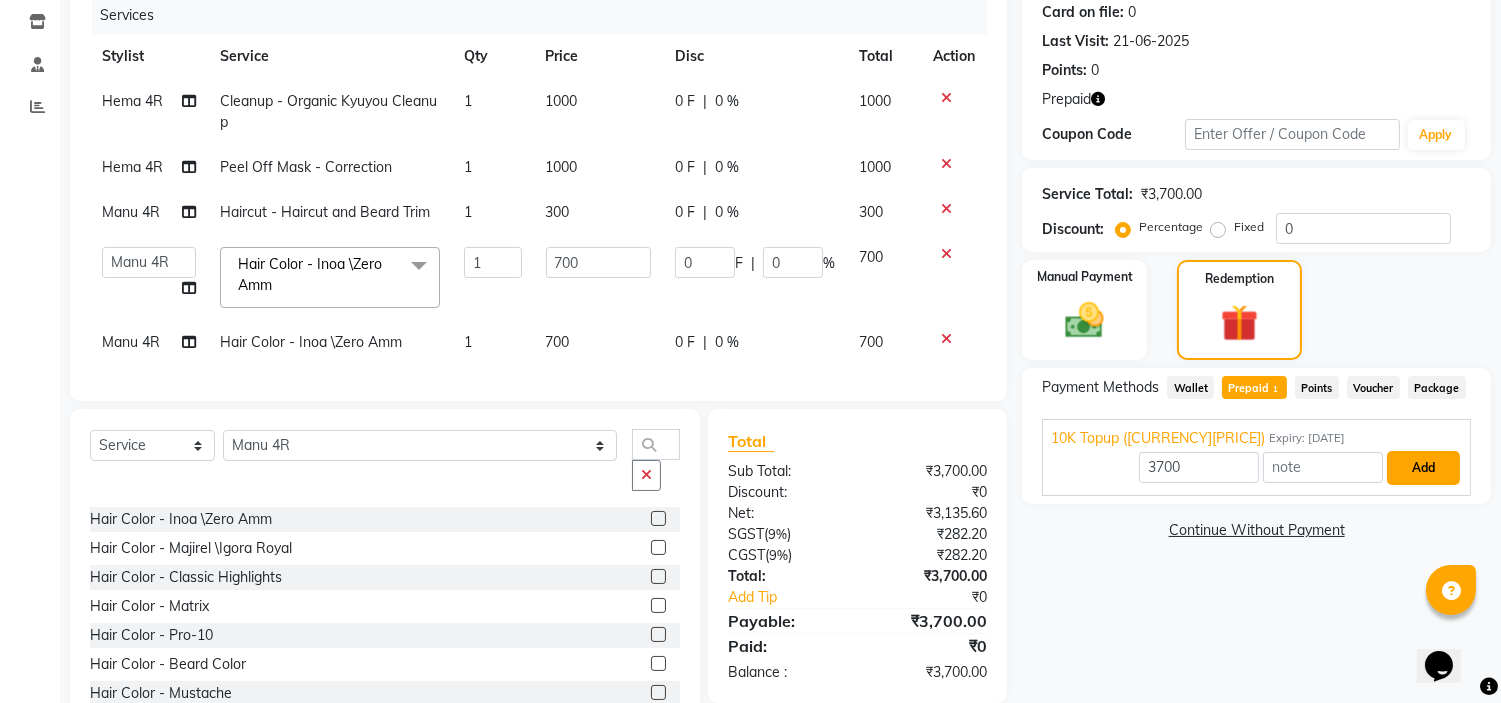 click on "Add" at bounding box center [1423, 468] 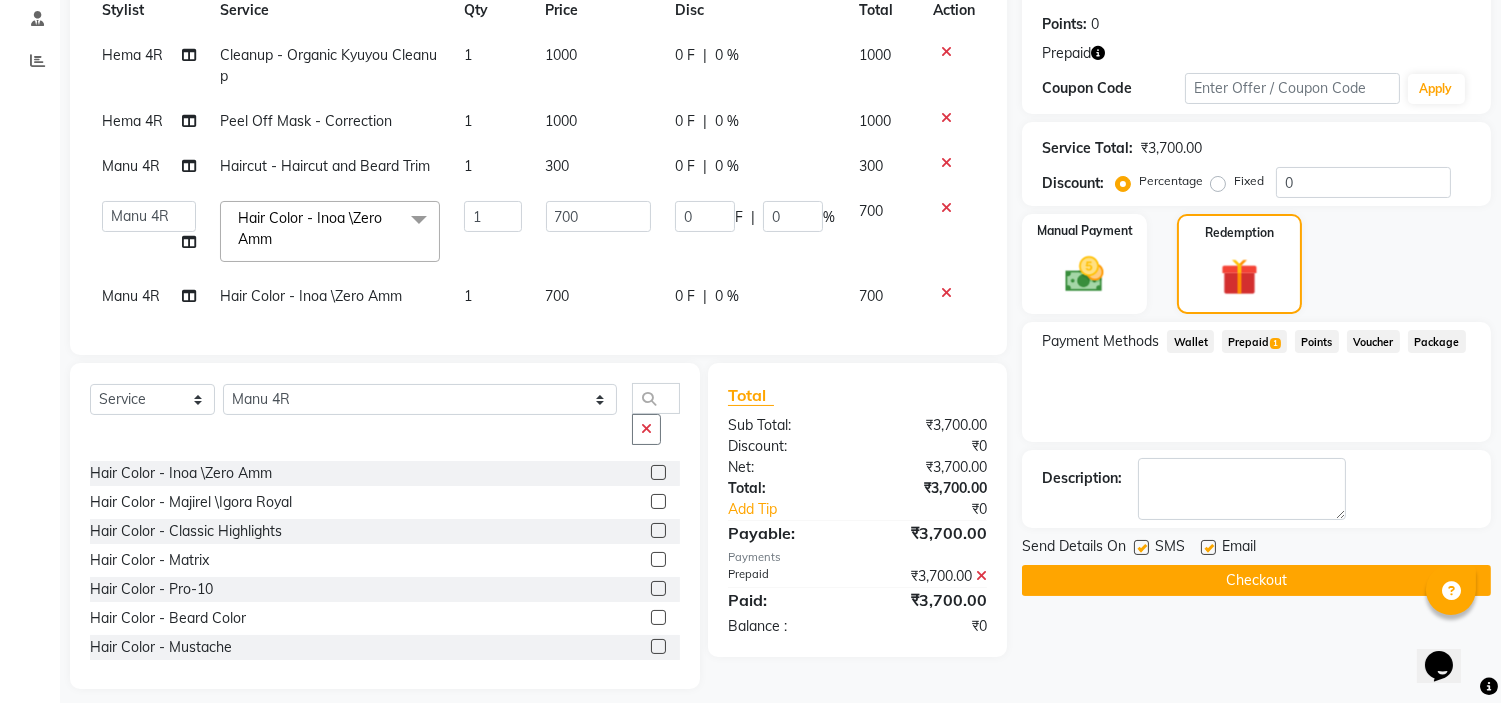scroll, scrollTop: 298, scrollLeft: 0, axis: vertical 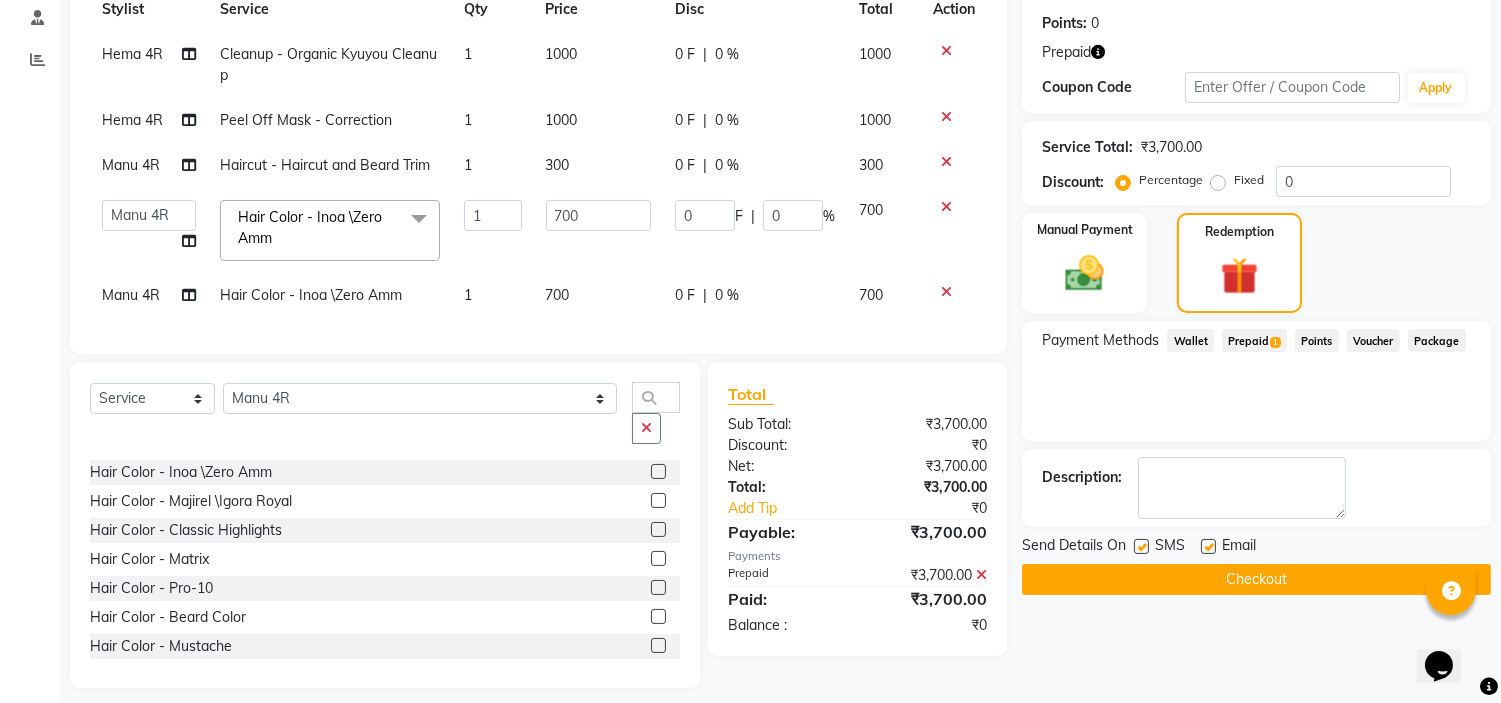click on "Checkout" 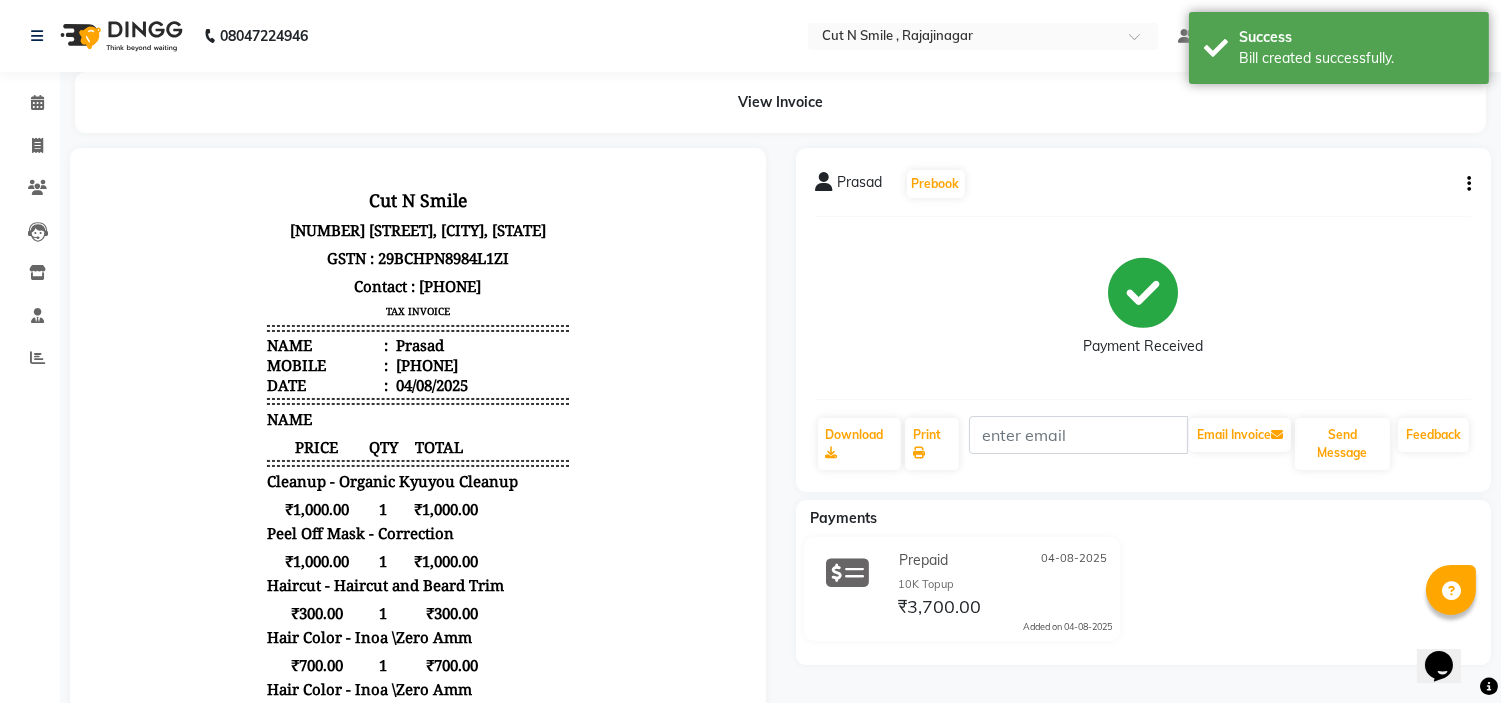 scroll, scrollTop: 0, scrollLeft: 0, axis: both 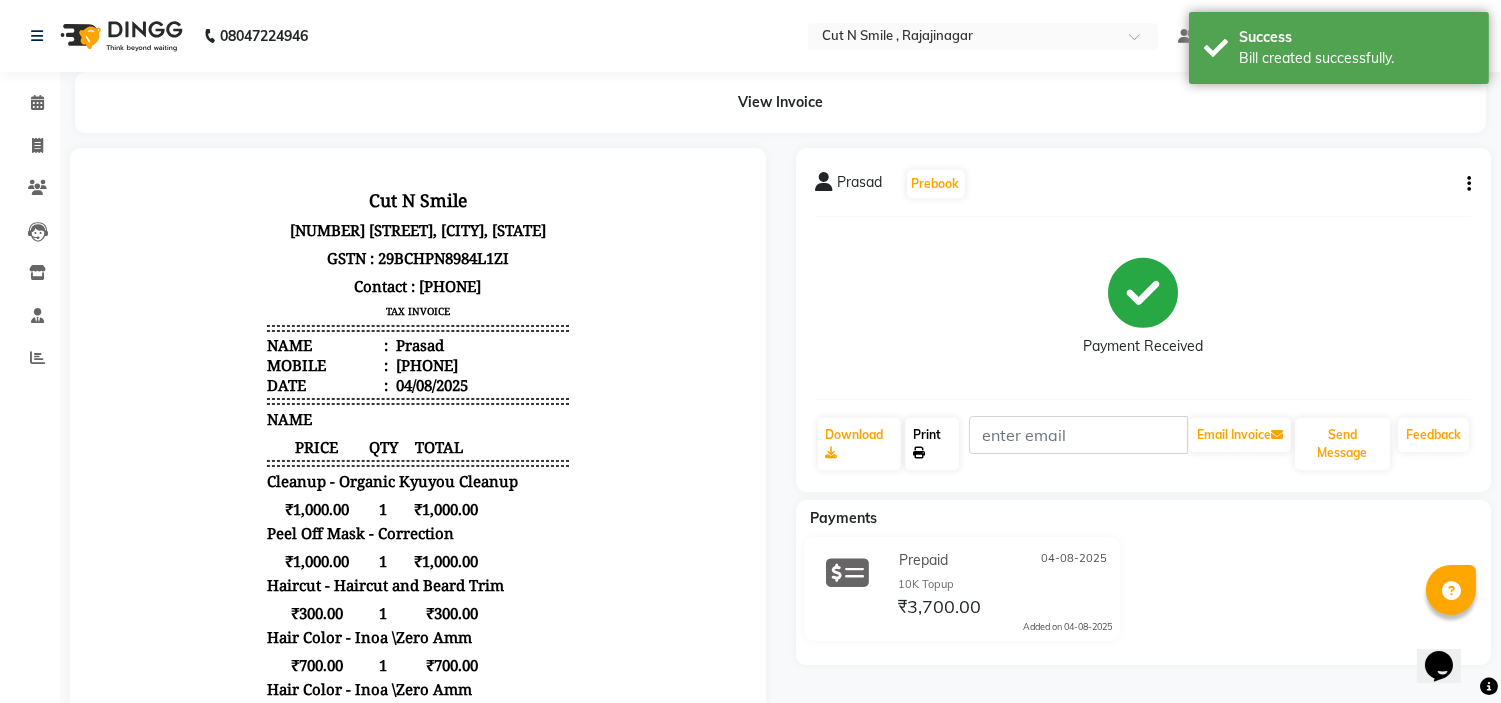 click on "Print" 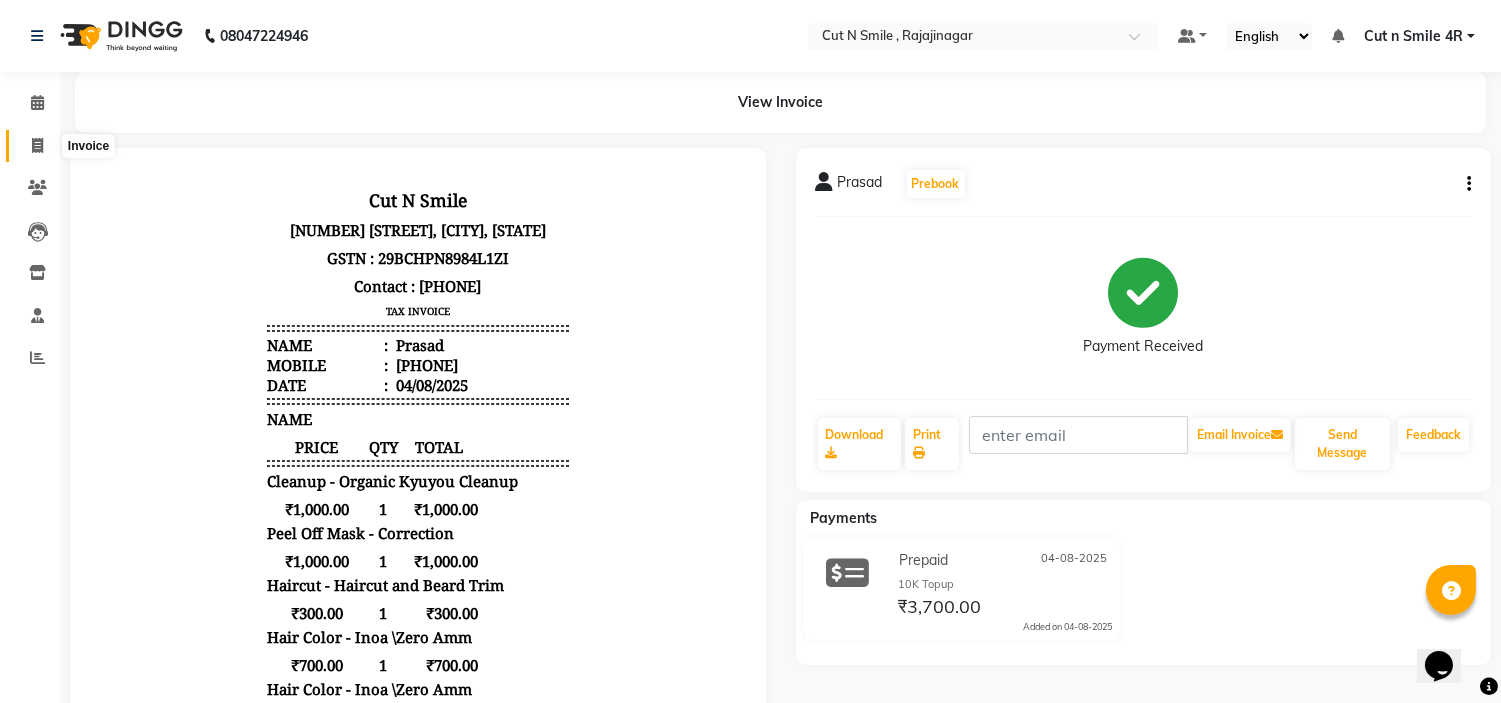 click 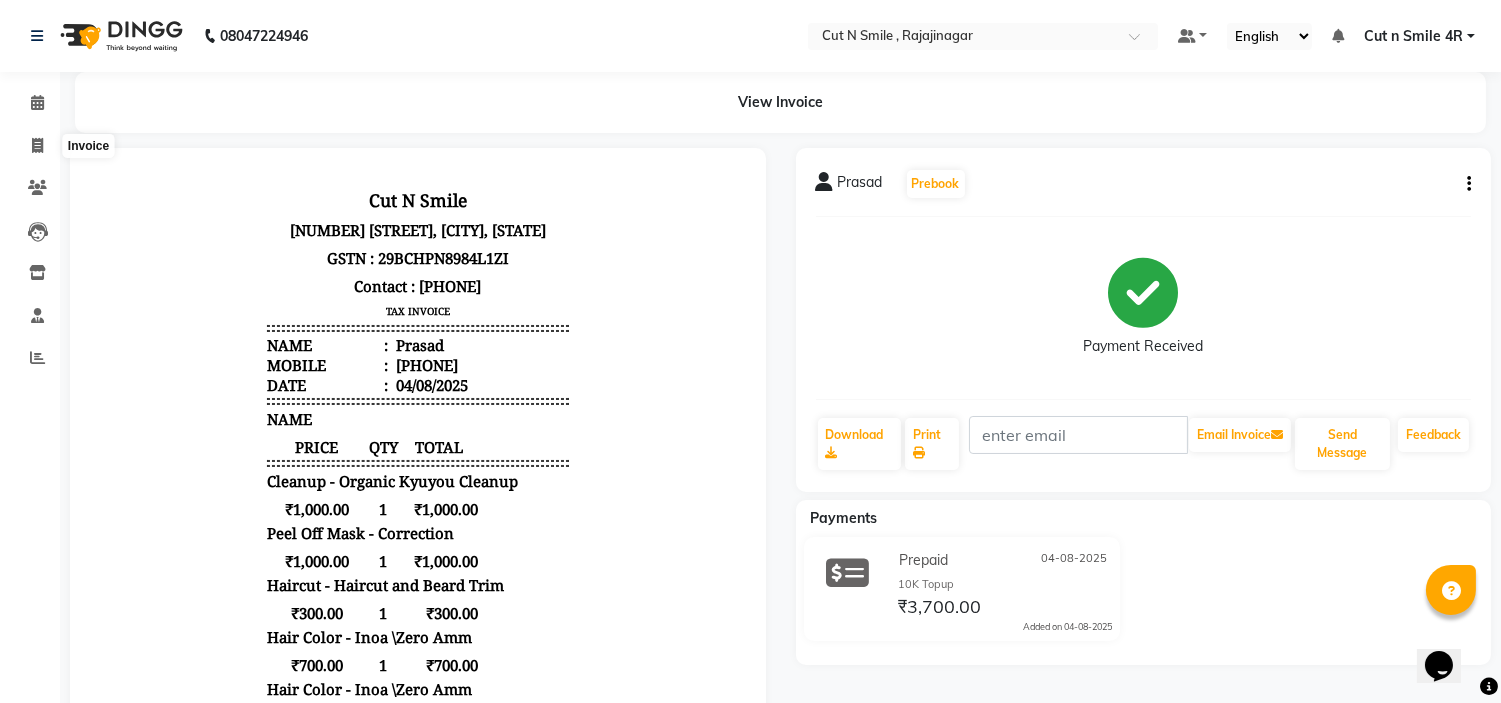 select on "service" 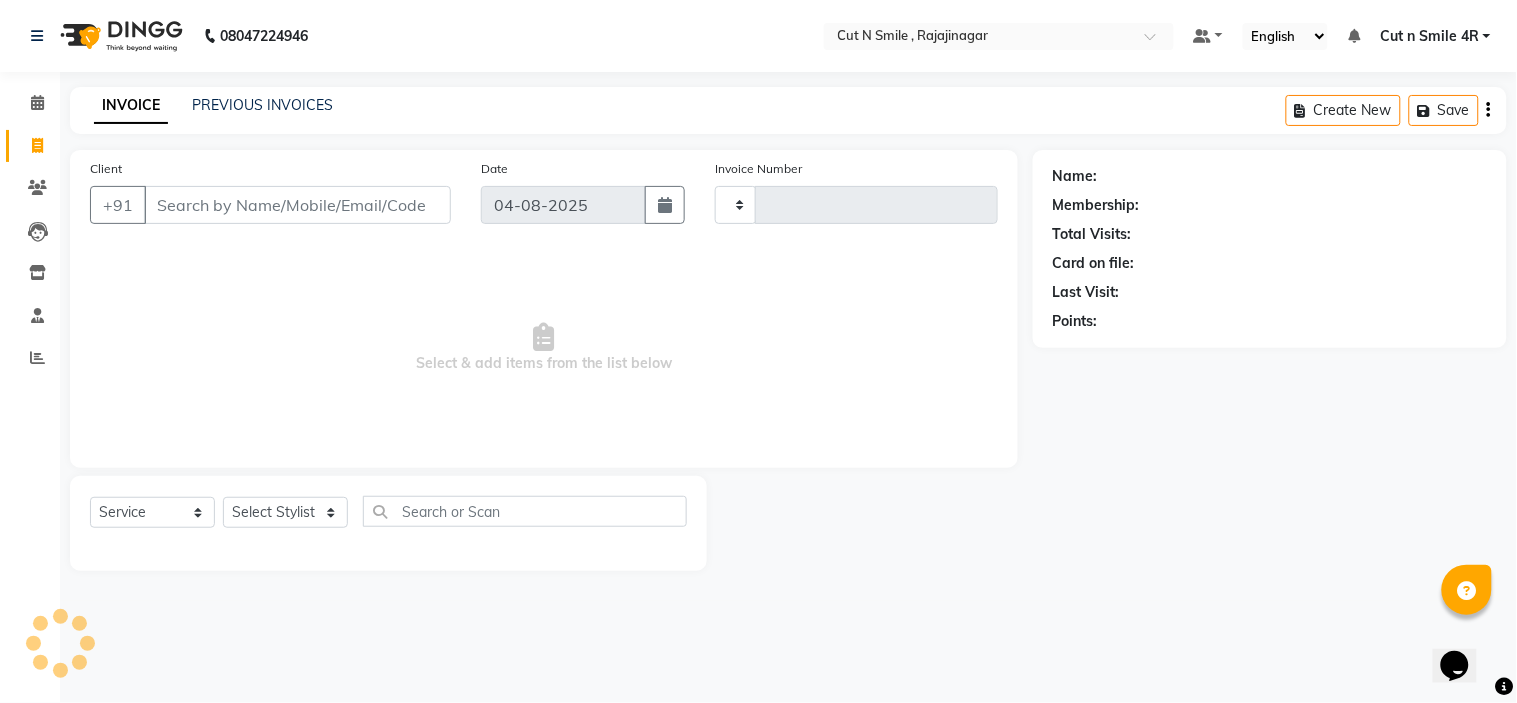 type on "116" 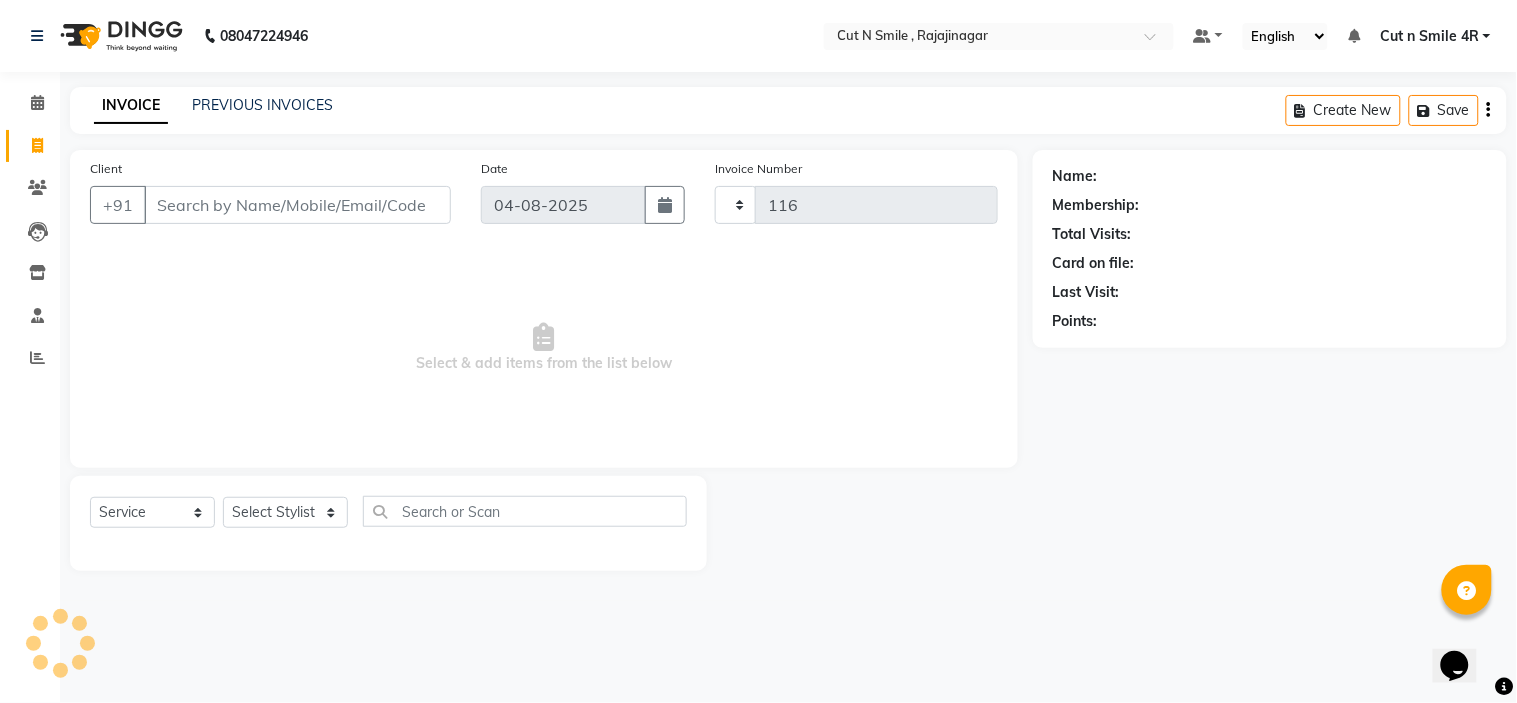 select on "7187" 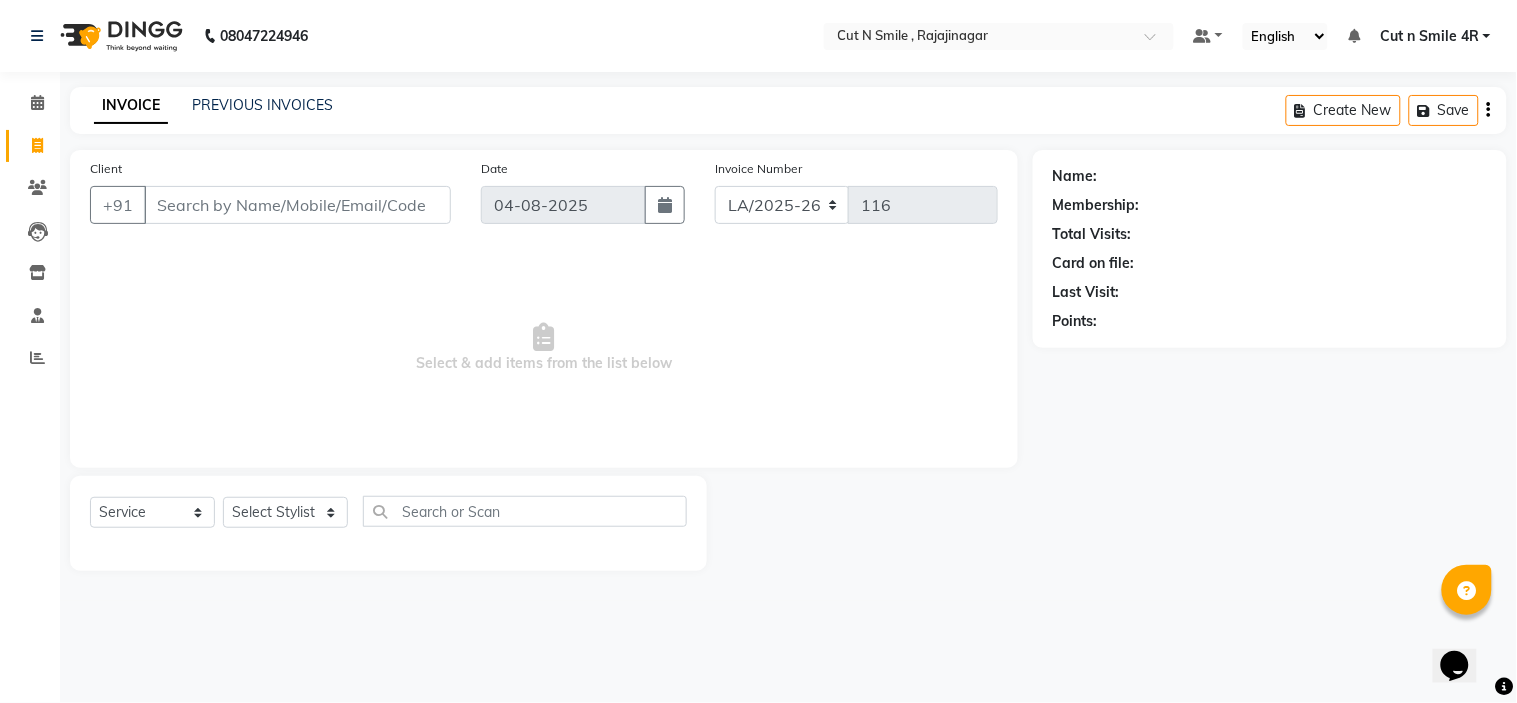 click on "Client" at bounding box center [297, 205] 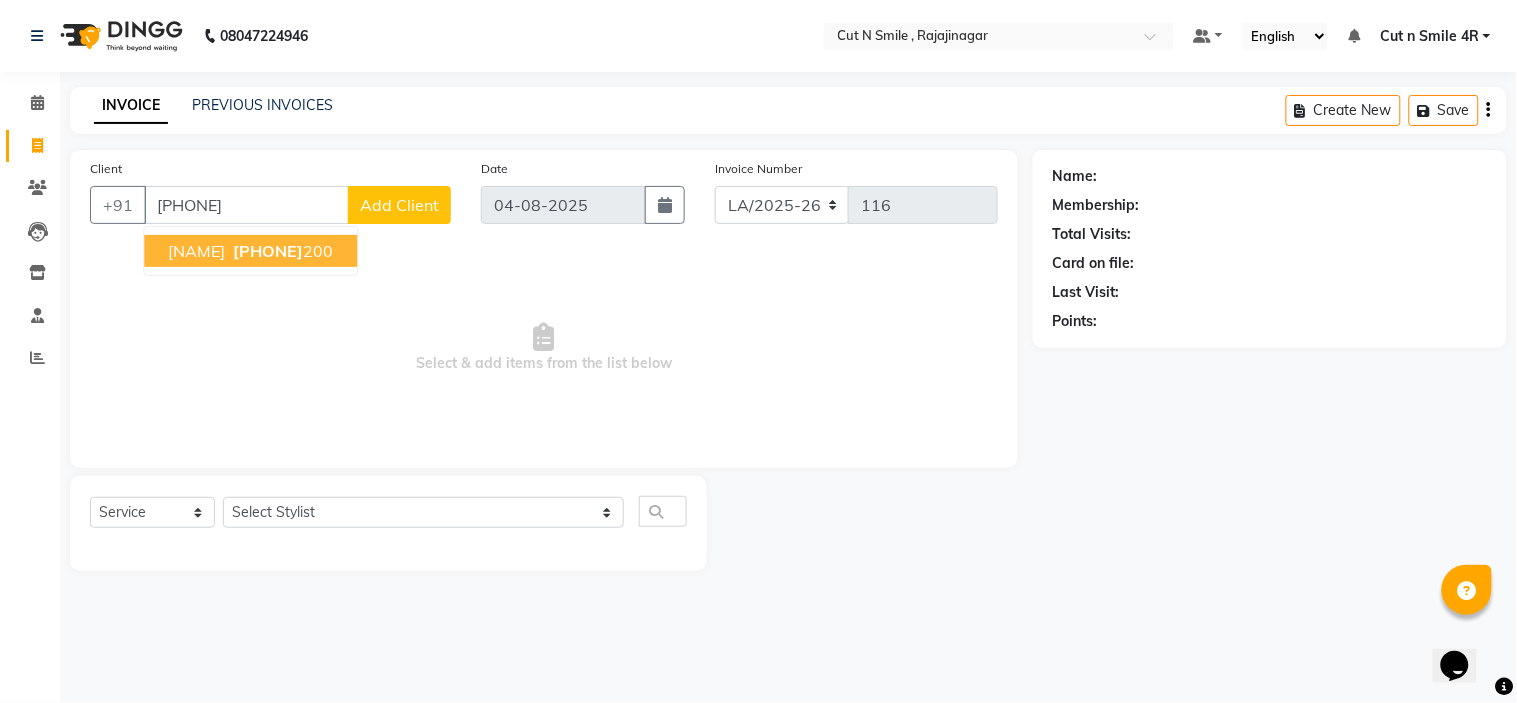 click on "[NAME]" at bounding box center [196, 251] 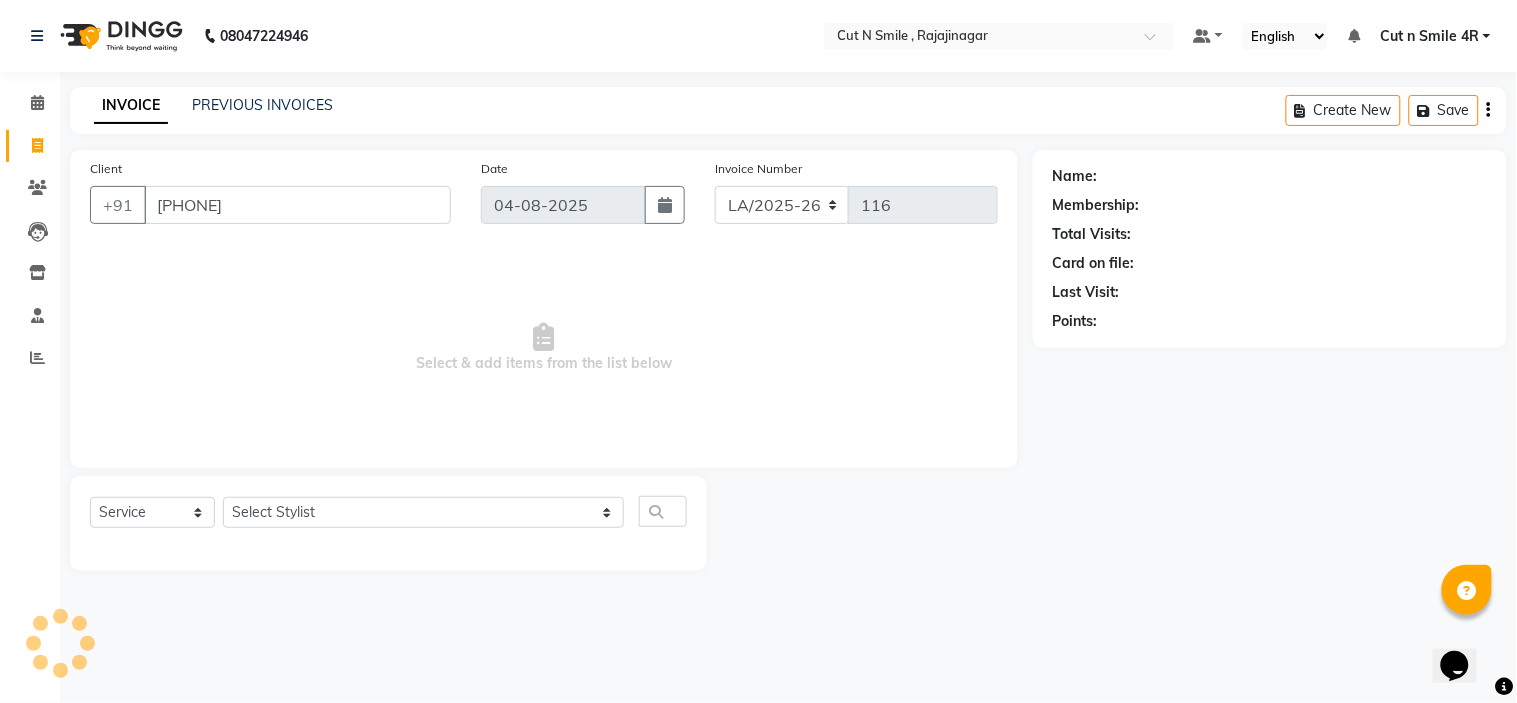 type on "[PHONE]" 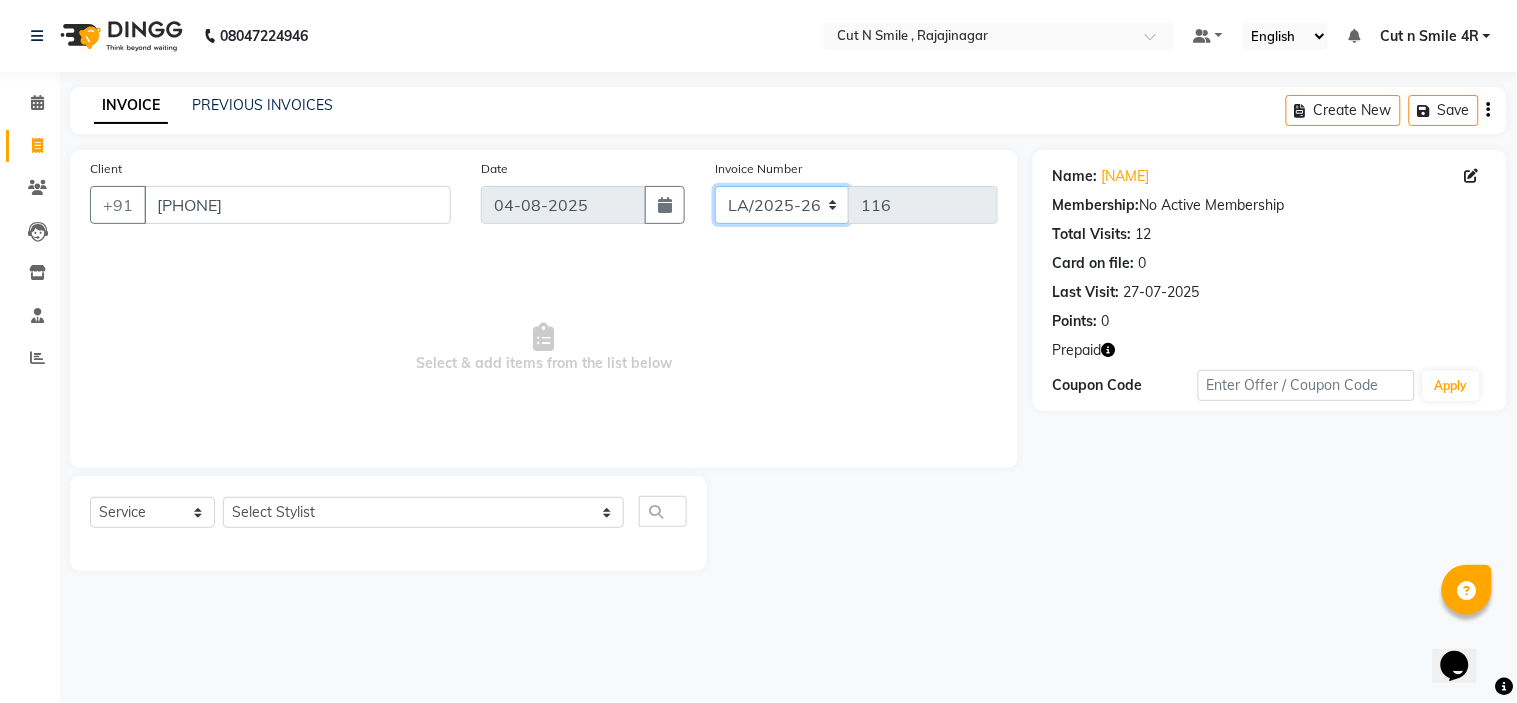 click on "BOB/25-26 LA/2025-26 SH/25 CH/25 SA/25" 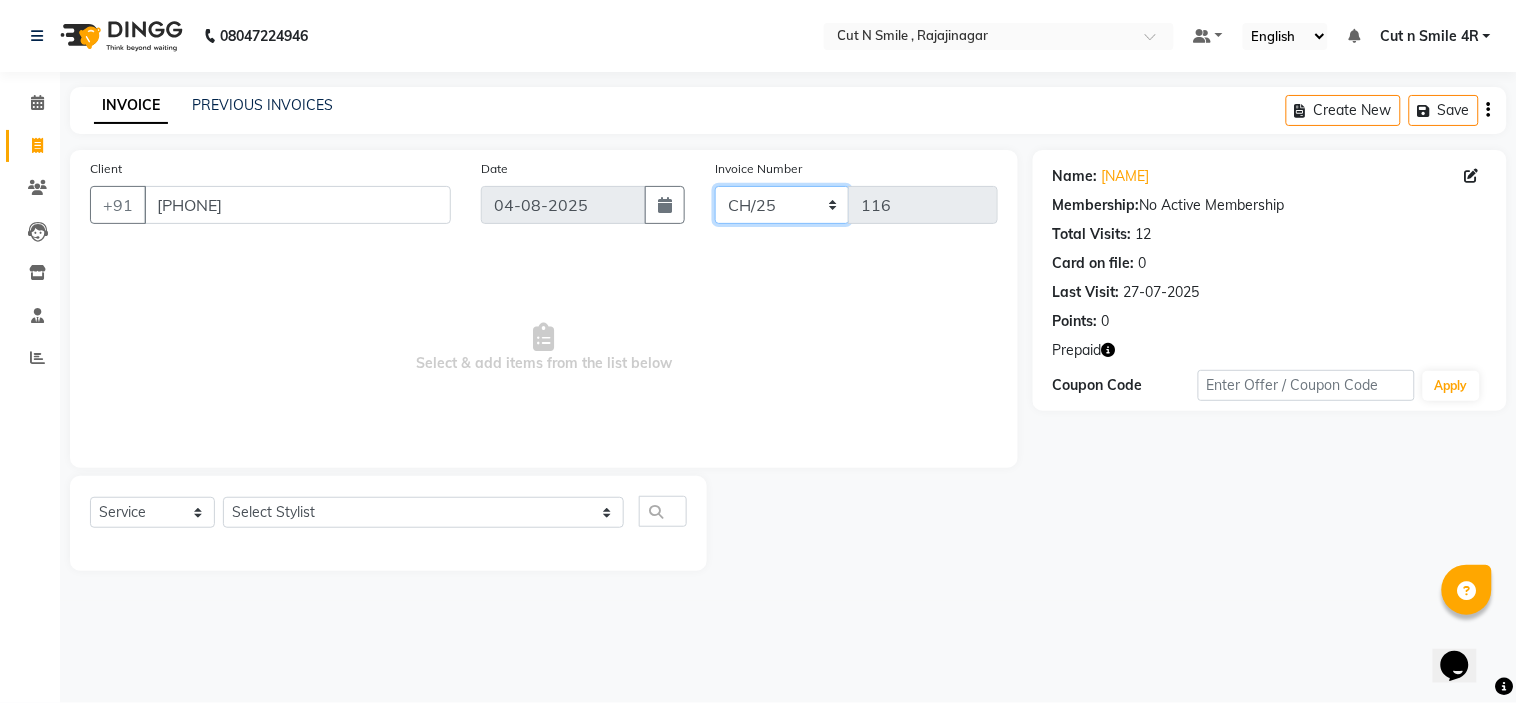 click on "BOB/25-26 LA/2025-26 SH/25 CH/25 SA/25" 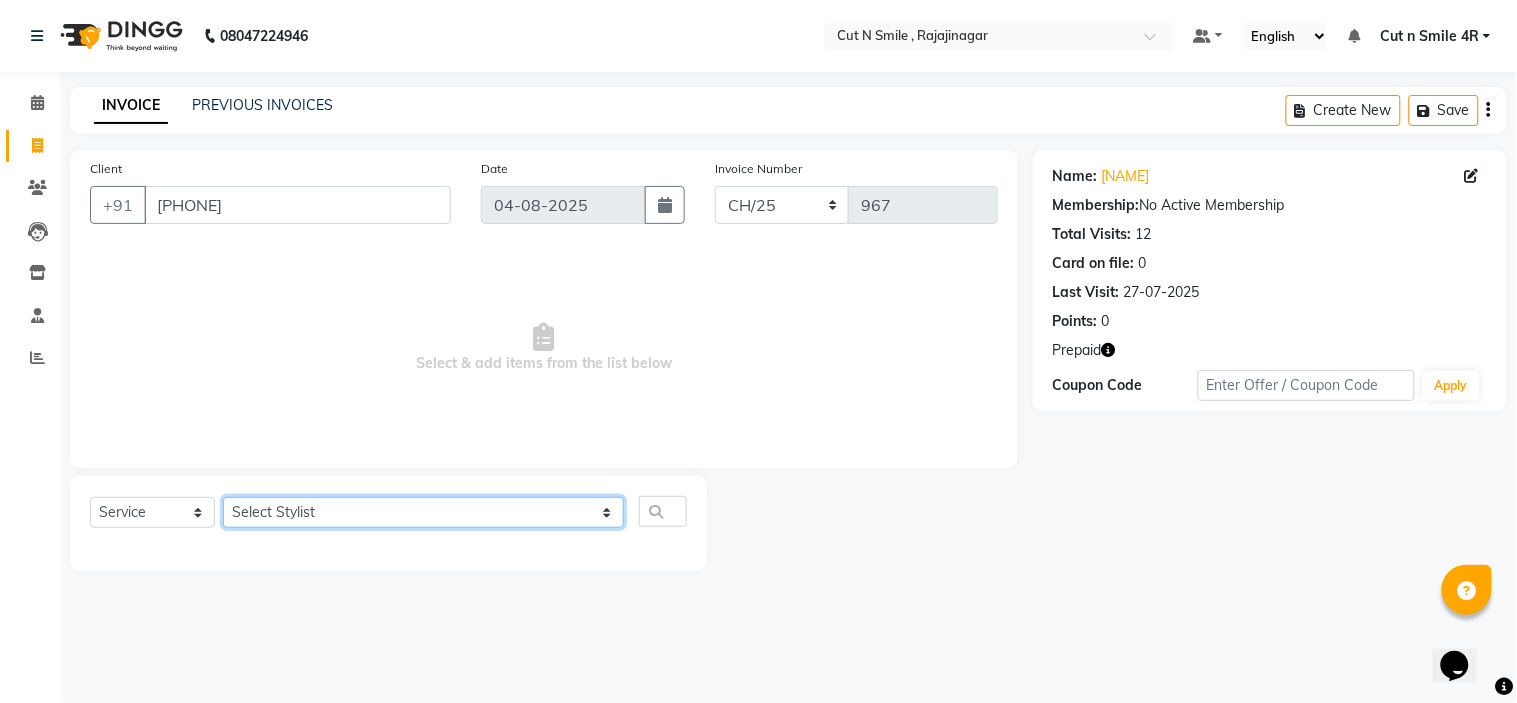 drag, startPoint x: 291, startPoint y: 510, endPoint x: 277, endPoint y: 261, distance: 249.39326 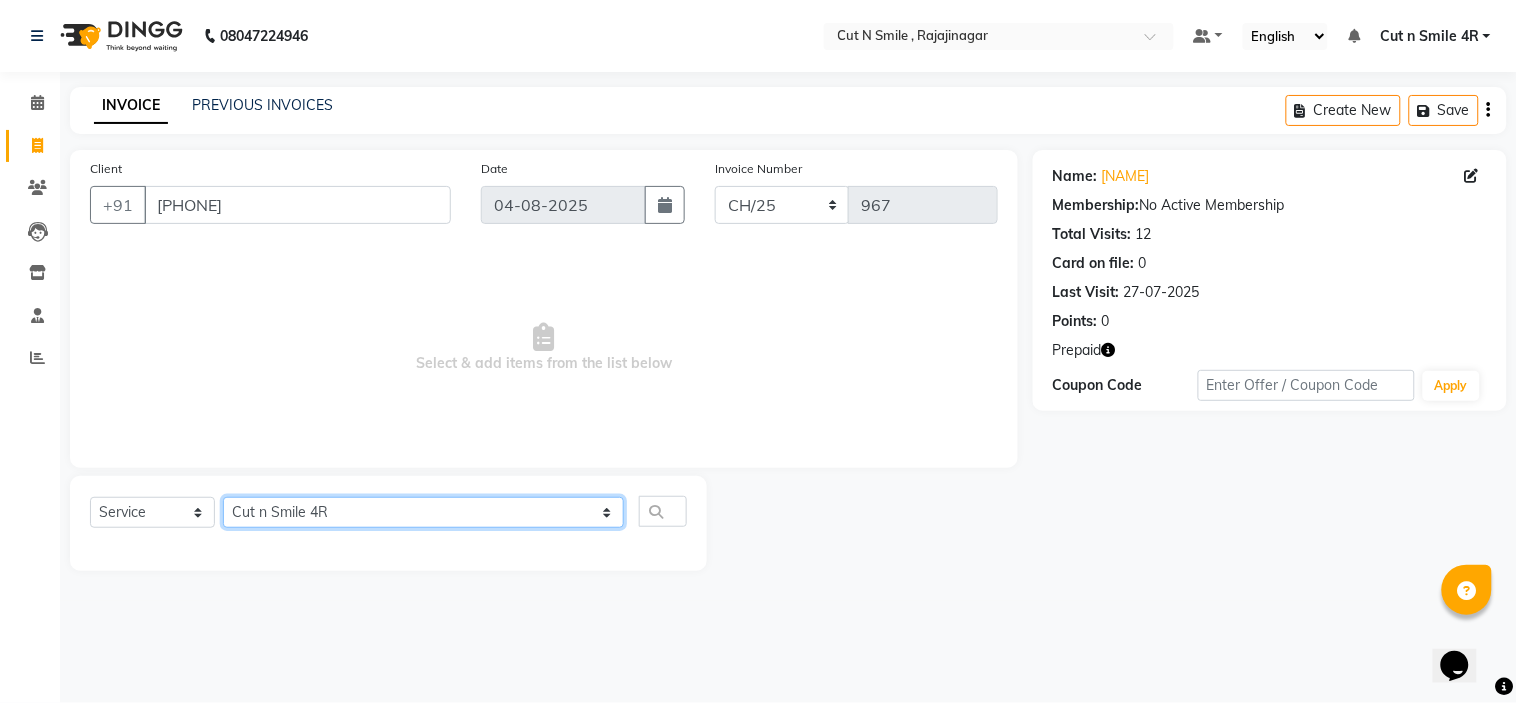 click on "Select Stylist Ali ML Ammu 3R Ankith VN Ash Mohammed 3R Atheek 3R Binitha 3R Bipana 4R CNS BOB  Cut N Smile 17M  Cut N Smile 3R Cut n Smile 4R Cut N Smile 9M Cut N Smile ML Cut N Smile V Fazil Ali 4R Govind VN Hema 4R Jayashree VN Karan VN Love 4R Mani Singh 3R Manu 4R  Muskaan VN Nadeem 4R N D M 4R NDM Alam 4R Noushad VN Pavan 4R Priya BOB Priyanka 3R Rahul 3R Ravi 3R Riya BOB Rohith 4R Roobina 3R Roopa 4R Rubina BOB Sahil Ahmed 3R Sahil Bhatti 4R Sameer 3R Sanajana BOB  Sanjana BOB Sarita VN Shaan 4R Shahid 4R Shakir VN Shanavaaz BOB Shiney 3R Shivu Raj 4R Srijana BOB Sunil Laddi 4R Sunny VN Supriya BOB Sushmitha 4R Vakeel 3R Varas 4R Varas BOB Vishwa VN" 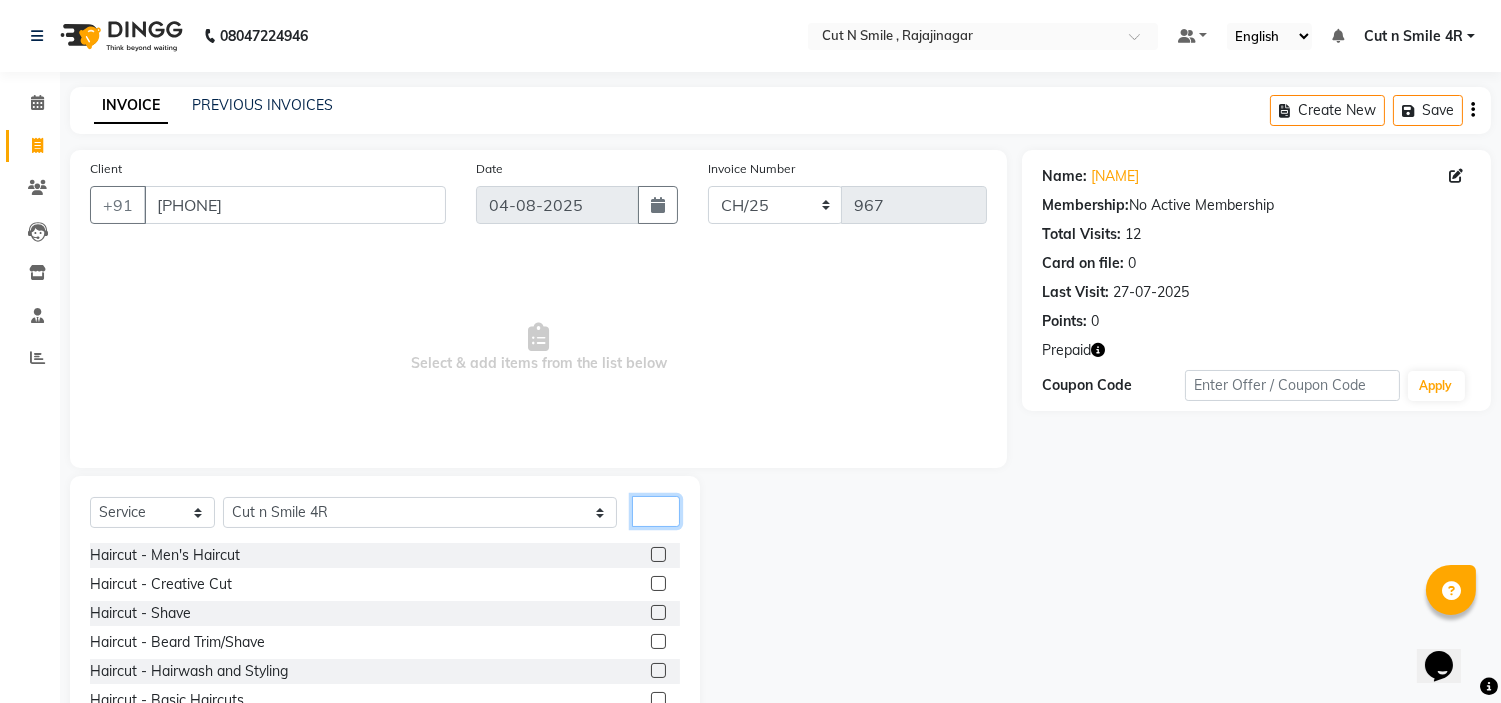 click 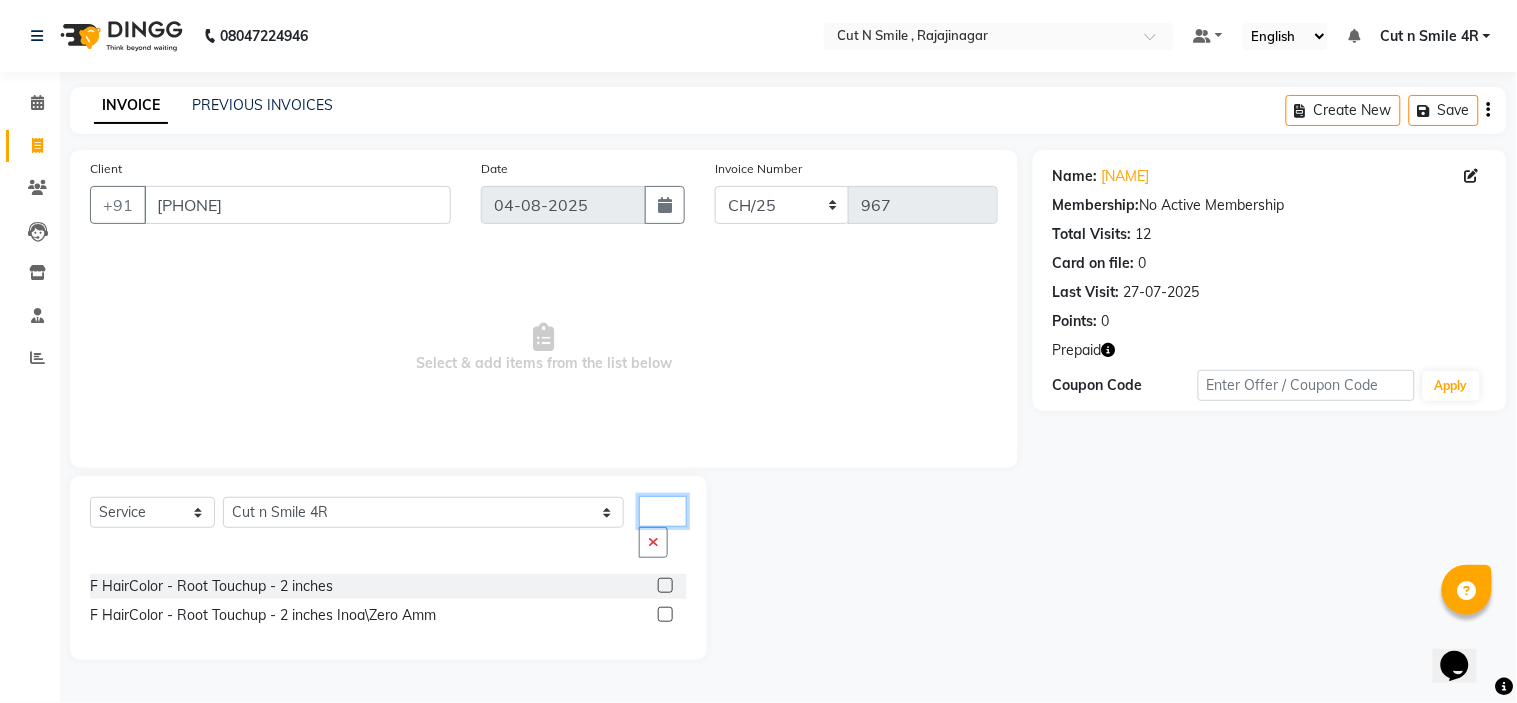 type on "roo" 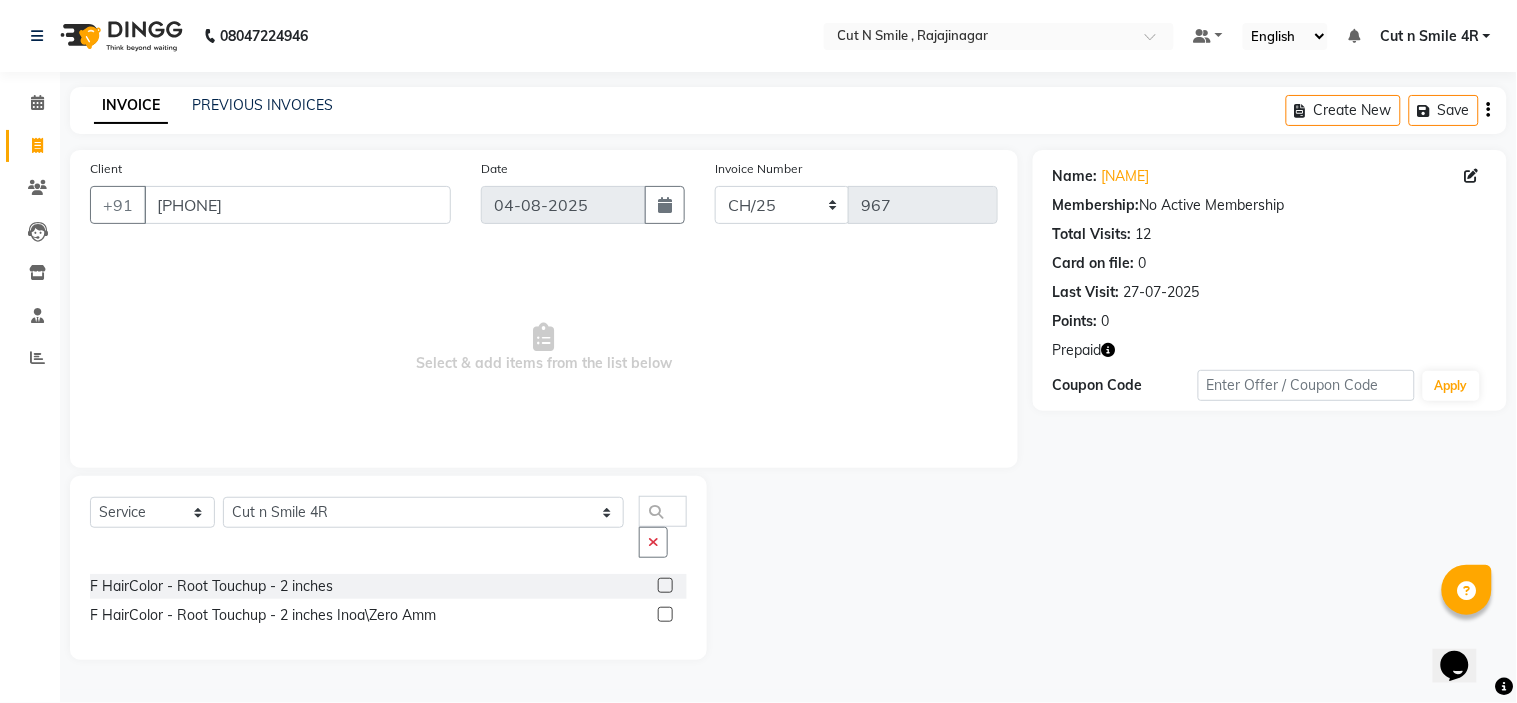 click 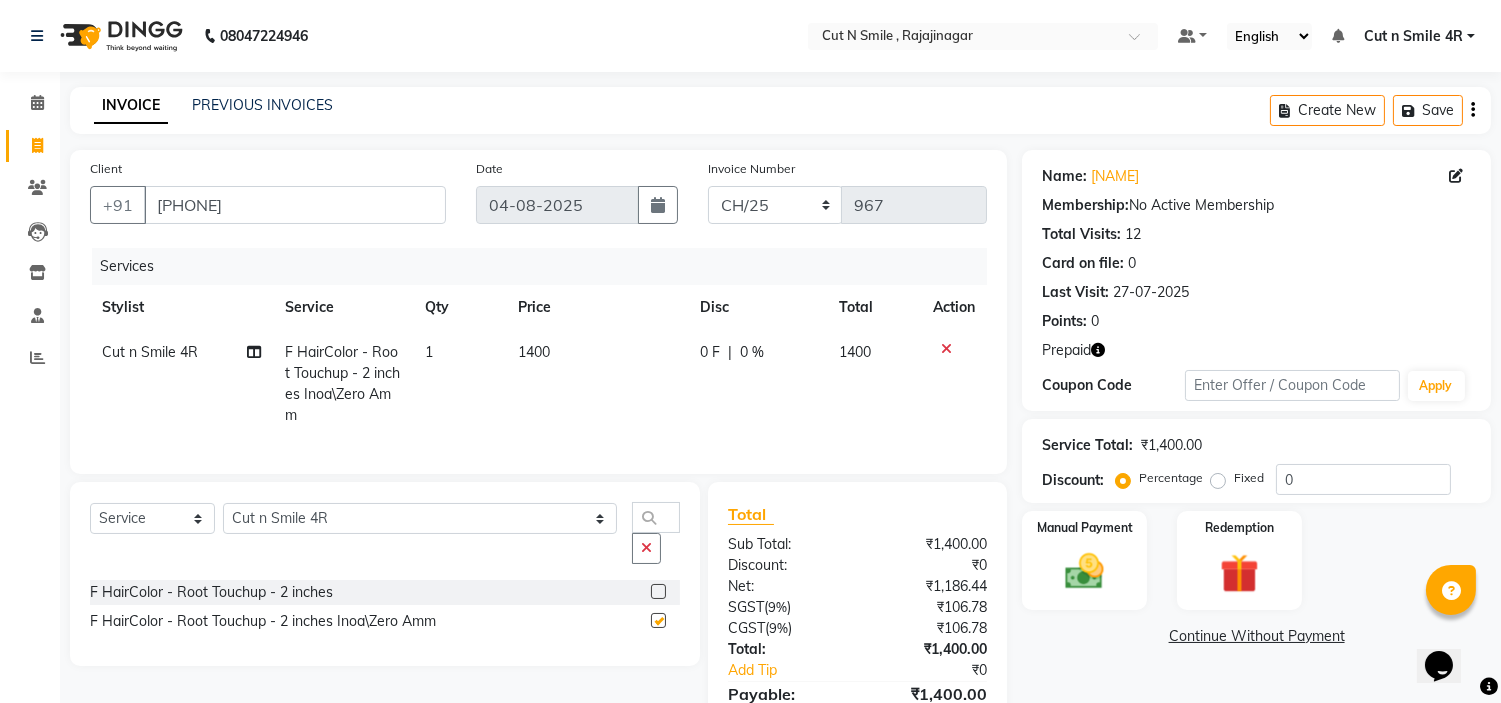checkbox on "false" 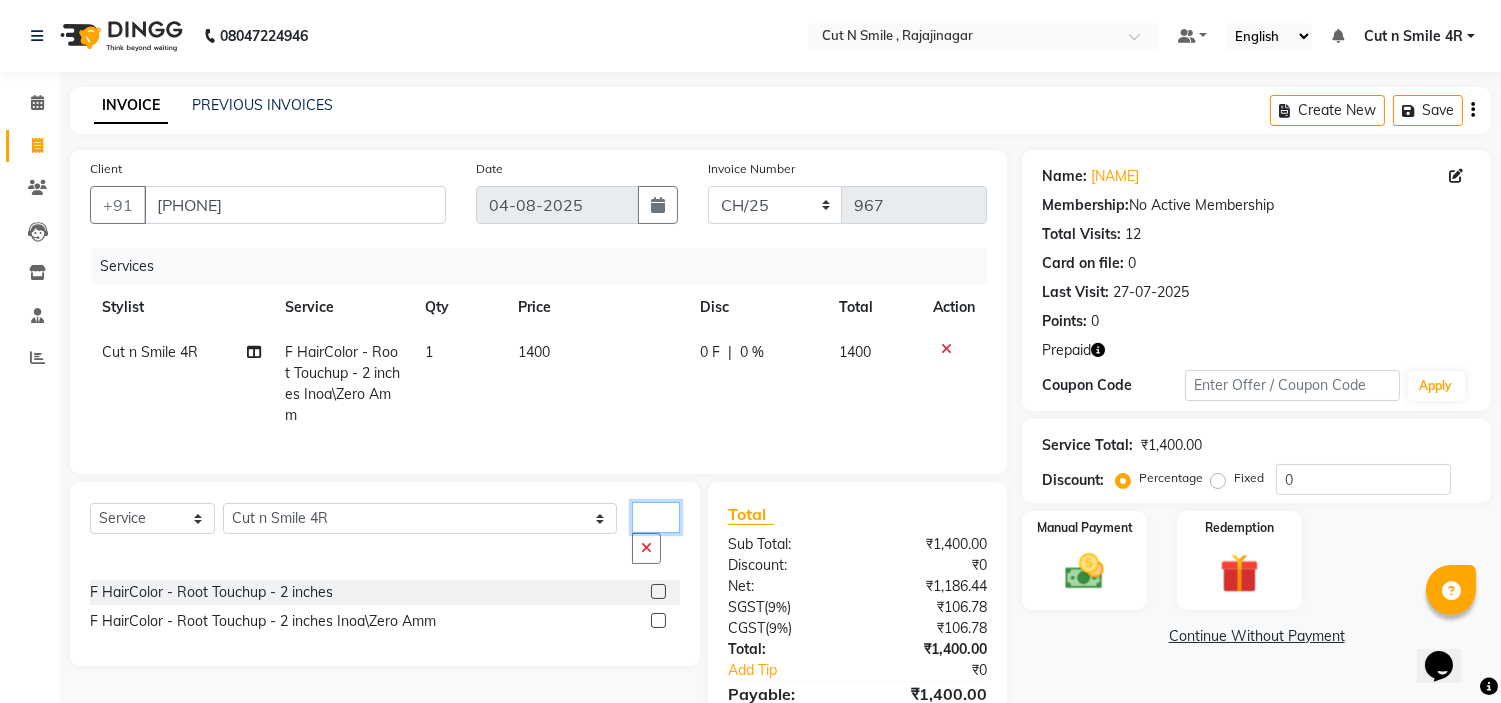 click on "roo" 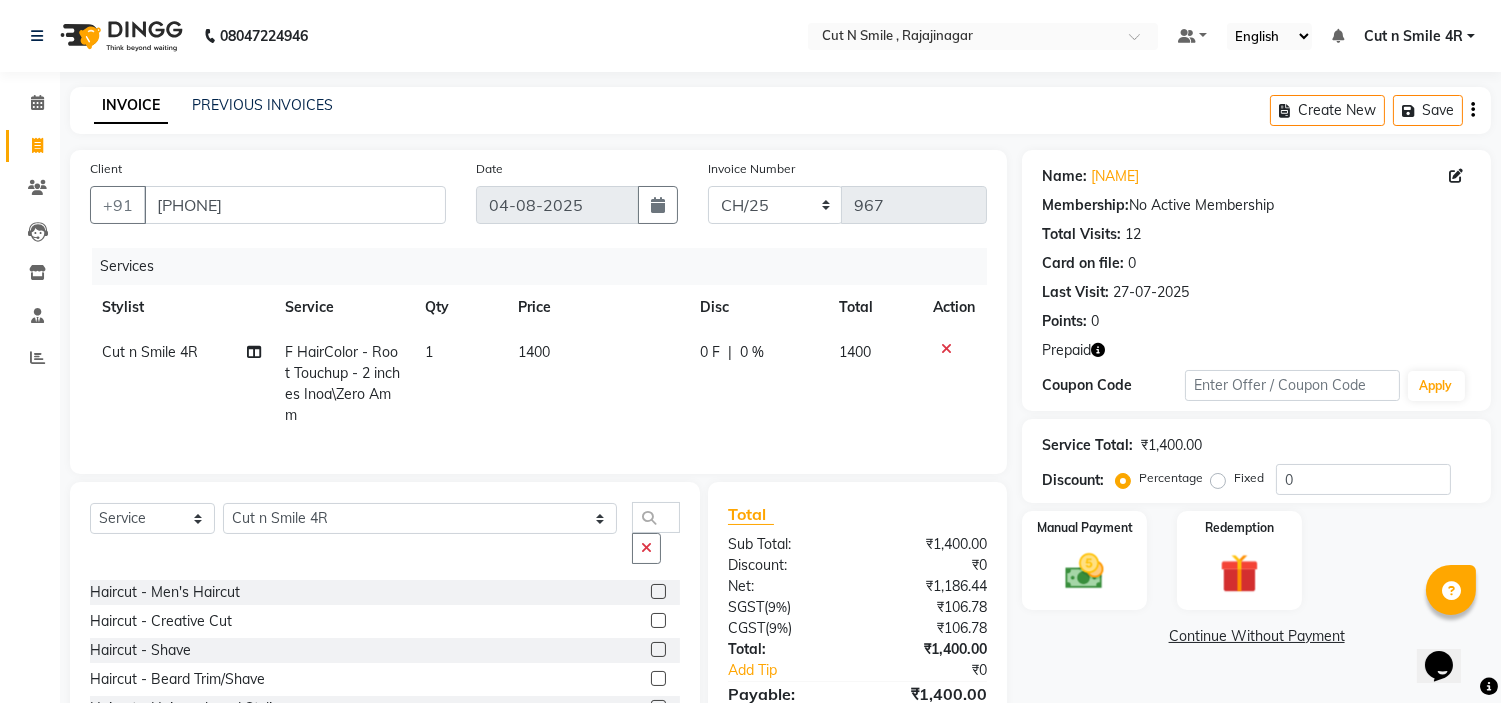 click on "Select  Service  Product  Membership  Package Voucher Prepaid Gift Card  Select Stylist Ali ML Ammu 3R Ankith VN Ash Mohammed 3R Atheek 3R Binitha 3R Bipana 4R CNS BOB  Cut N Smile 17M  Cut N Smile 3R Cut n Smile 4R Cut N Smile 9M Cut N Smile ML Cut N Smile V Fazil Ali 4R Govind VN Hema 4R Jayashree VN Karan VN Love 4R Mani Singh 3R Manu 4R  Muskaan VN Nadeem 4R N D M 4R NDM Alam 4R Noushad VN Pavan 4R Priya BOB Priyanka 3R Rahul 3R Ravi 3R Riya BOB Rohith 4R Roobina 3R Roopa 4R Rubina BOB Sahil Ahmed 3R Sahil Bhatti 4R Sameer 3R Sanajana BOB  Sanjana BOB Sarita VN Shaan 4R Shahid 4R Shakir VN Shanavaaz BOB Shiney 3R Shivu Raj 4R Srijana BOB Sunil Laddi 4R Sunny VN Supriya BOB Sushmitha 4R Vakeel 3R Varas 4R Varas BOB Vishwa VN hai" 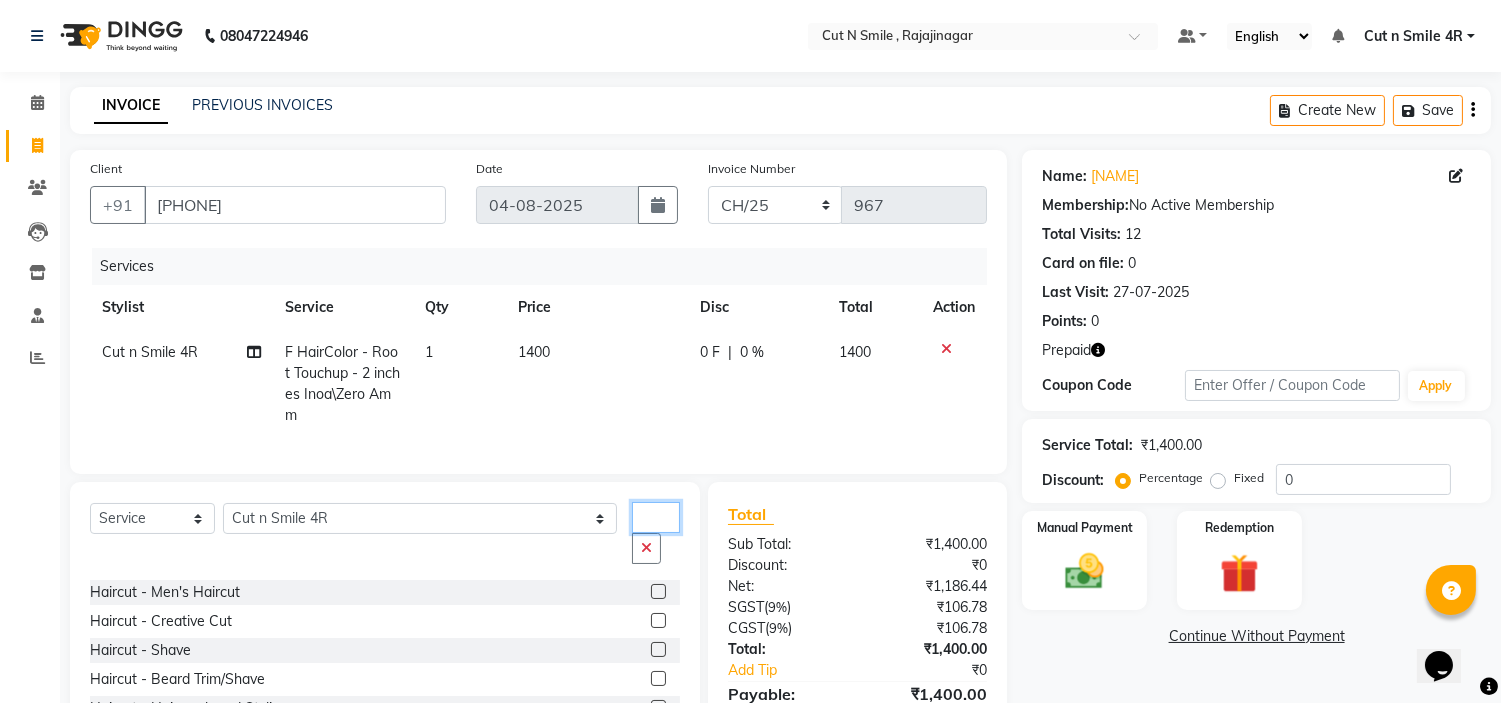 click on "hai" 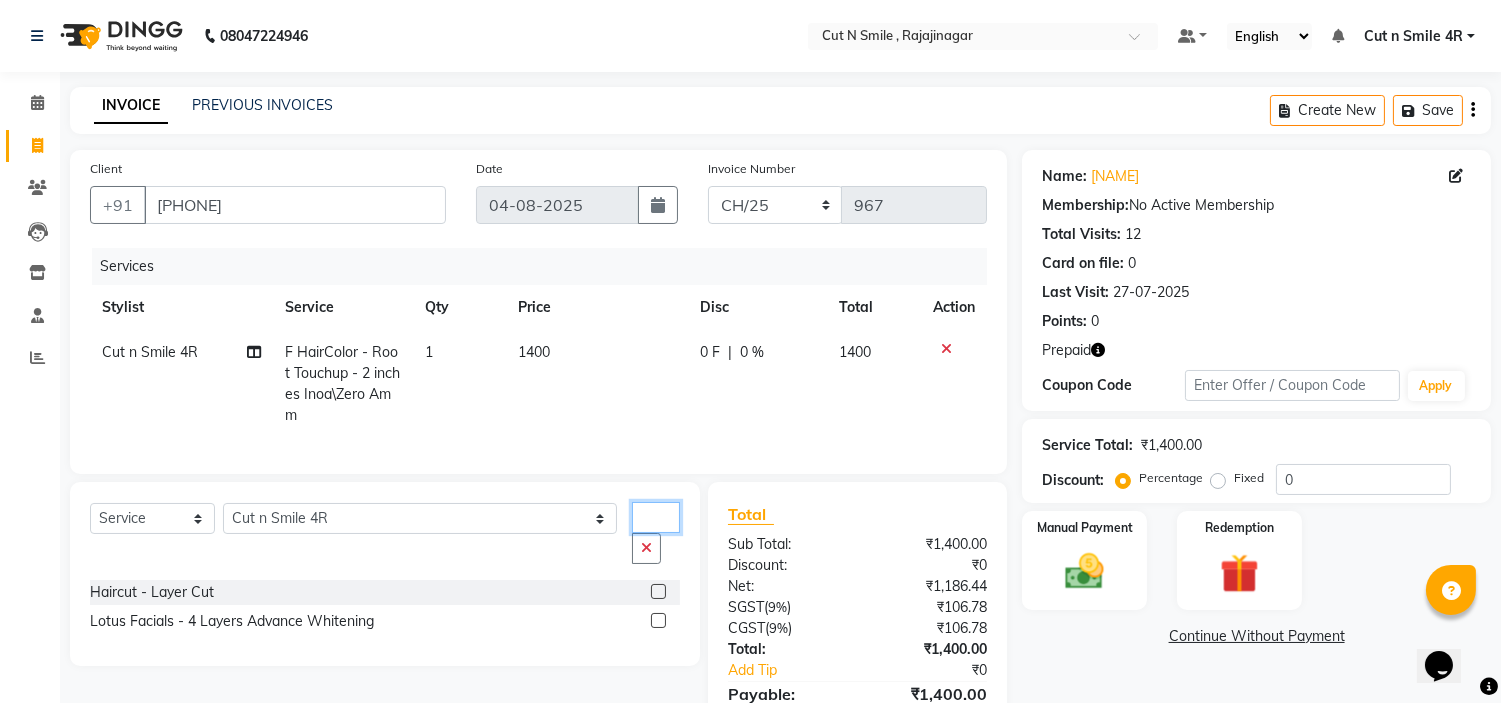 type on "lay" 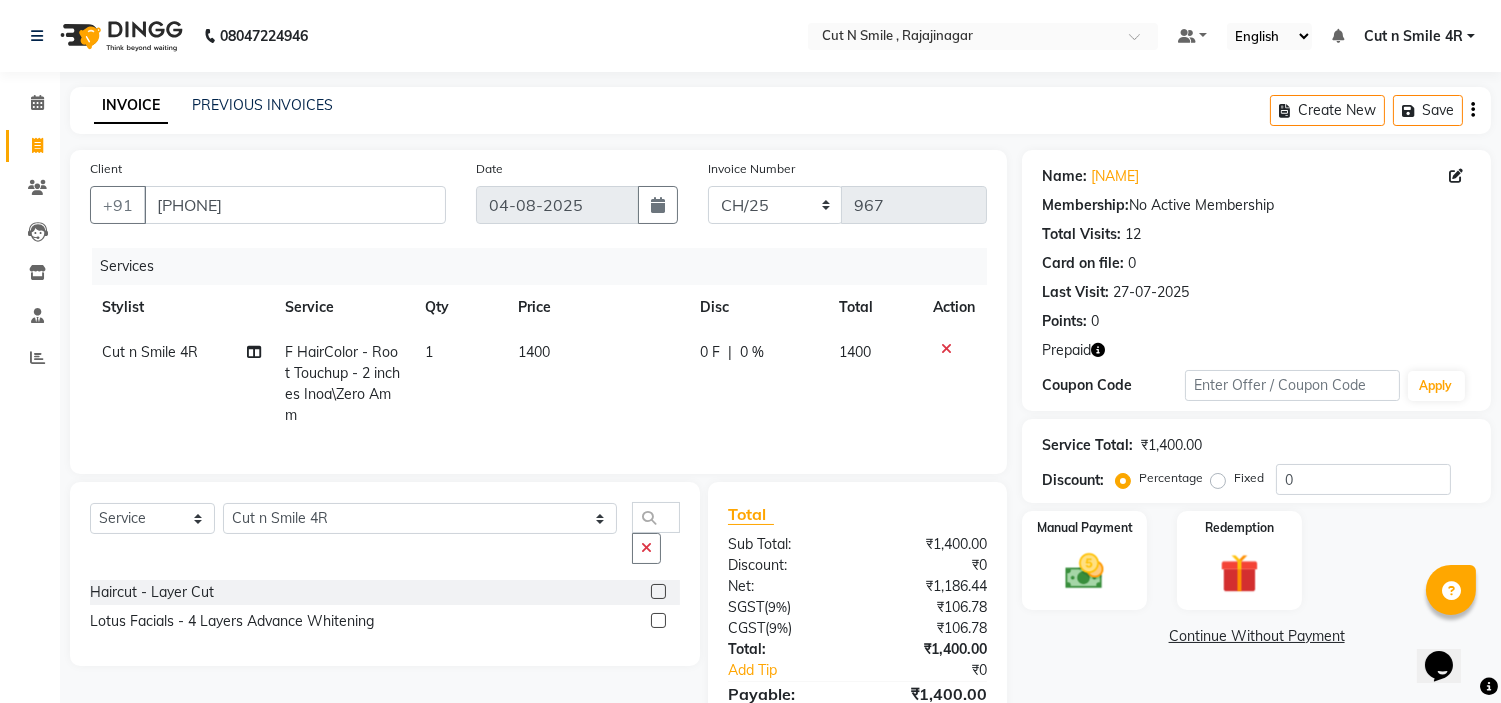 click 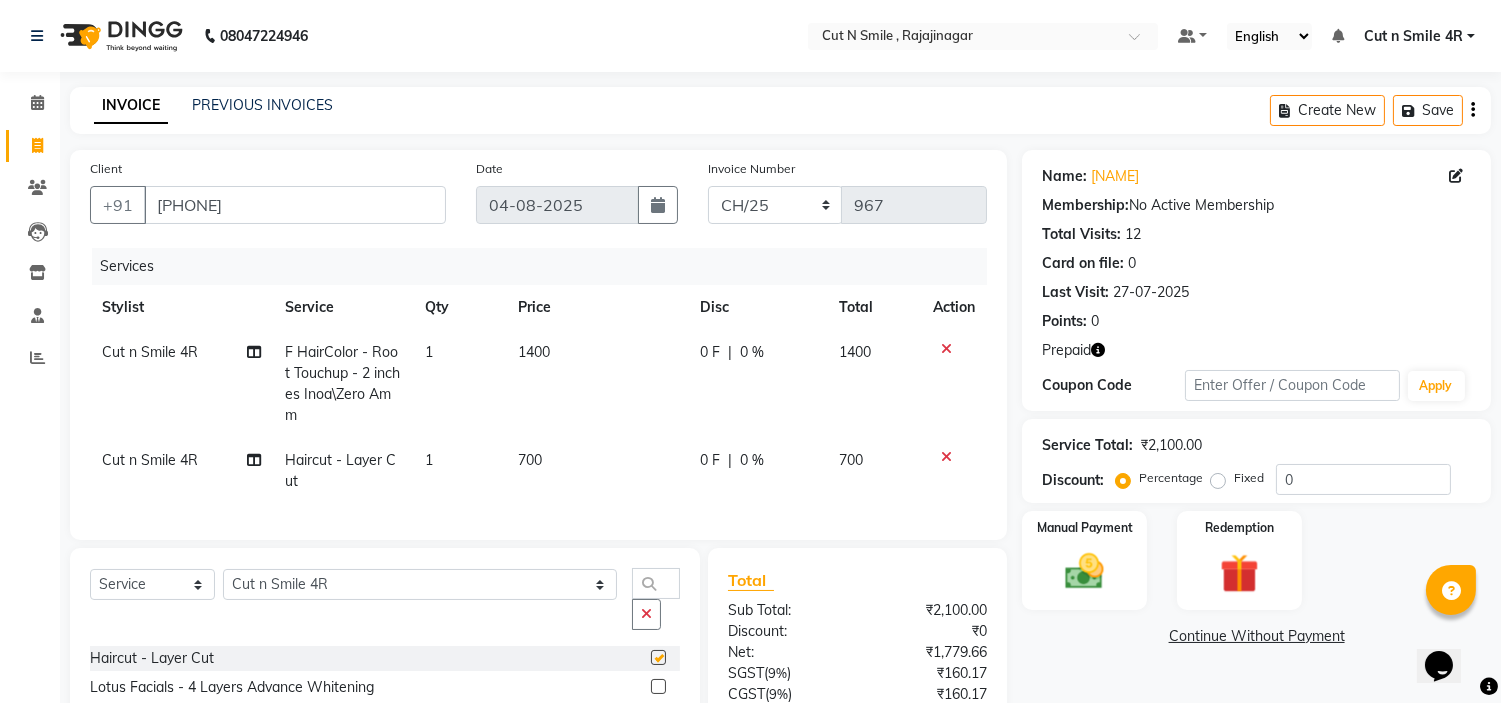 checkbox on "false" 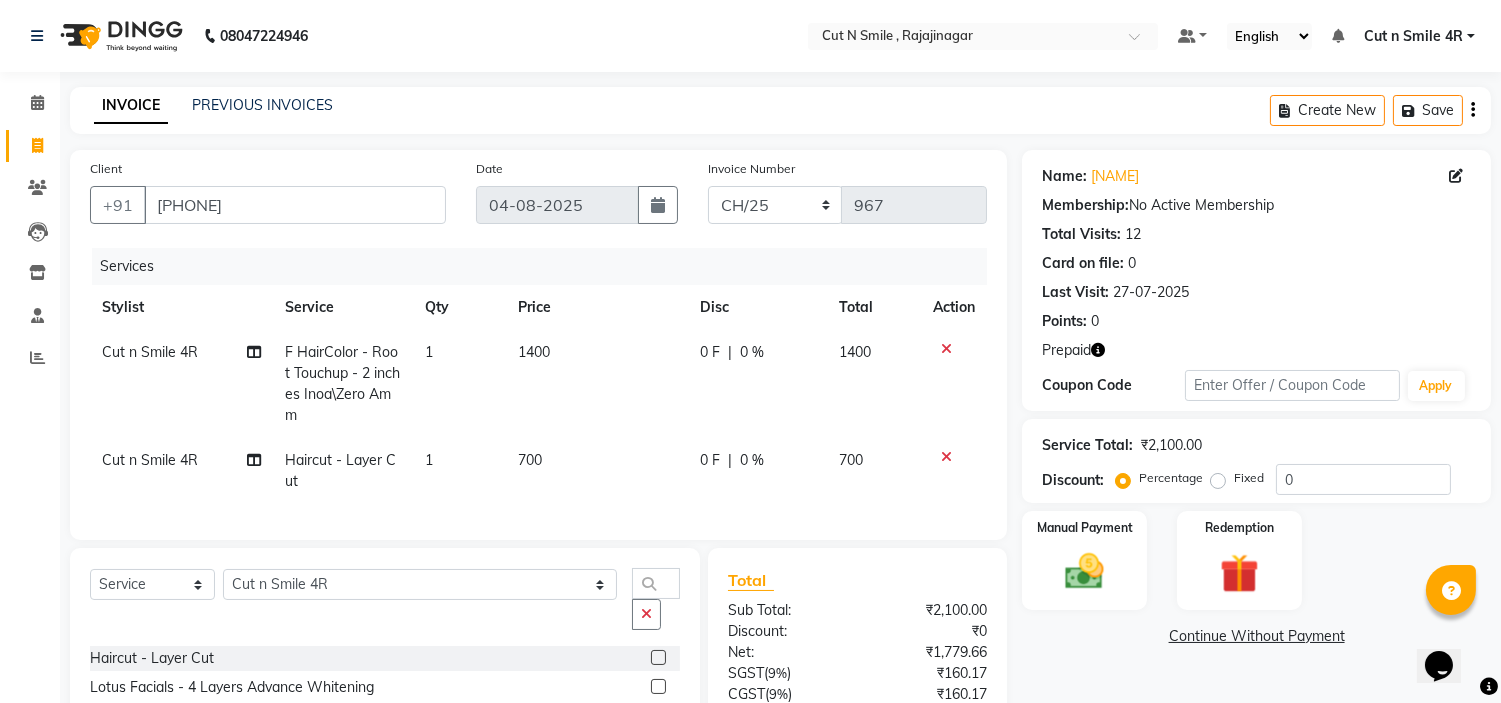 click on "700" 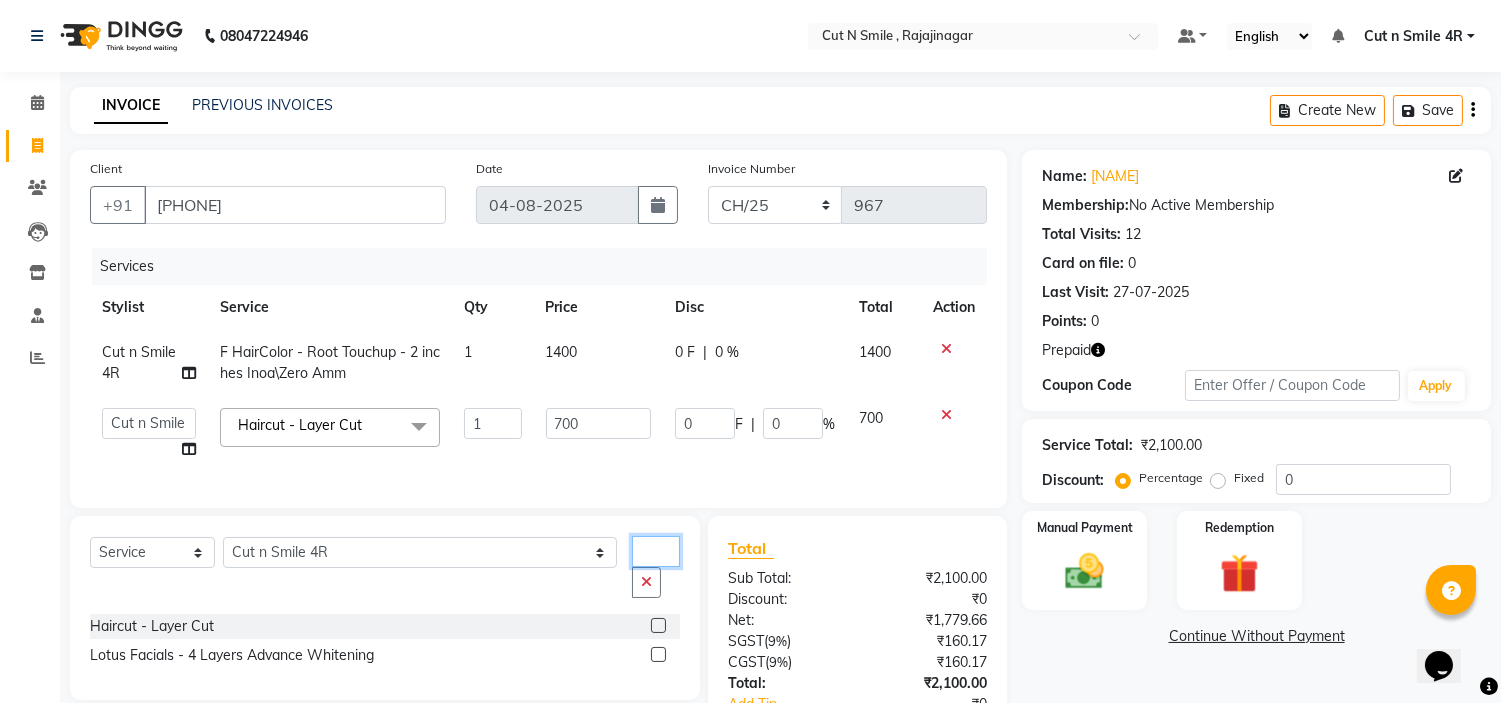 click on "lay" 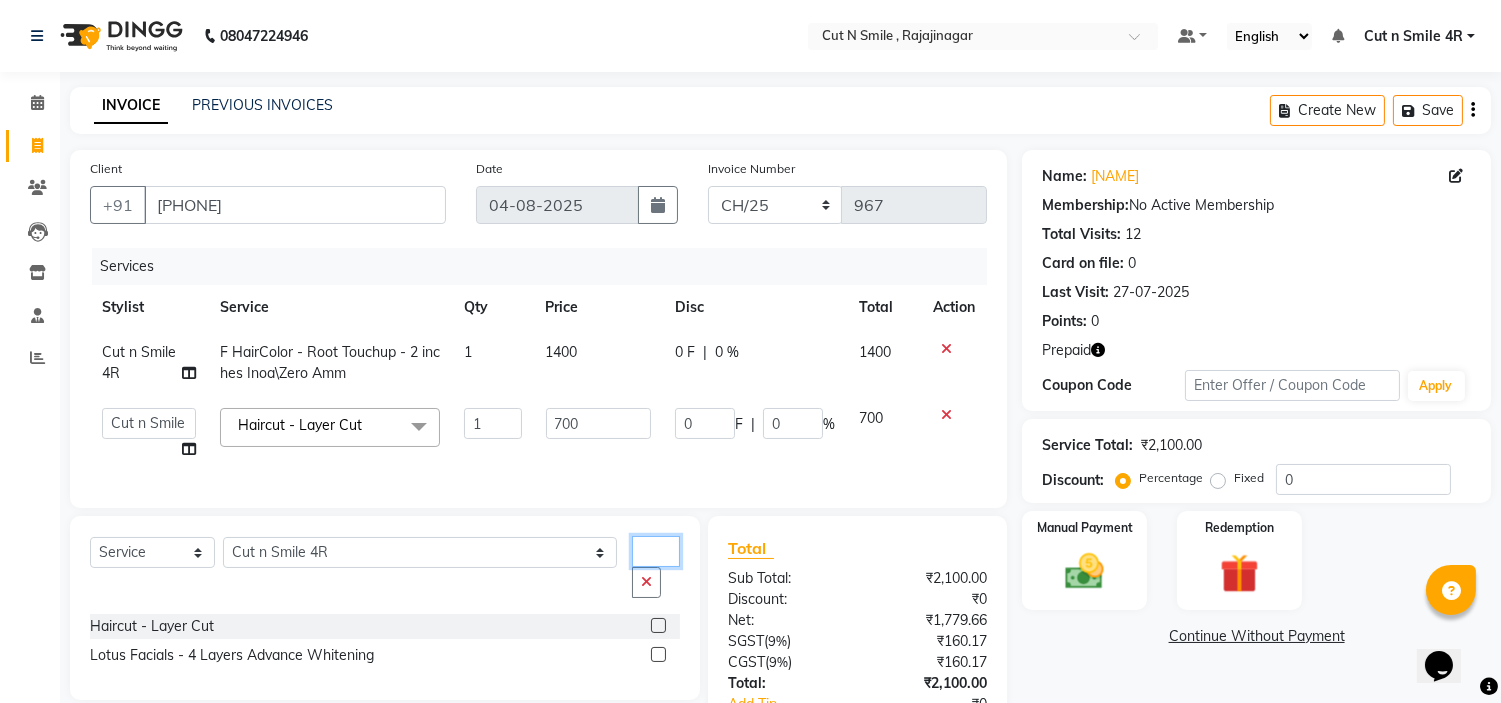 type on "l" 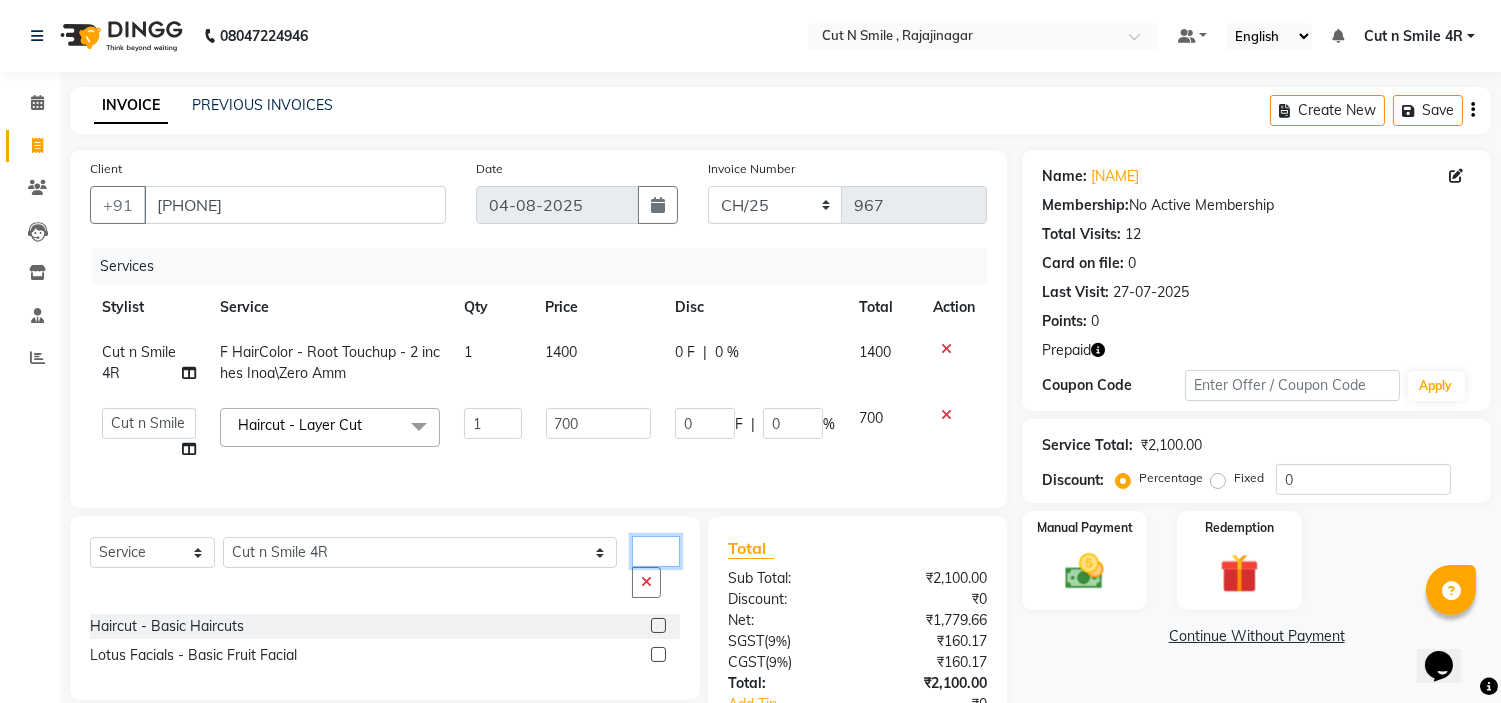type on "bas" 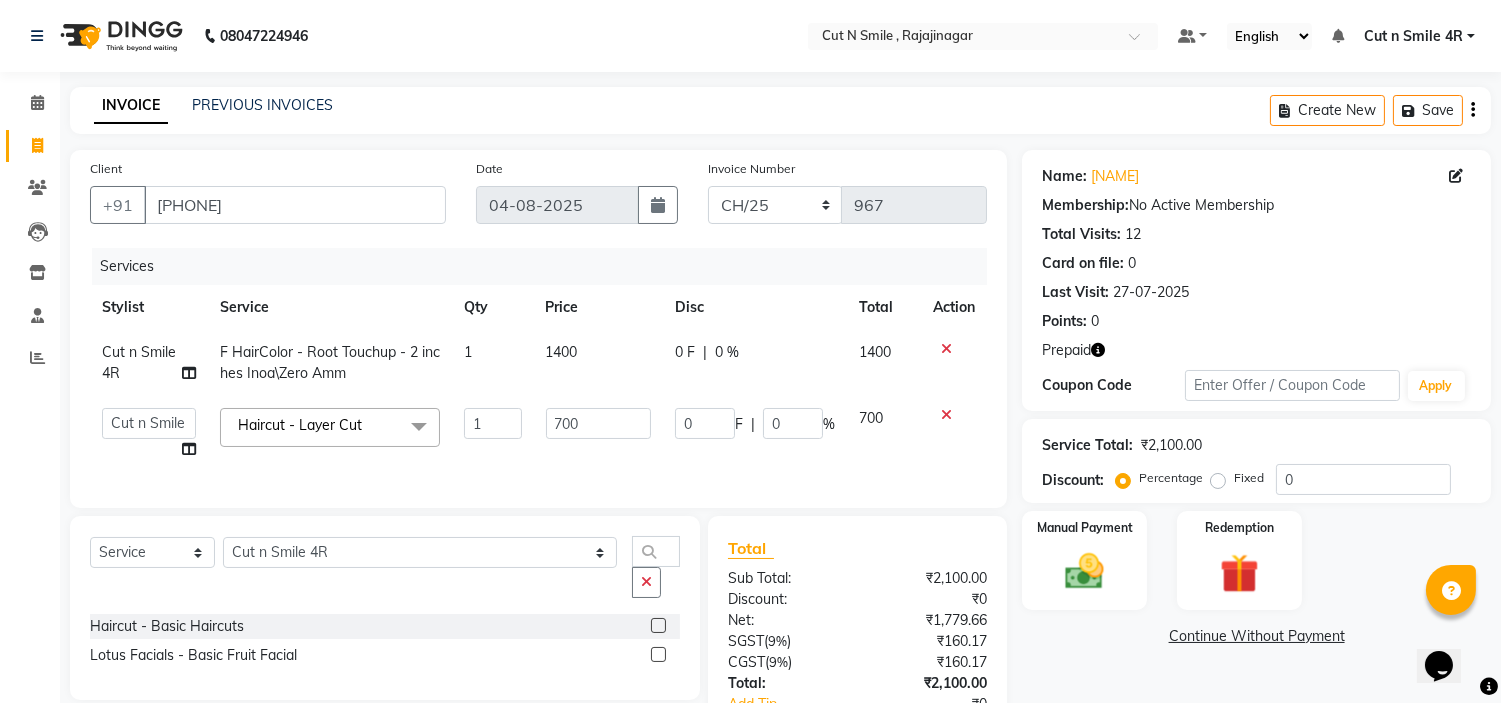 click 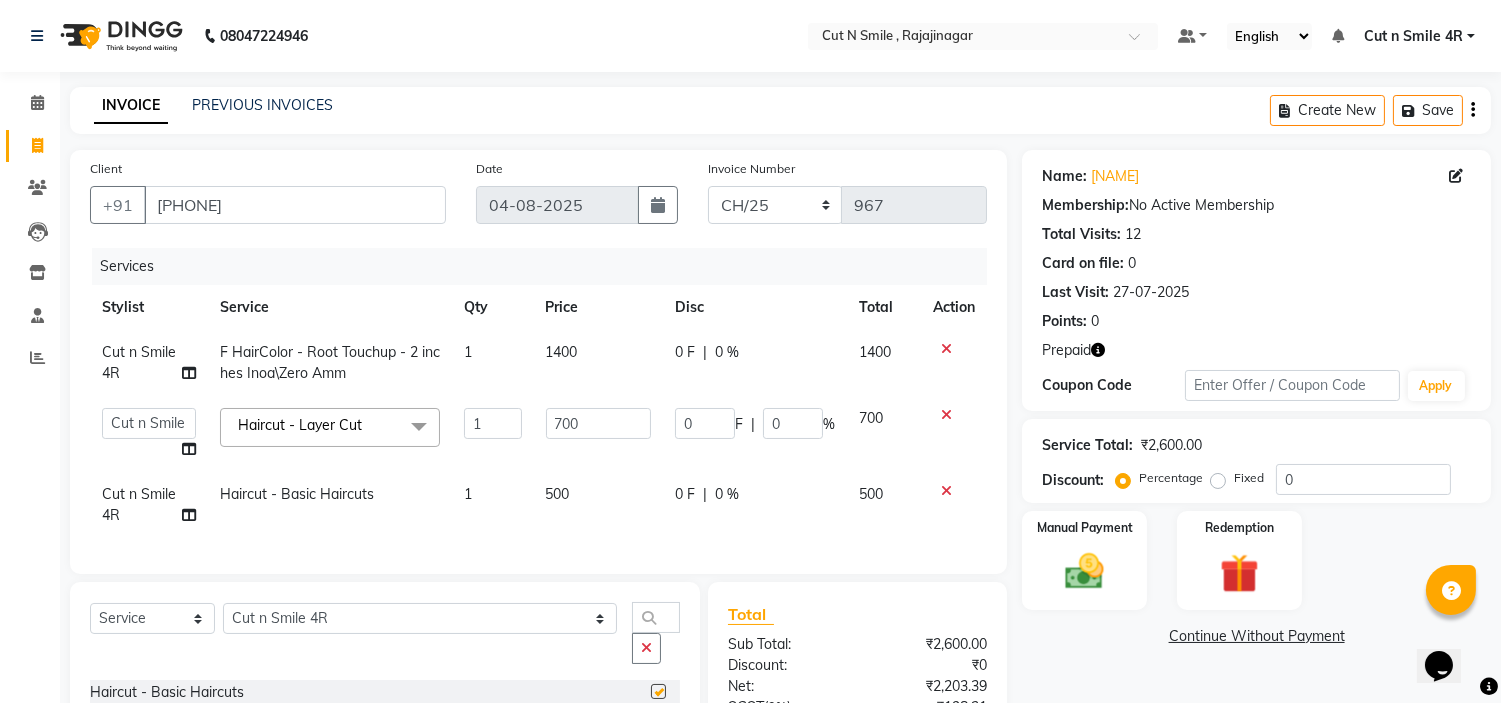 checkbox on "false" 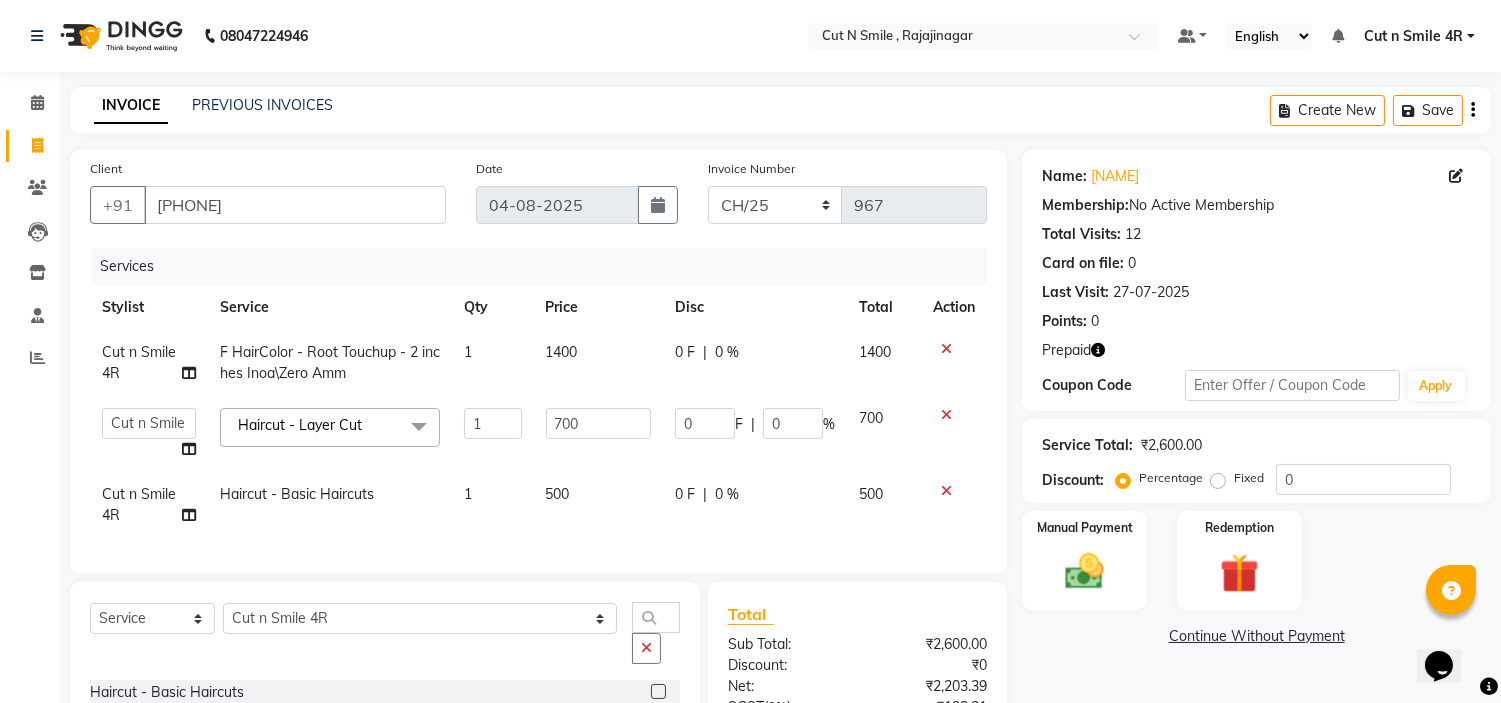 click on "500" 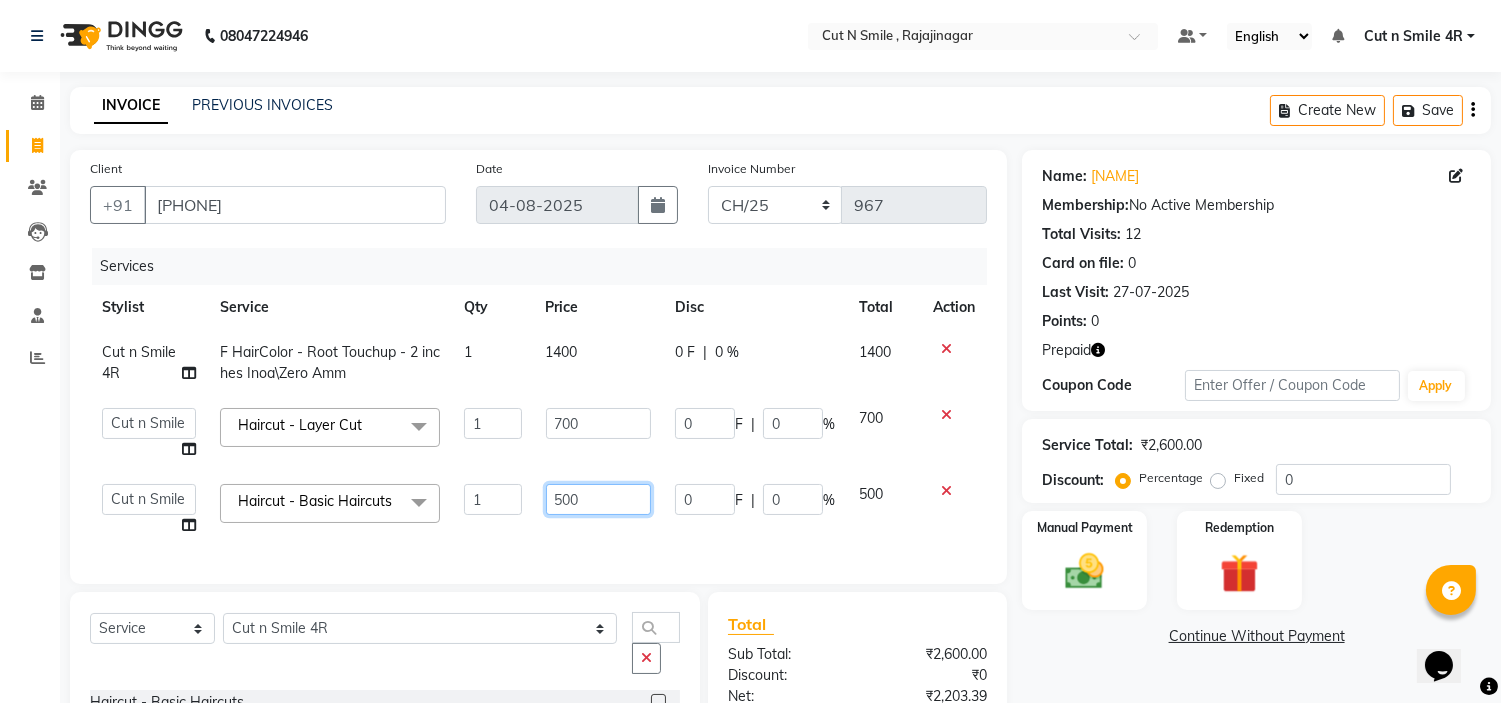 click on "500" 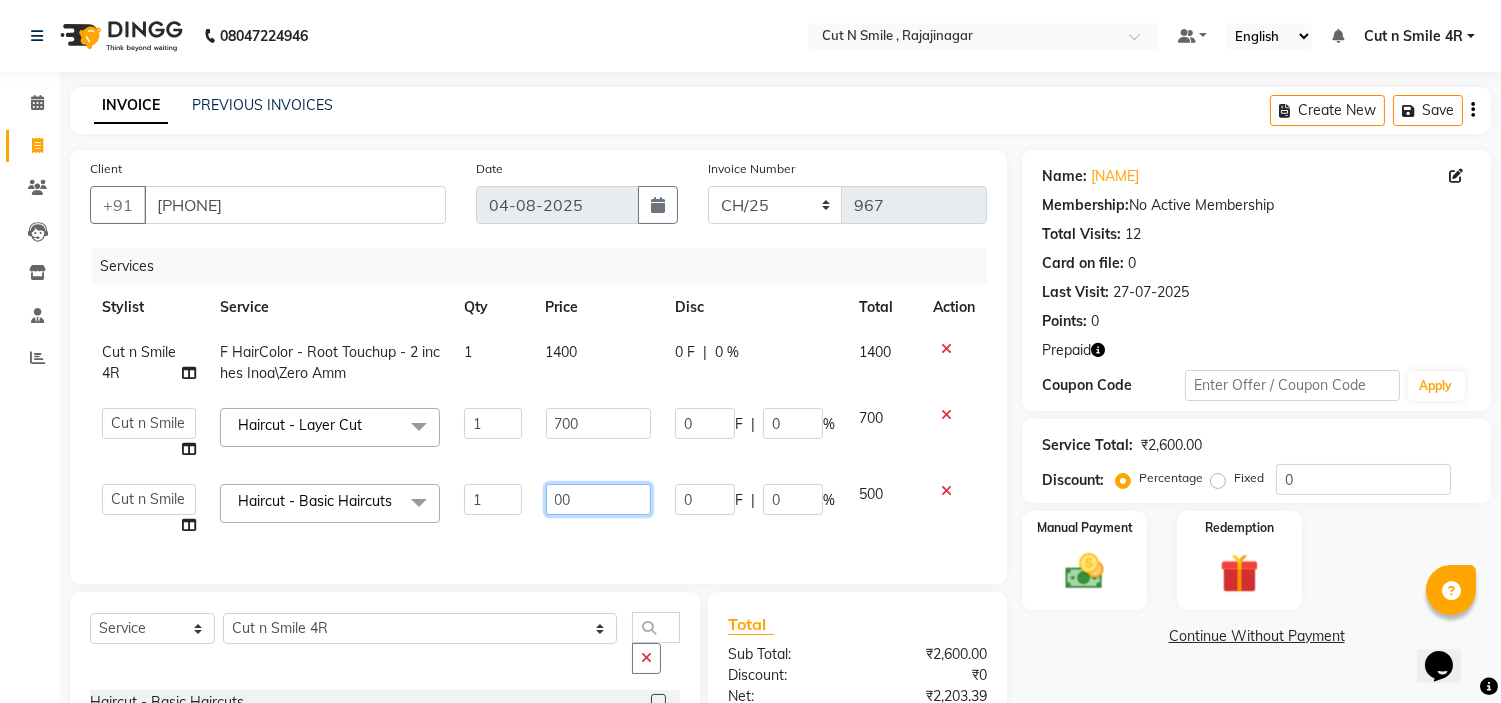 type on "600" 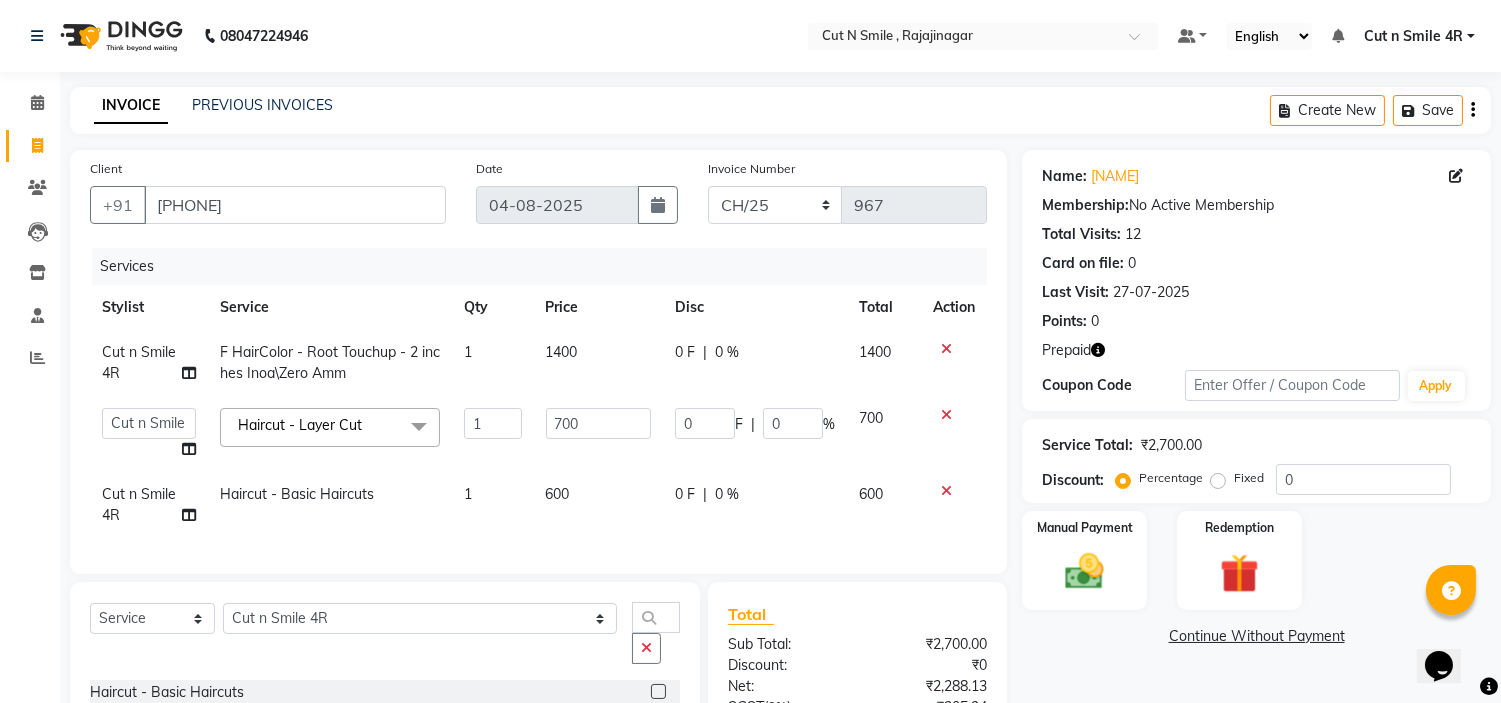 click on "Services Stylist Service Qty Price Disc Total Action Cut n Smile 4R F HairColor  - Root Touchup - 2 inches Inoa\Zero Amm 1 [PRICE] 0 F | 0 % [PRICE]  Ali ML   Ammu 3R   Ankith VN   Ash Mohammed 3R   Atheek 3R   Binitha 3R   Bipana 4R   CNS BOB    Cut N Smile 17M    Cut N Smile 3R   Cut n Smile 4R   Cut N Smile 9M   Cut N Smile ML   Cut N Smile V   Fazil Ali 4R   Govind VN   Hema 4R   Jayashree VN   Karan VN   Love 4R   Mani Singh 3R   Manu 4R    Muskaan VN   Nadeem 4R   N D M 4R   NDM Alam 4R   Noushad VN   Pavan 4R   Priya BOB   Priyanka 3R   Rahul 3R   Ravi 3R   Riya BOB   Rohith 4R   Roobina 3R   Roopa 4R   Rubina BOB   Sahil Ahmed 3R   Sahil Bhatti 4R   Sameer 3R   Sanajana BOB    Sanjana BOB   Sarita VN   Shaan 4R   Shahid 4R   Shakir VN   Shanavaaz BOB   Shiney 3R   Shivu Raj 4R   Srijana BOB   Sunil Laddi 4R   Sunny VN   Supriya BOB   Sushmitha 4R   Vakeel 3R   Varas 4R   Varas BOB   Vishwa VN  Haircut - Layer Cut  x Haircut  - Men's Haircut Haircut  - Creative Cut Haircut  - Shave Haircut - Basic Haircuts" 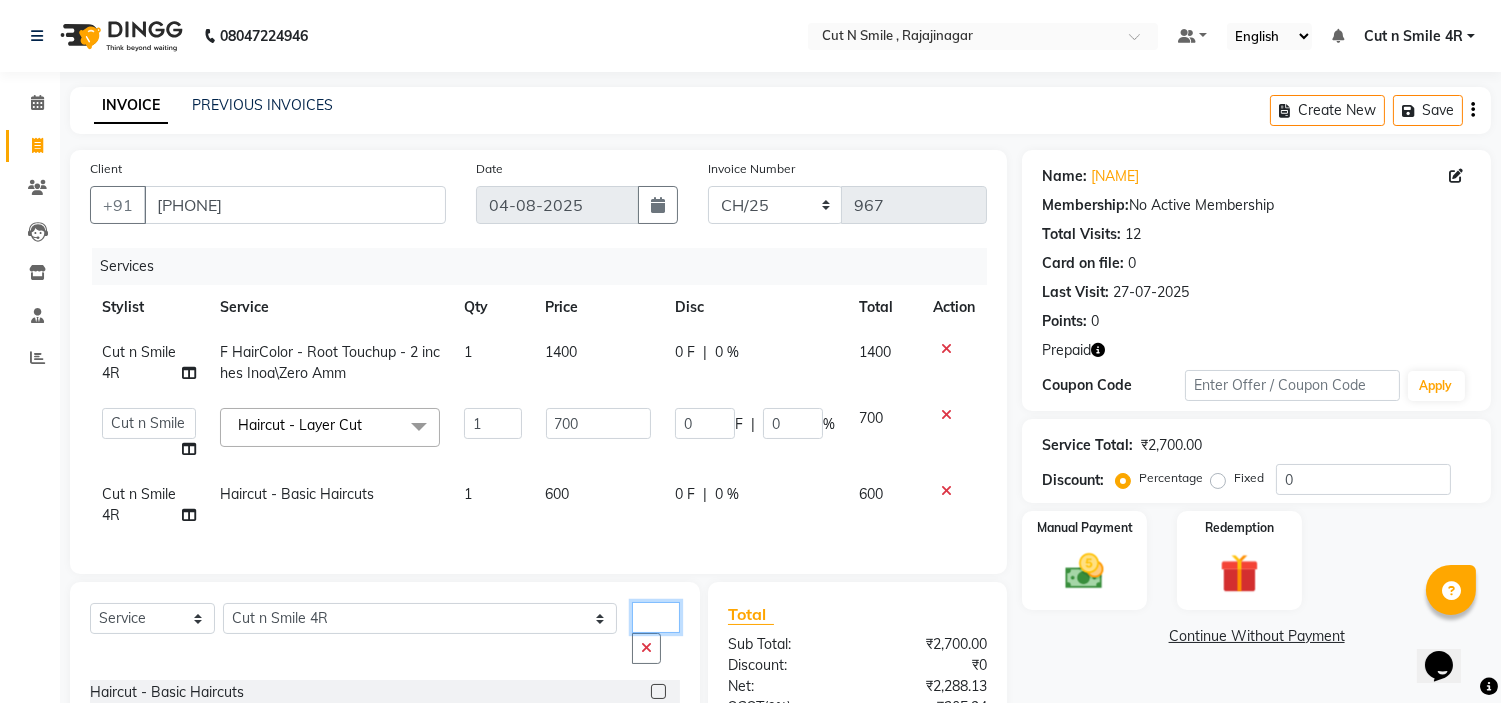 click on "bas" 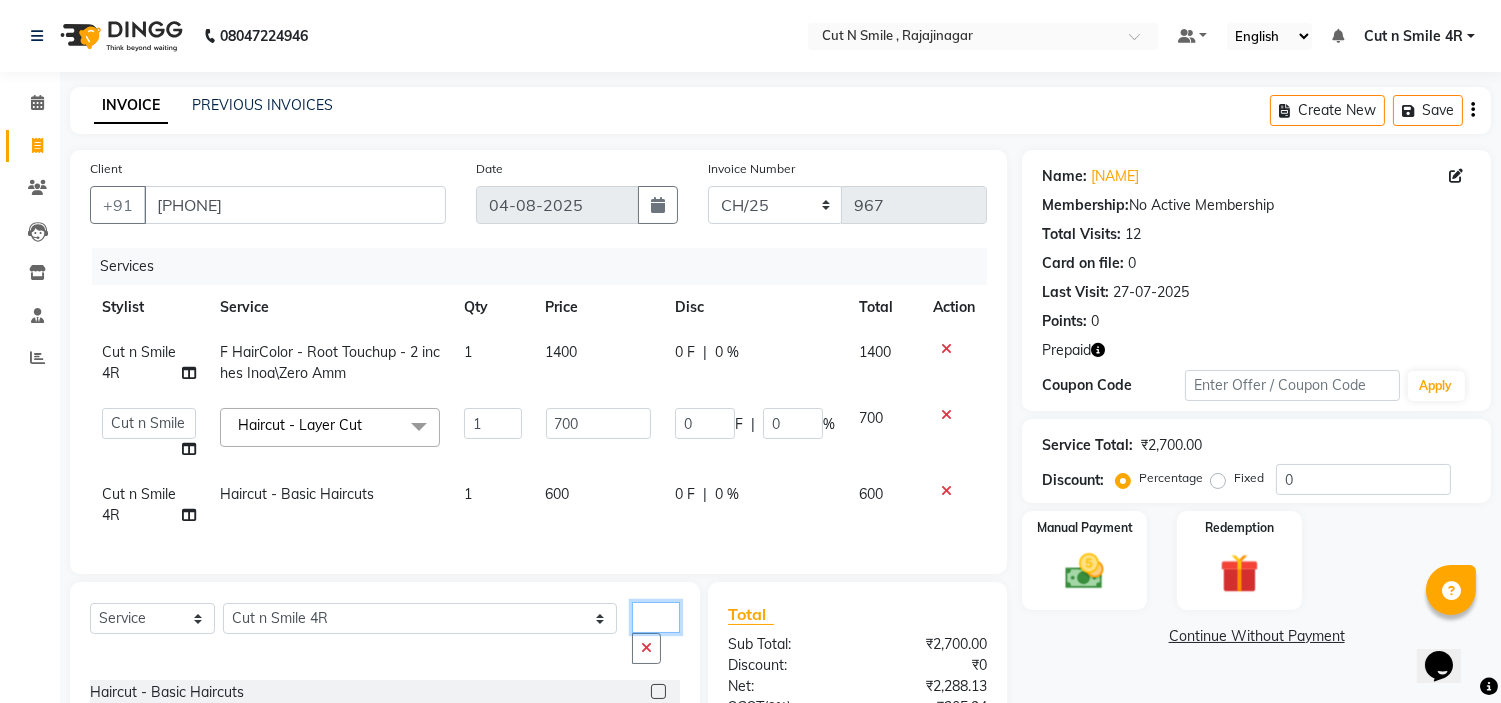 type on "b" 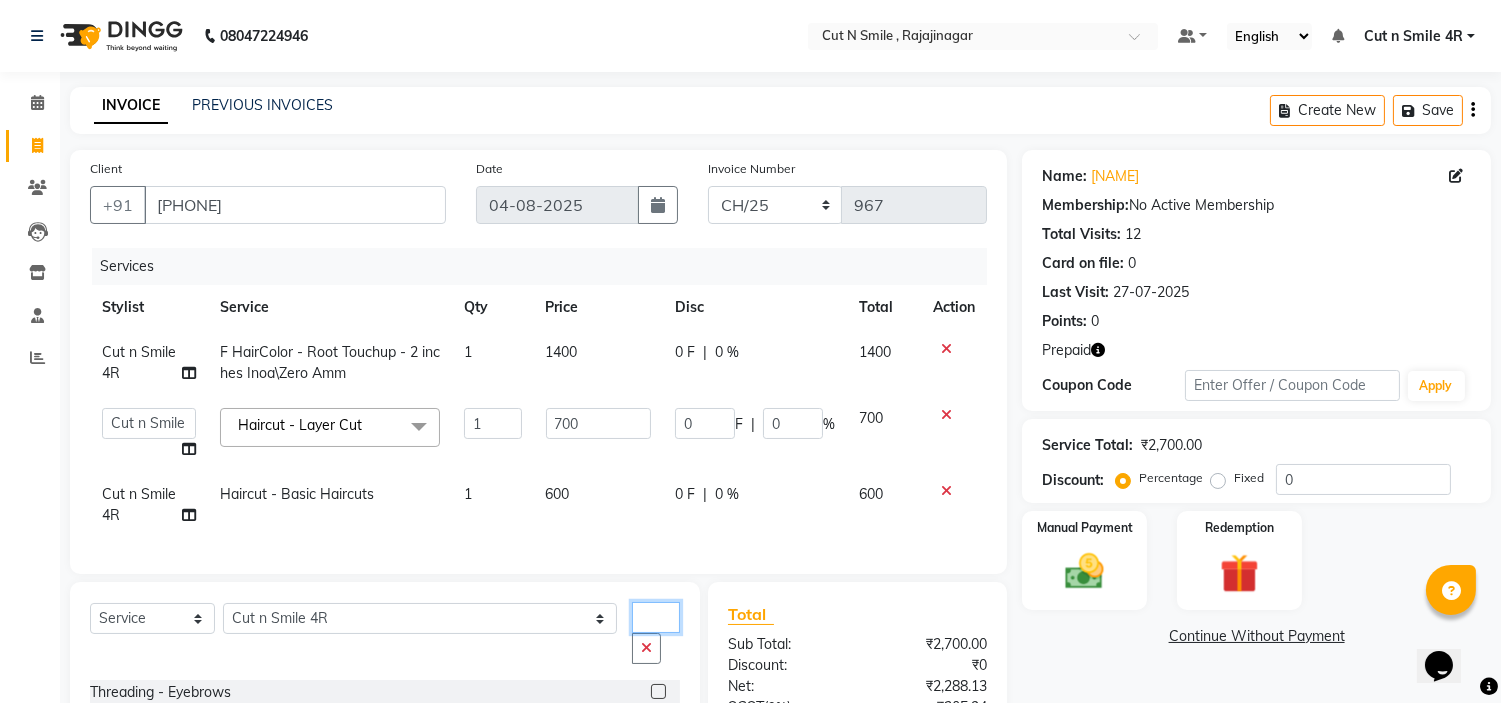 scroll, scrollTop: 0, scrollLeft: 0, axis: both 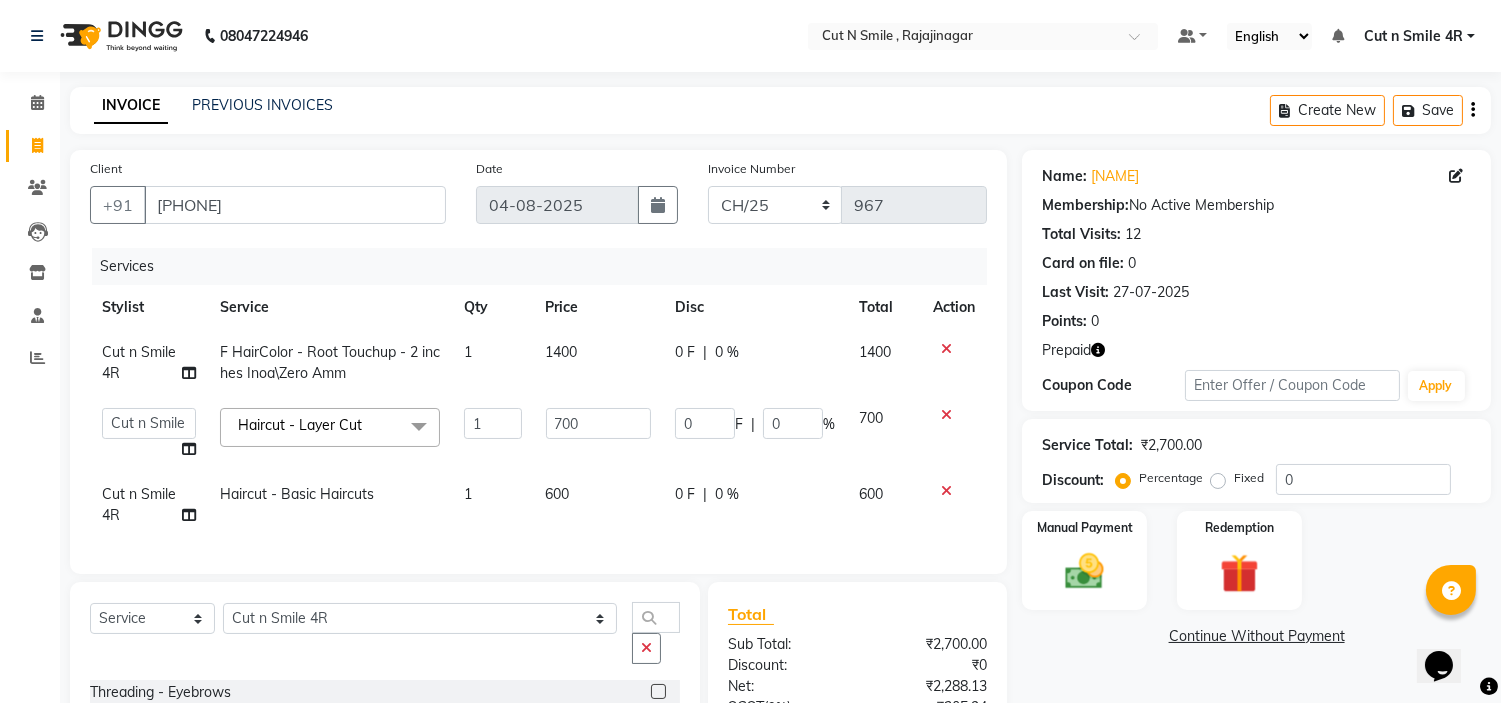 click 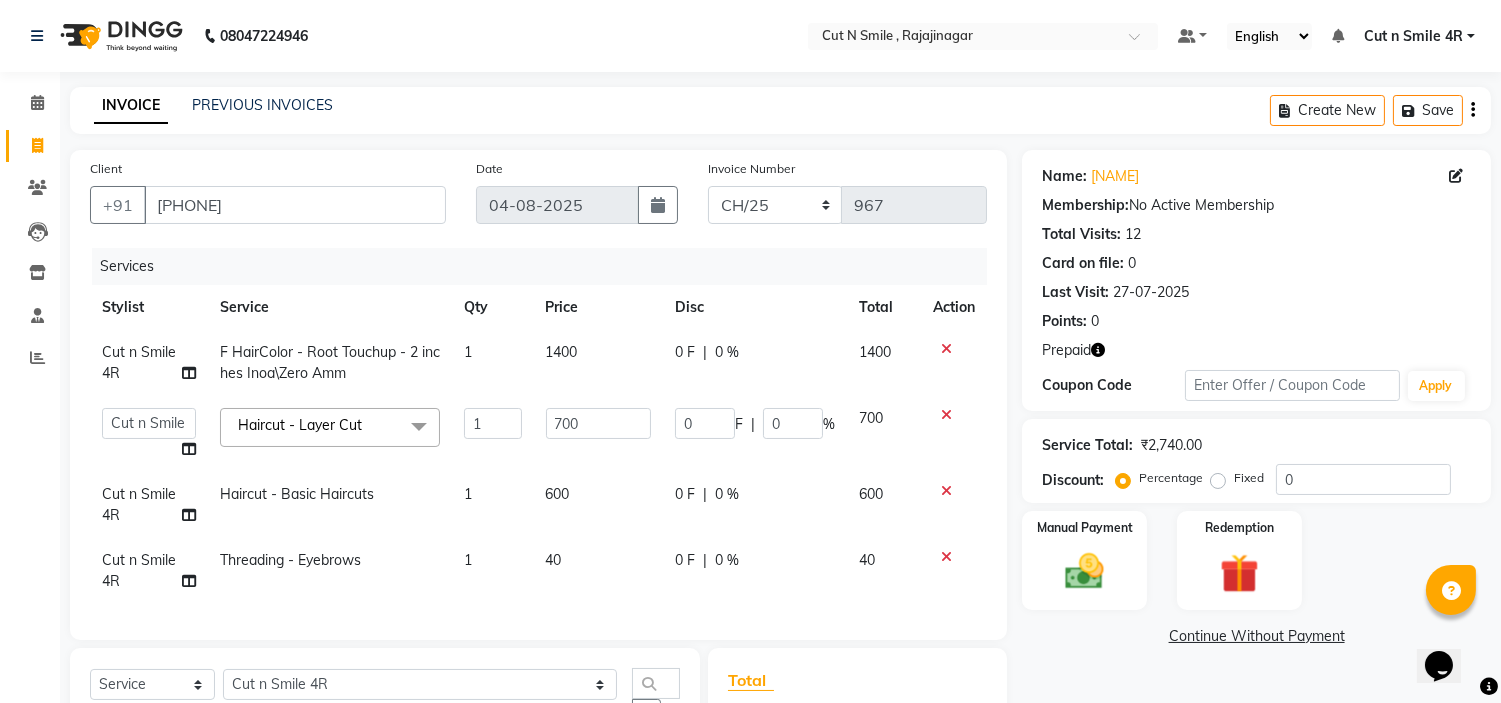 checkbox on "false" 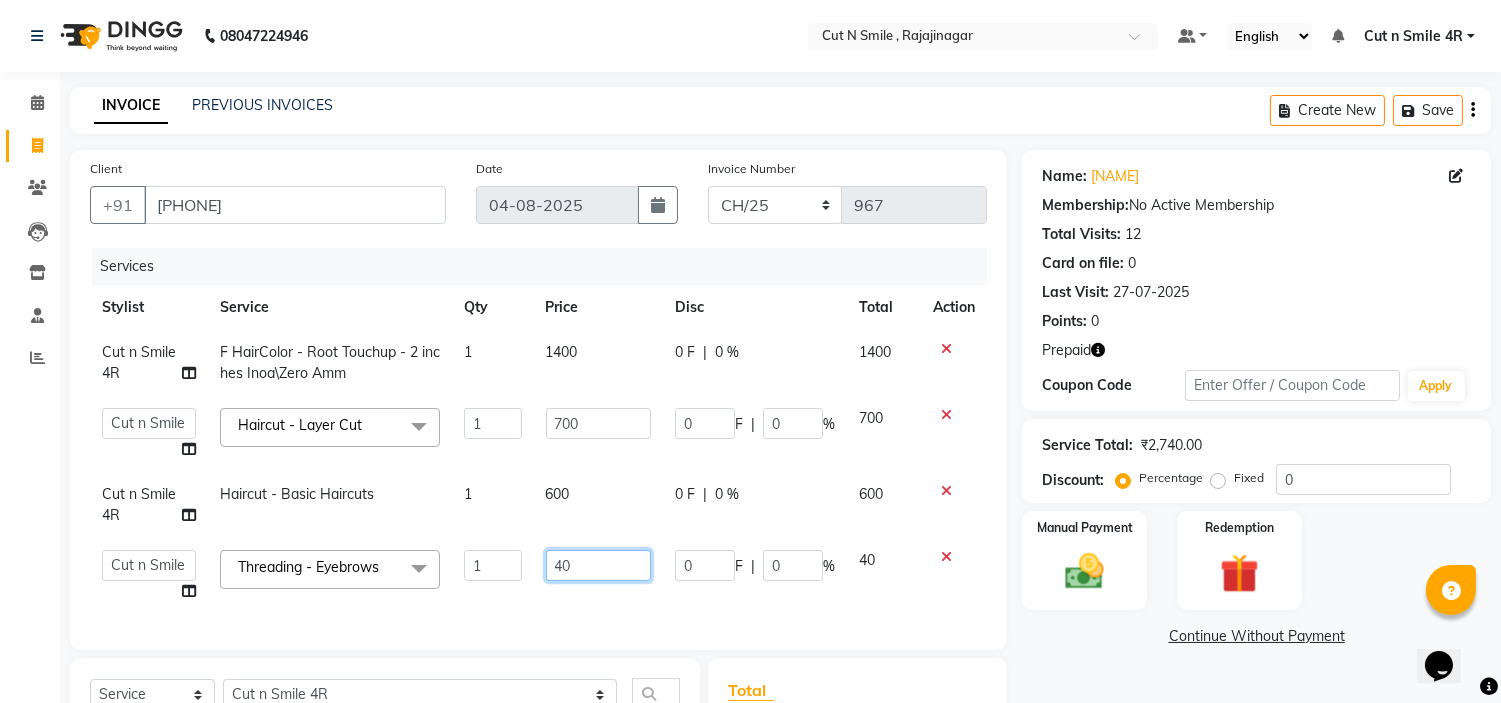 click on "40" 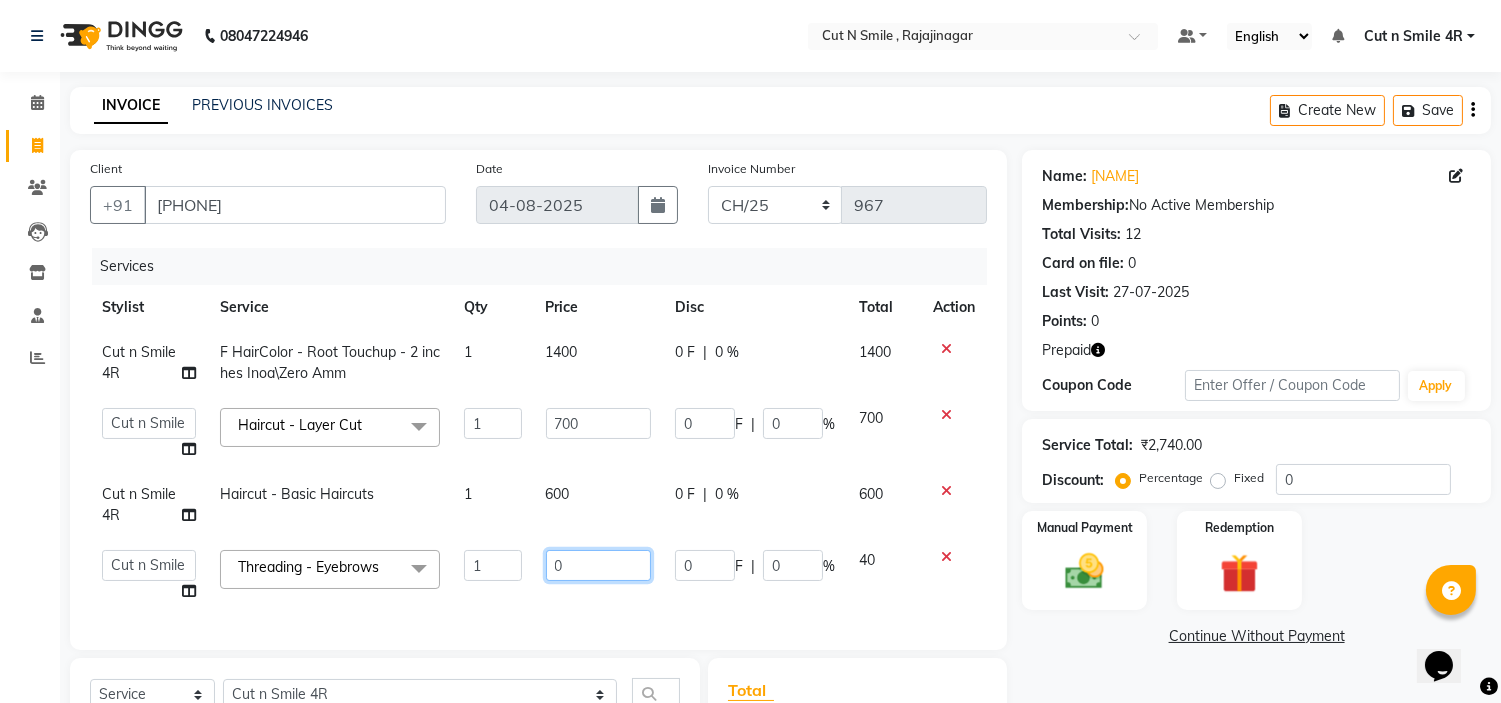 type on "50" 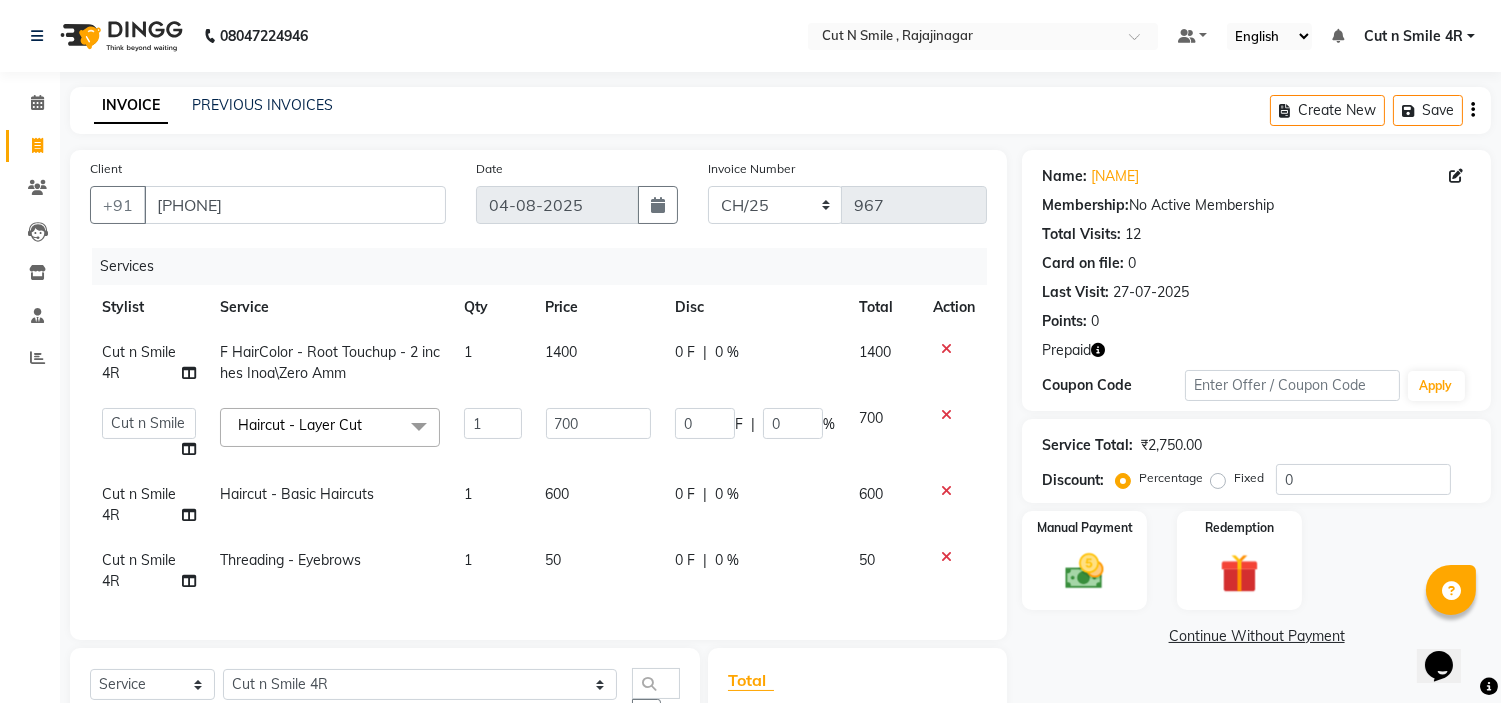 click on "Services Stylist Service Qty Price Disc Total Action Cut n Smile 4R F HairColor  - Root Touchup - 2 inches Inoa\Zero Amm 1 [PRICE] 0 F | 0 % [PRICE]  Ali ML   Ammu 3R   Ankith VN   Ash Mohammed 3R   Atheek 3R   Binitha 3R   Bipana 4R   CNS BOB    Cut N Smile 17M    Cut N Smile 3R   Cut n Smile 4R   Cut N Smile 9M   Cut N Smile ML   Cut N Smile V   Fazil Ali 4R   Govind VN   Hema 4R   Jayashree VN   Karan VN   Love 4R   Mani Singh 3R   Manu 4R    Muskaan VN   Nadeem 4R   N D M 4R   NDM Alam 4R   Noushad VN   Pavan 4R   Priya BOB   Priyanka 3R   Rahul 3R   Ravi 3R   Riya BOB   Rohith 4R   Roobina 3R   Roopa 4R   Rubina BOB   Sahil Ahmed 3R   Sahil Bhatti 4R   Sameer 3R   Sanajana BOB    Sanjana BOB   Sarita VN   Shaan 4R   Shahid 4R   Shakir VN   Shanavaaz BOB   Shiney 3R   Shivu Raj 4R   Srijana BOB   Sunil Laddi 4R   Sunny VN   Supriya BOB   Sushmitha 4R   Vakeel 3R   Varas 4R   Varas BOB   Vishwa VN  Haircut - Layer Cut  x Haircut  - Men's Haircut Haircut  - Creative Cut Haircut  - Shave Haircut - Basic Haircuts" 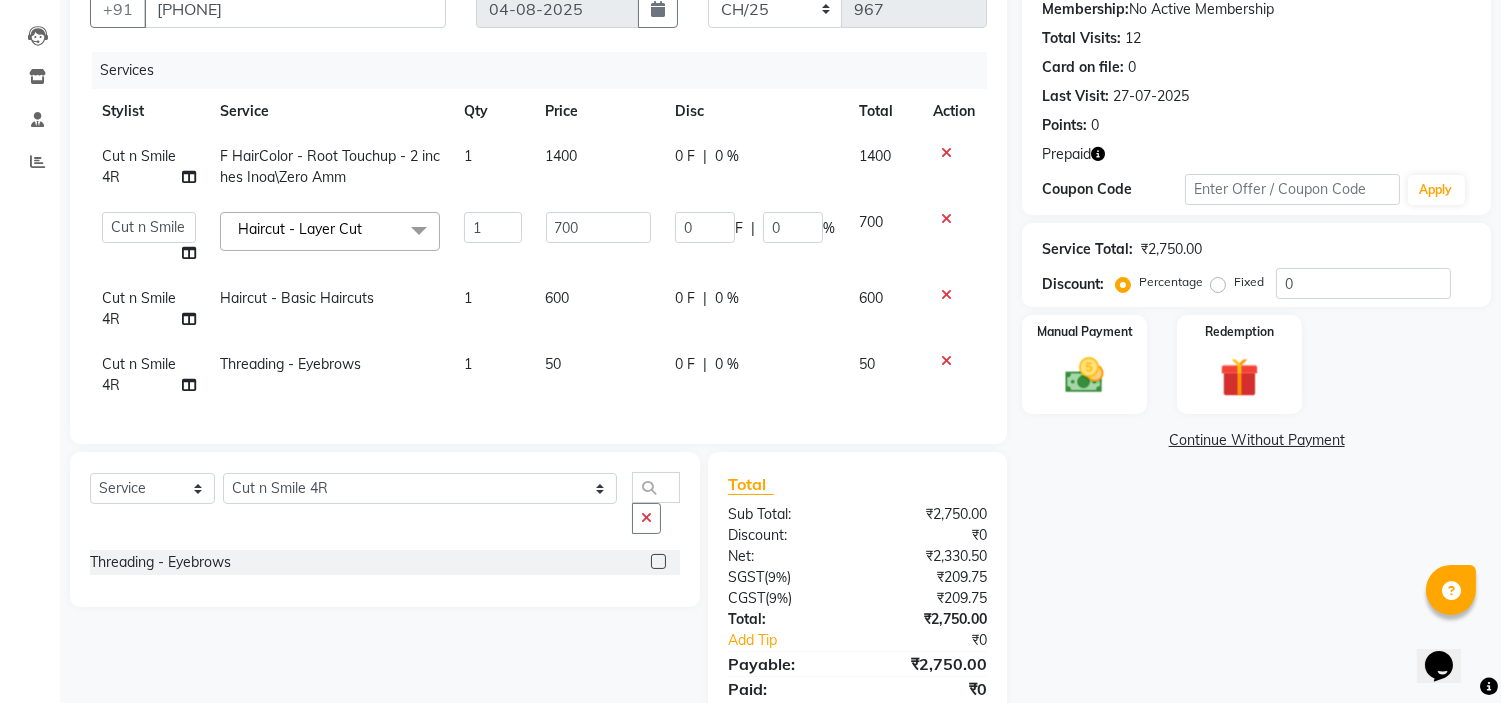 scroll, scrollTop: 202, scrollLeft: 0, axis: vertical 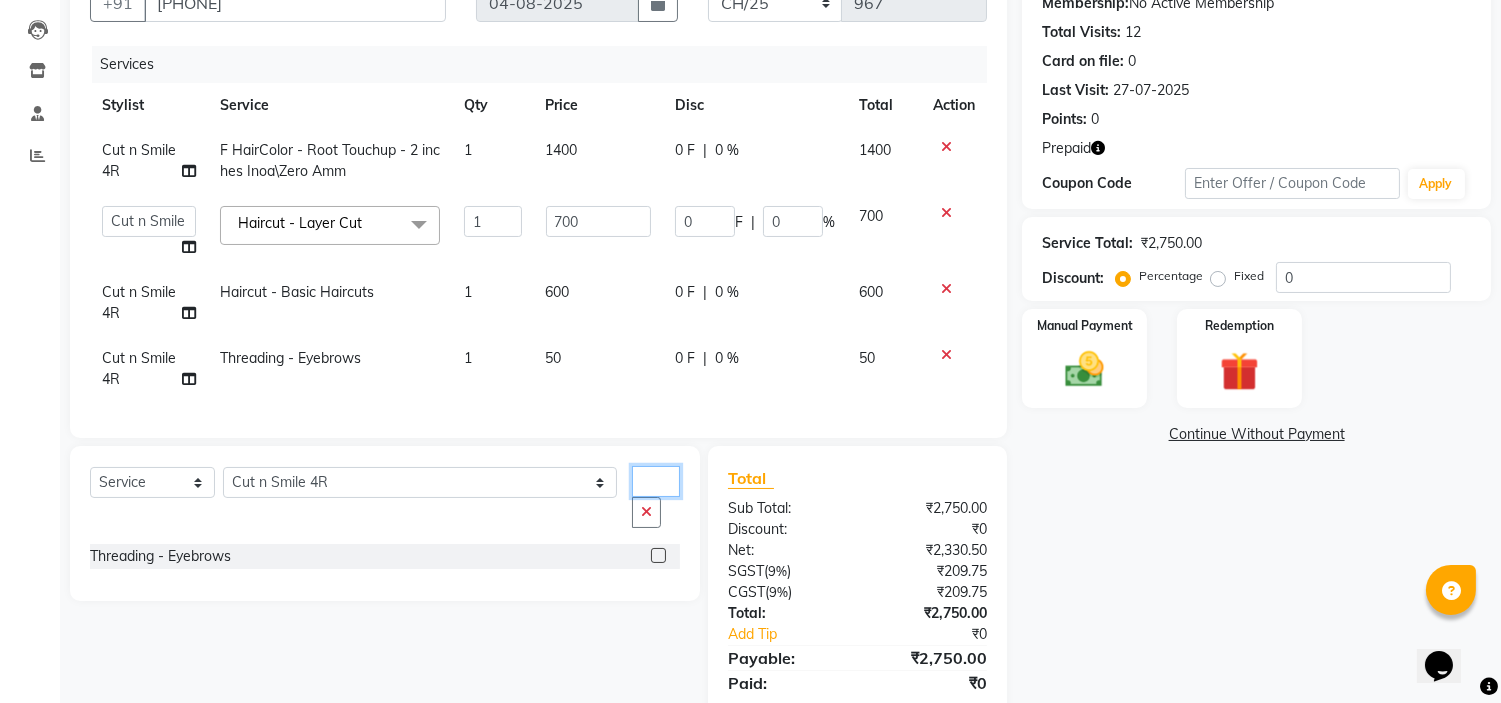 click on "ey" 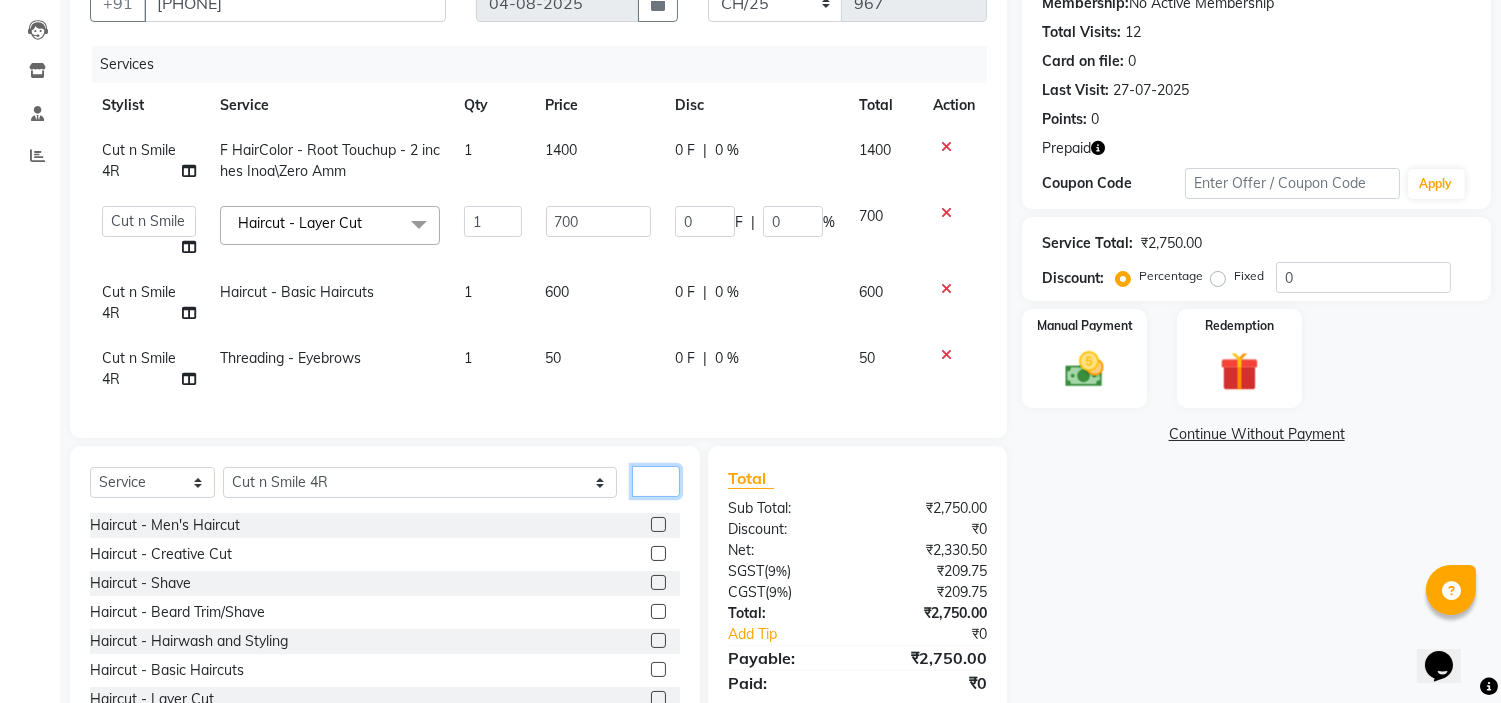 type 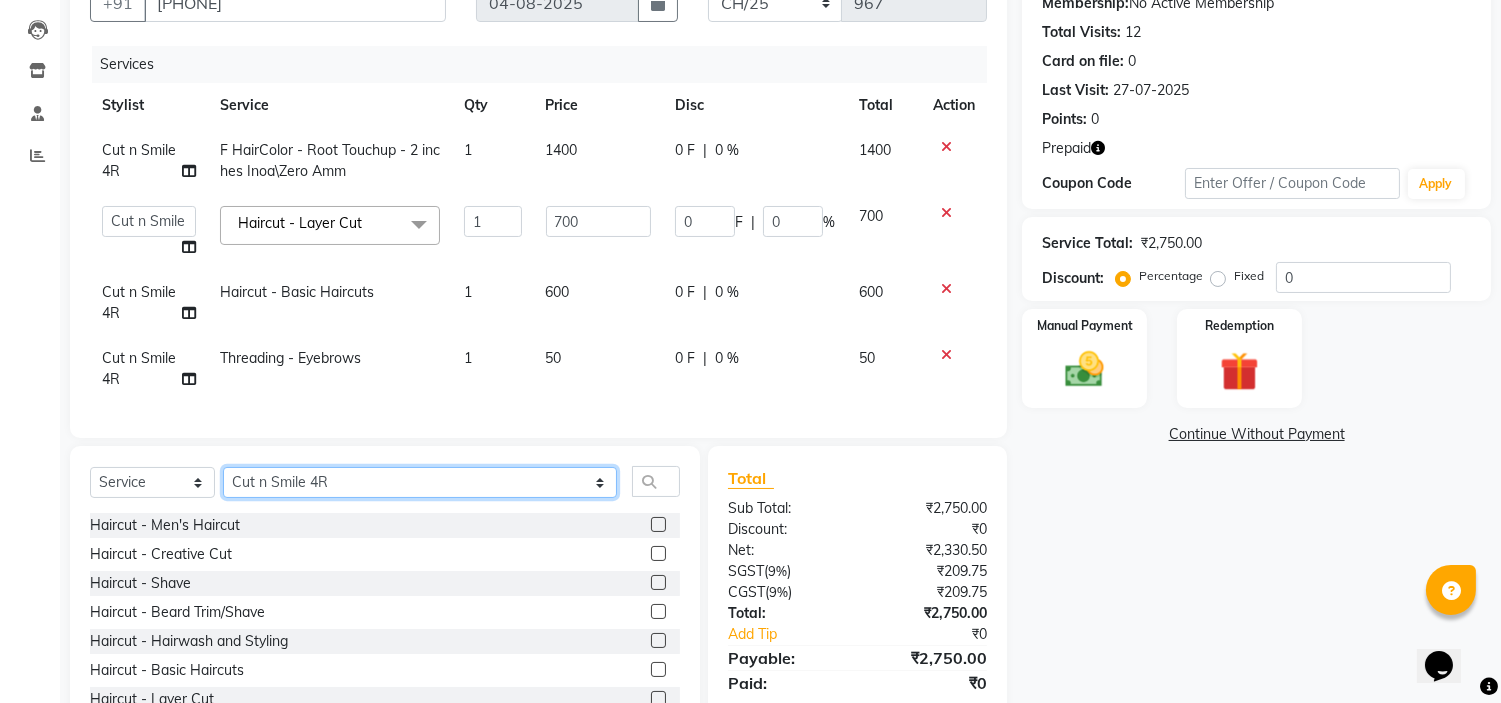 click on "Select Stylist Ali ML Ammu 3R Ankith VN Ash Mohammed 3R Atheek 3R Binitha 3R Bipana 4R CNS BOB  Cut N Smile 17M  Cut N Smile 3R Cut n Smile 4R Cut N Smile 9M Cut N Smile ML Cut N Smile V Fazil Ali 4R Govind VN Hema 4R Jayashree VN Karan VN Love 4R Mani Singh 3R Manu 4R  Muskaan VN Nadeem 4R N D M 4R NDM Alam 4R Noushad VN Pavan 4R Priya BOB Priyanka 3R Rahul 3R Ravi 3R Riya BOB Rohith 4R Roobina 3R Roopa 4R Rubina BOB Sahil Ahmed 3R Sahil Bhatti 4R Sameer 3R Sanajana BOB  Sanjana BOB Sarita VN Shaan 4R Shahid 4R Shakir VN Shanavaaz BOB Shiney 3R Shivu Raj 4R Srijana BOB Sunil Laddi 4R Sunny VN Supriya BOB Sushmitha 4R Vakeel 3R Varas 4R Varas BOB Vishwa VN" 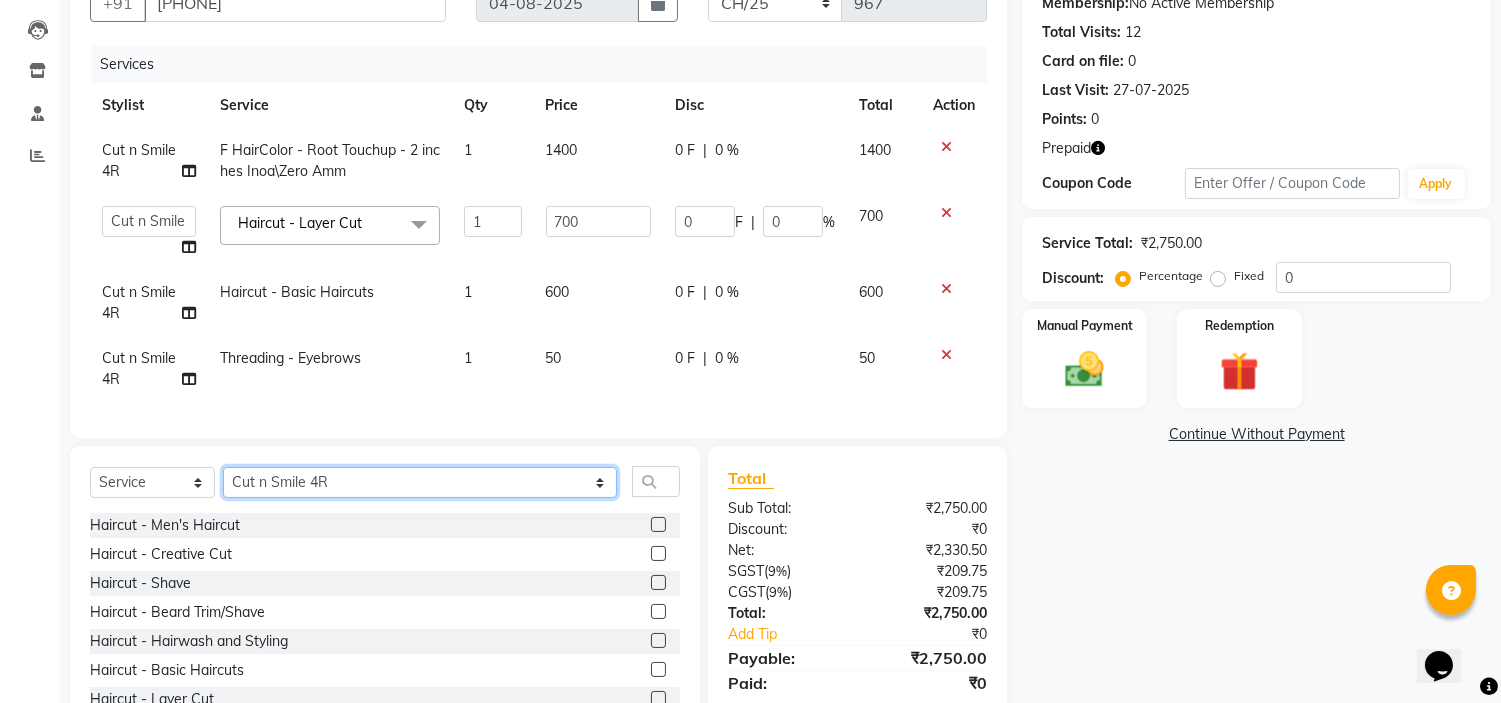 select on "58633" 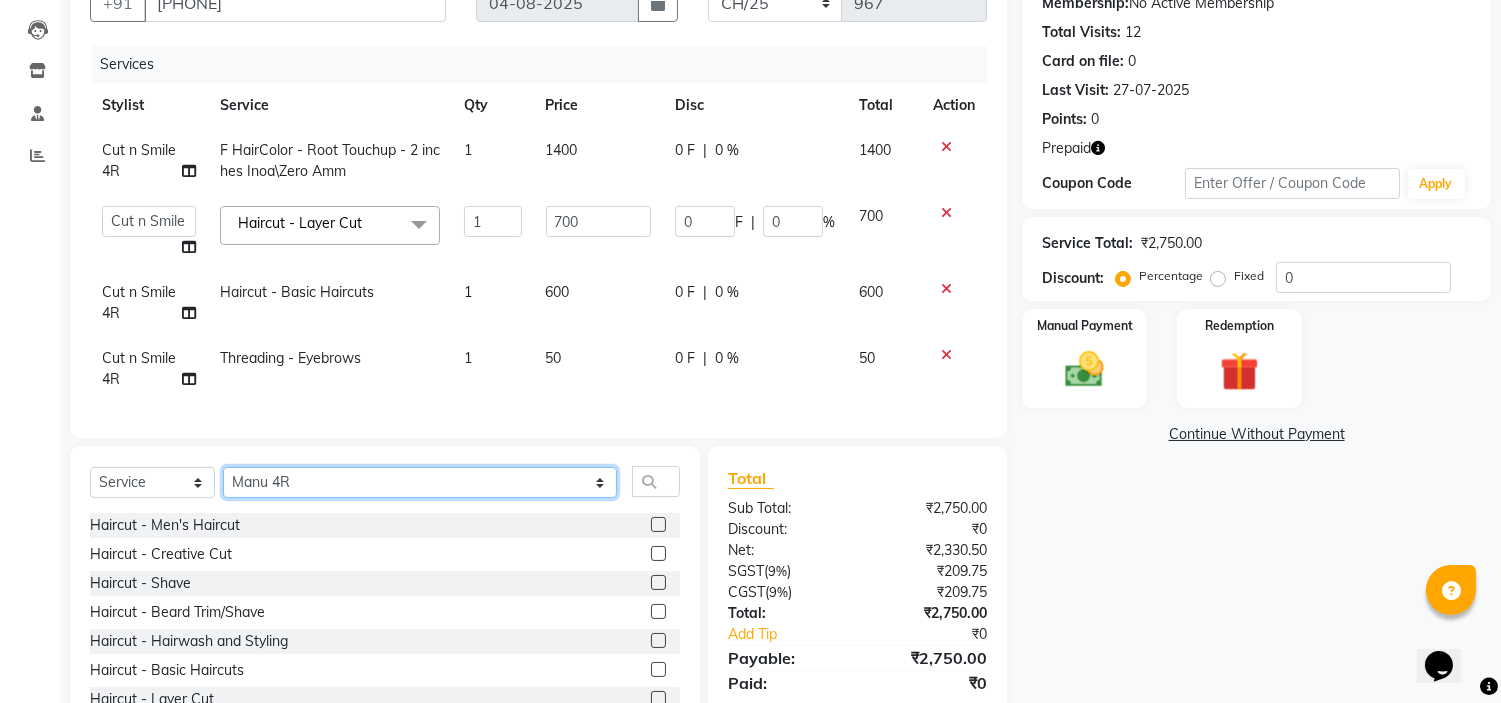 click on "Select Stylist Ali ML Ammu 3R Ankith VN Ash Mohammed 3R Atheek 3R Binitha 3R Bipana 4R CNS BOB  Cut N Smile 17M  Cut N Smile 3R Cut n Smile 4R Cut N Smile 9M Cut N Smile ML Cut N Smile V Fazil Ali 4R Govind VN Hema 4R Jayashree VN Karan VN Love 4R Mani Singh 3R Manu 4R  Muskaan VN Nadeem 4R N D M 4R NDM Alam 4R Noushad VN Pavan 4R Priya BOB Priyanka 3R Rahul 3R Ravi 3R Riya BOB Rohith 4R Roobina 3R Roopa 4R Rubina BOB Sahil Ahmed 3R Sahil Bhatti 4R Sameer 3R Sanajana BOB  Sanjana BOB Sarita VN Shaan 4R Shahid 4R Shakir VN Shanavaaz BOB Shiney 3R Shivu Raj 4R Srijana BOB Sunil Laddi 4R Sunny VN Supriya BOB Sushmitha 4R Vakeel 3R Varas 4R Varas BOB Vishwa VN" 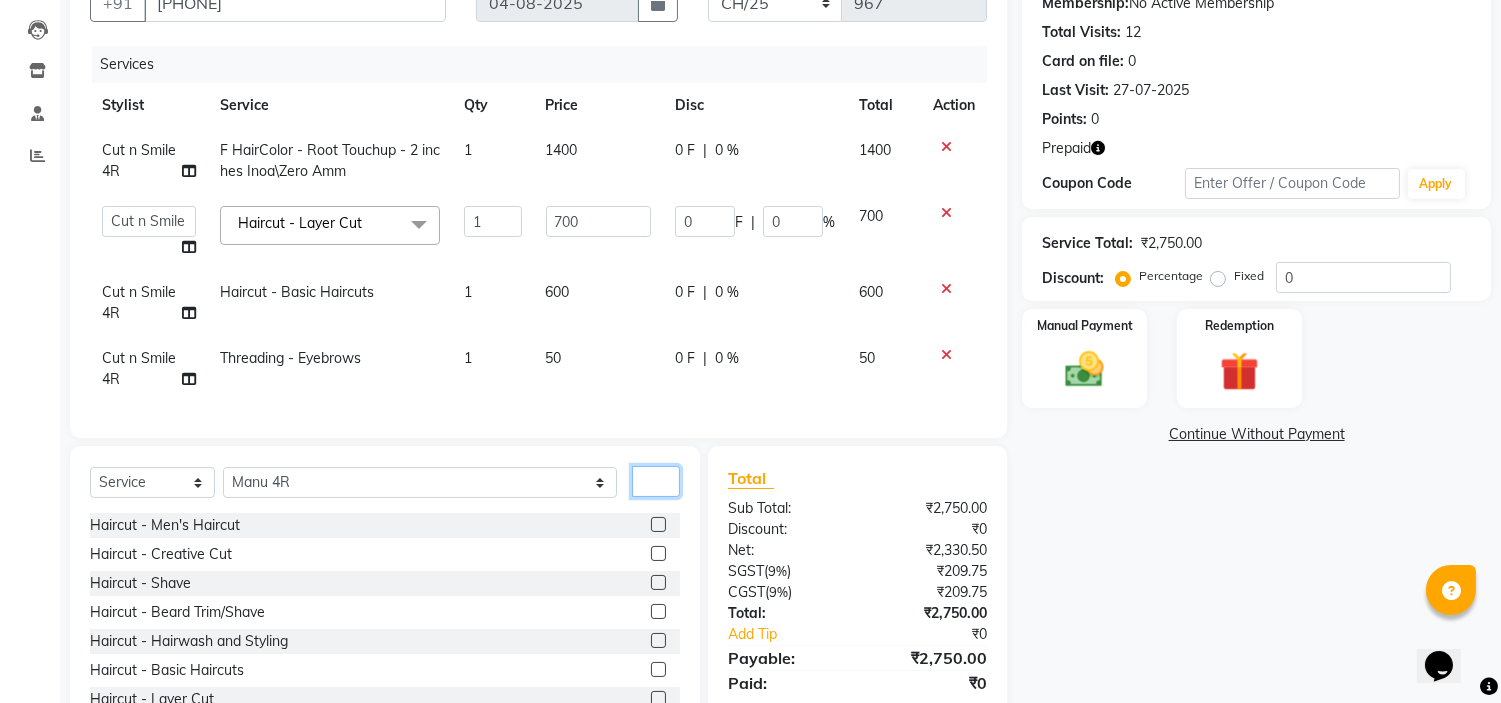 click 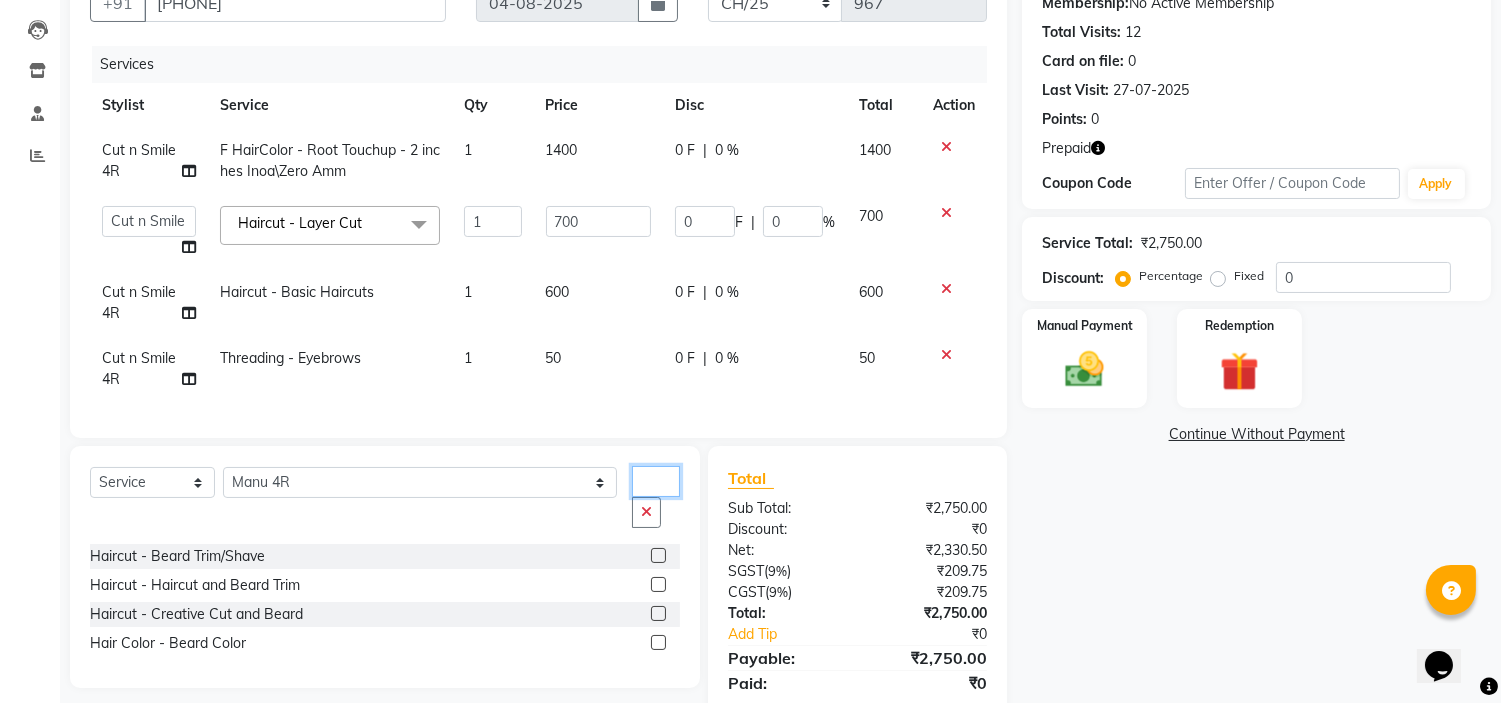 type on "bea" 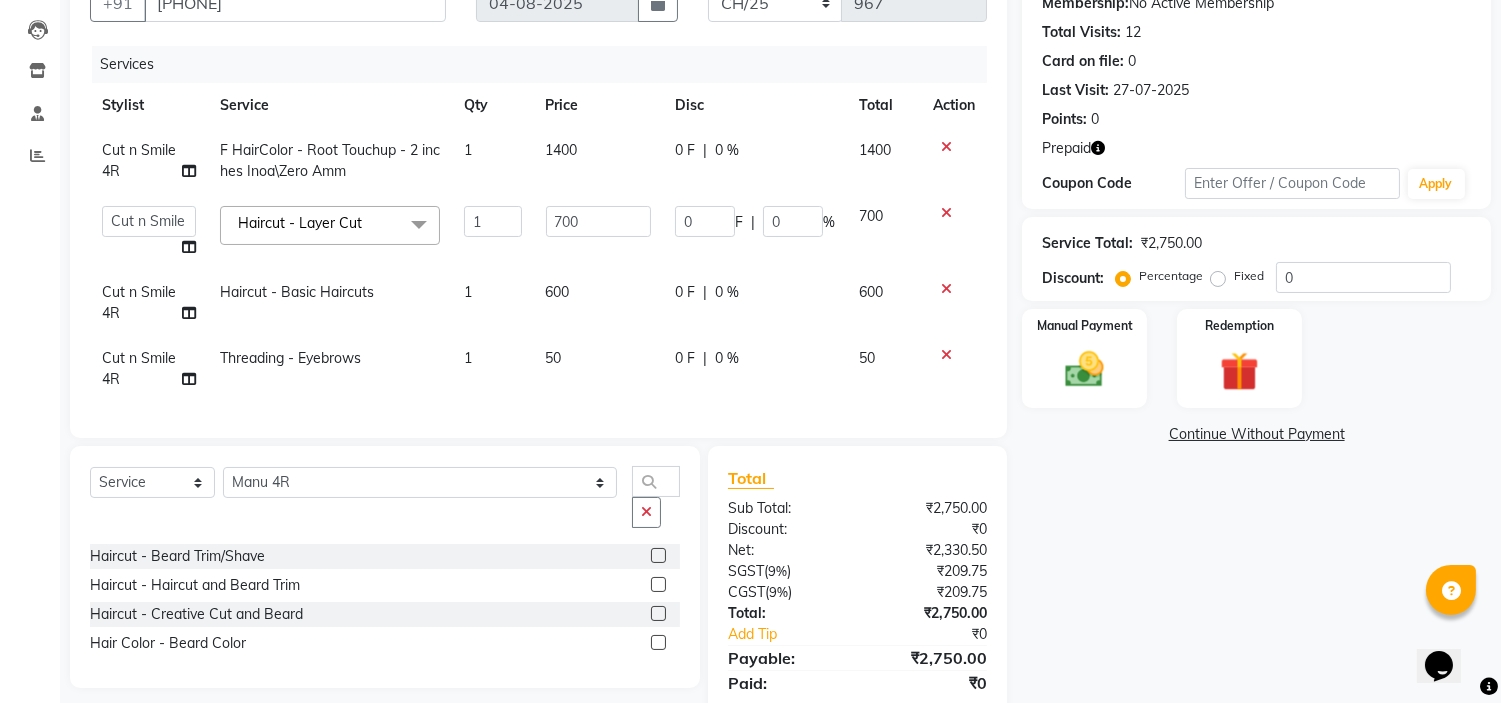 click 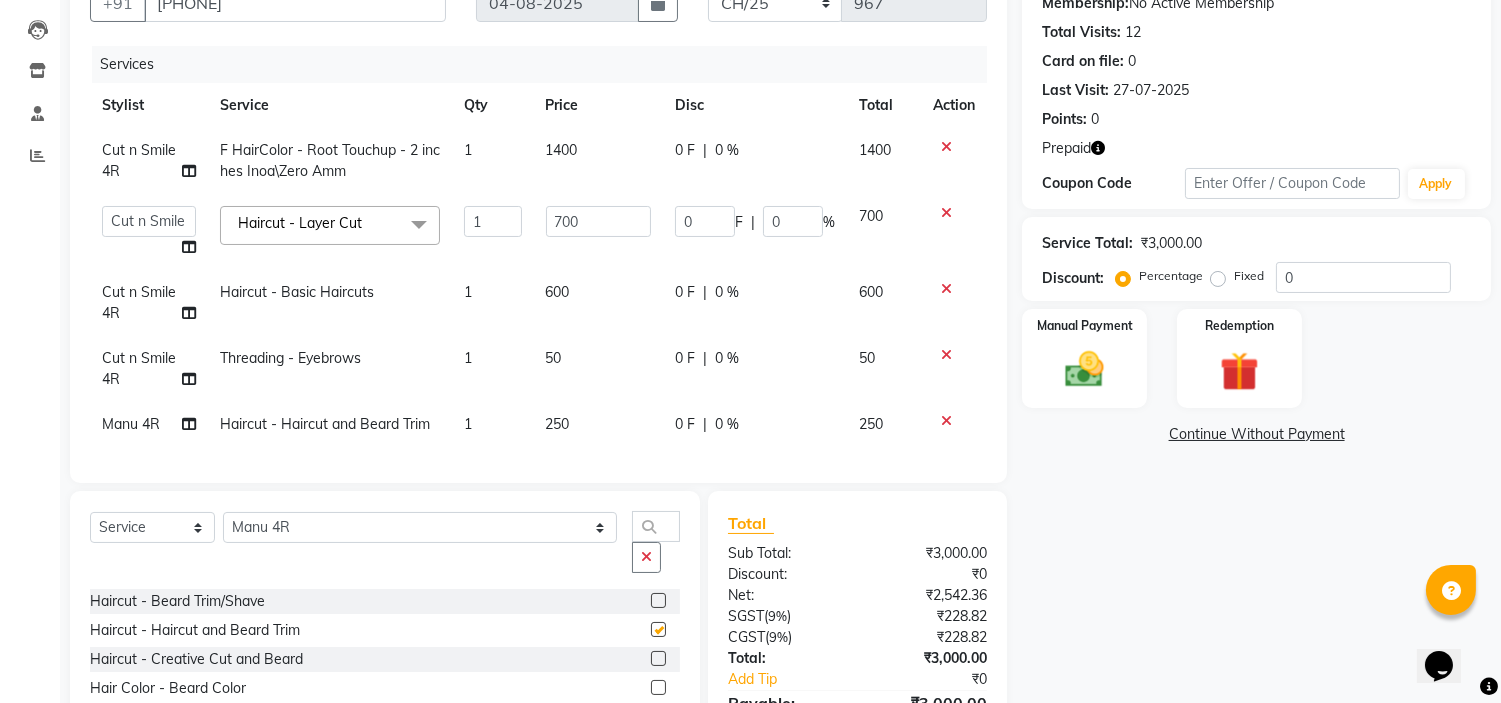 checkbox on "false" 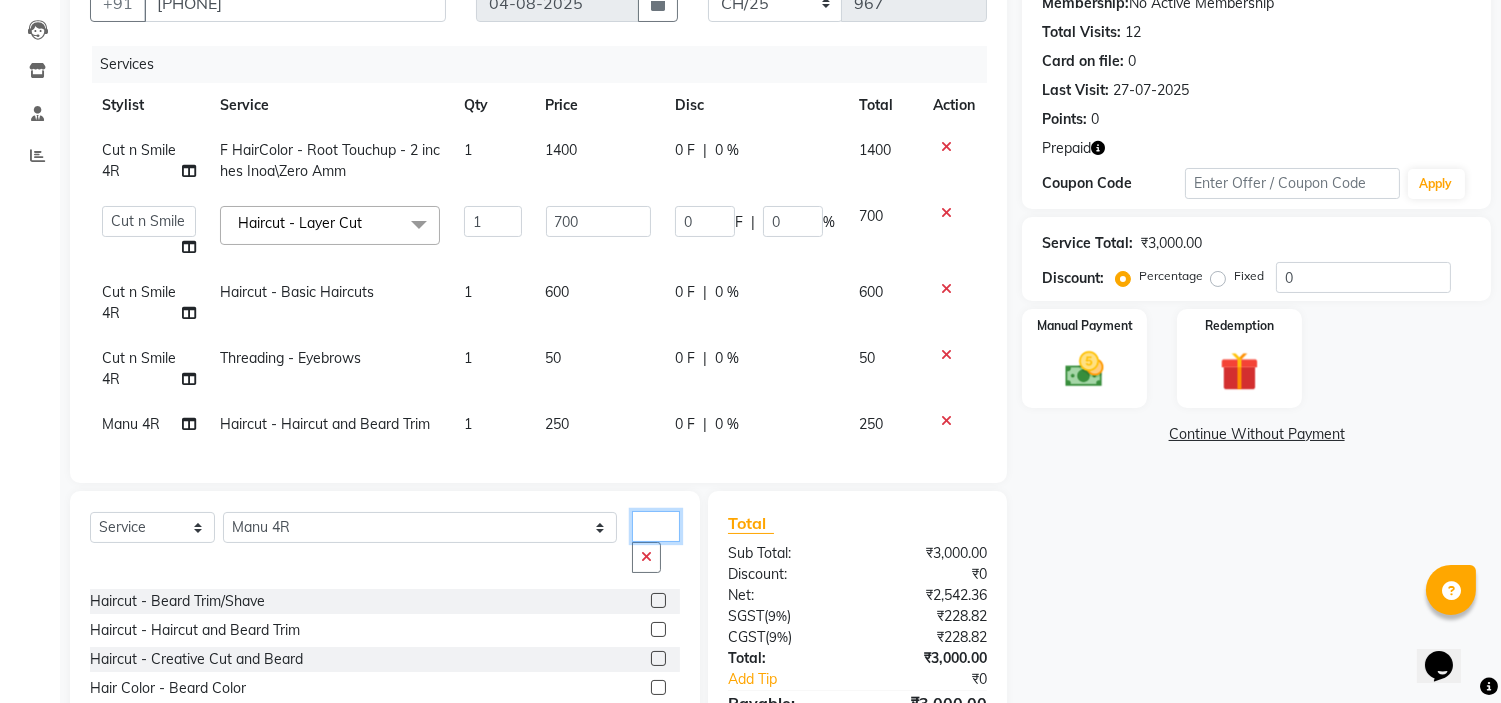 click on "bea" 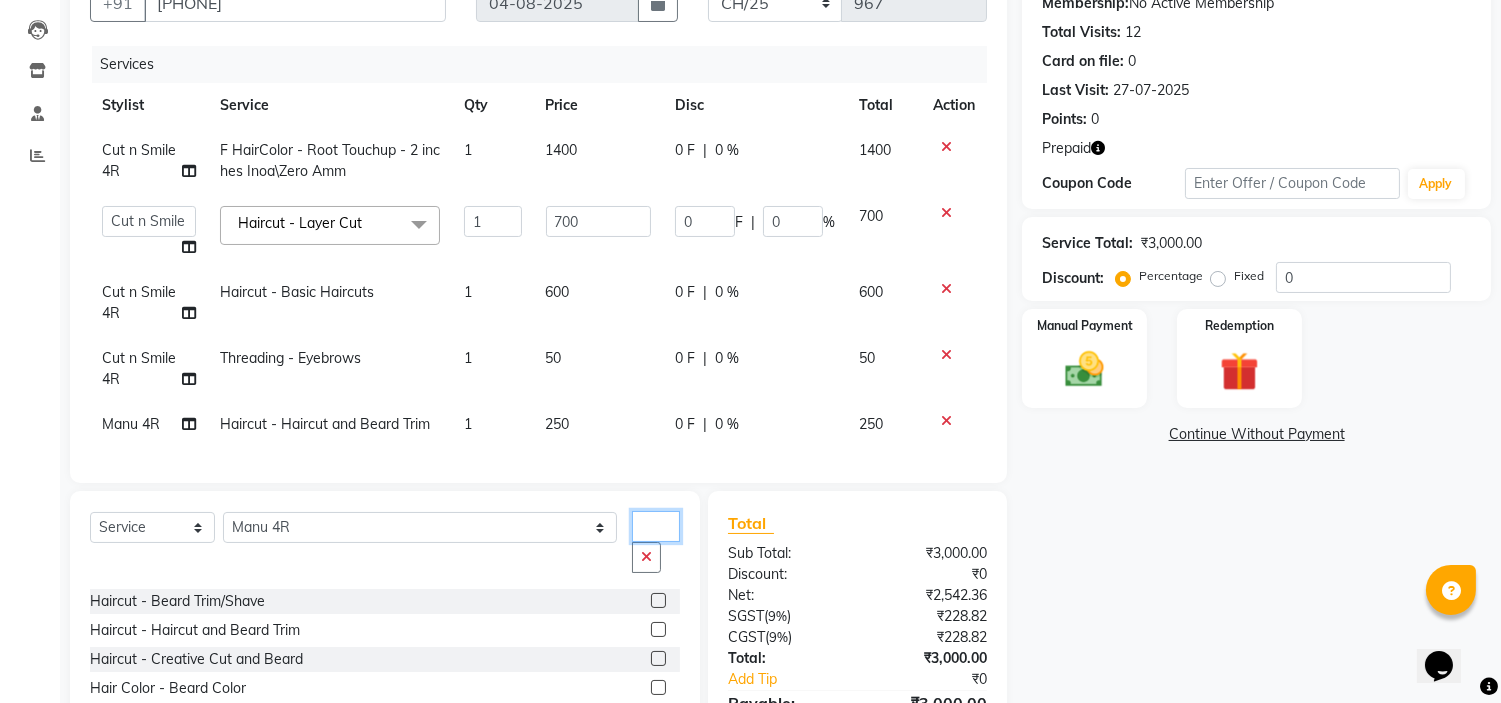 type on "b" 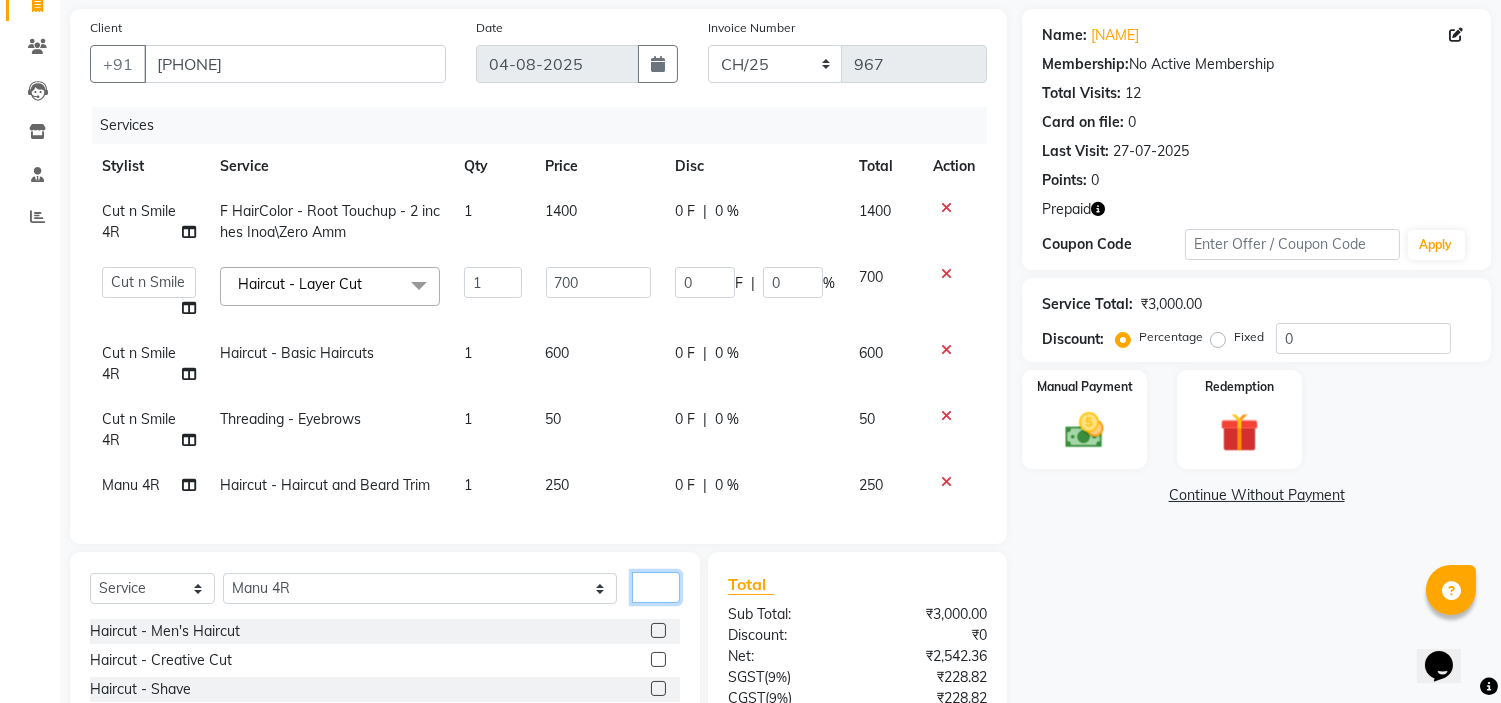 scroll, scrollTop: 140, scrollLeft: 0, axis: vertical 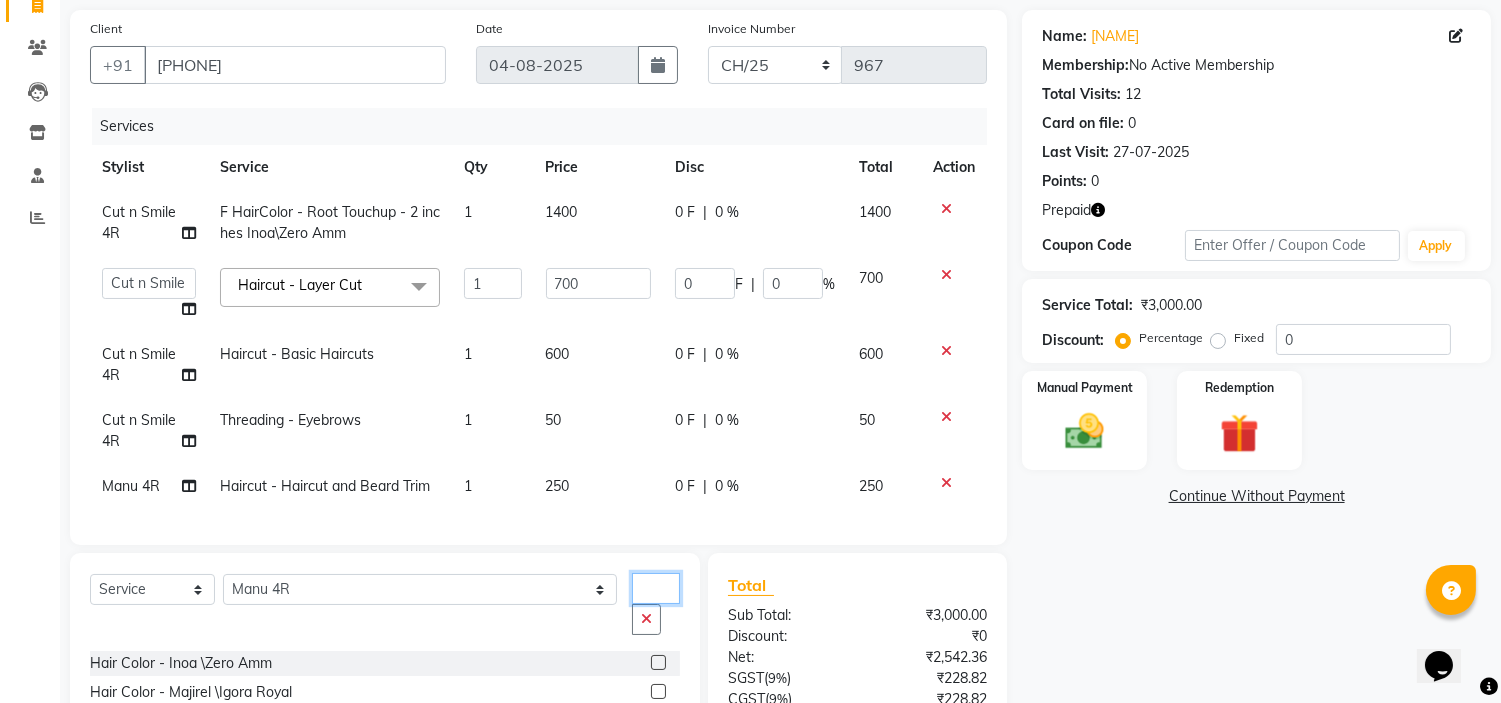 type on "colo" 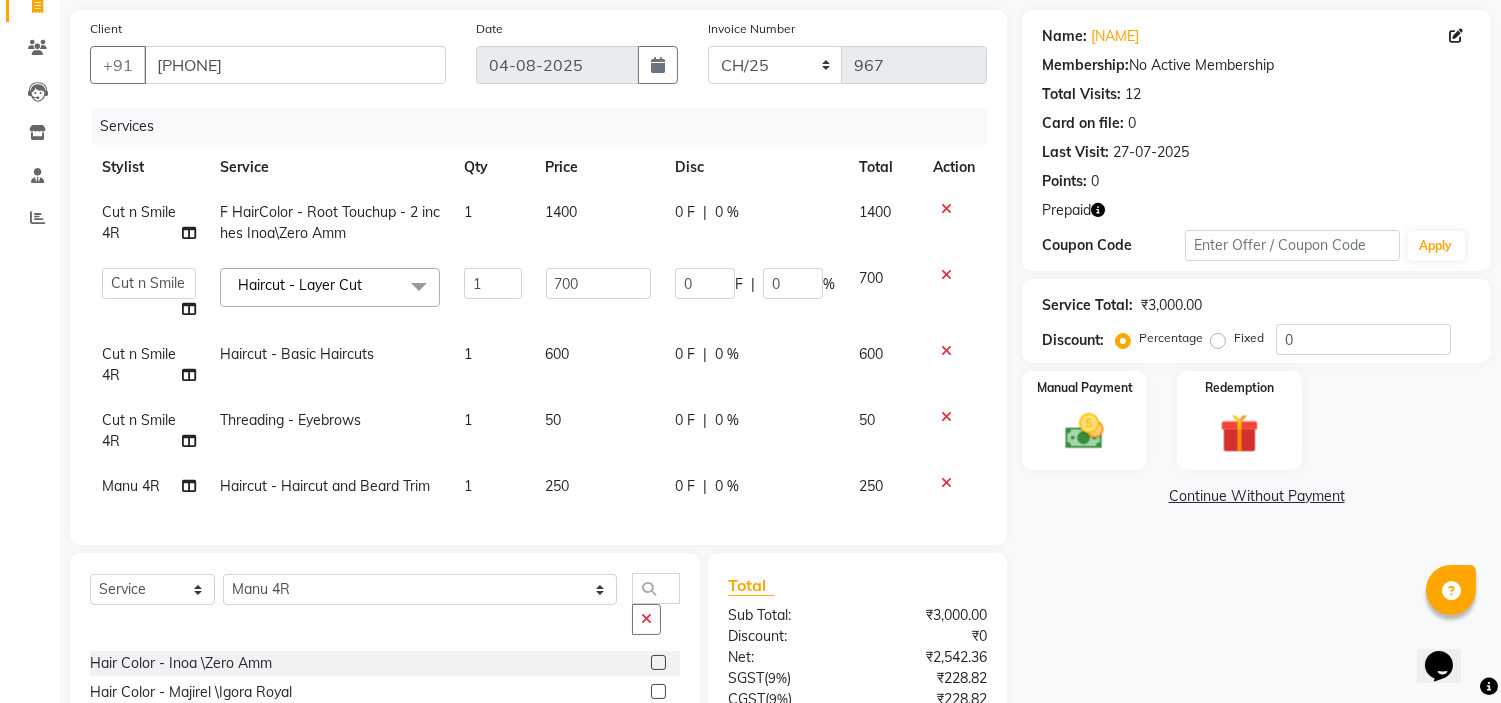 click 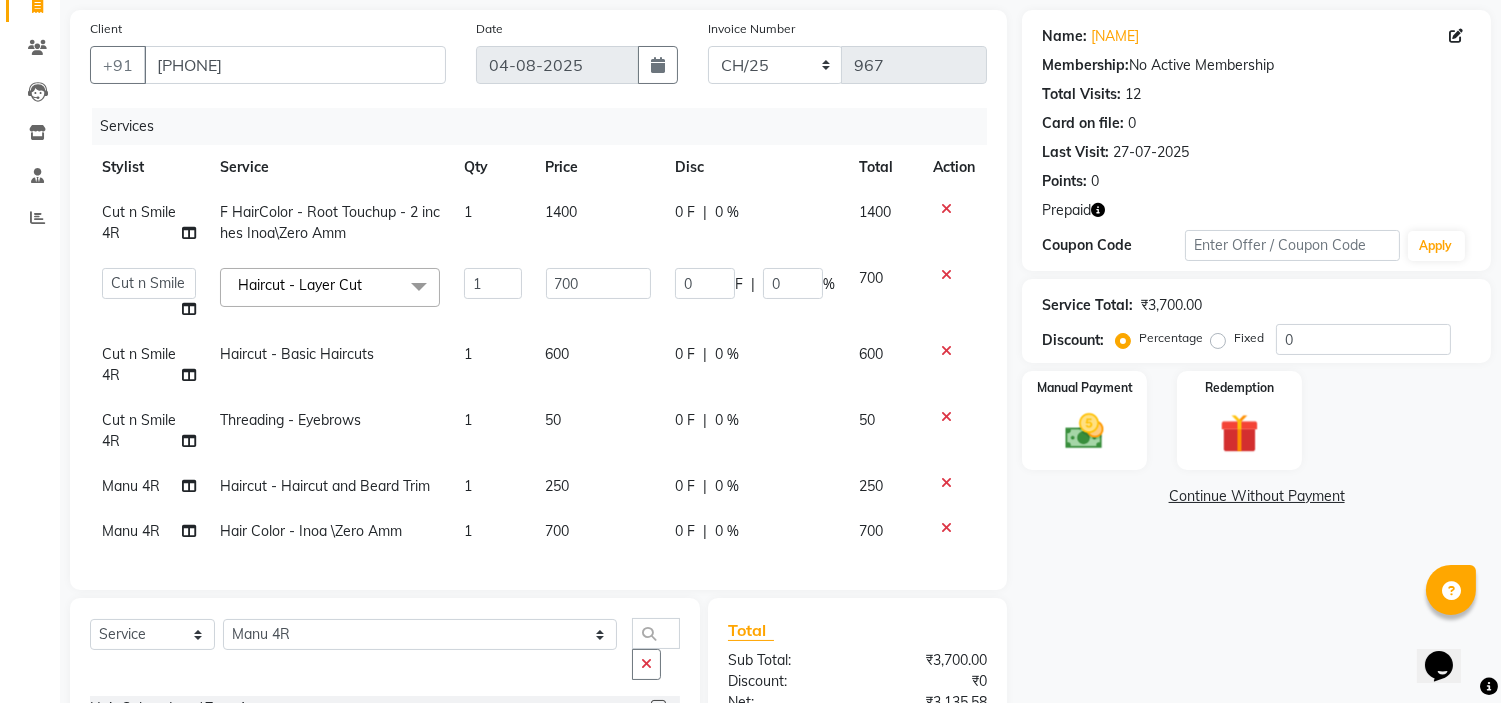 checkbox on "false" 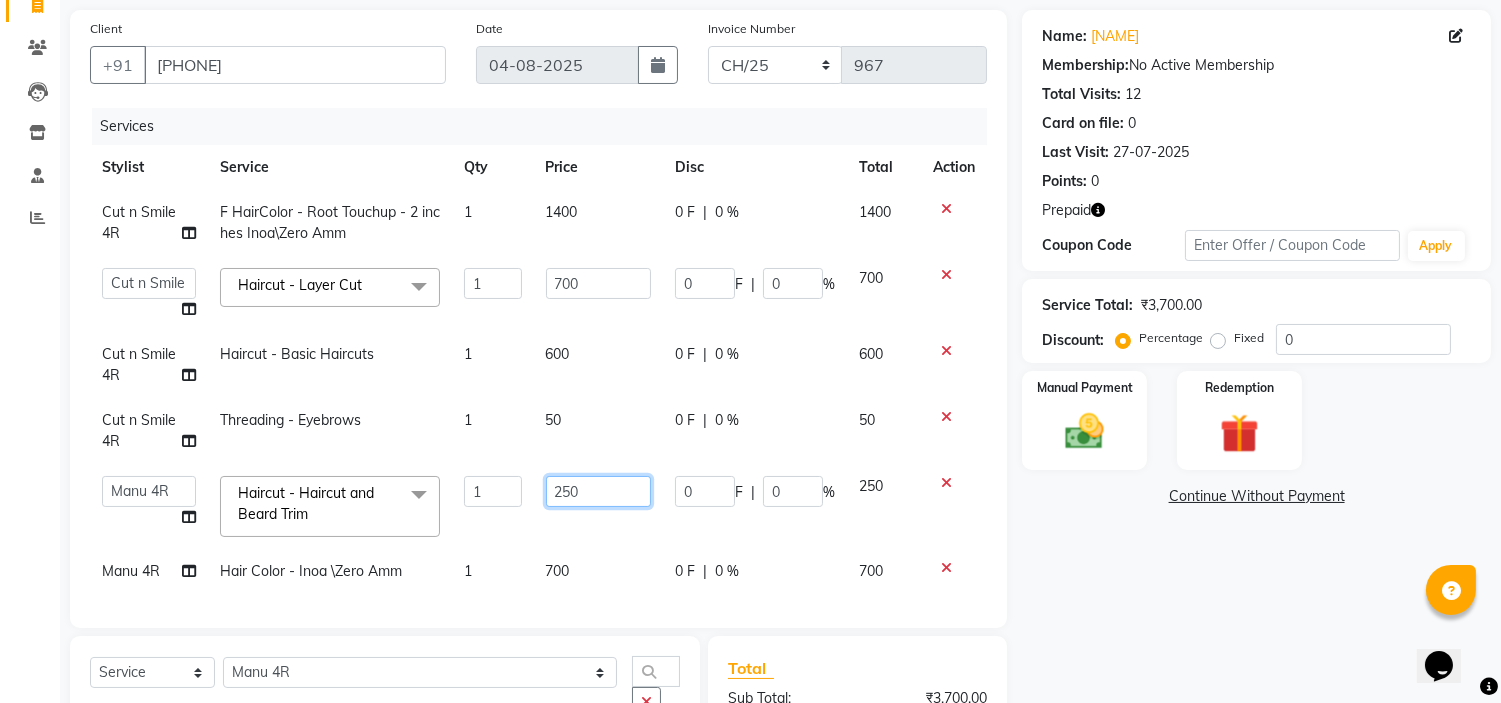 click on "250" 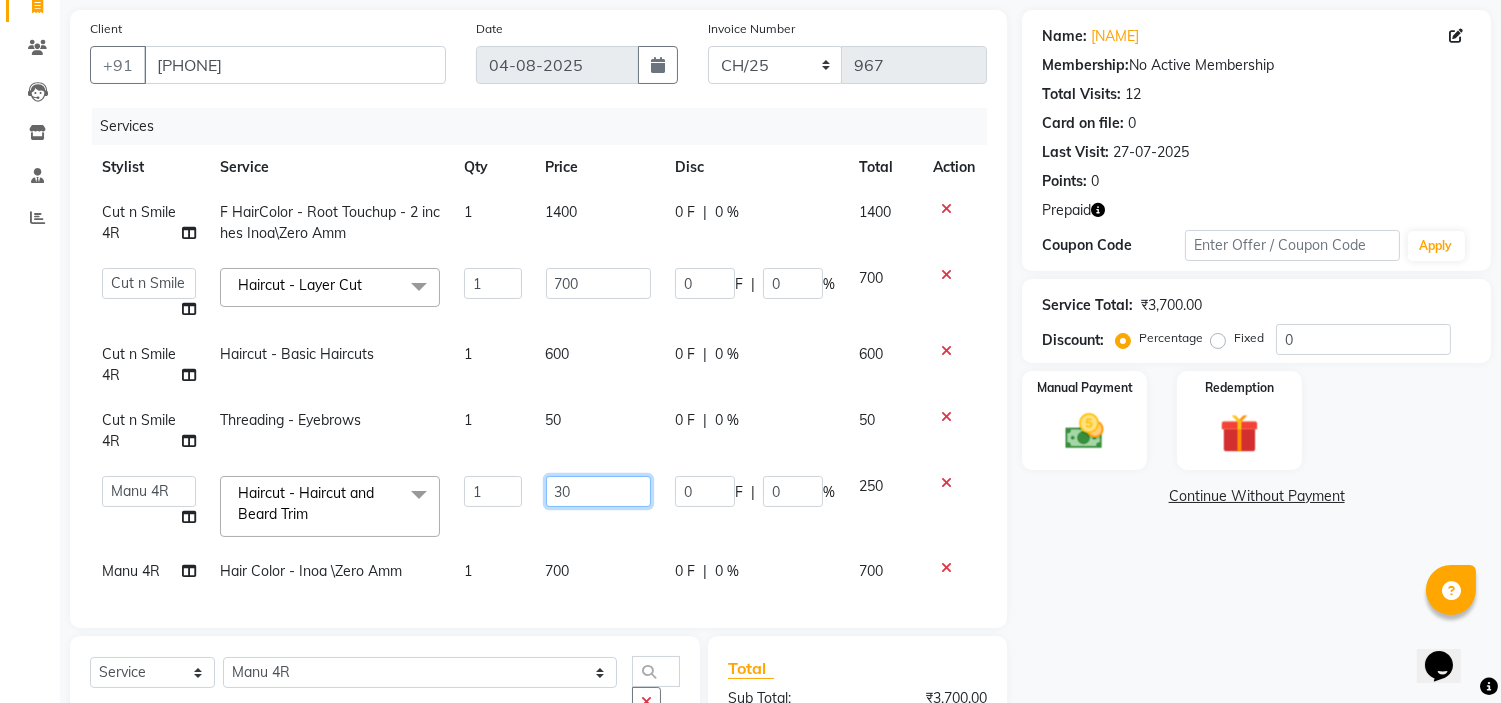 type on "300" 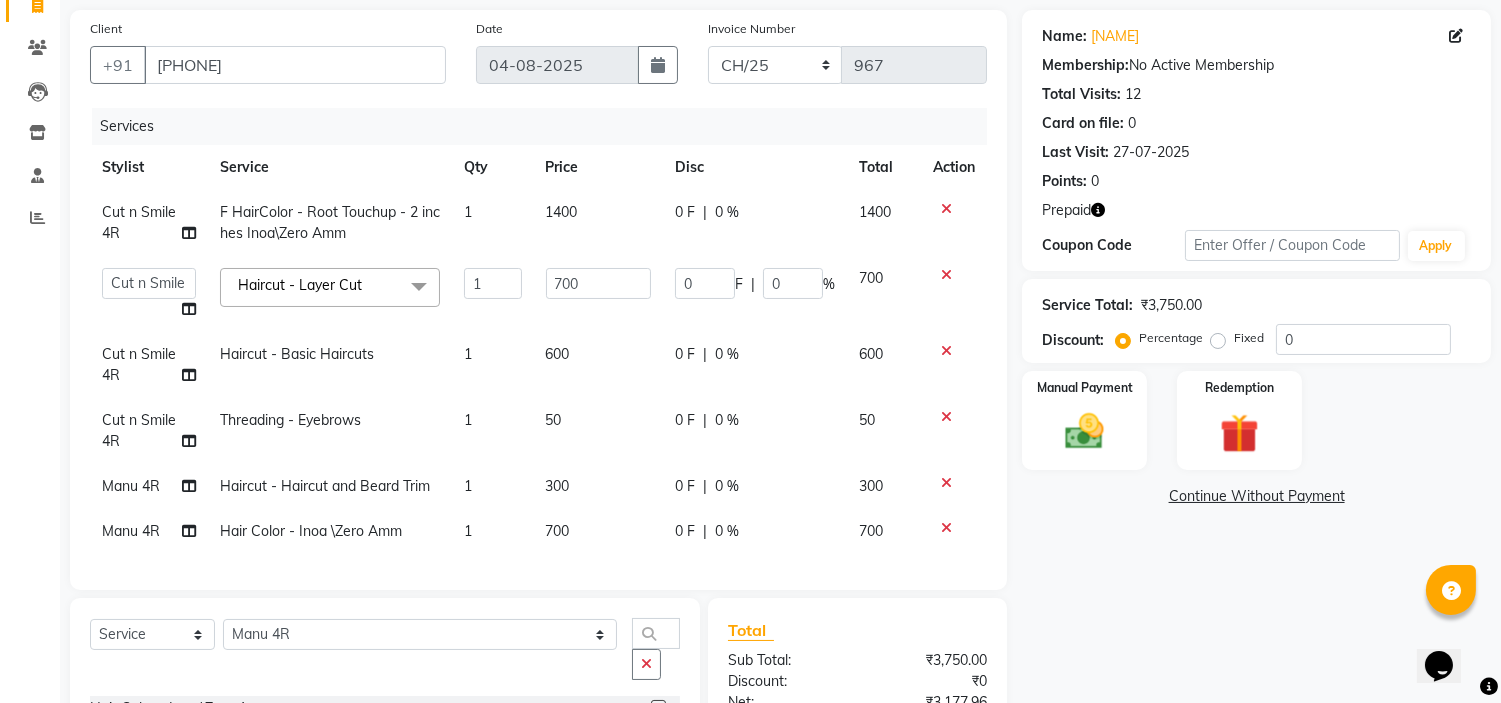 click on "Services Stylist Service Qty Price Disc Total Action Cut n Smile 4R F HairColor  - Root Touchup - 2 inches Inoa\Zero Amm 1 [PRICE] 0 F | 0 % [PRICE]  Ali ML   Ammu 3R   Ankith VN   Ash Mohammed 3R   Atheek 3R   Binitha 3R   Bipana 4R   CNS BOB    Cut N Smile 17M    Cut N Smile 3R   Cut n Smile 4R   Cut N Smile 9M   Cut N Smile ML   Cut N Smile V   Fazil Ali 4R   Govind VN   Hema 4R   Jayashree VN   Karan VN   Love 4R   Mani Singh 3R   Manu 4R    Muskaan VN   Nadeem 4R   N D M 4R   NDM Alam 4R   Noushad VN   Pavan 4R   Priya BOB   Priyanka 3R   Rahul 3R   Ravi 3R   Riya BOB   Rohith 4R   Roobina 3R   Roopa 4R   Rubina BOB   Sahil Ahmed 3R   Sahil Bhatti 4R   Sameer 3R   Sanajana BOB    Sanjana BOB   Sarita VN   Shaan 4R   Shahid 4R   Shakir VN   Shanavaaz BOB   Shiney 3R   Shivu Raj 4R   Srijana BOB   Sunil Laddi 4R   Sunny VN   Supriya BOB   Sushmitha 4R   Vakeel 3R   Varas 4R   Varas BOB   Vishwa VN  Haircut - Layer Cut  x Haircut  - Men's Haircut Haircut  - Creative Cut Haircut  - Shave Haircut - Basic Haircuts" 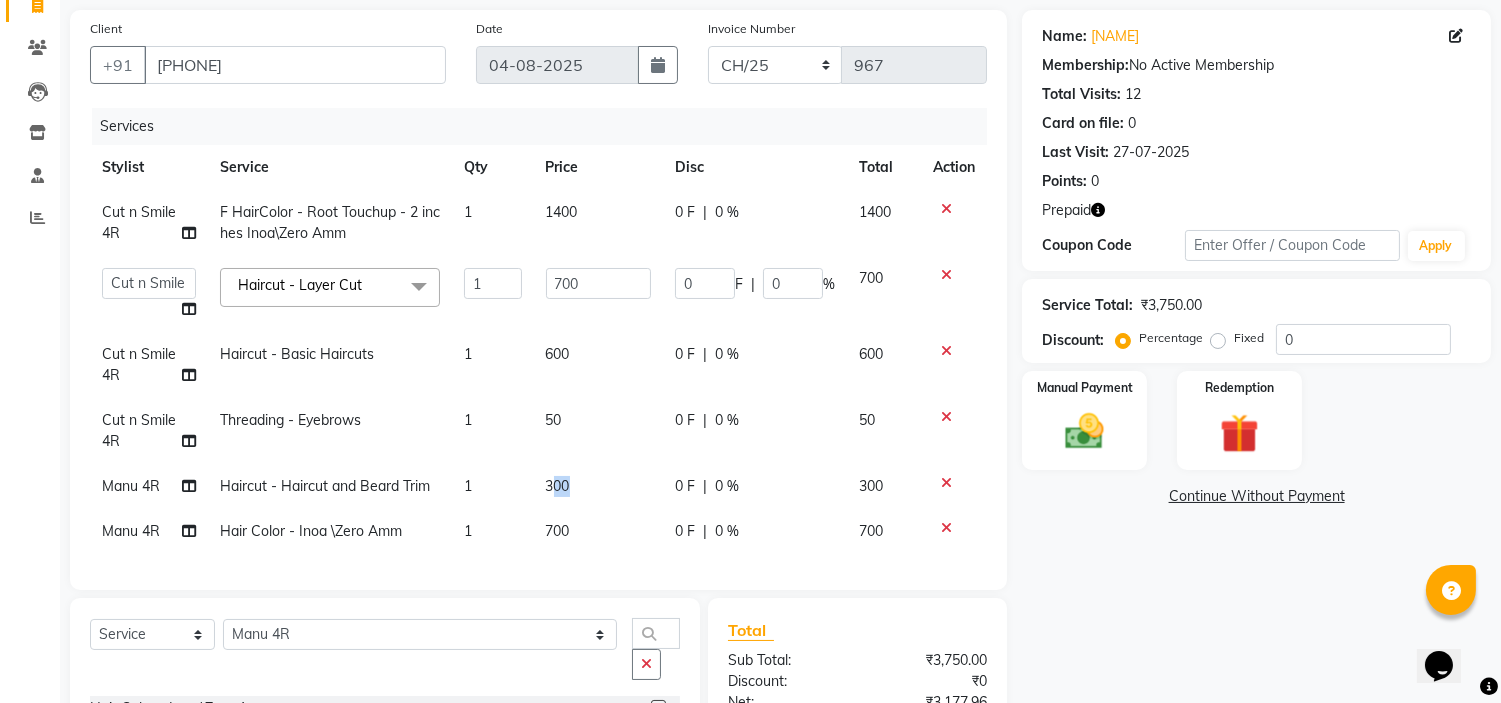 drag, startPoint x: 557, startPoint y: 503, endPoint x: 584, endPoint y: 476, distance: 38.183765 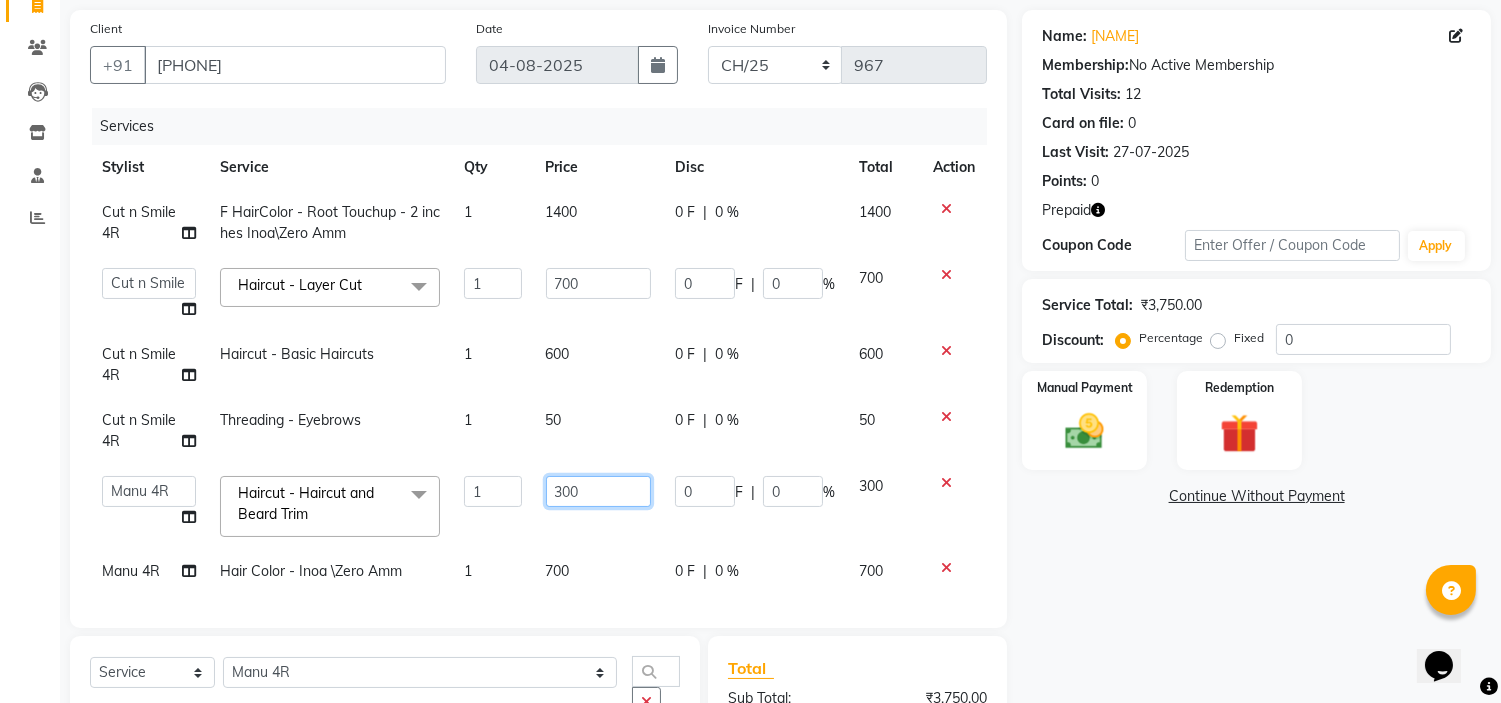 click on "300" 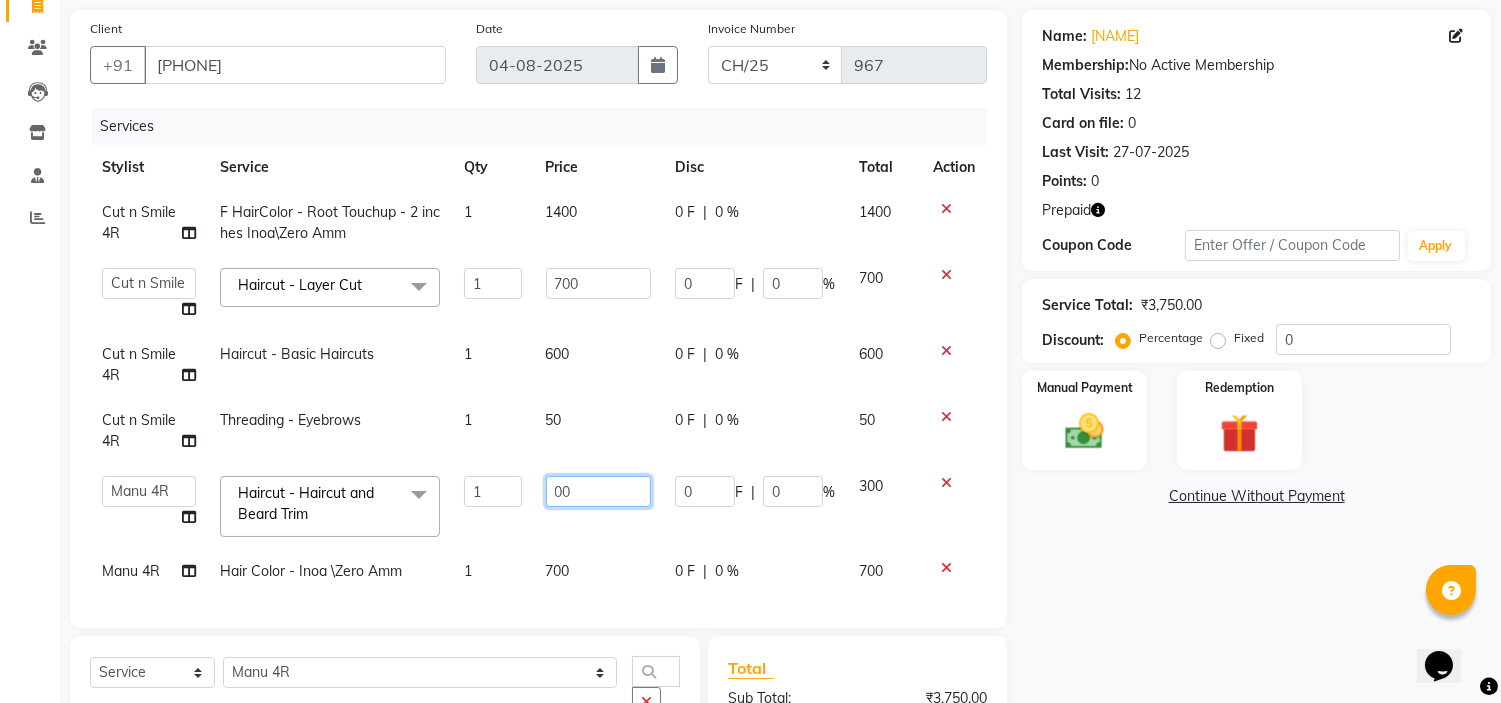 type on "400" 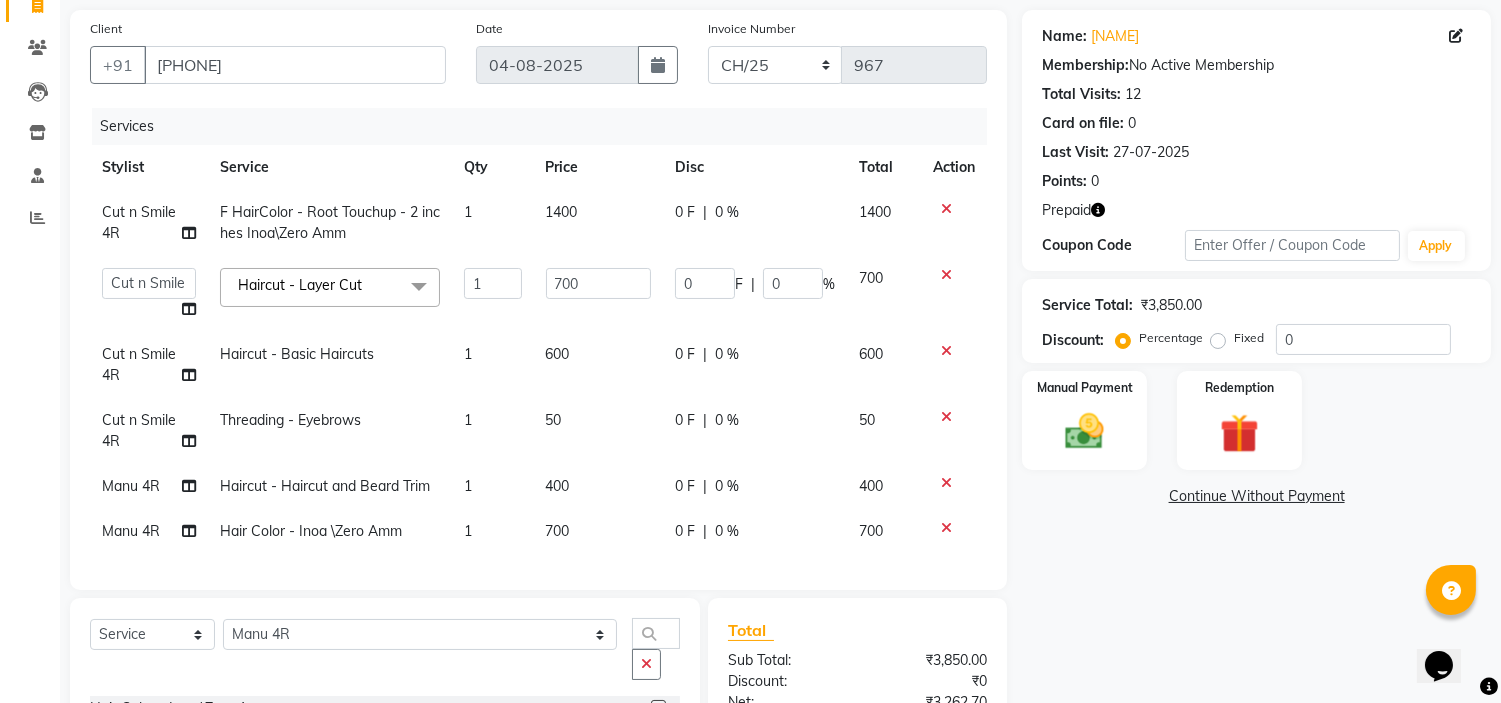 click on "Client +91 [PHONE] Date [DATE] Invoice Number BOB/25-26 LA/2025-26 SH/25 CH/25 SA/25 967 Services Stylist Service Qty Price Disc Total Action Cut n Smile 4R F HairColor  - Root Touchup - 2 inches Inoa\Zero Amm 1 [PRICE] 0 F | 0 % [PRICE]  Ali ML   Ammu 3R   Ankith VN   Ash Mohammed 3R   Atheek 3R   Binitha 3R   Bipana 4R   CNS BOB    Cut N Smile 17M    Cut N Smile 3R   Cut n Smile 4R   Cut N Smile 9M   Cut N Smile ML   Cut N Smile V   Fazil Ali 4R   Govind VN   Hema 4R   Jayashree VN   Karan VN   Love 4R   Mani Singh 3R   Manu 4R    Muskaan VN   Nadeem 4R   N D M 4R   NDM Alam 4R   Noushad VN   Pavan 4R   Priya BOB   Priyanka 3R   Rahul 3R   Ravi 3R   Riya BOB   Rohith 4R   Roobina 3R   Roopa 4R   Rubina BOB   Sahil Ahmed 3R   Sahil Bhatti 4R   Sameer 3R   Sanajana BOB    Sanjana BOB   Sarita VN   Shaan 4R   Shahid 4R   Shakir VN   Shanavaaz BOB   Shiney 3R   Shivu Raj 4R   Srijana BOB   Sunil Laddi 4R   Sunny VN   Supriya BOB   Sushmitha 4R   Vakeel 3R   Varas 4R   Varas BOB   Vishwa VN  x Haircut  - Shave" 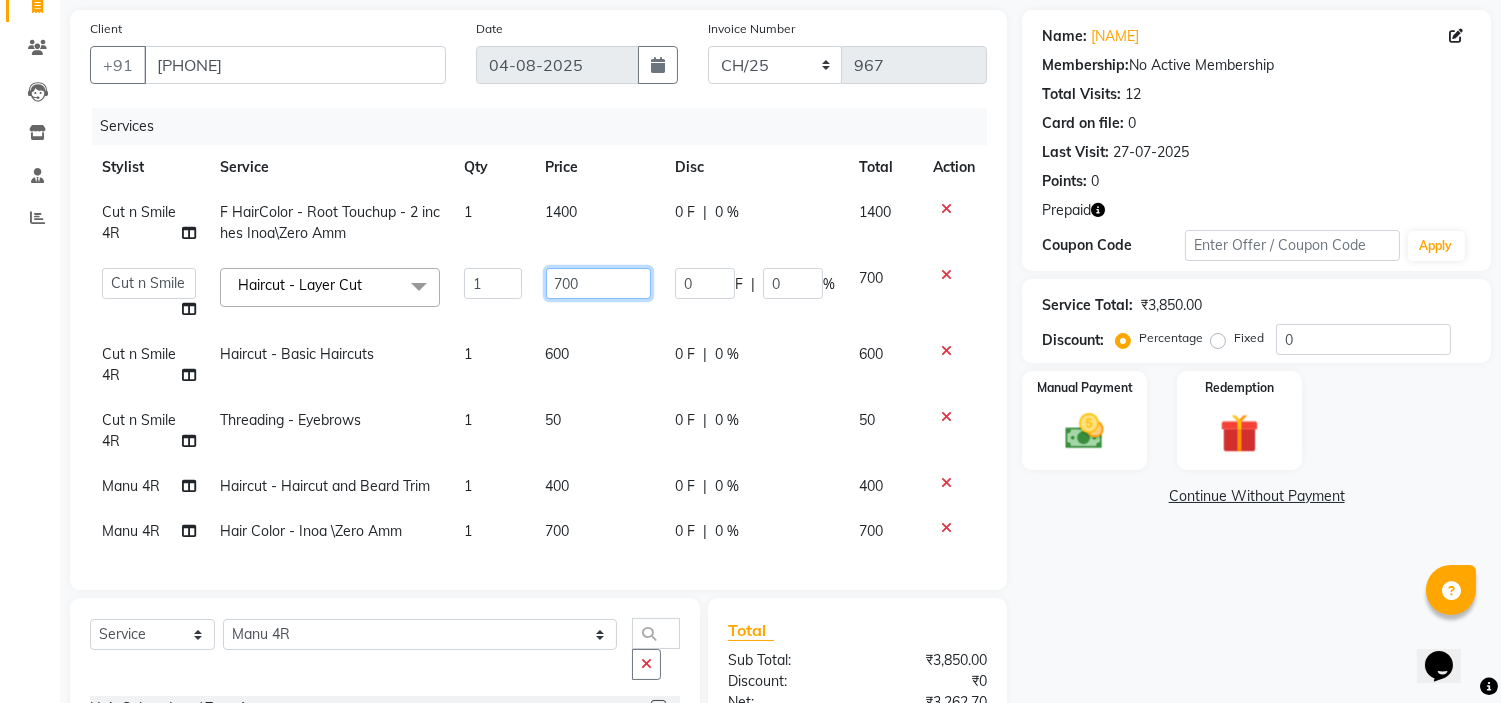 click on "700" 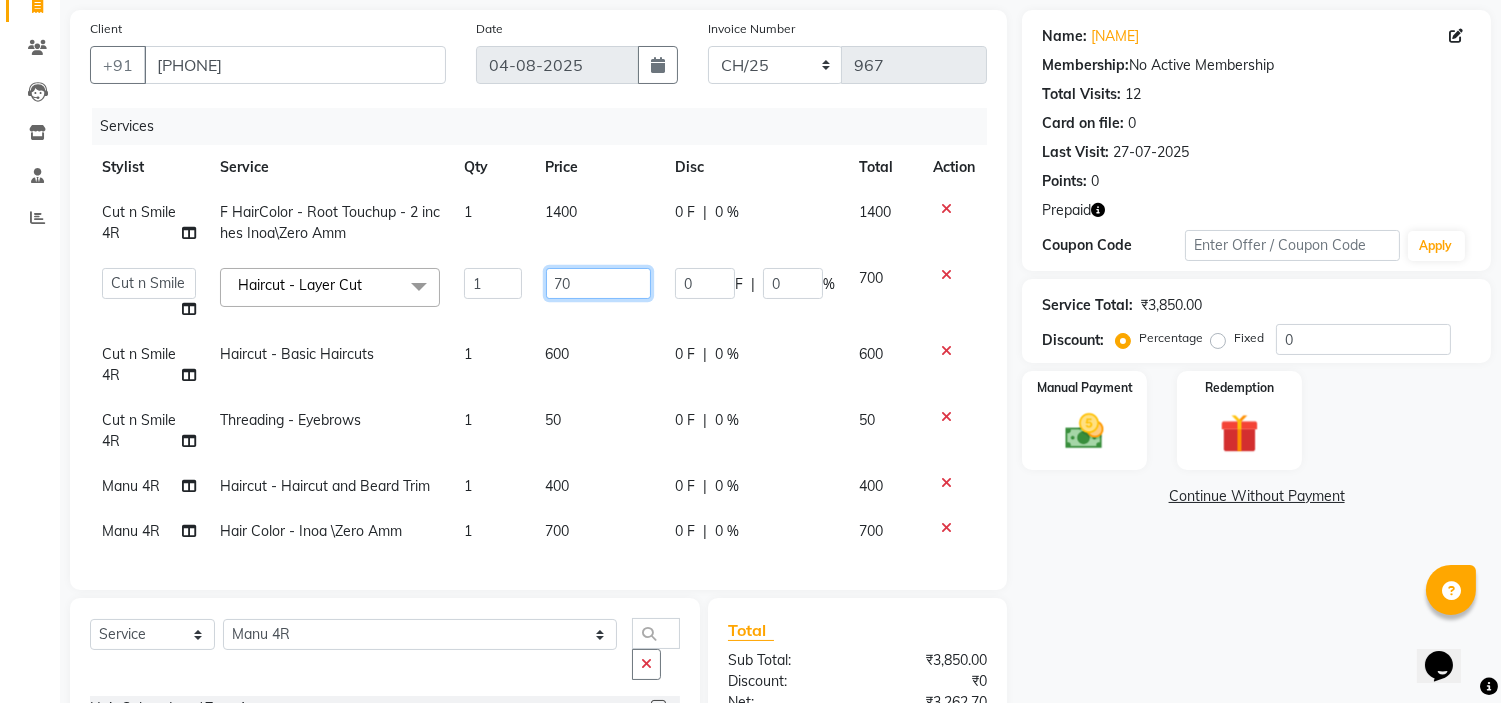 type on "7" 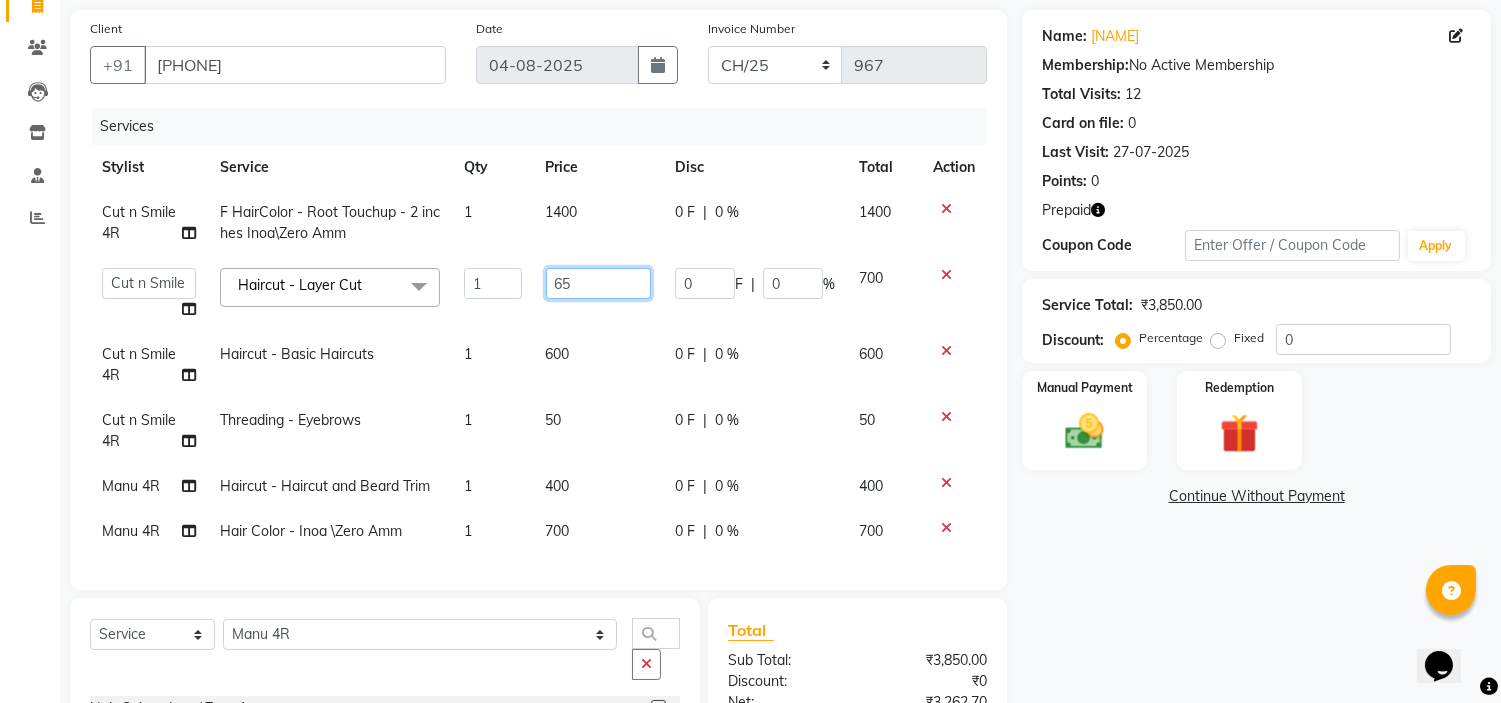 type on "650" 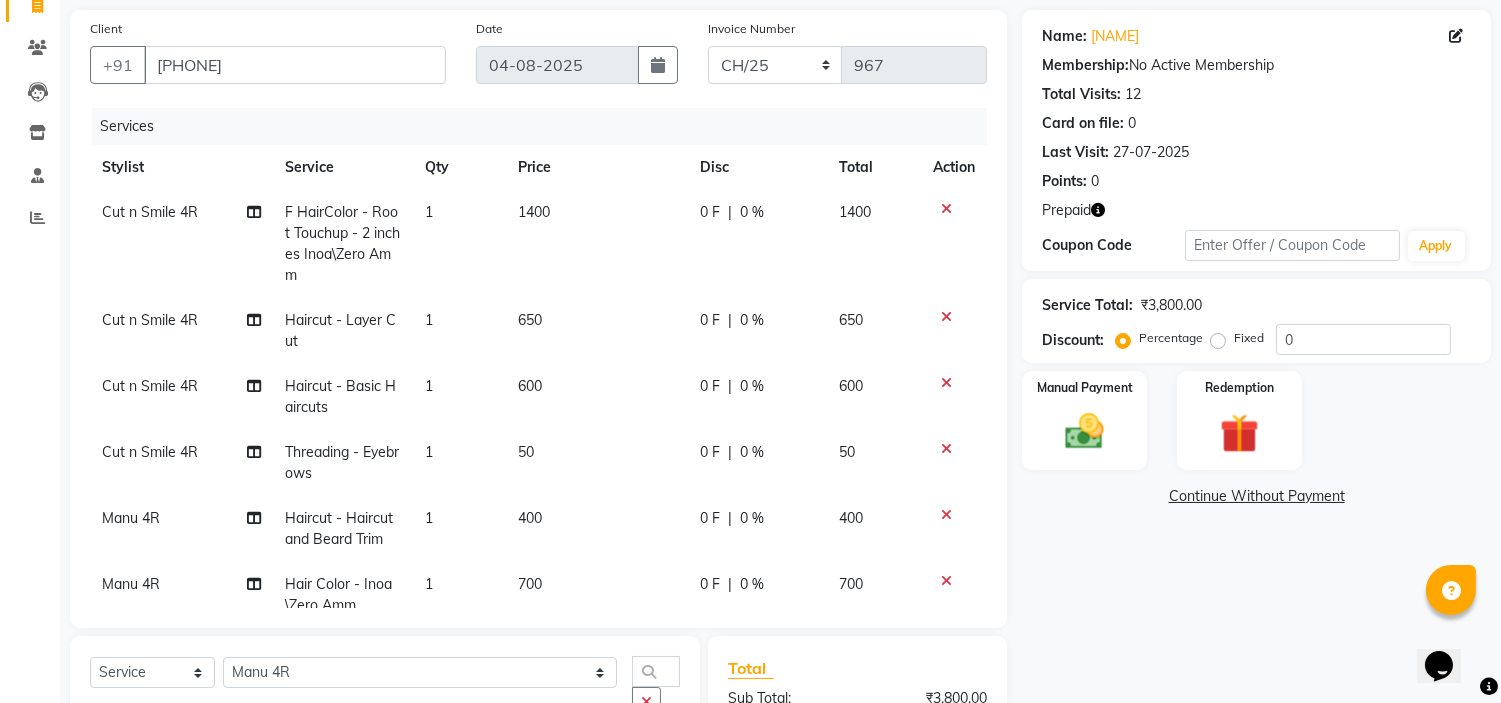 click on "Cut n Smile 4R F HairColor  - Root Touchup - 2 inches Inoa\Zero Amm 1 [PRICE] 0 F | 0 % [PRICE] Cut n Smile 4R Haircut - Layer Cut 1 [PRICE] 0 F | 0 % [PRICE] Cut n Smile 4R Haircut - Basic Haircuts 1 [PRICE] 0 F | 0 % [PRICE] Cut n Smile 4R Threading  - Eyebrows 1 [PRICE] 0 F | 0 % [PRICE] Manu 4R  Haircut - Haircut and Beard Trim 1 [PRICE] 0 F | 0 % [PRICE] Manu 4R  Hair Color -  Inoa \Zero Amm 1 [PRICE] 0 F | 0 % [PRICE]" 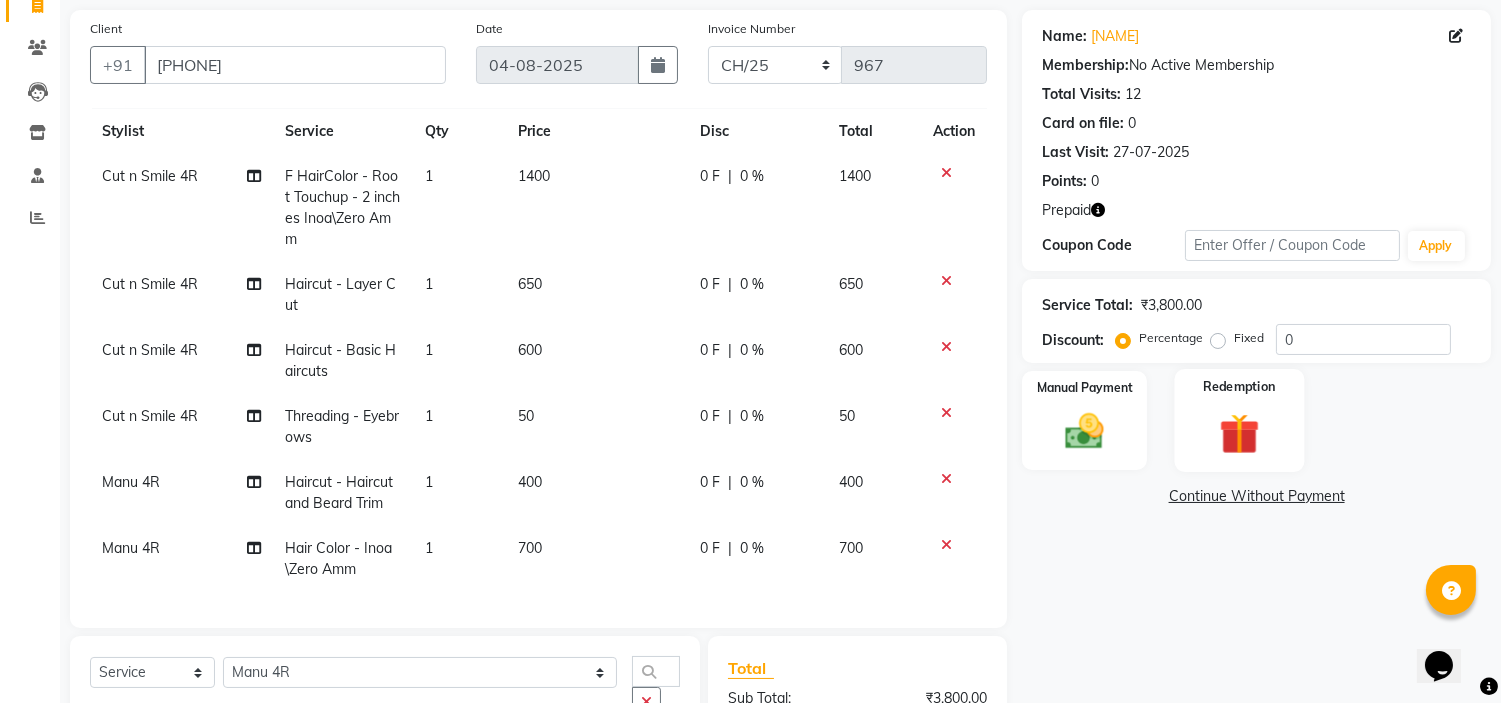click 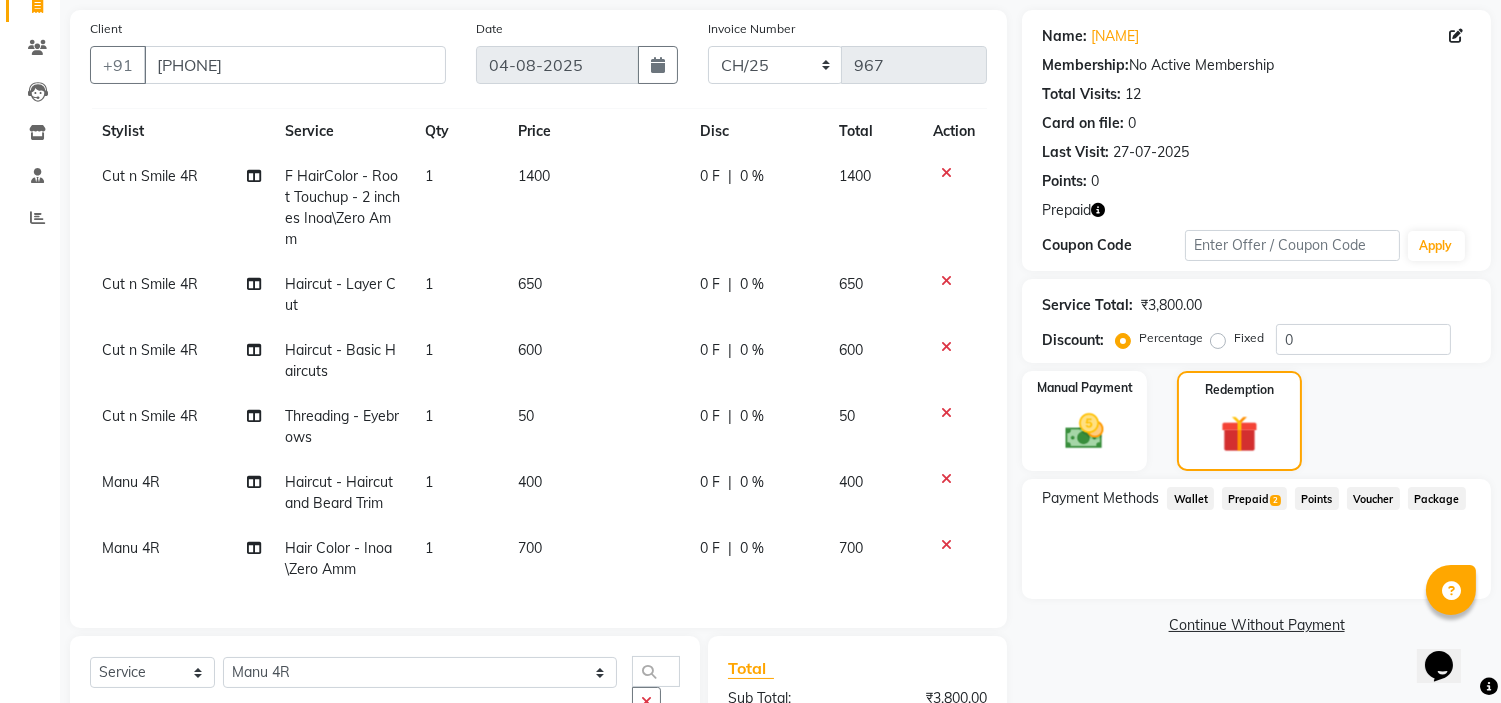 click on "2" 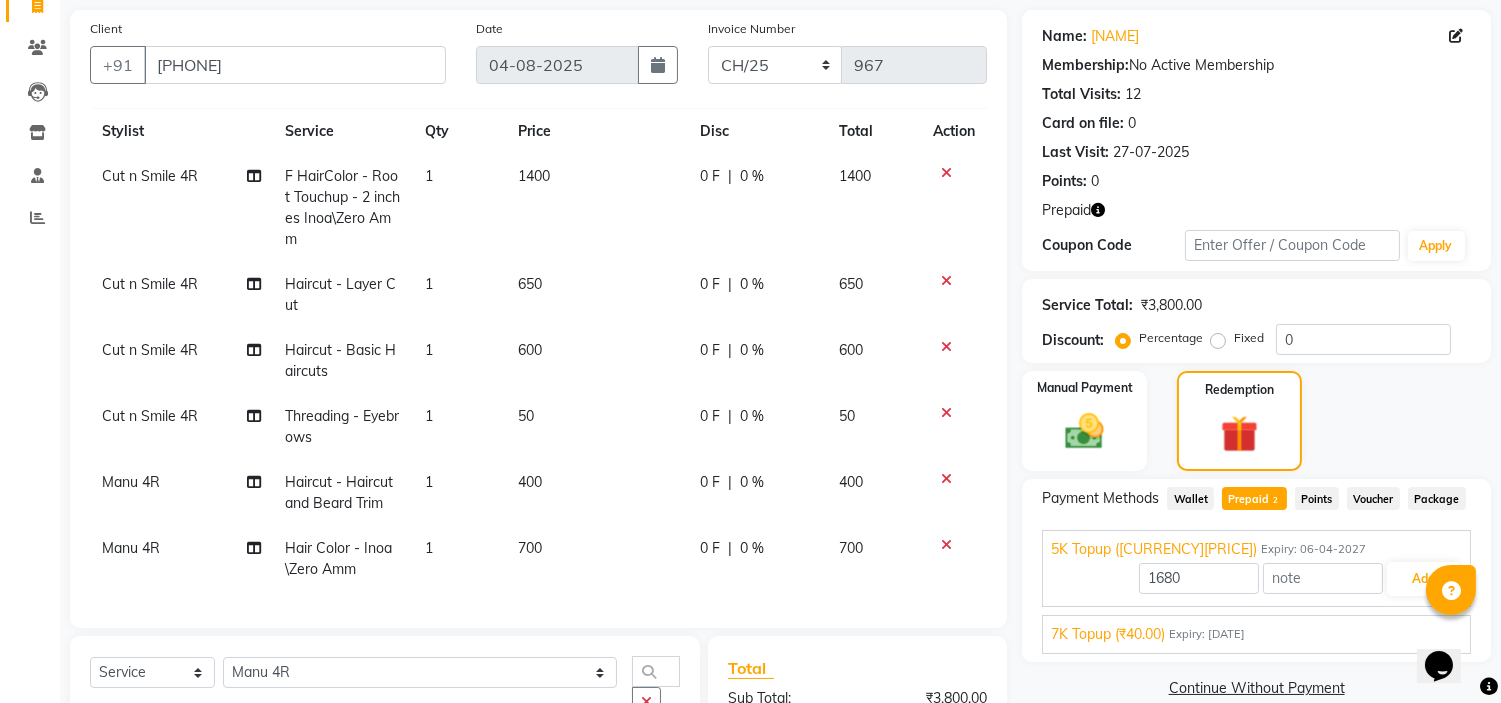 click 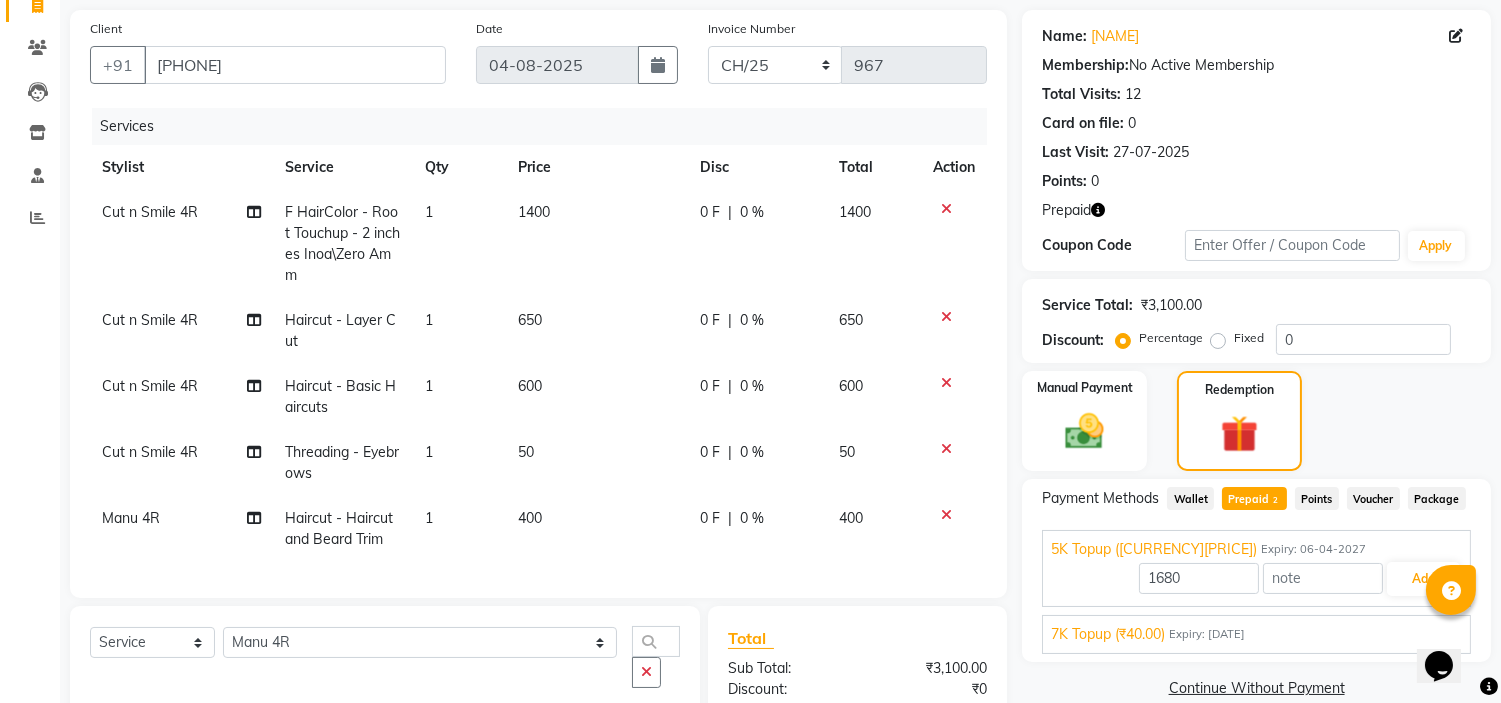 scroll, scrollTop: 0, scrollLeft: 0, axis: both 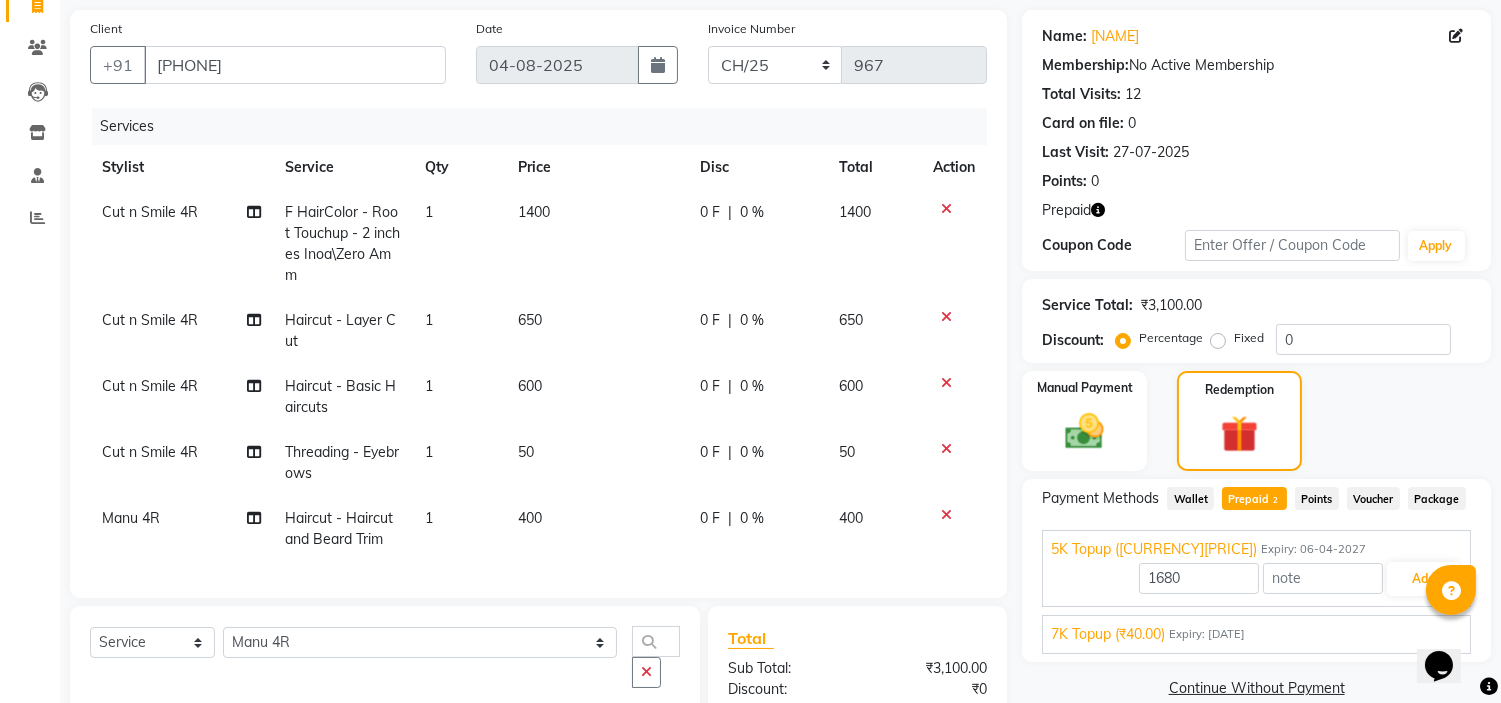 click 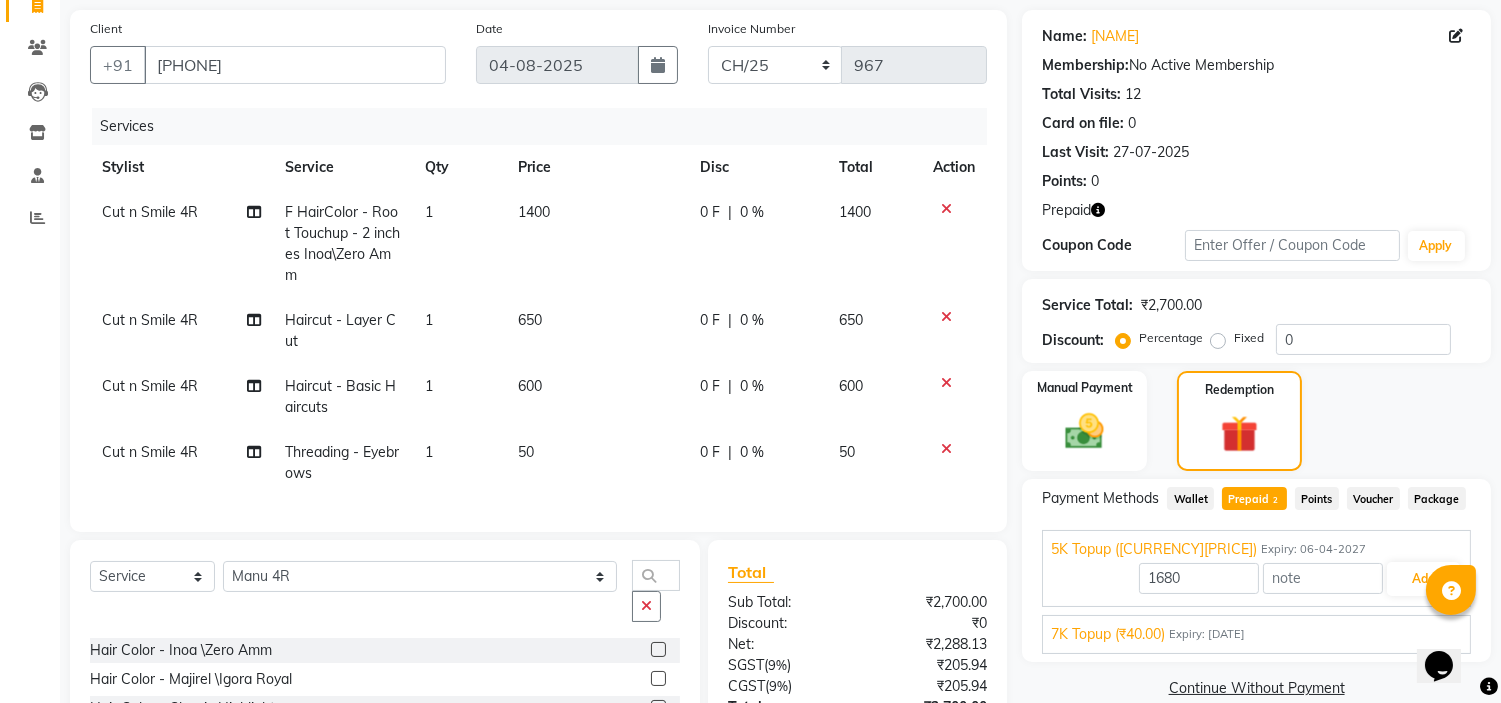 click 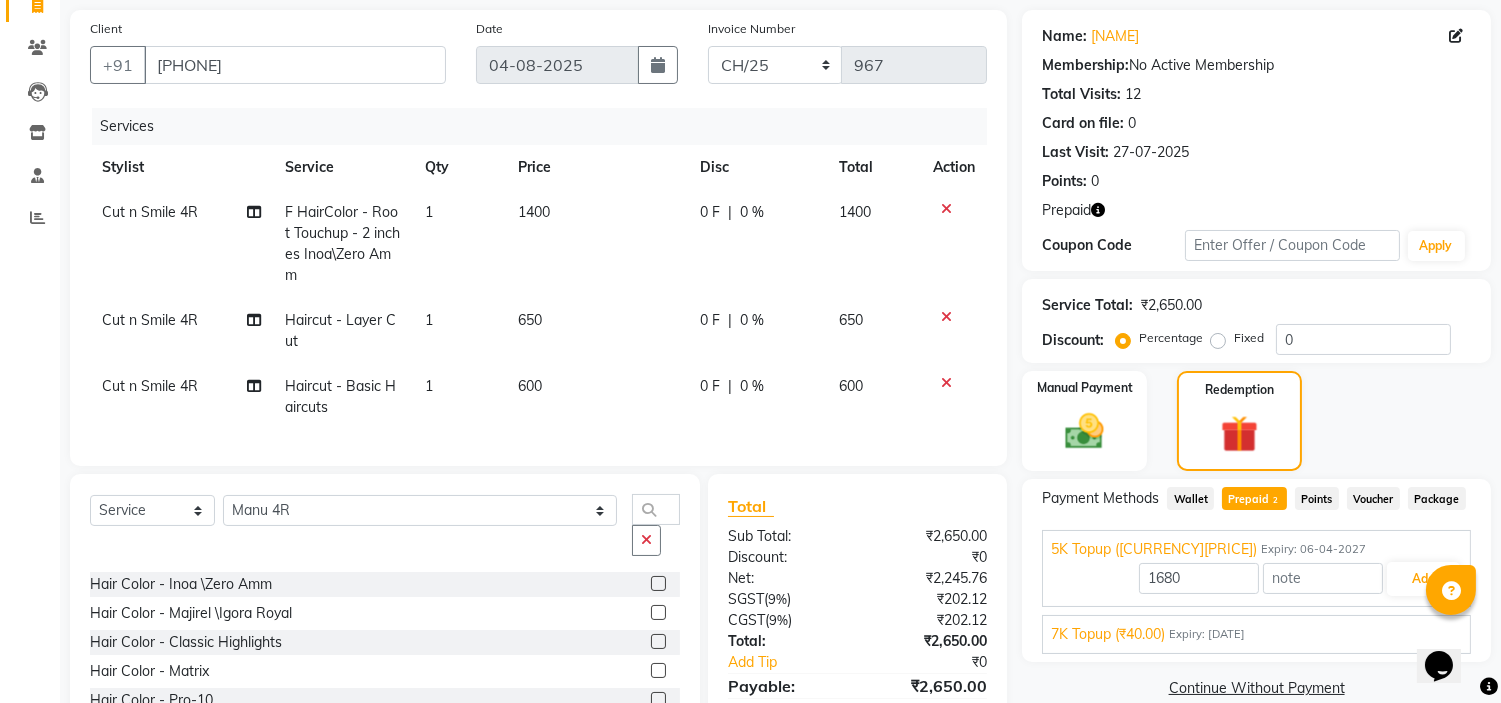 click 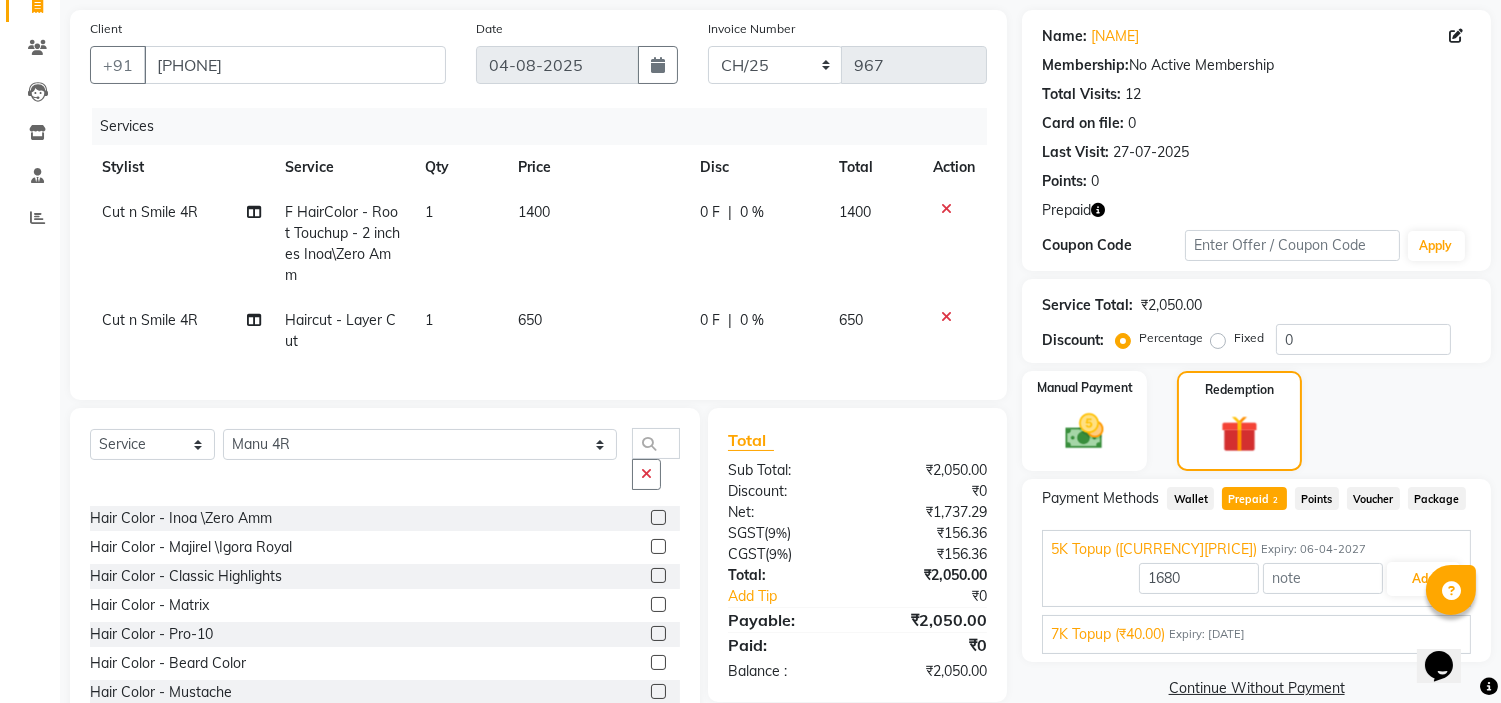 click 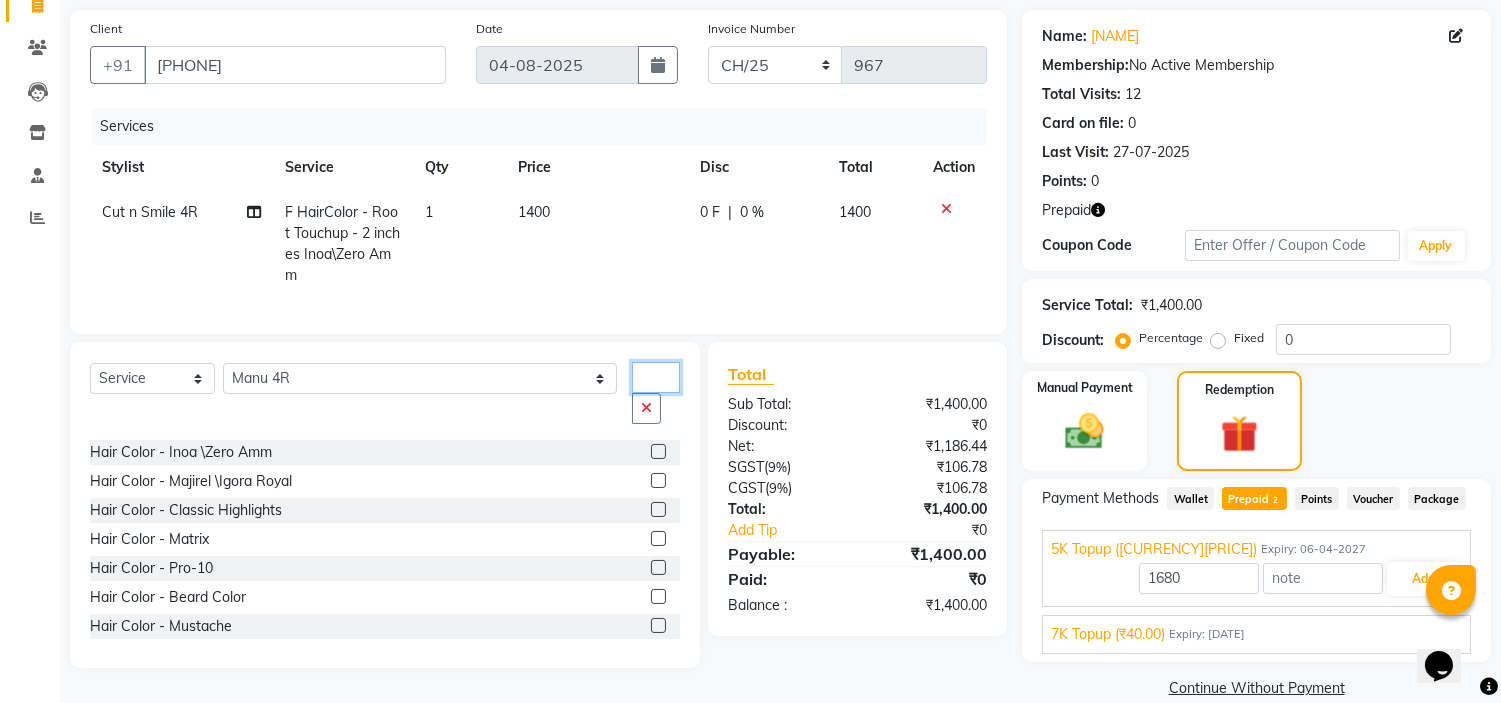 click on "colo" 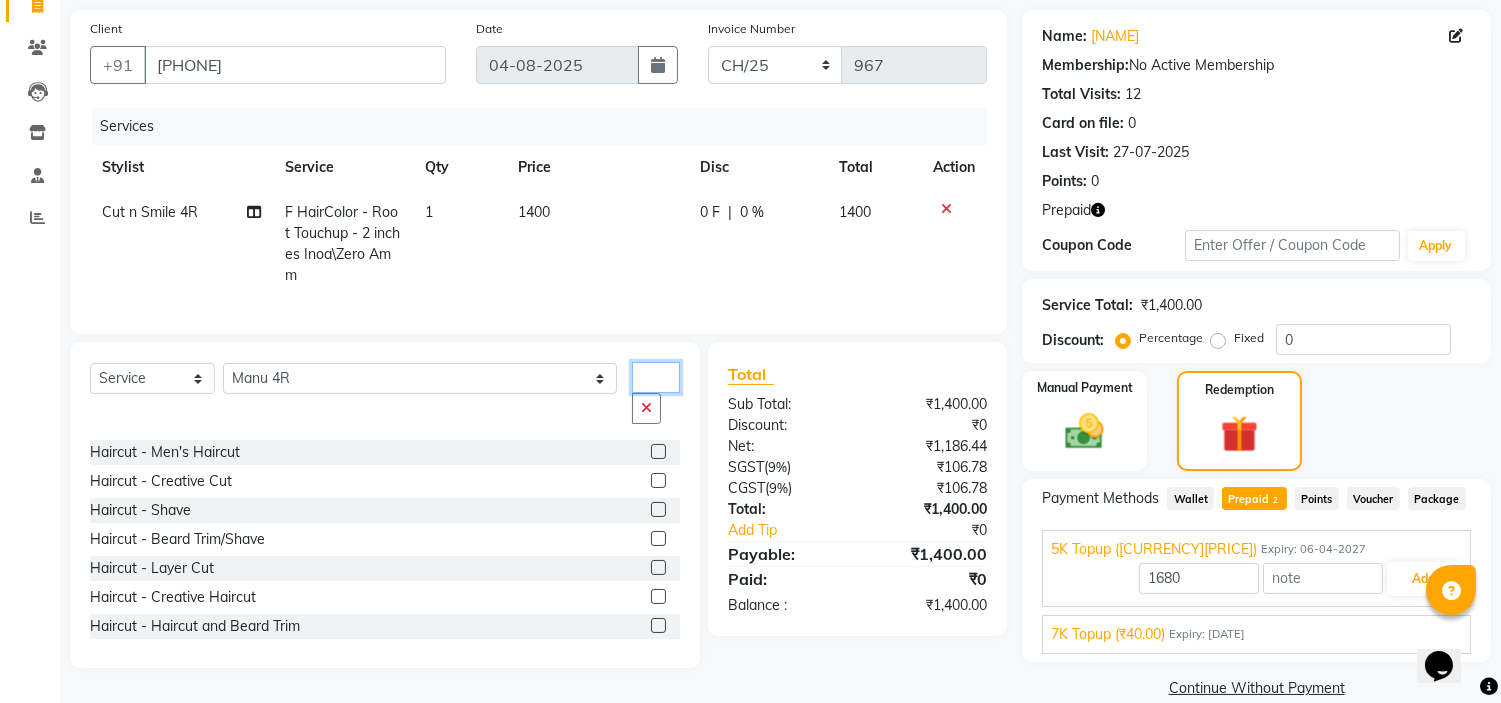 type on "e" 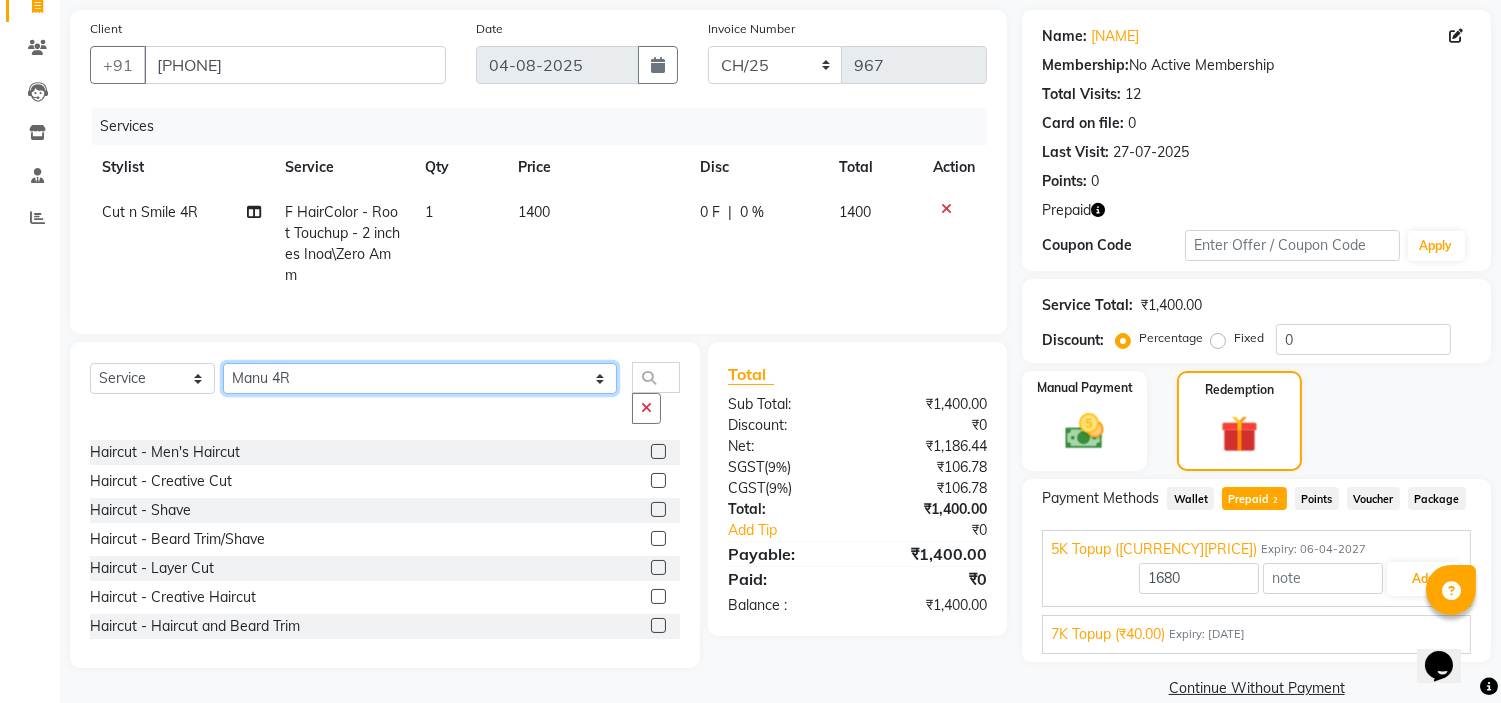 drag, startPoint x: 292, startPoint y: 405, endPoint x: 288, endPoint y: 306, distance: 99.08077 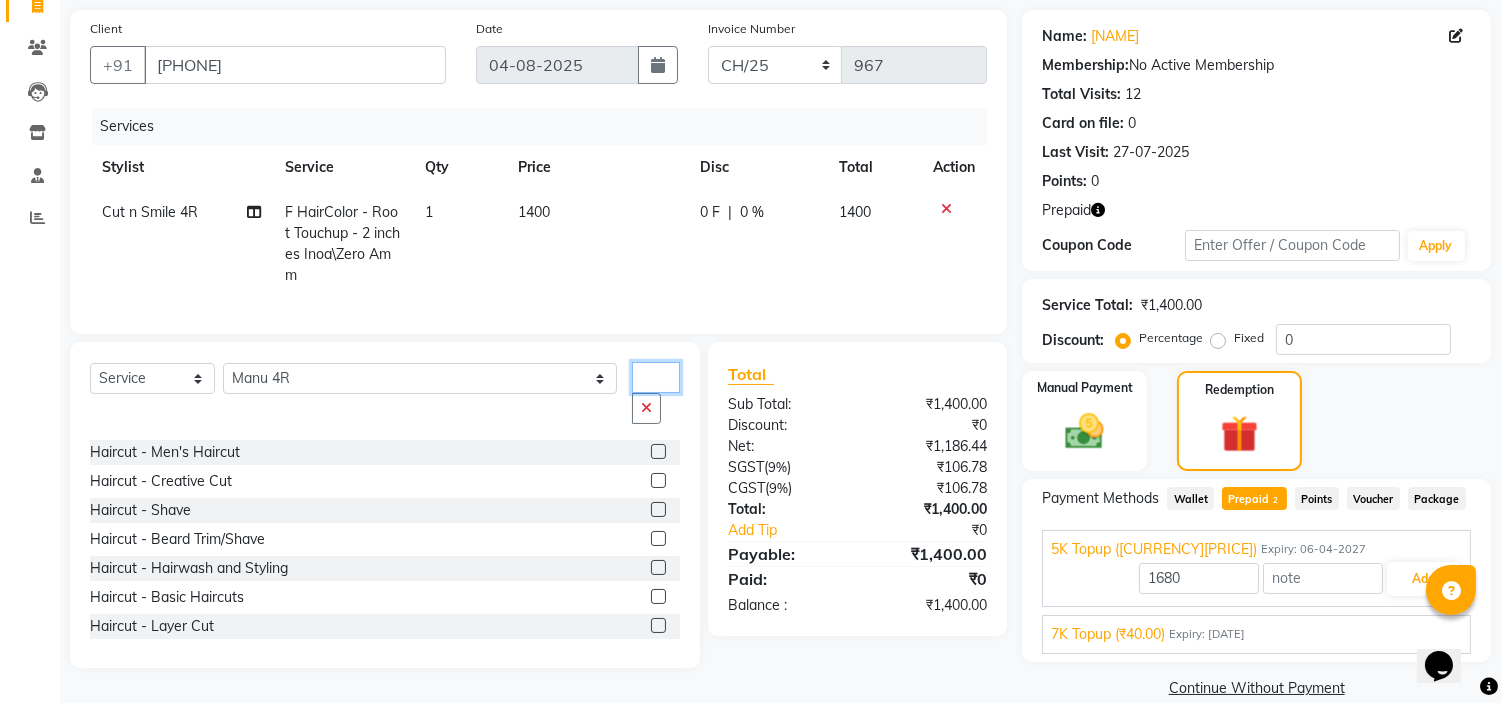 click on "e" 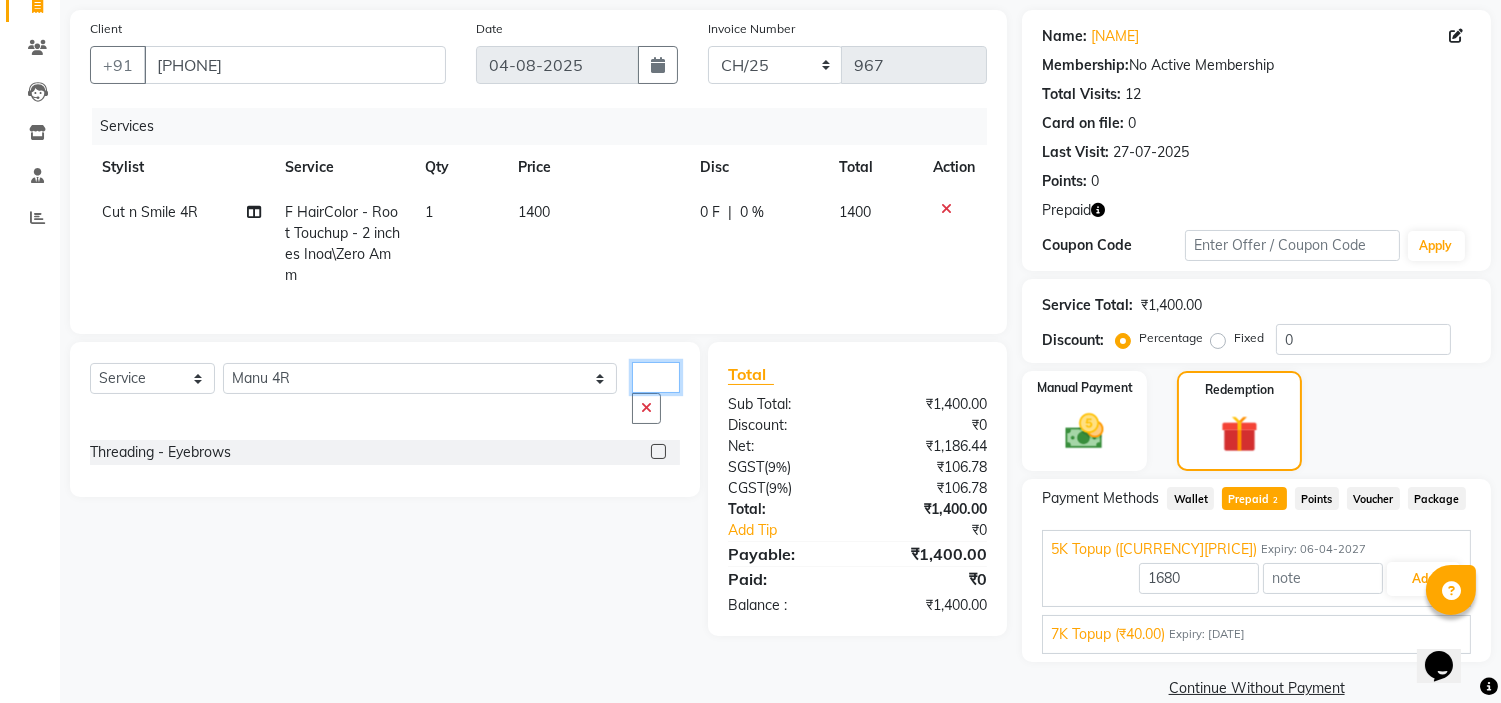 type on "ey" 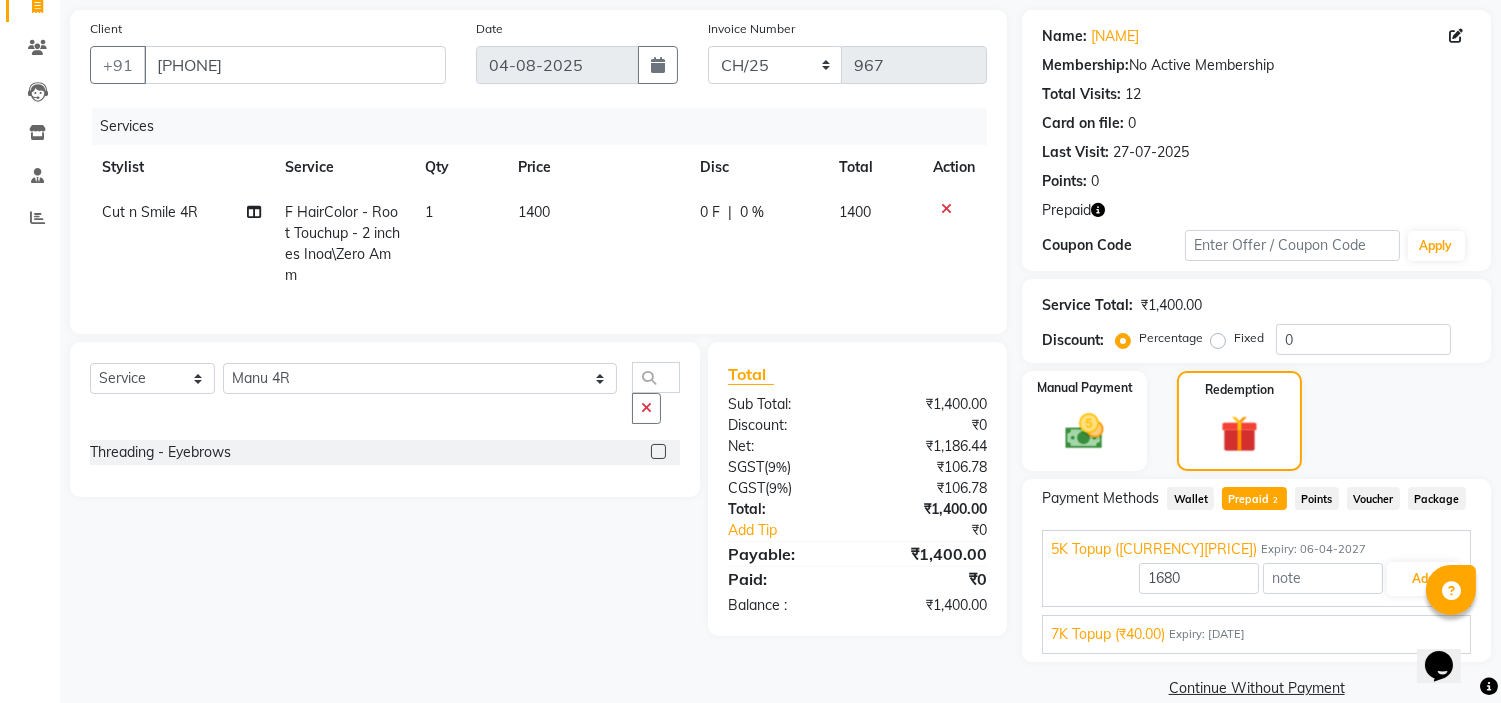 click 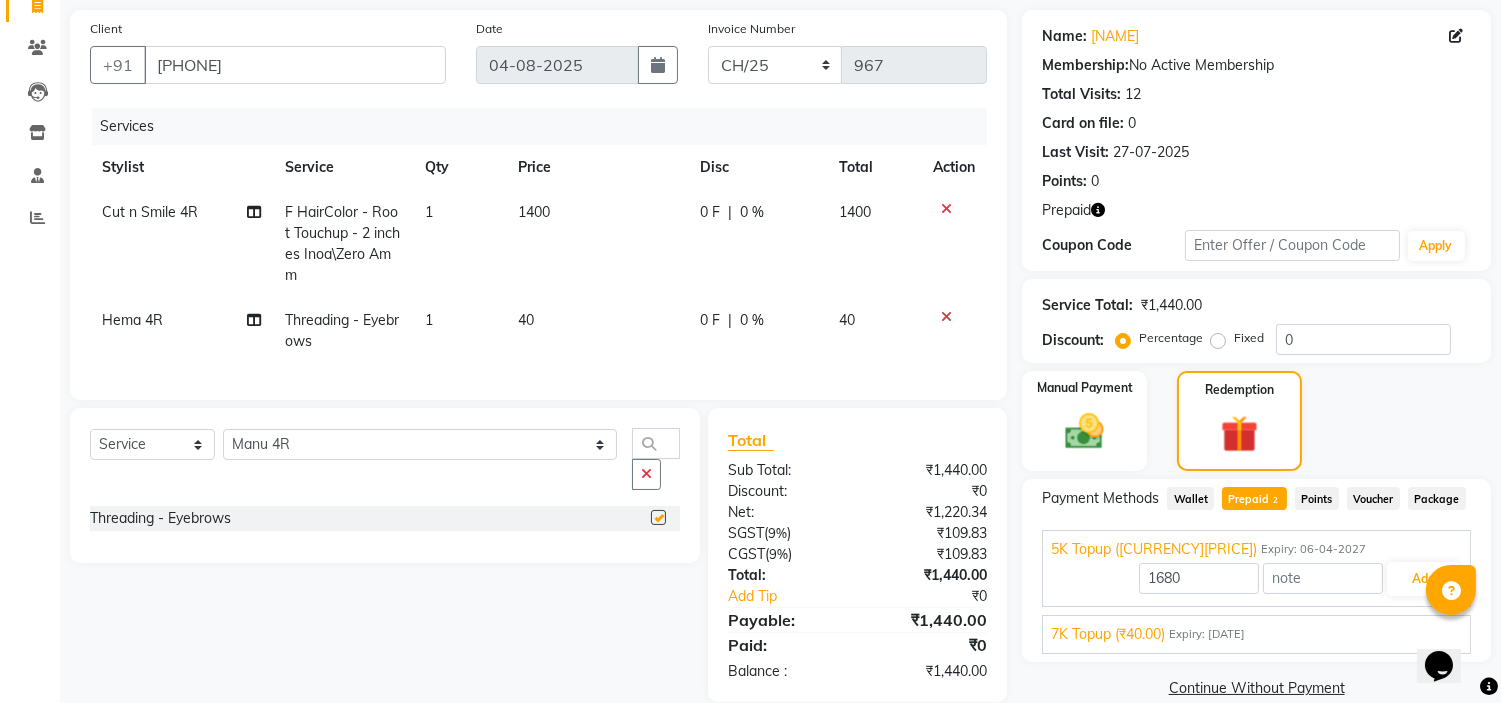 checkbox on "false" 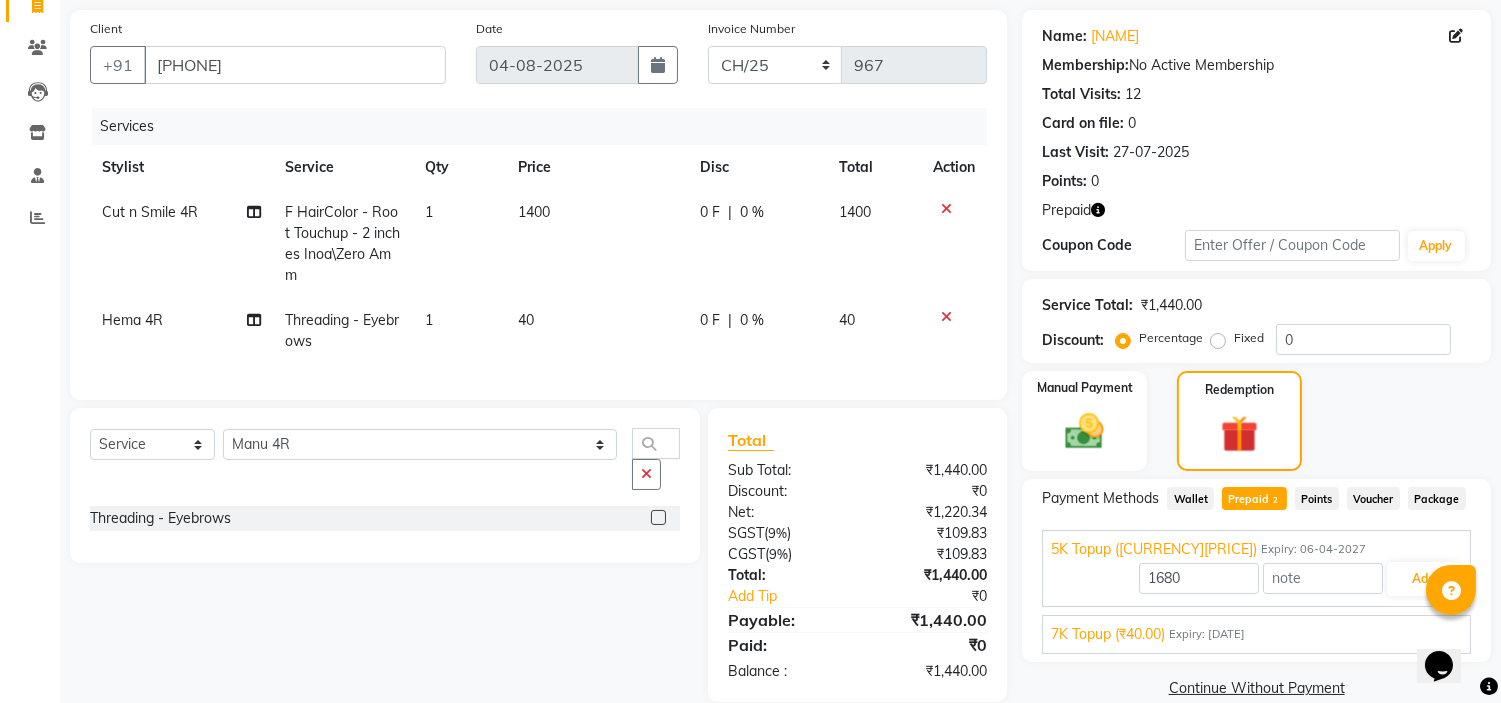 click on "40" 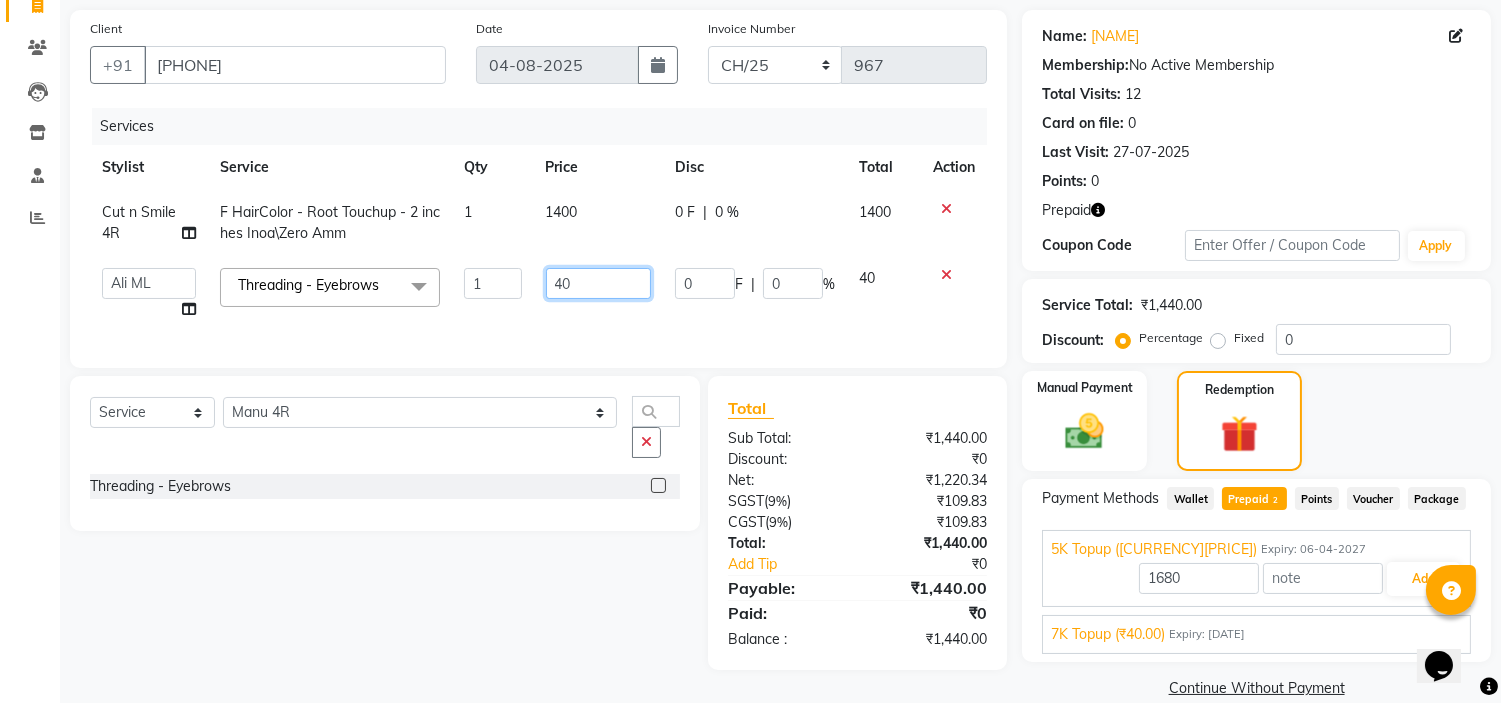 click on "40" 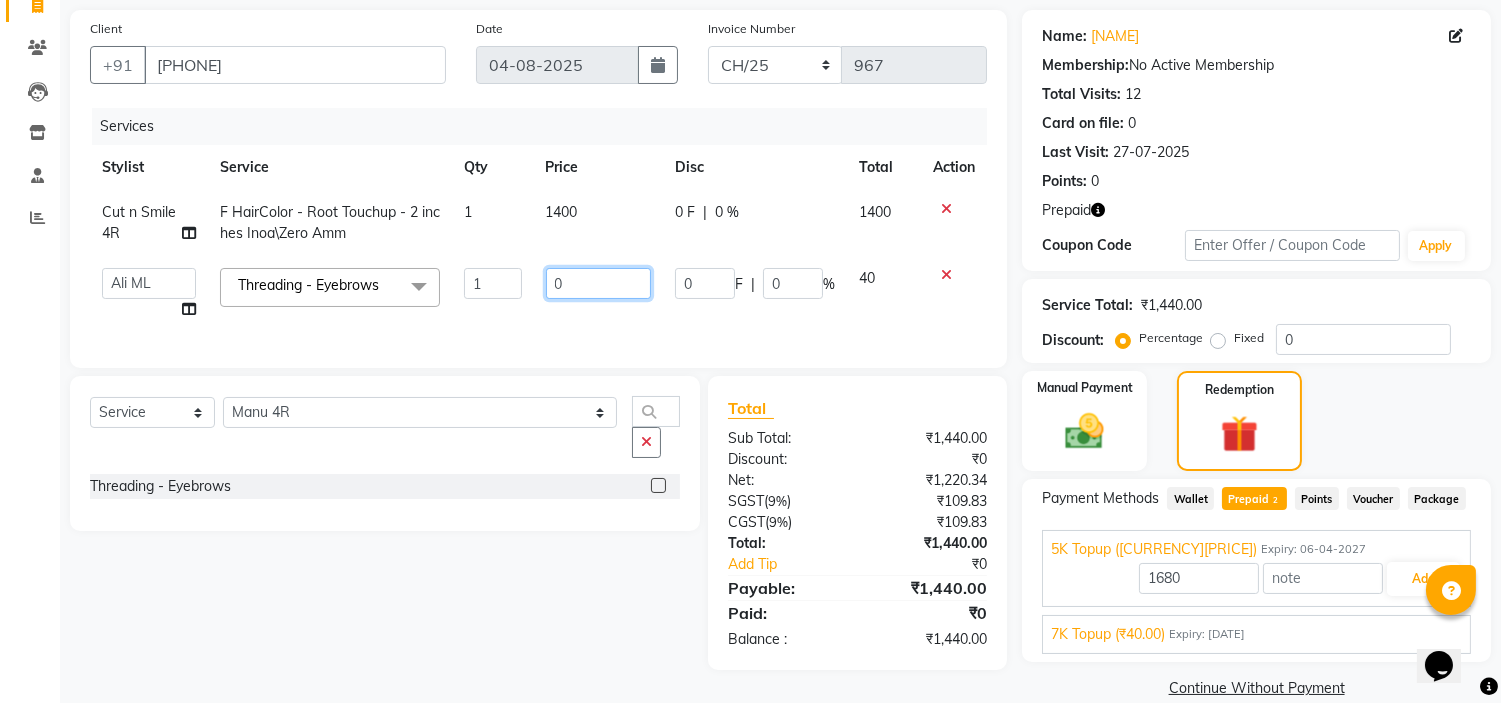 type on "50" 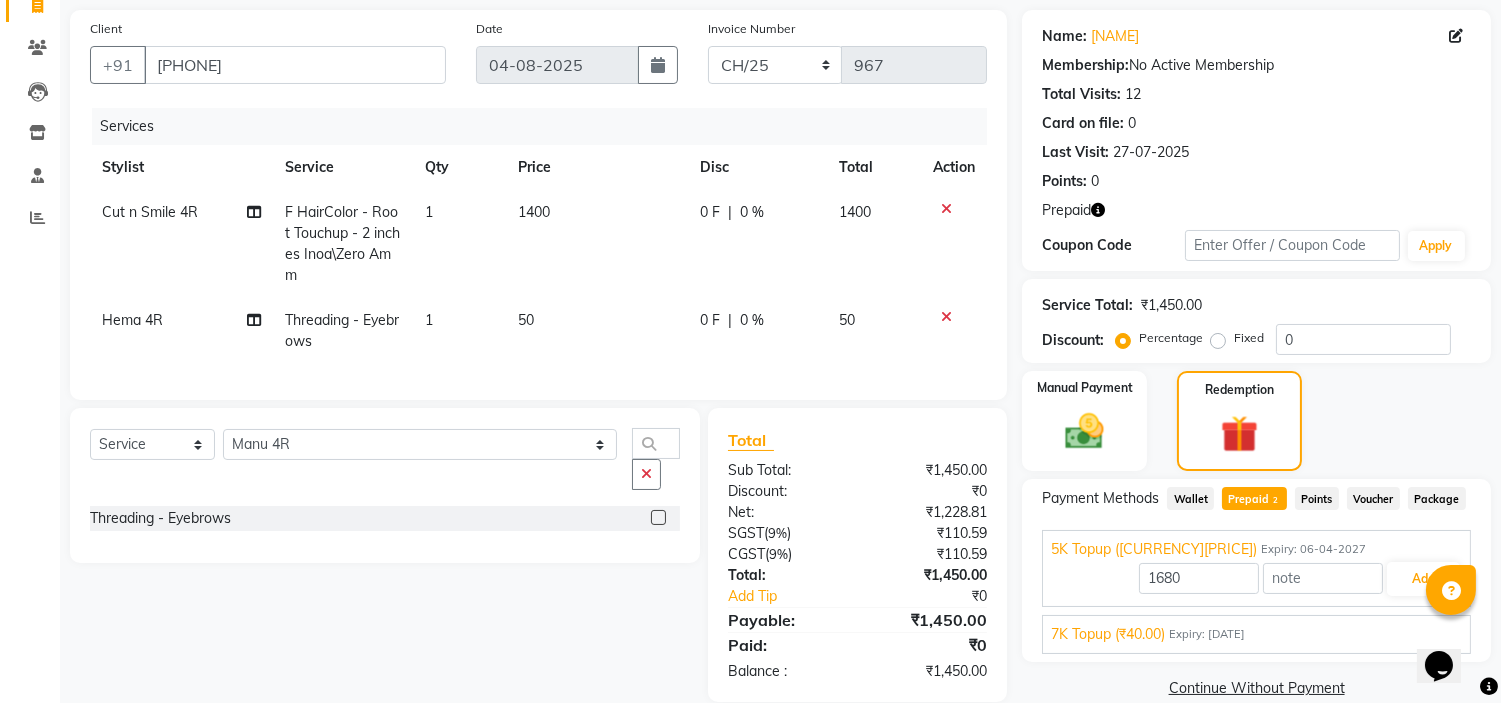 click on "50" 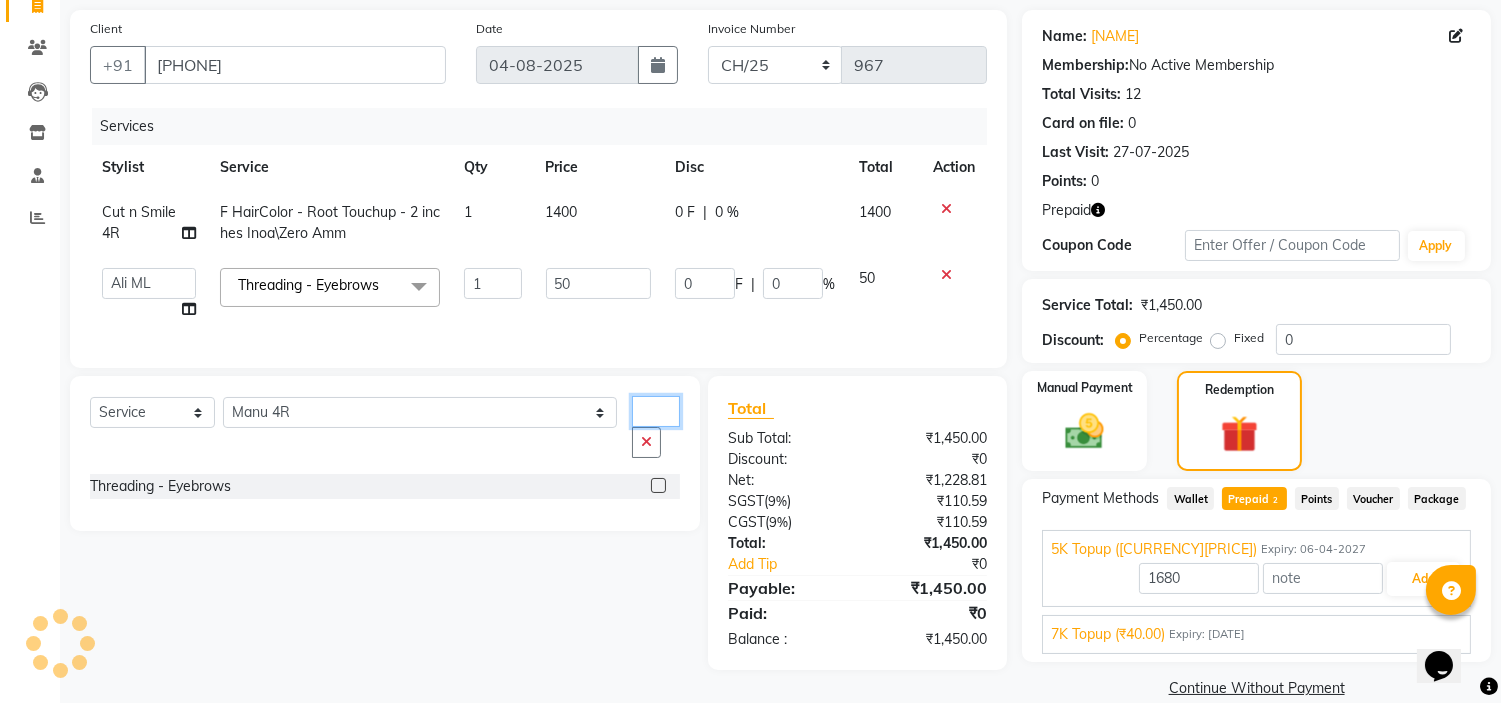 click on "ey" 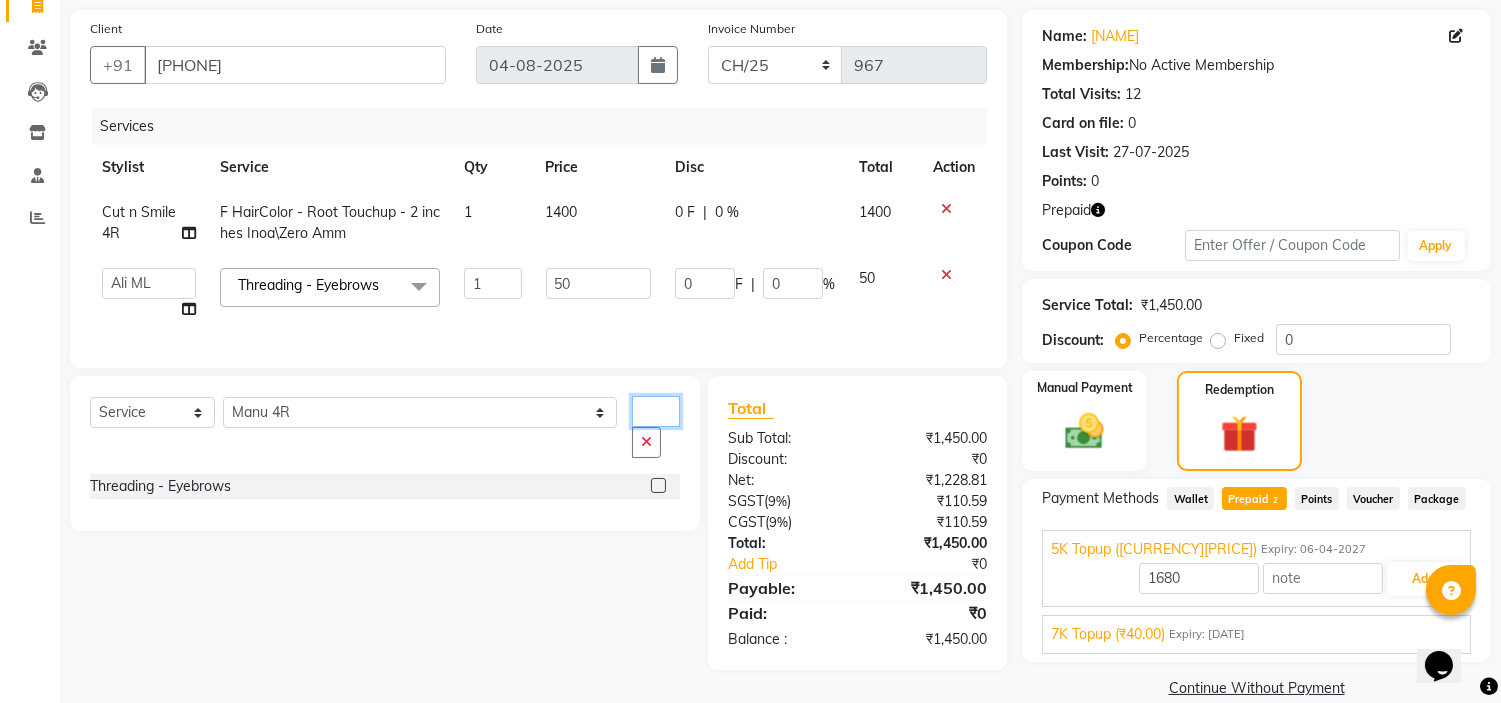 type on "e" 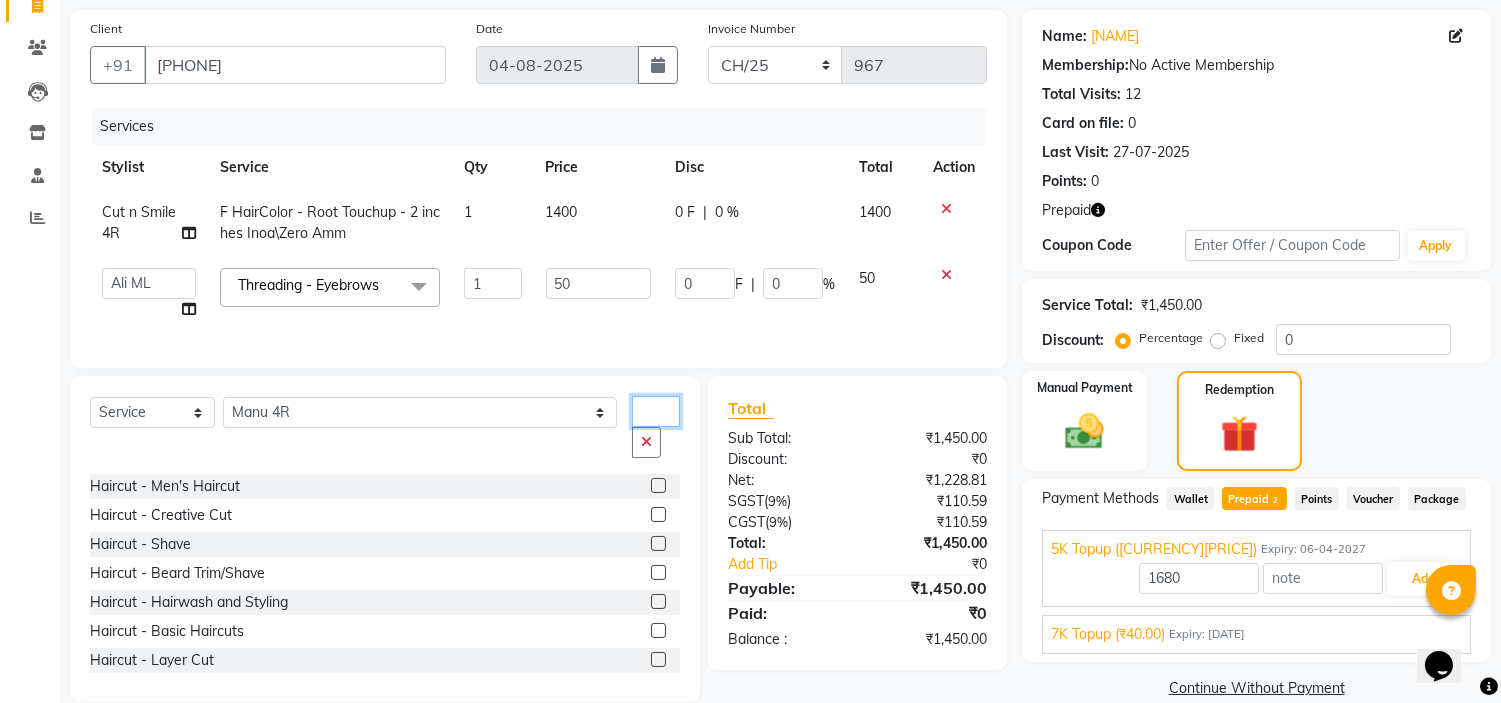 type on "hai" 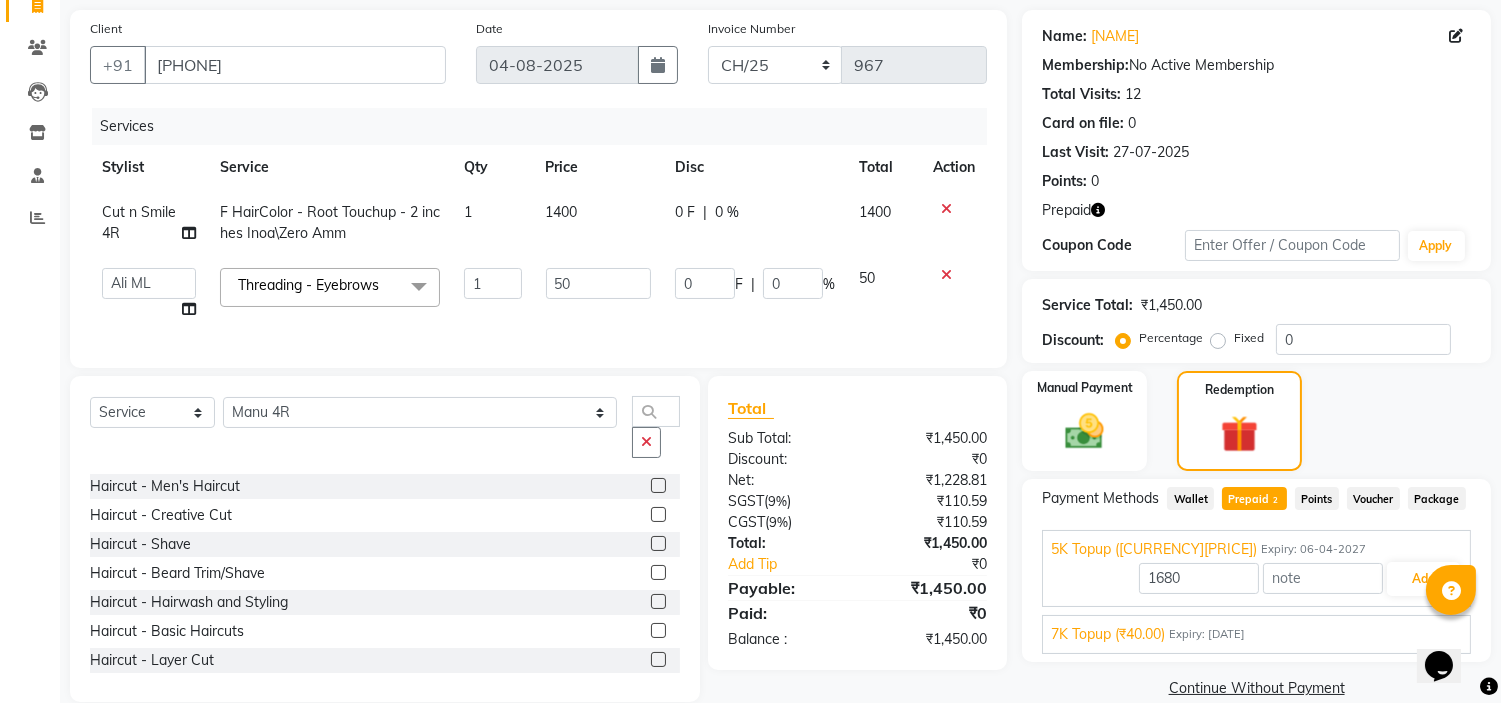 click 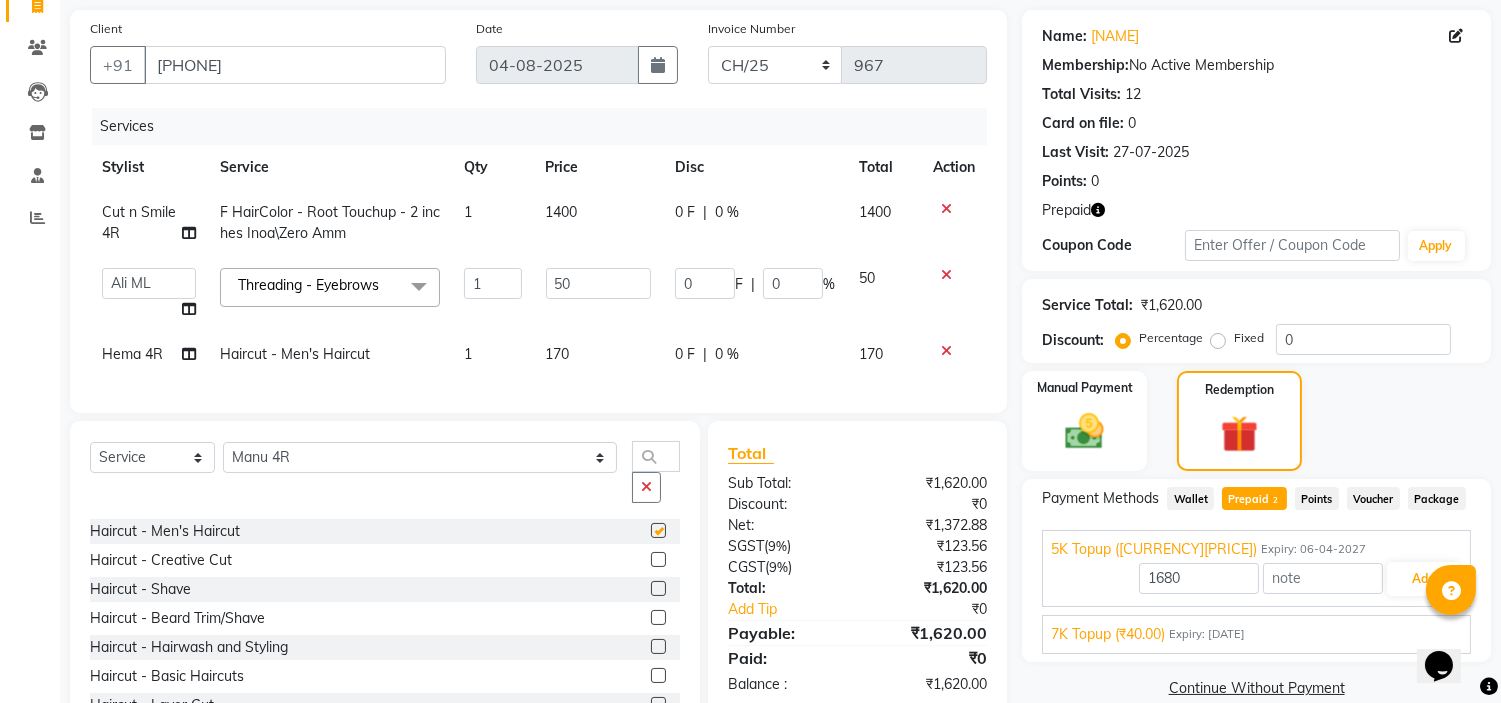 checkbox on "false" 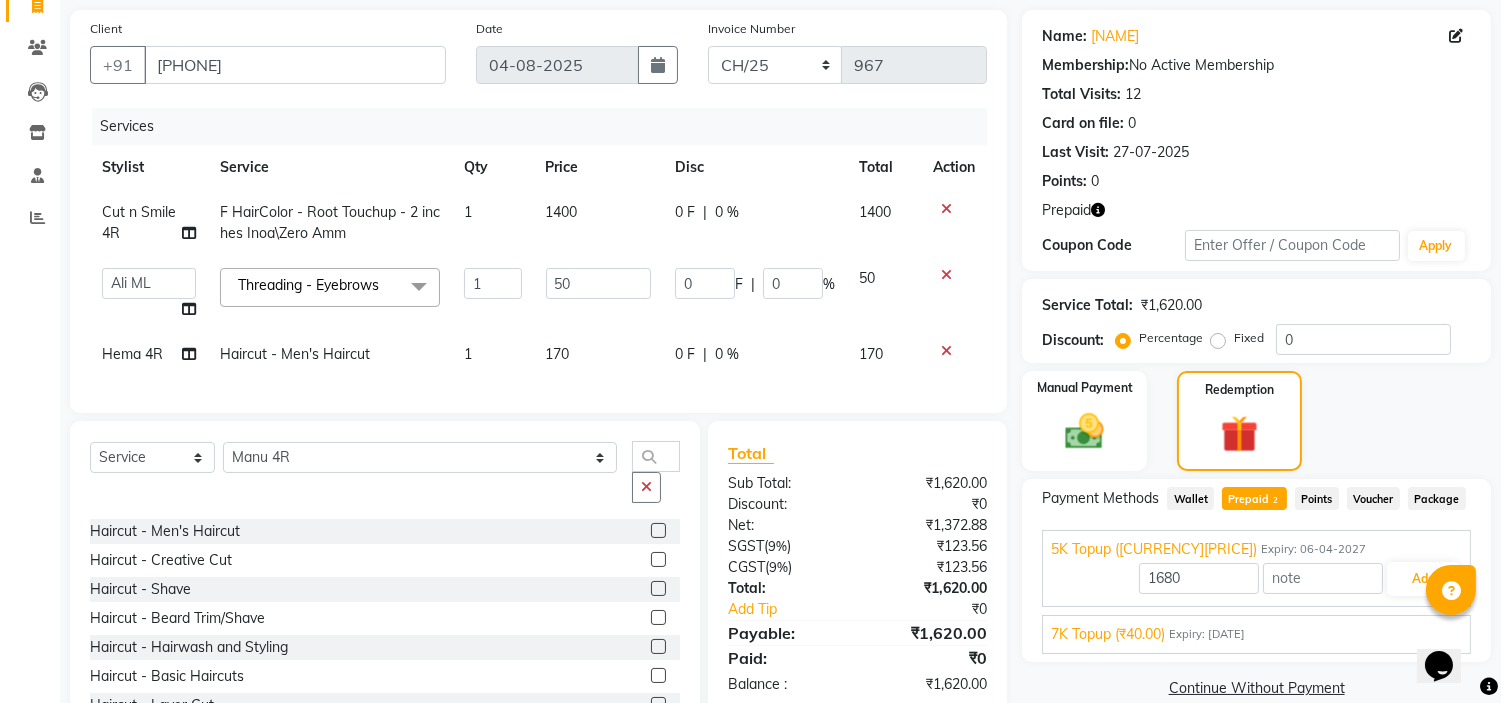 click on "170" 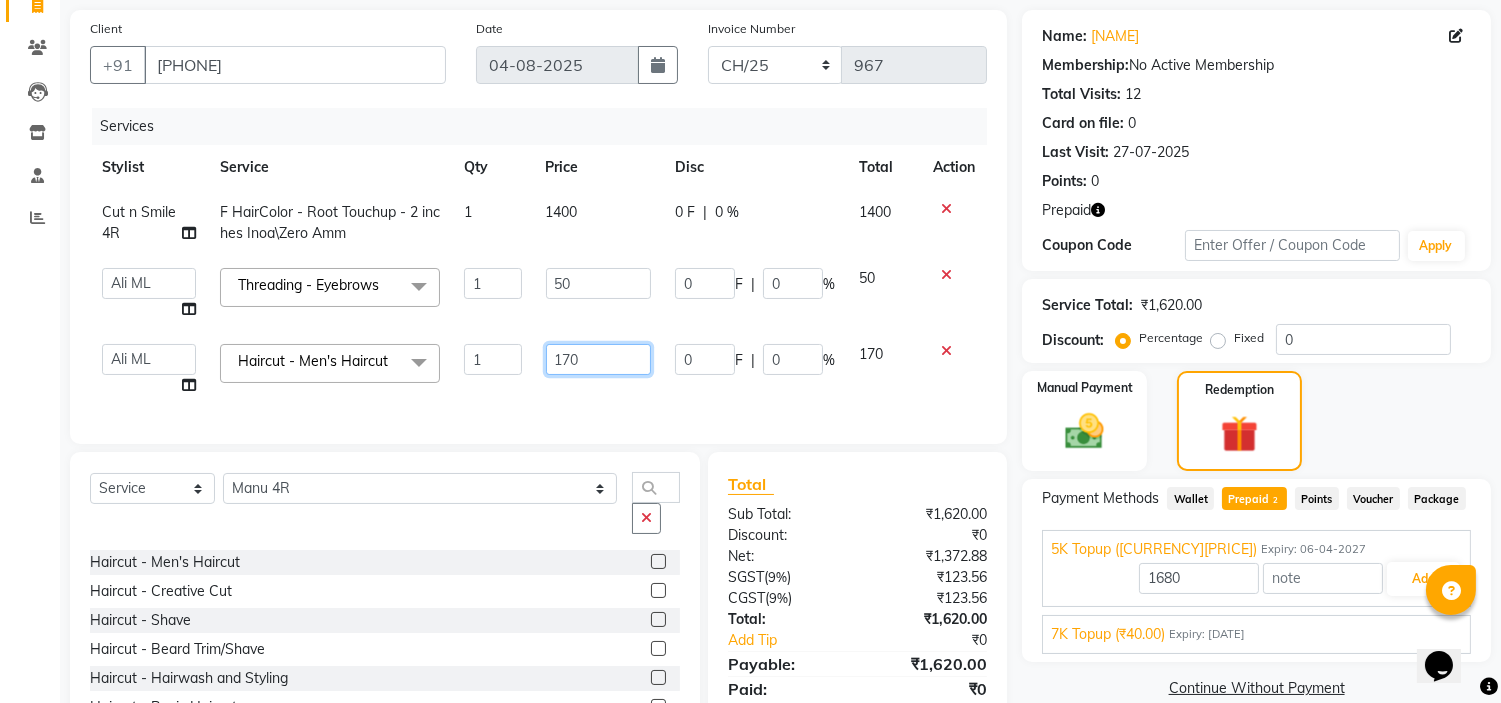 click on "170" 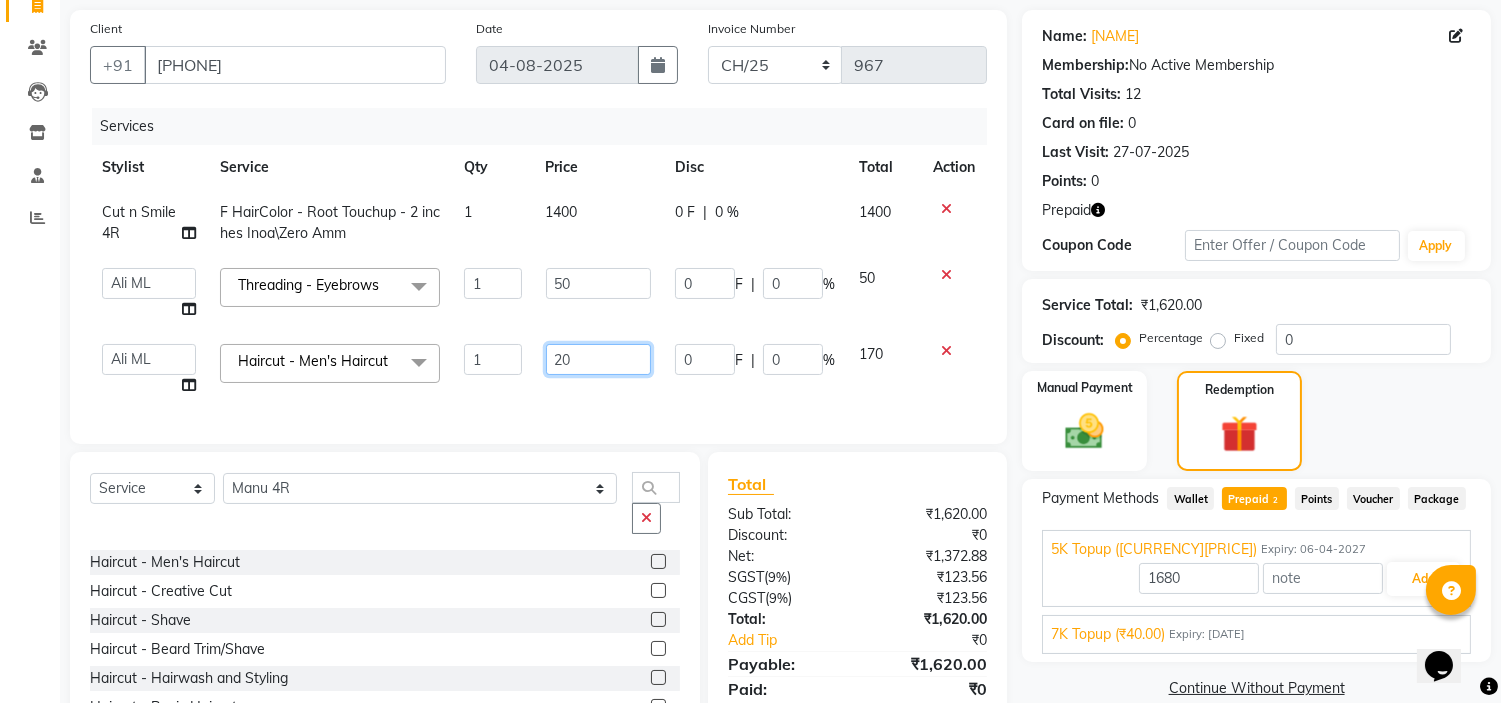 type on "200" 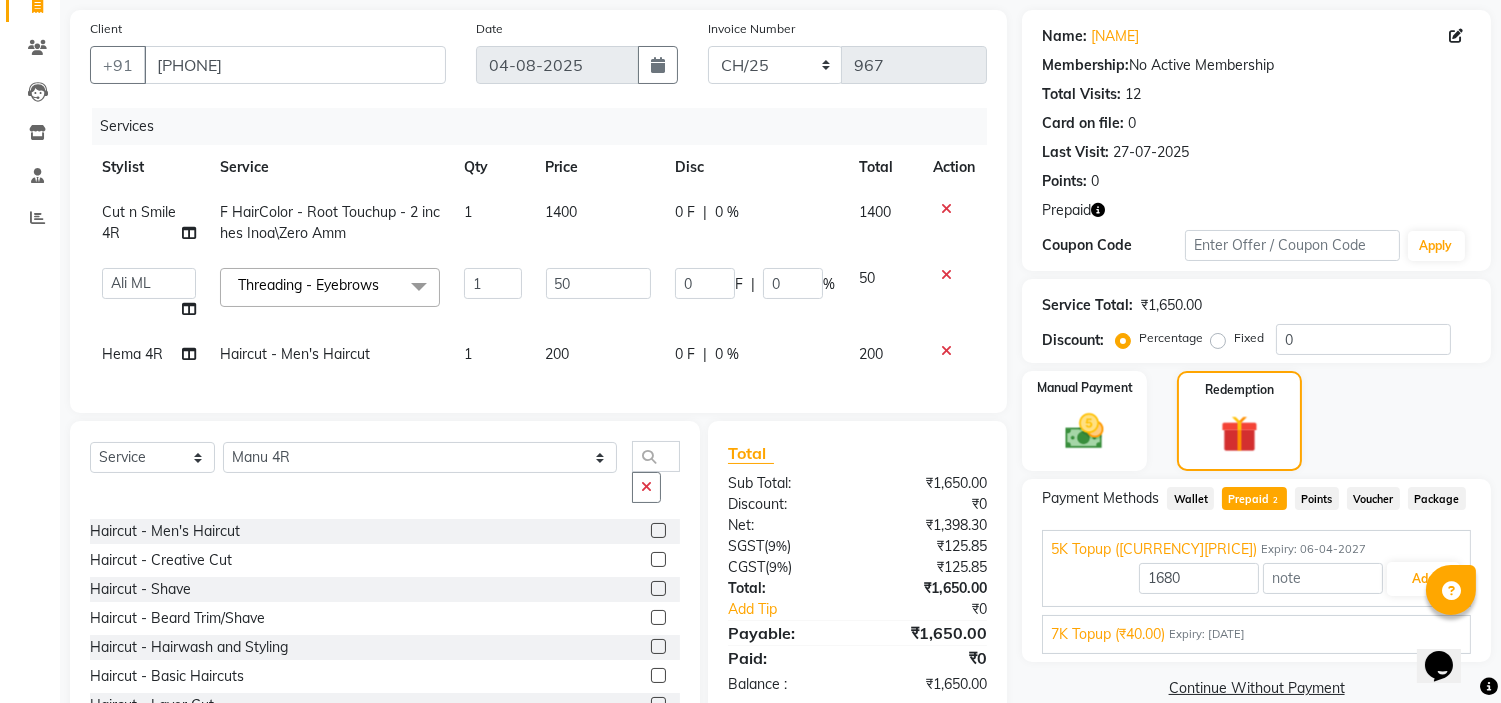click on "Client +91 [PHONE] Date [DATE] Invoice Number BOB/25-26 LA/2025-26 SH/25 CH/25 SA/25 967 Services Stylist Service Qty Price Disc Total Action Cut n Smile 4R F HairColor  - Root Touchup - 2 inches Inoa\Zero Amm 1 [PRICE] 0 F | 0 % [PRICE]  Ali ML   Ammu 3R   Ankith VN   Ash Mohammed 3R   Atheek 3R   Binitha 3R   Bipana 4R   CNS BOB    Cut N Smile 17M    Cut N Smile 3R   Cut n Smile 4R   Cut N Smile 9M   Cut N Smile ML   Cut N Smile V   Fazil Ali 4R   Govind VN   Hema 4R   Jayashree VN   Karan VN   Love 4R   Mani Singh 3R   Manu 4R    Muskaan VN   Nadeem 4R   N D M 4R   NDM Alam 4R   Noushad VN   Pavan 4R   Priya BOB   Priyanka 3R   Rahul 3R   Ravi 3R   Riya BOB   Rohith 4R   Roobina 3R   Roopa 4R   Rubina BOB   Sahil Ahmed 3R   Sahil Bhatti 4R   Sameer 3R   Sanajana BOB    Sanjana BOB   Sarita VN   Shaan 4R   Shahid 4R   Shakir VN   Shanavaaz BOB   Shiney 3R   Shivu Raj 4R   Srijana BOB   Sunil Laddi 4R   Sunny VN   Supriya BOB   Sushmitha 4R   Vakeel 3R   Varas 4R   Varas BOB   Vishwa VN  x Haircut  - Shave" 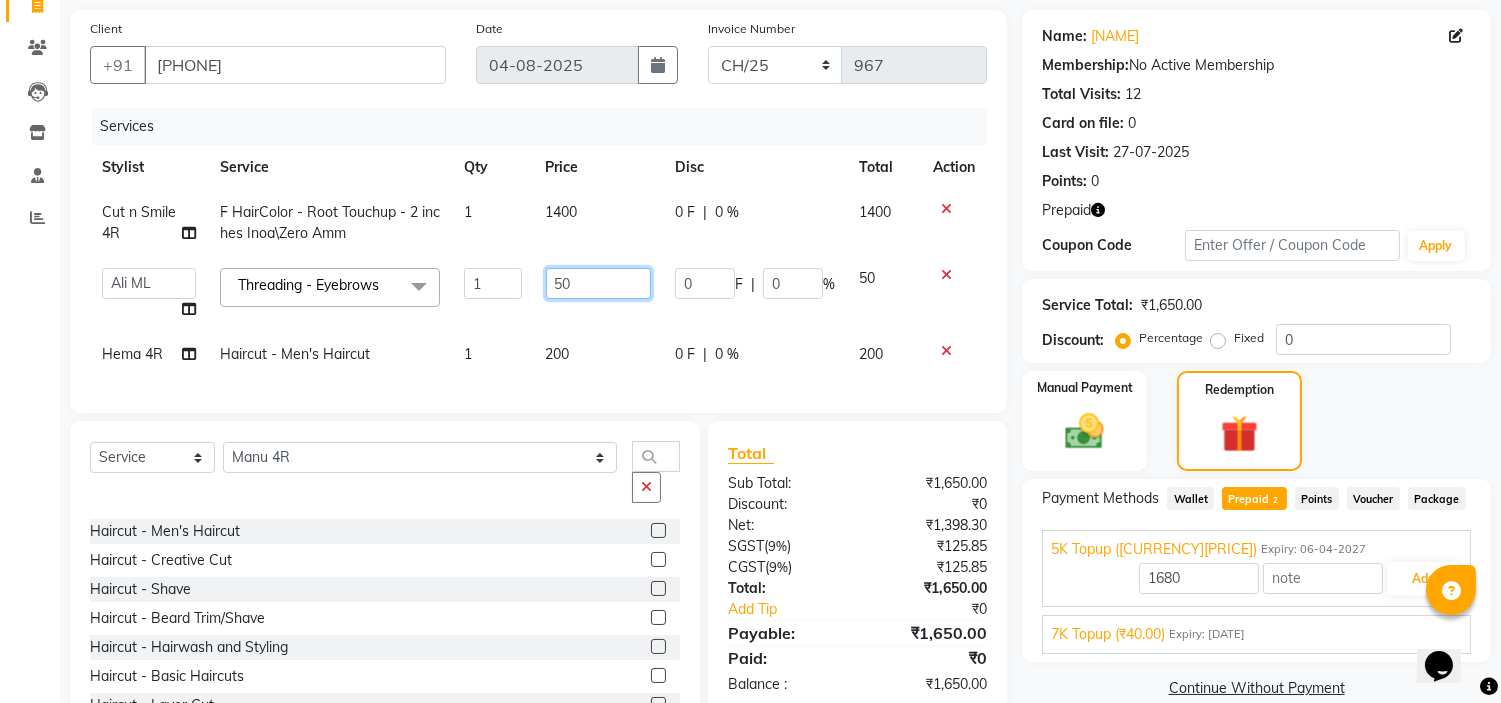 click on "50" 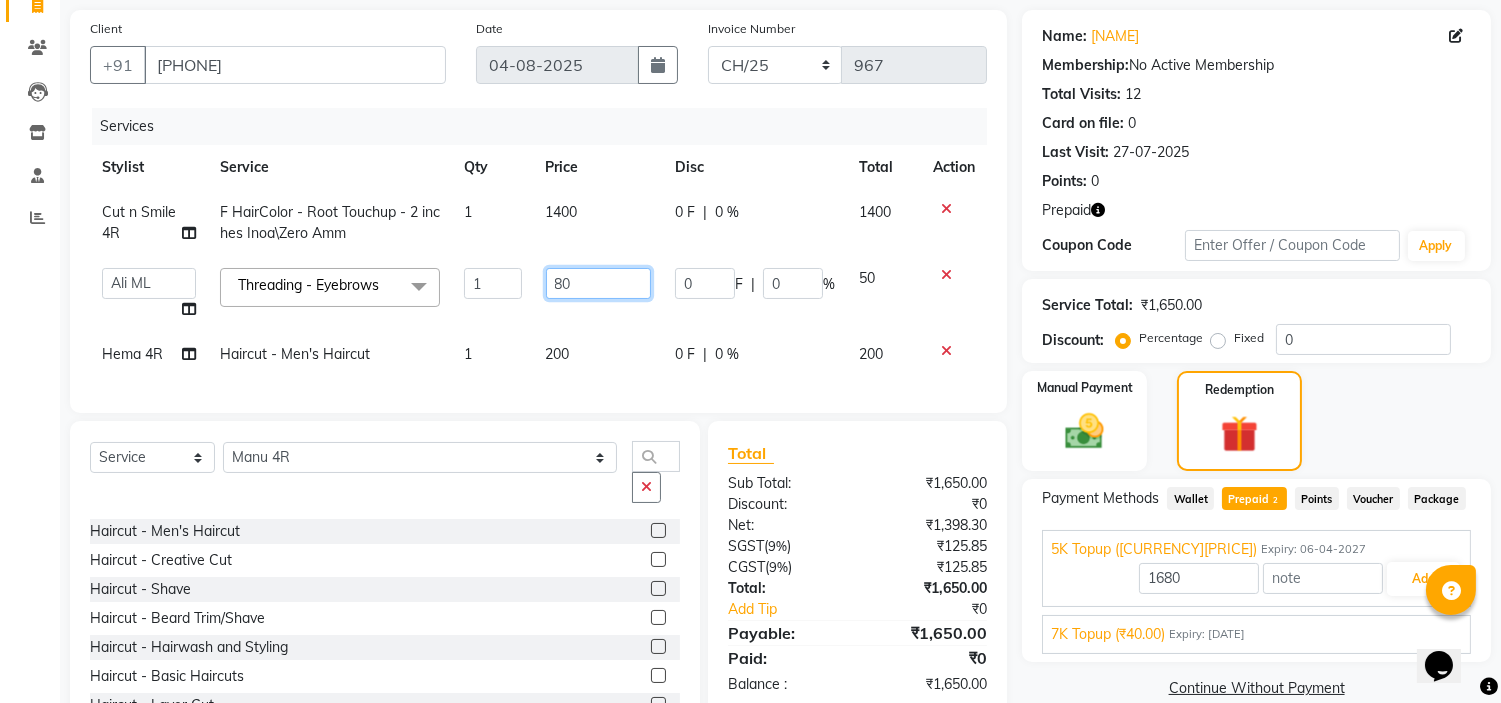type on "8" 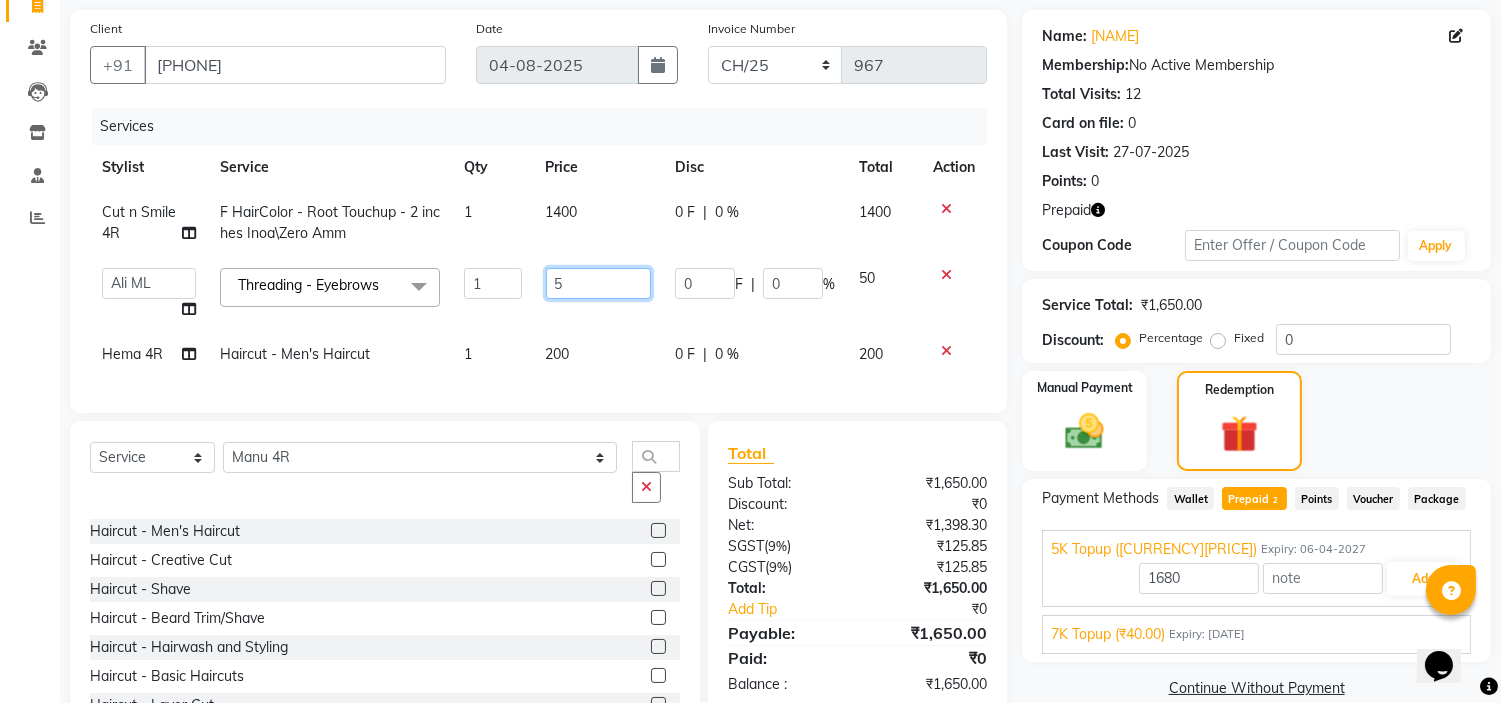 type on "50" 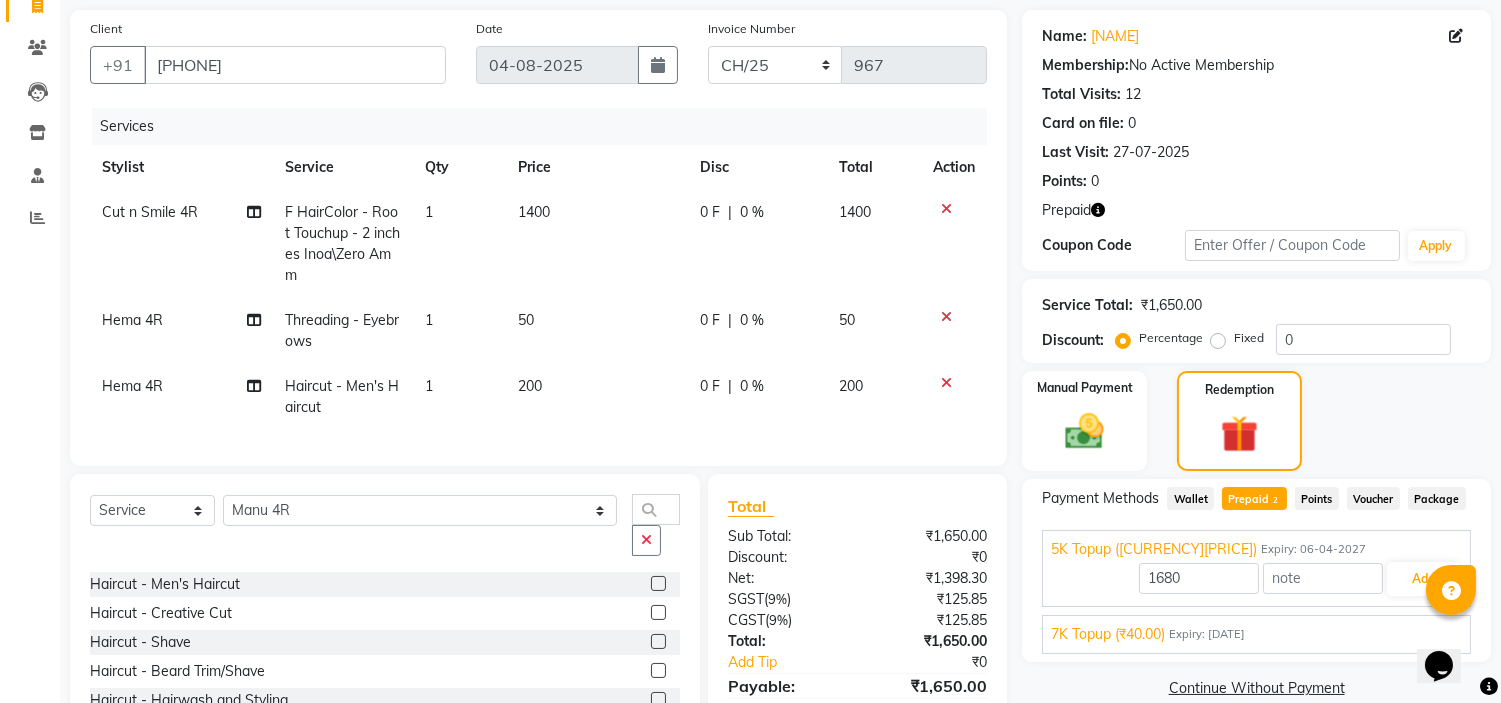 click on "Services Stylist Service Qty Price Disc Total Action Cut n Smile 4R F HairColor  - Root Touchup - 2 inches Inoa\Zero Amm 1 [PRICE] 0 F | 0 % [PRICE] Hema 4R Threading  - Eyebrows 1 [PRICE] 0 F | 0 % [PRICE] Hema 4R Haircut  - Men's Haircut 1 [PRICE] 0 F | 0 % [PRICE]" 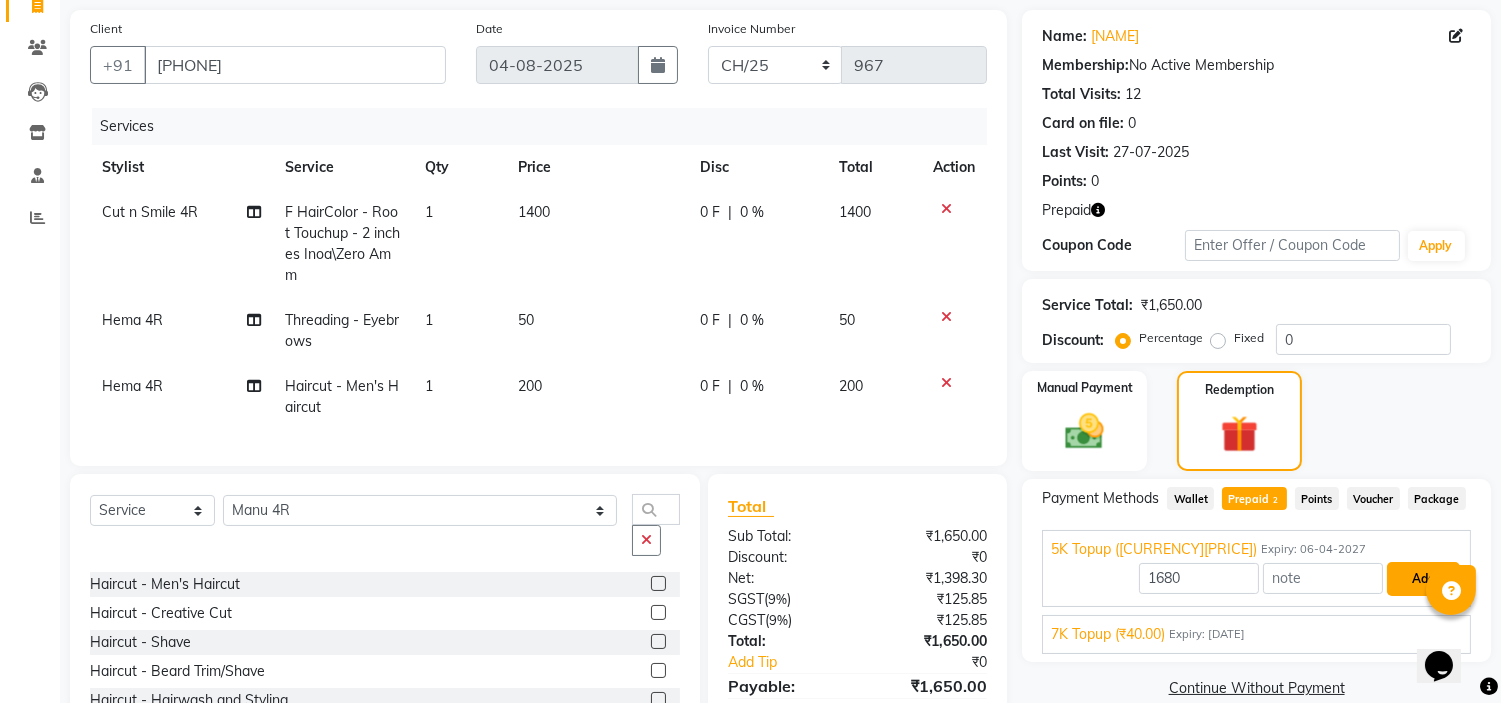 click on "Add" at bounding box center [1423, 579] 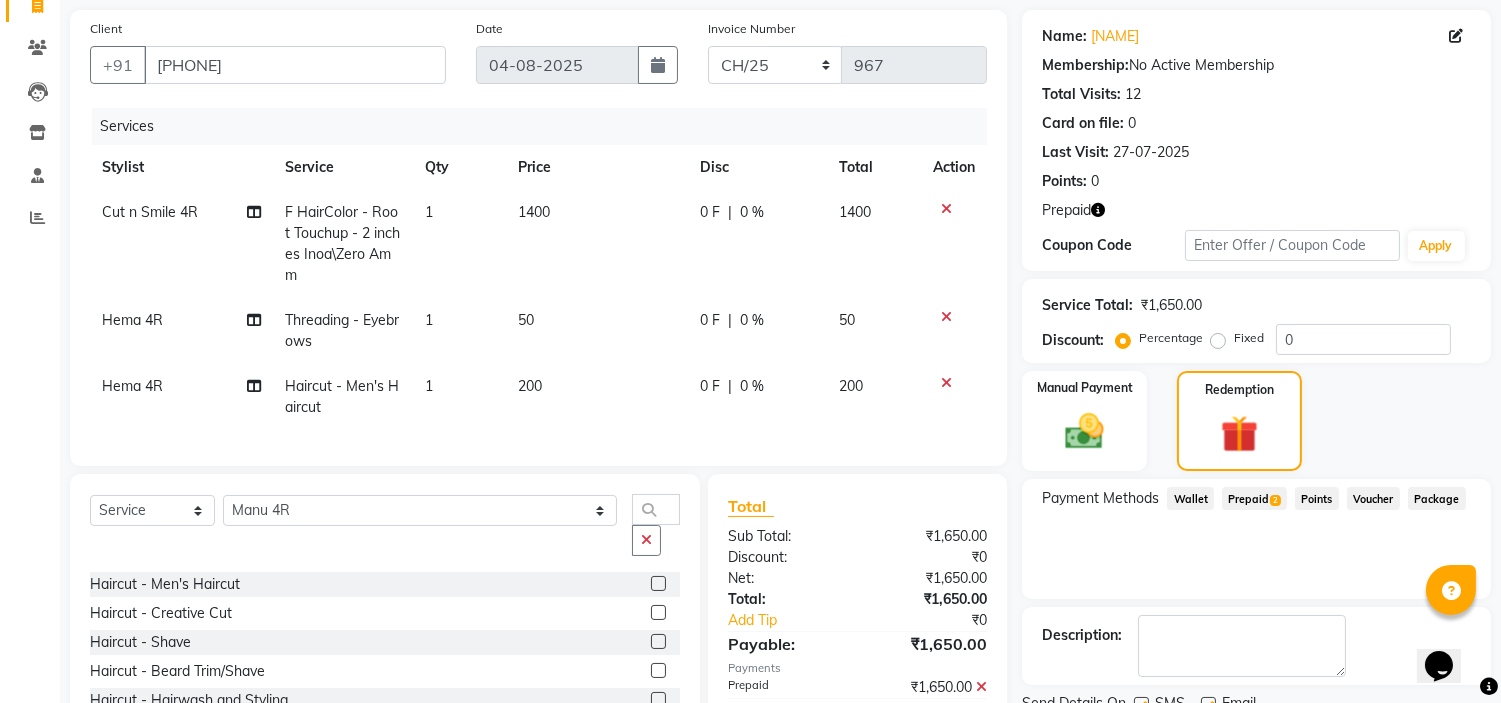 scroll, scrollTop: 252, scrollLeft: 0, axis: vertical 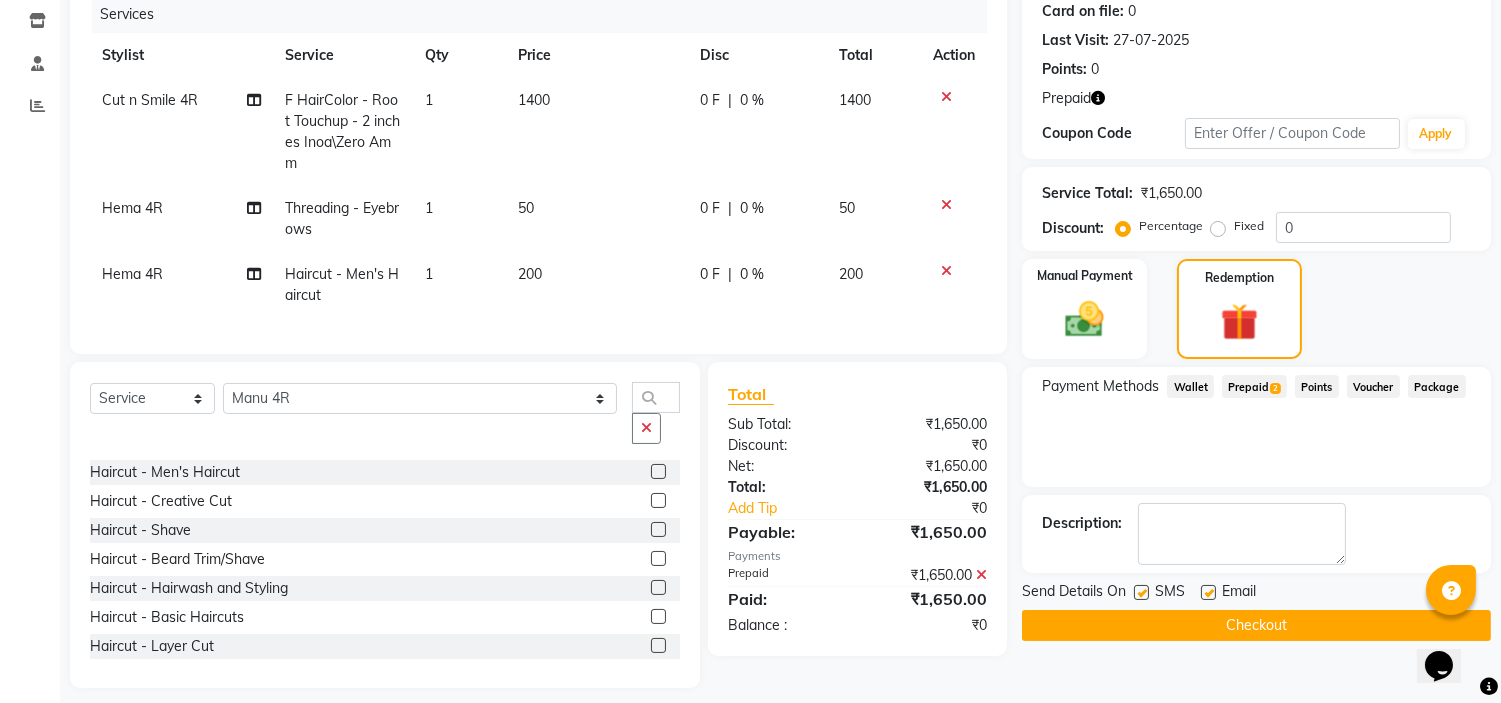 click on "Checkout" 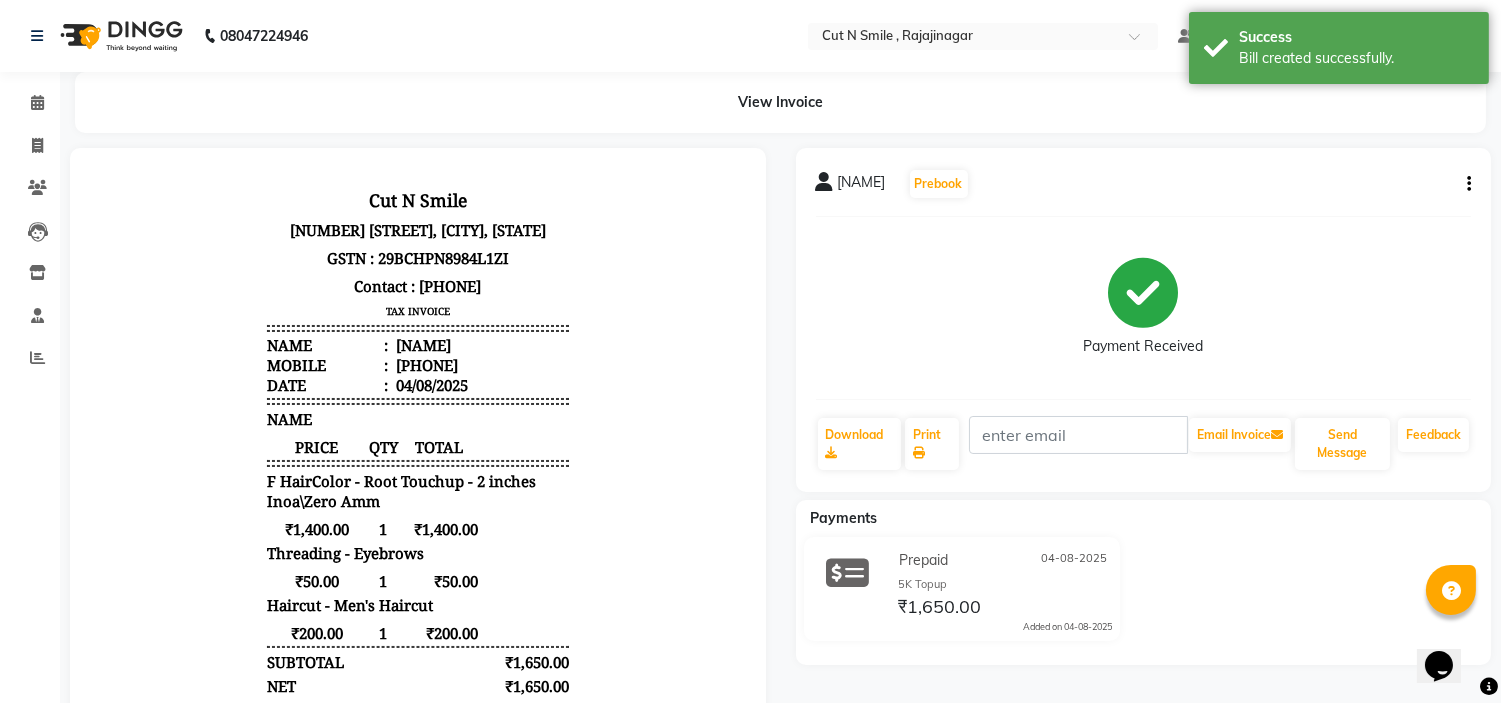 scroll, scrollTop: 0, scrollLeft: 0, axis: both 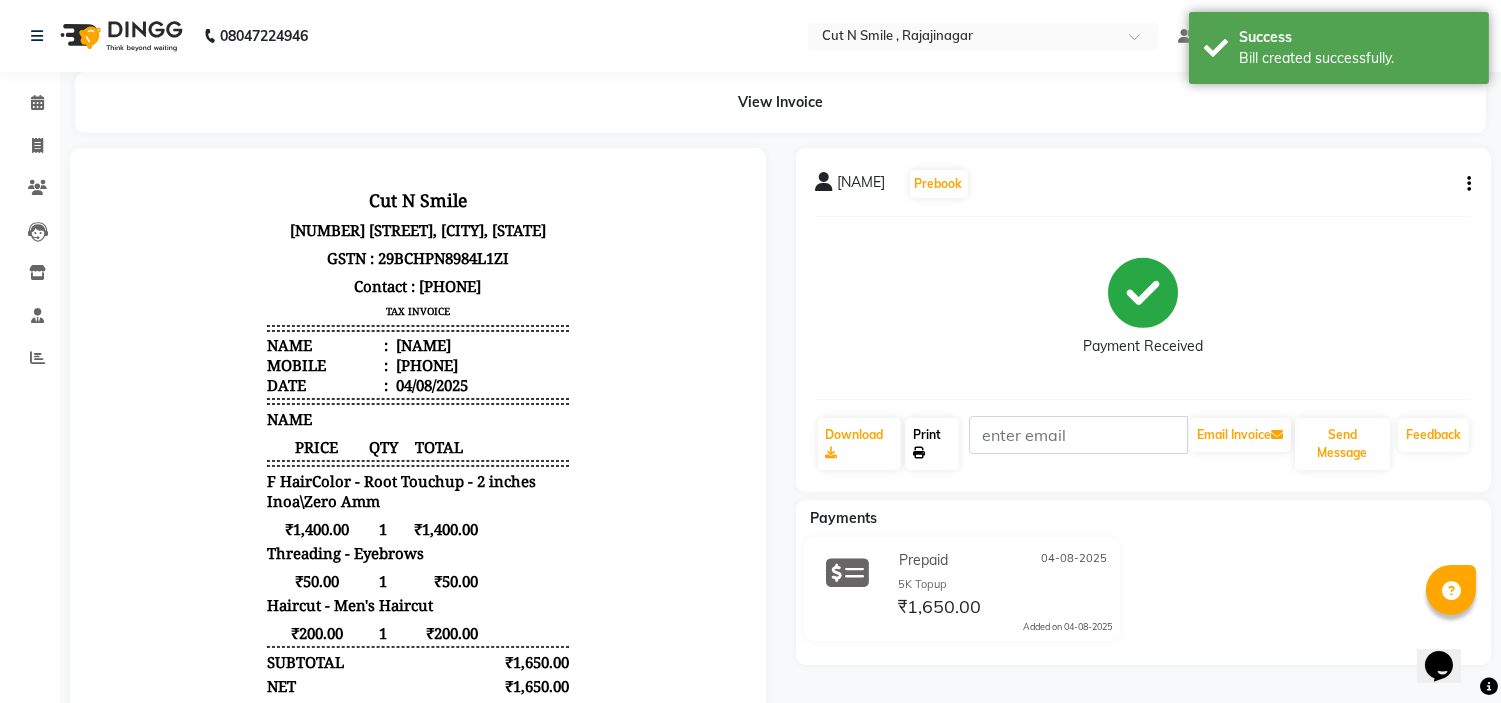 click on "Print" 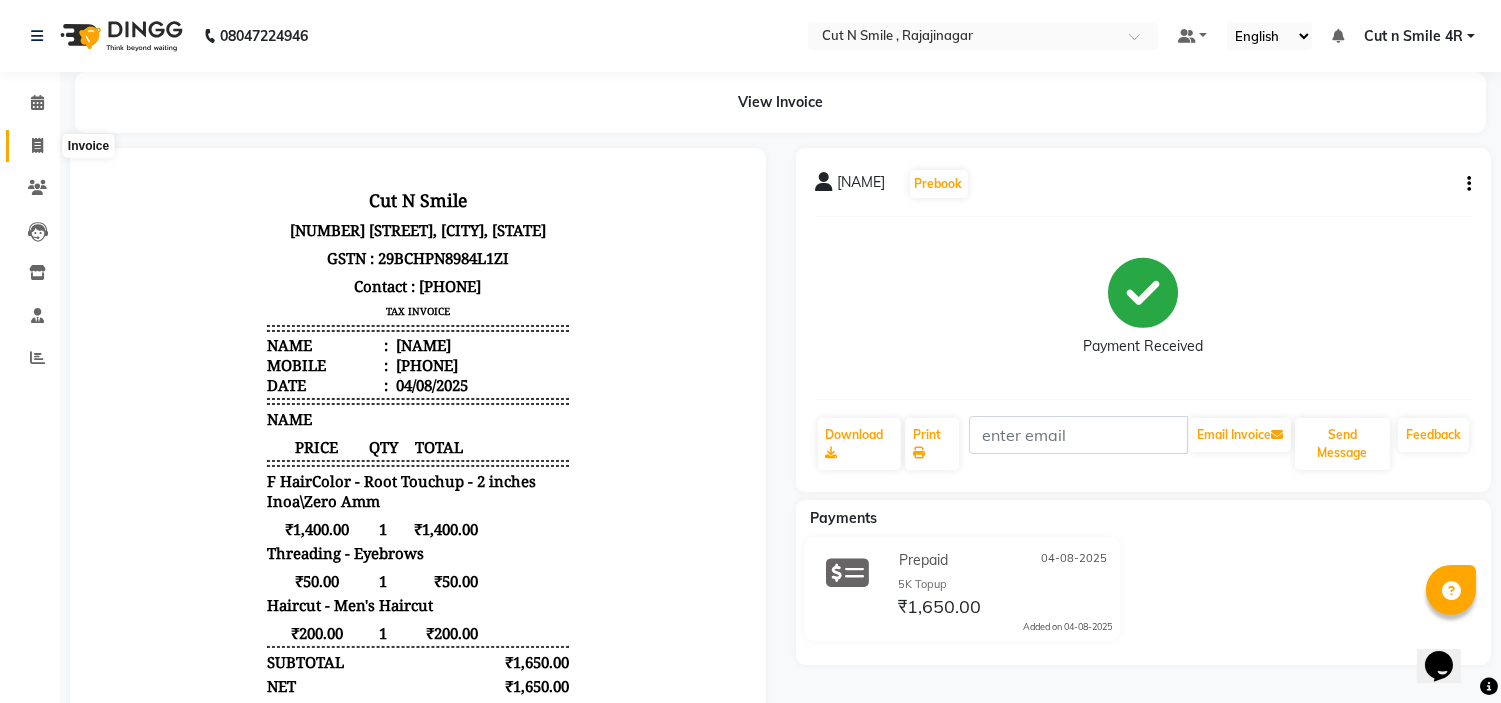 click 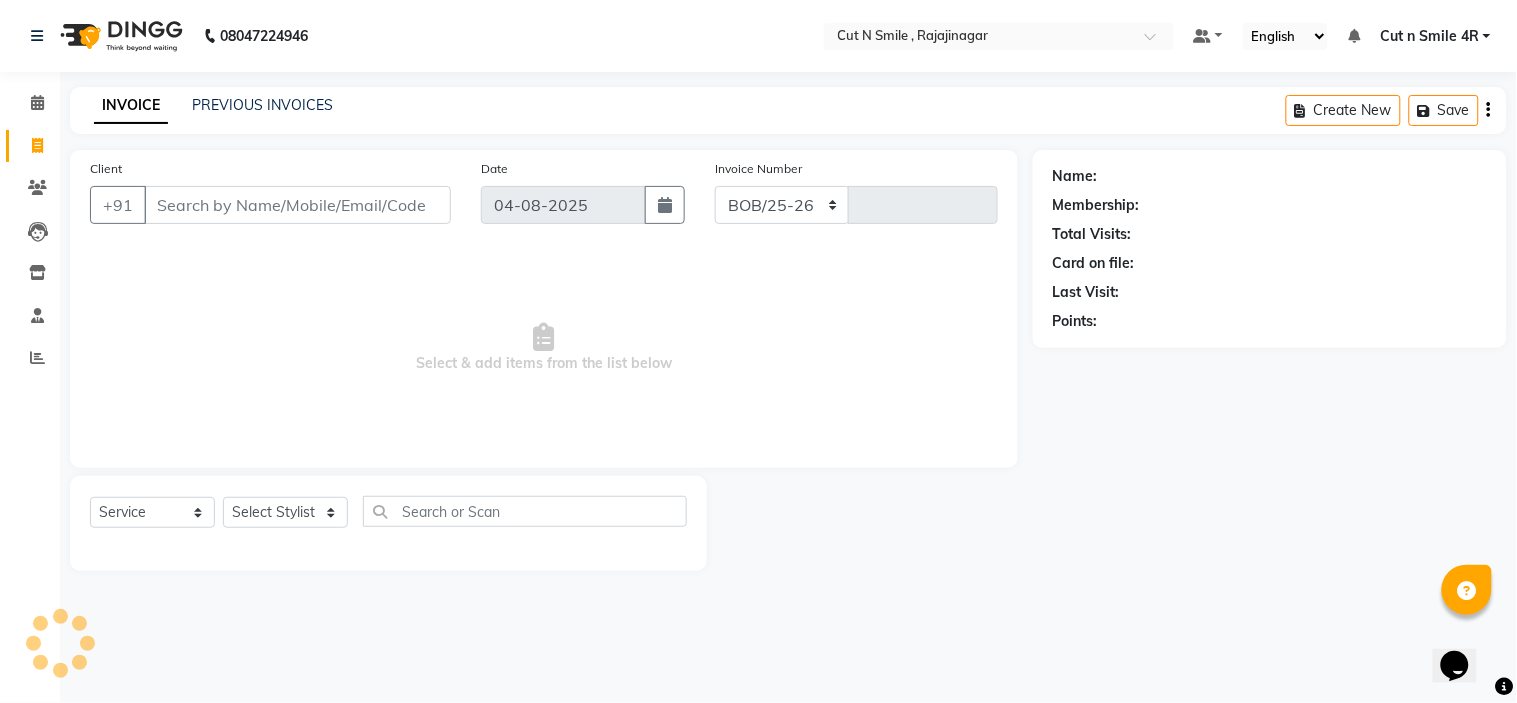 select on "7187" 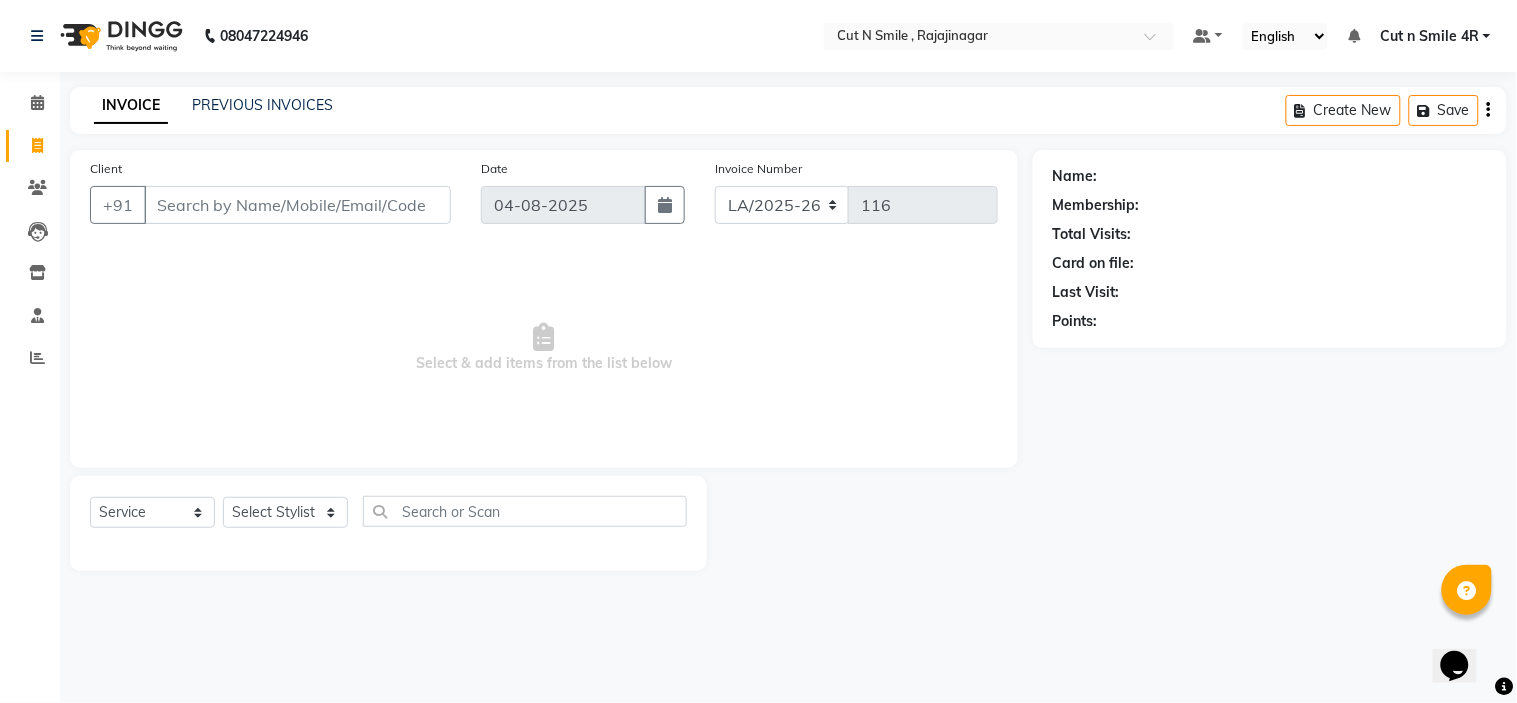 click on "Client" at bounding box center [297, 205] 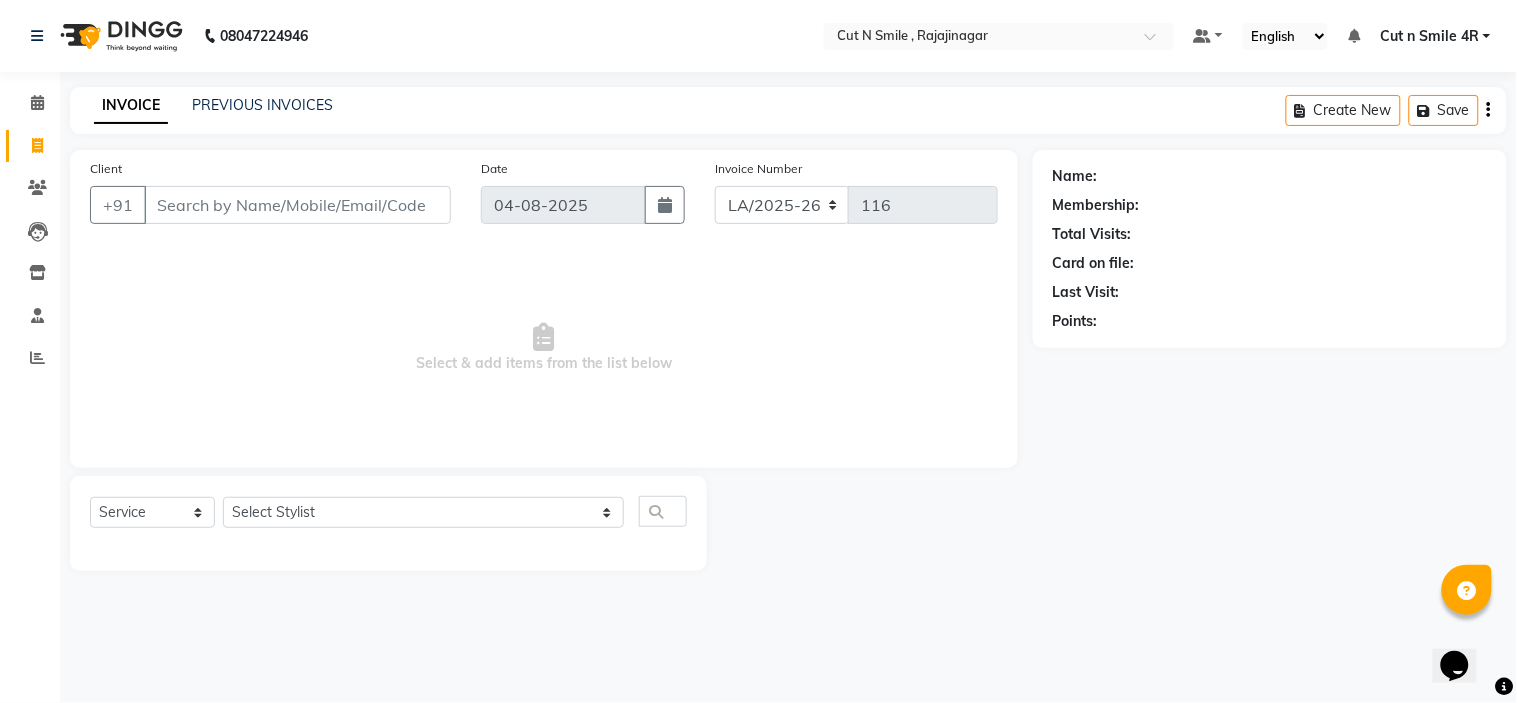click on "Client" at bounding box center (297, 205) 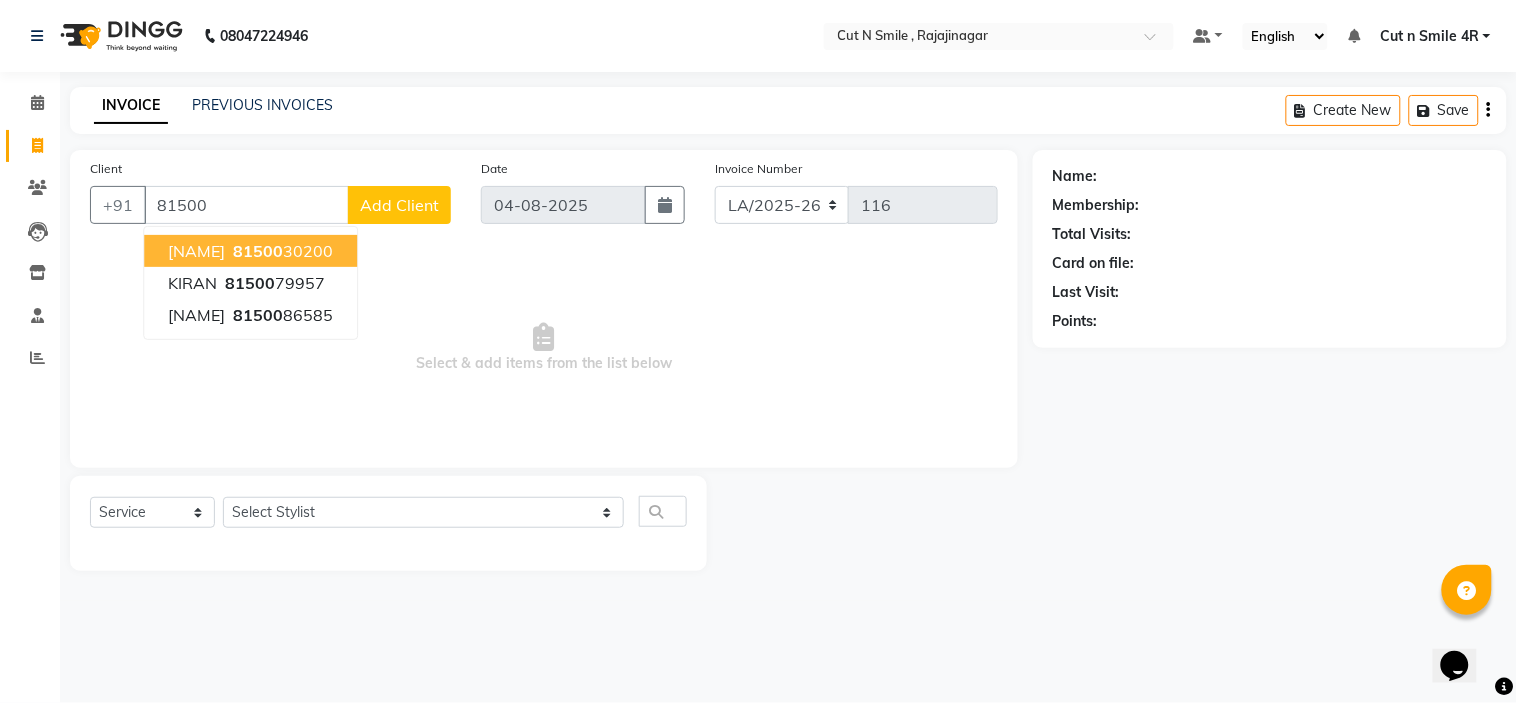 click on "[PHONE]" at bounding box center (281, 251) 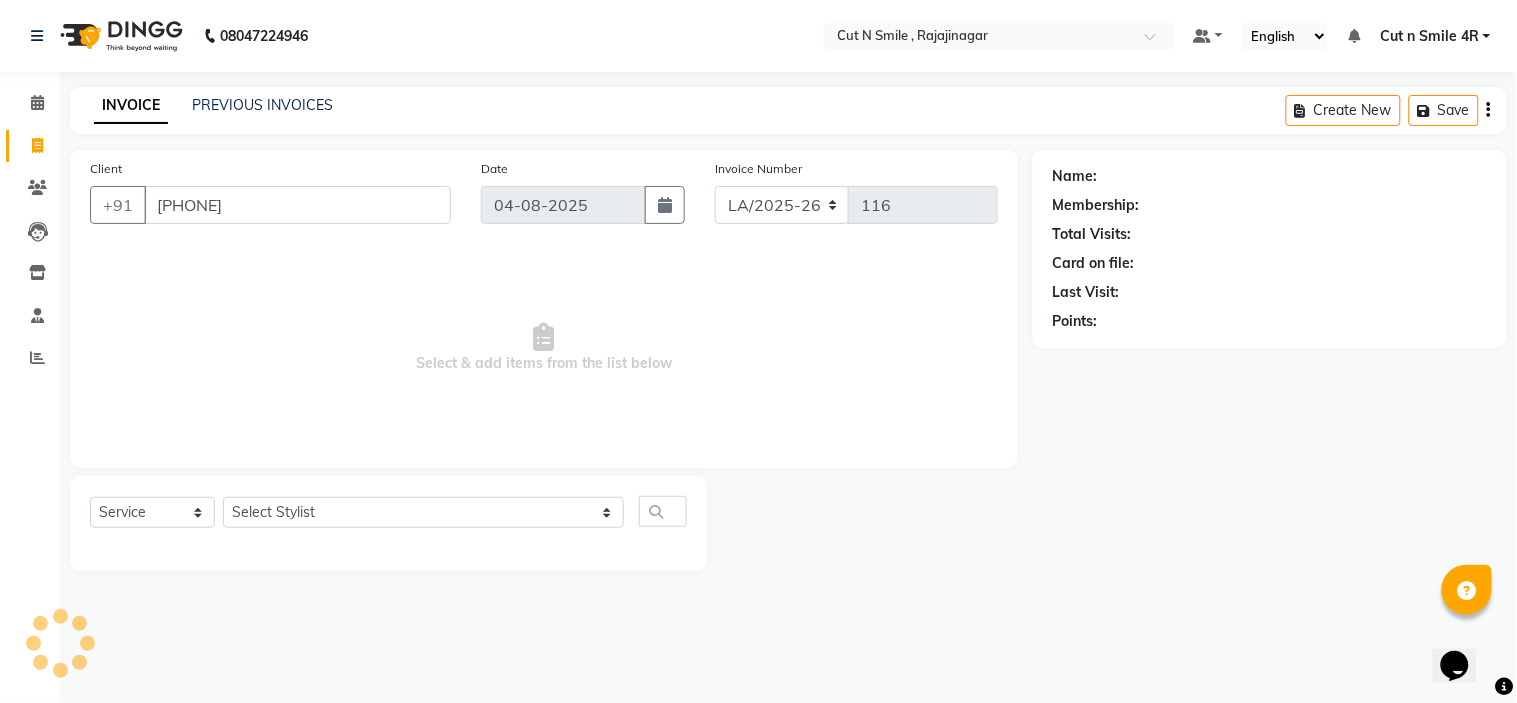 type on "[PHONE]" 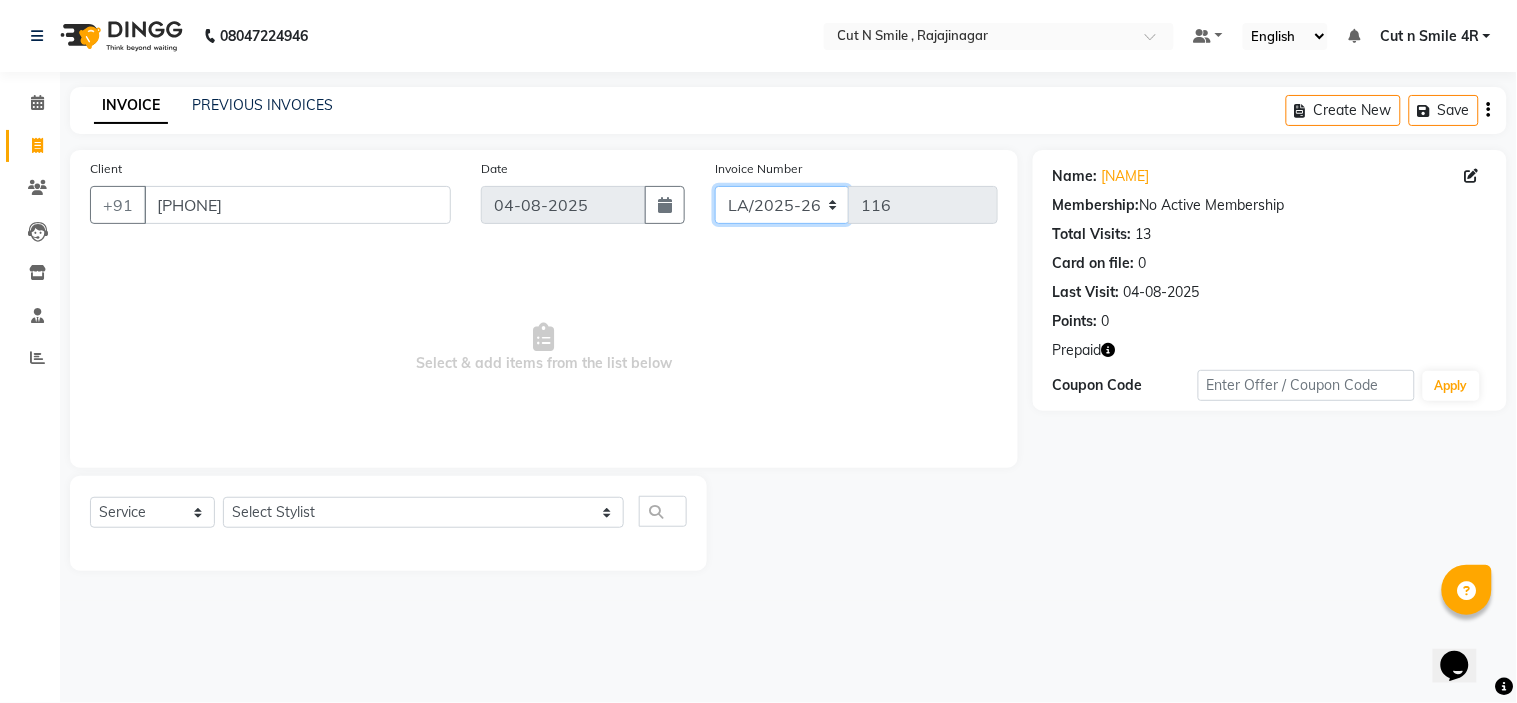click on "BOB/25-26 LA/2025-26 SH/25 CH/25 SA/25" 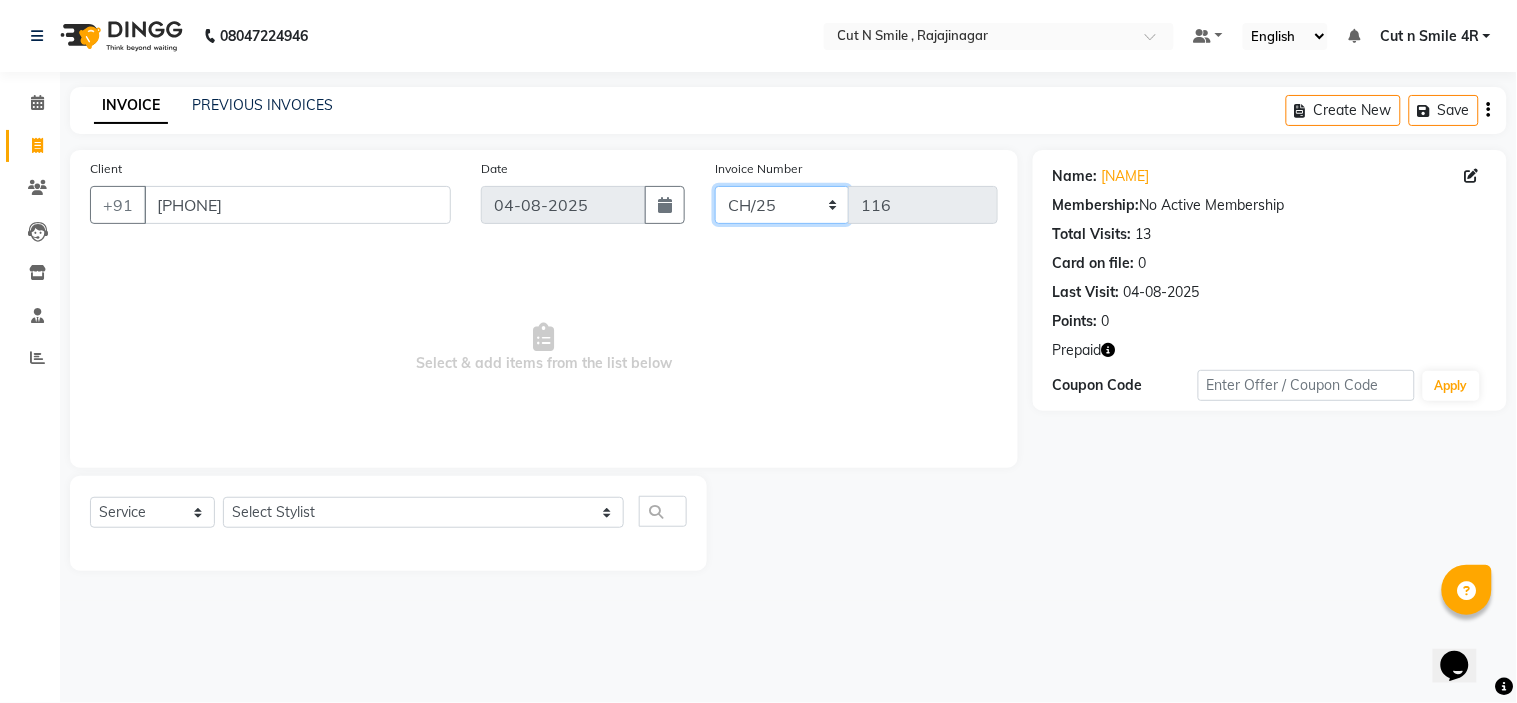 click on "BOB/25-26 LA/2025-26 SH/25 CH/25 SA/25" 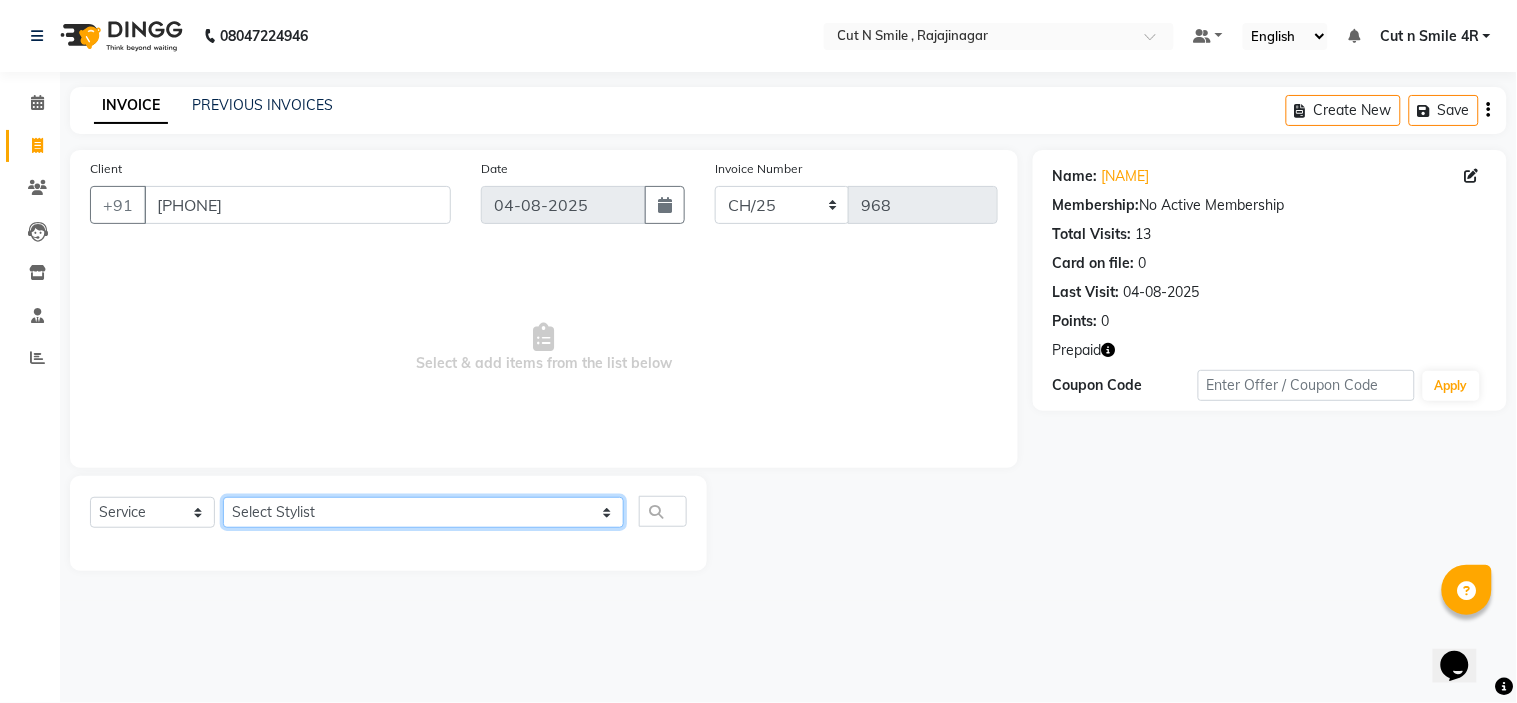 click on "Select Stylist Ali ML Ammu 3R Ankith VN Ash Mohammed 3R Atheek 3R Binitha 3R Bipana 4R CNS BOB  Cut N Smile 17M  Cut N Smile 3R Cut n Smile 4R Cut N Smile 9M Cut N Smile ML Cut N Smile V Fazil Ali 4R Govind VN Hema 4R Jayashree VN Karan VN Love 4R Mani Singh 3R Manu 4R  Muskaan VN Nadeem 4R N D M 4R NDM Alam 4R Noushad VN Pavan 4R Priya BOB Priyanka 3R Rahul 3R Ravi 3R Riya BOB Rohith 4R Roobina 3R Roopa 4R Rubina BOB Sahil Ahmed 3R Sahil Bhatti 4R Sameer 3R Sanajana BOB  Sanjana BOB Sarita VN Shaan 4R Shahid 4R Shakir VN Shanavaaz BOB Shiney 3R Shivu Raj 4R Srijana BOB Sunil Laddi 4R Sunny VN Supriya BOB Sushmitha 4R Vakeel 3R Varas 4R Varas BOB Vishwa VN" 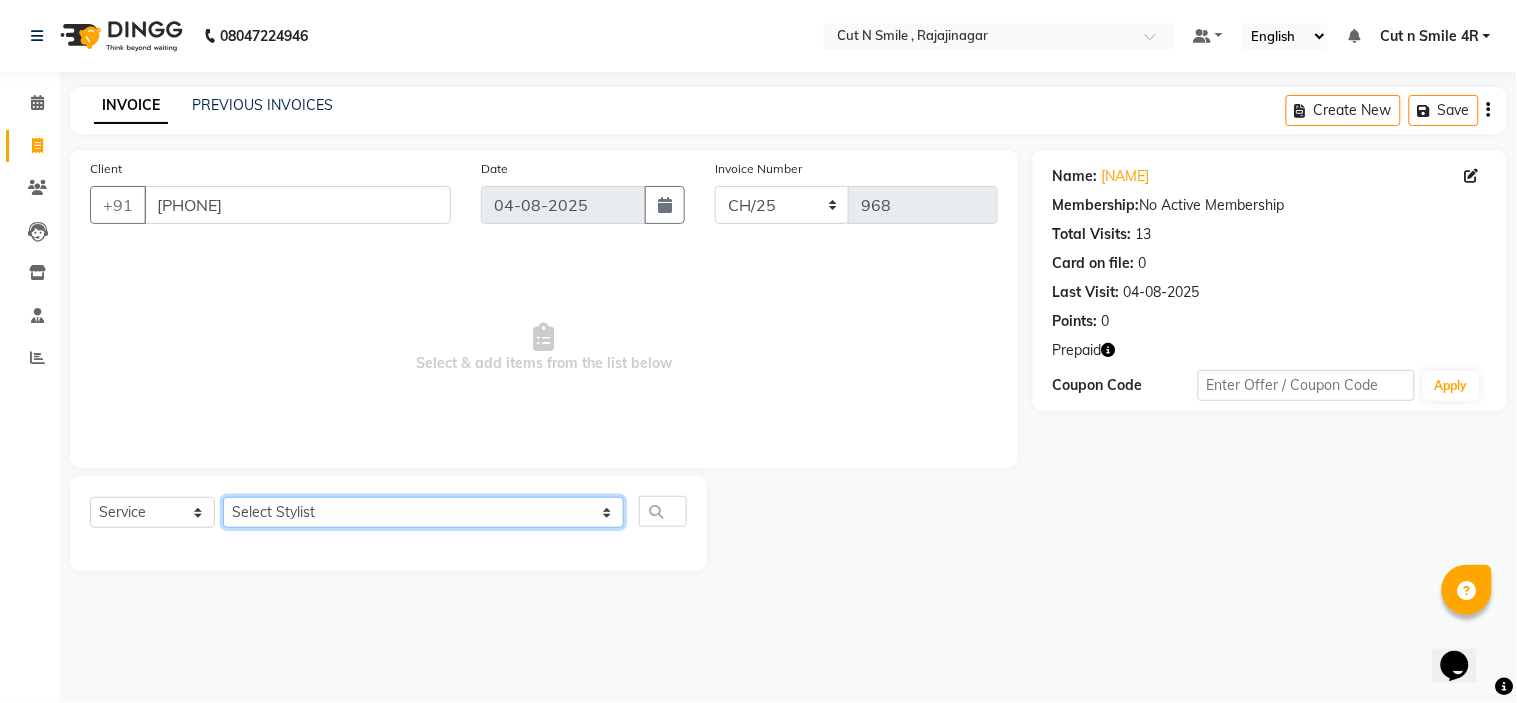 select on "58633" 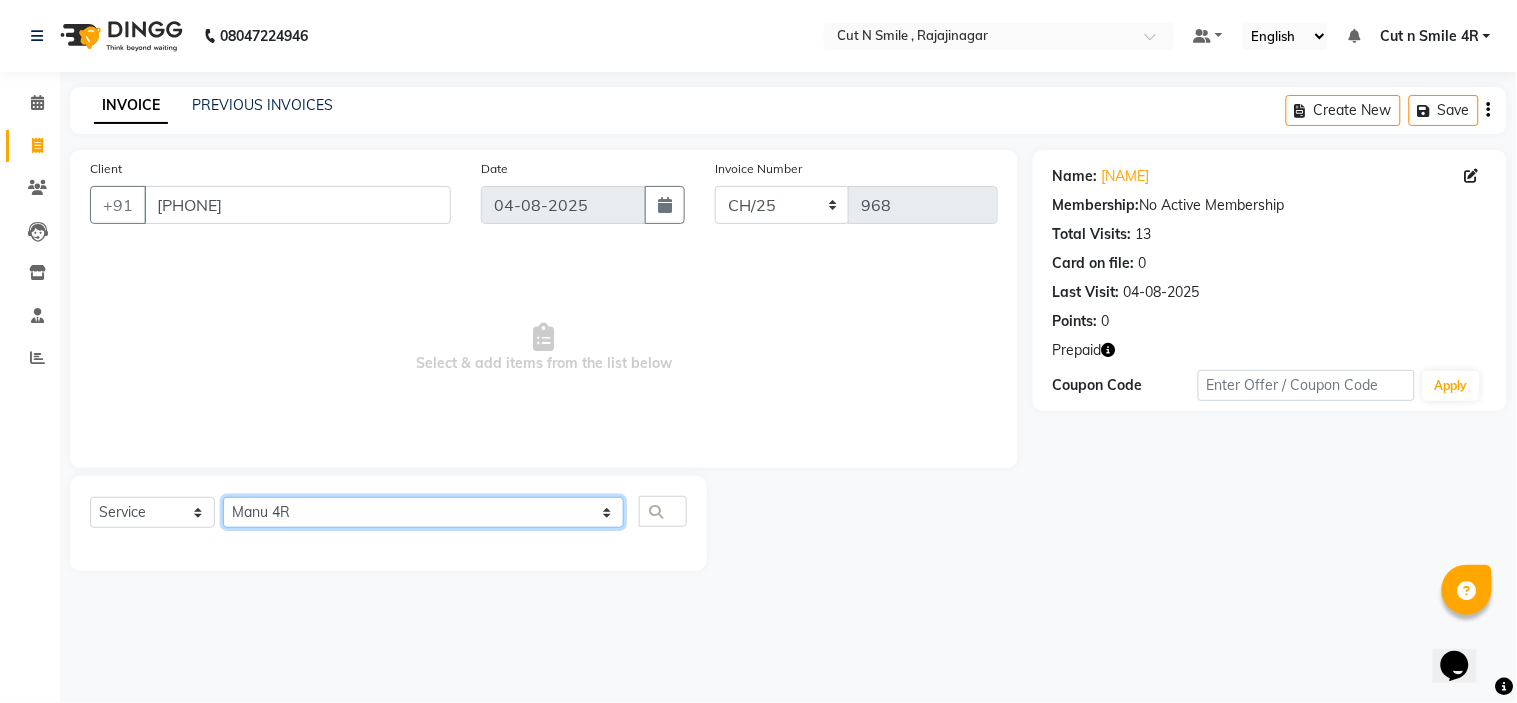click on "Select Stylist Ali ML Ammu 3R Ankith VN Ash Mohammed 3R Atheek 3R Binitha 3R Bipana 4R CNS BOB  Cut N Smile 17M  Cut N Smile 3R Cut n Smile 4R Cut N Smile 9M Cut N Smile ML Cut N Smile V Fazil Ali 4R Govind VN Hema 4R Jayashree VN Karan VN Love 4R Mani Singh 3R Manu 4R  Muskaan VN Nadeem 4R N D M 4R NDM Alam 4R Noushad VN Pavan 4R Priya BOB Priyanka 3R Rahul 3R Ravi 3R Riya BOB Rohith 4R Roobina 3R Roopa 4R Rubina BOB Sahil Ahmed 3R Sahil Bhatti 4R Sameer 3R Sanajana BOB  Sanjana BOB Sarita VN Shaan 4R Shahid 4R Shakir VN Shanavaaz BOB Shiney 3R Shivu Raj 4R Srijana BOB Sunil Laddi 4R Sunny VN Supriya BOB Sushmitha 4R Vakeel 3R Varas 4R Varas BOB Vishwa VN" 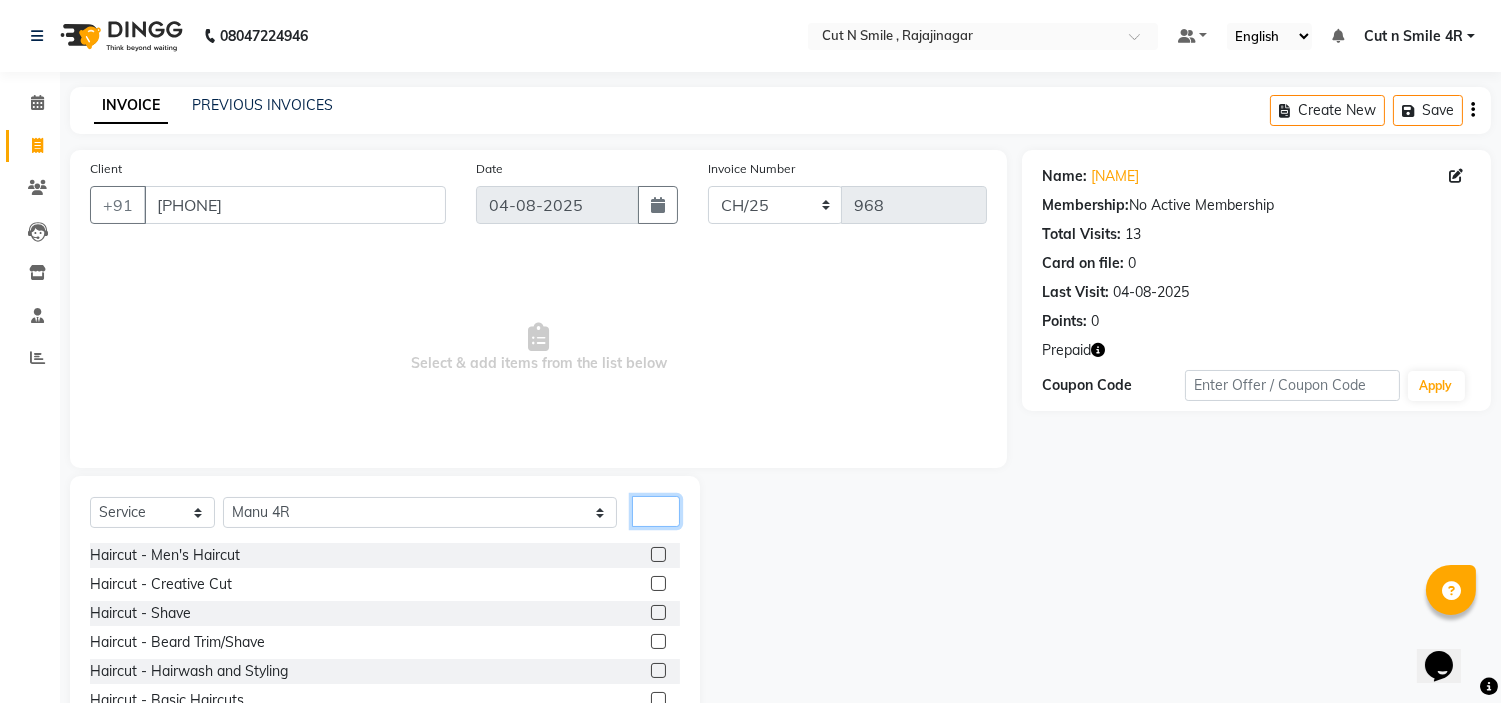 click 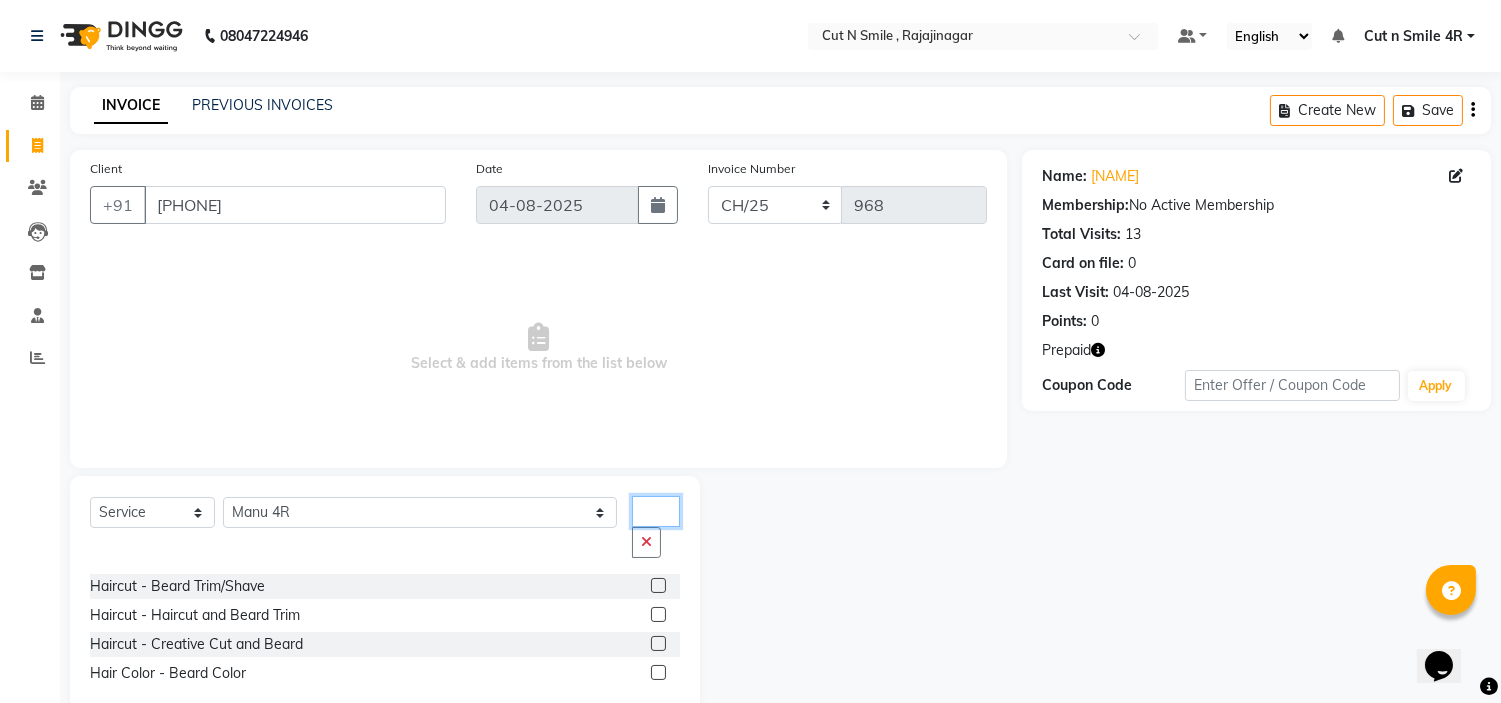 type on "bea" 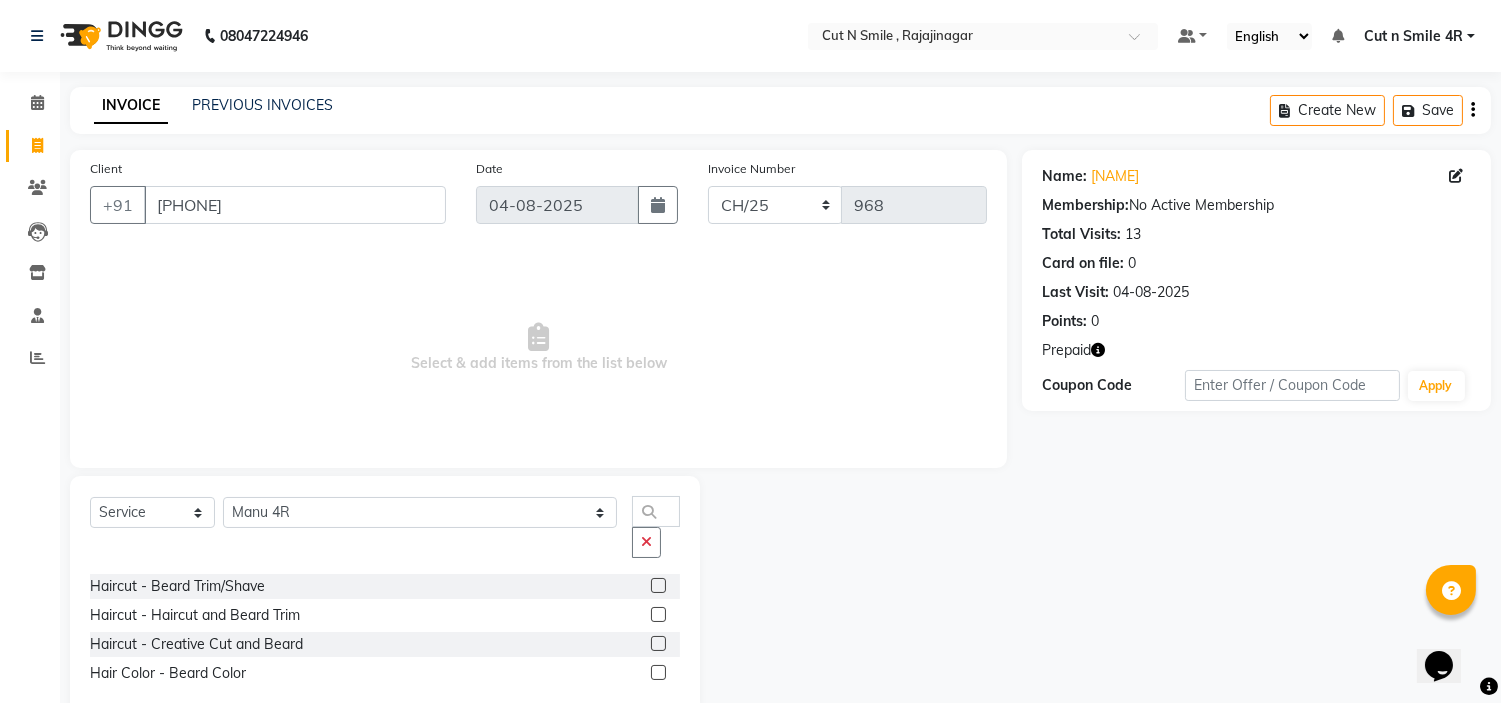 click 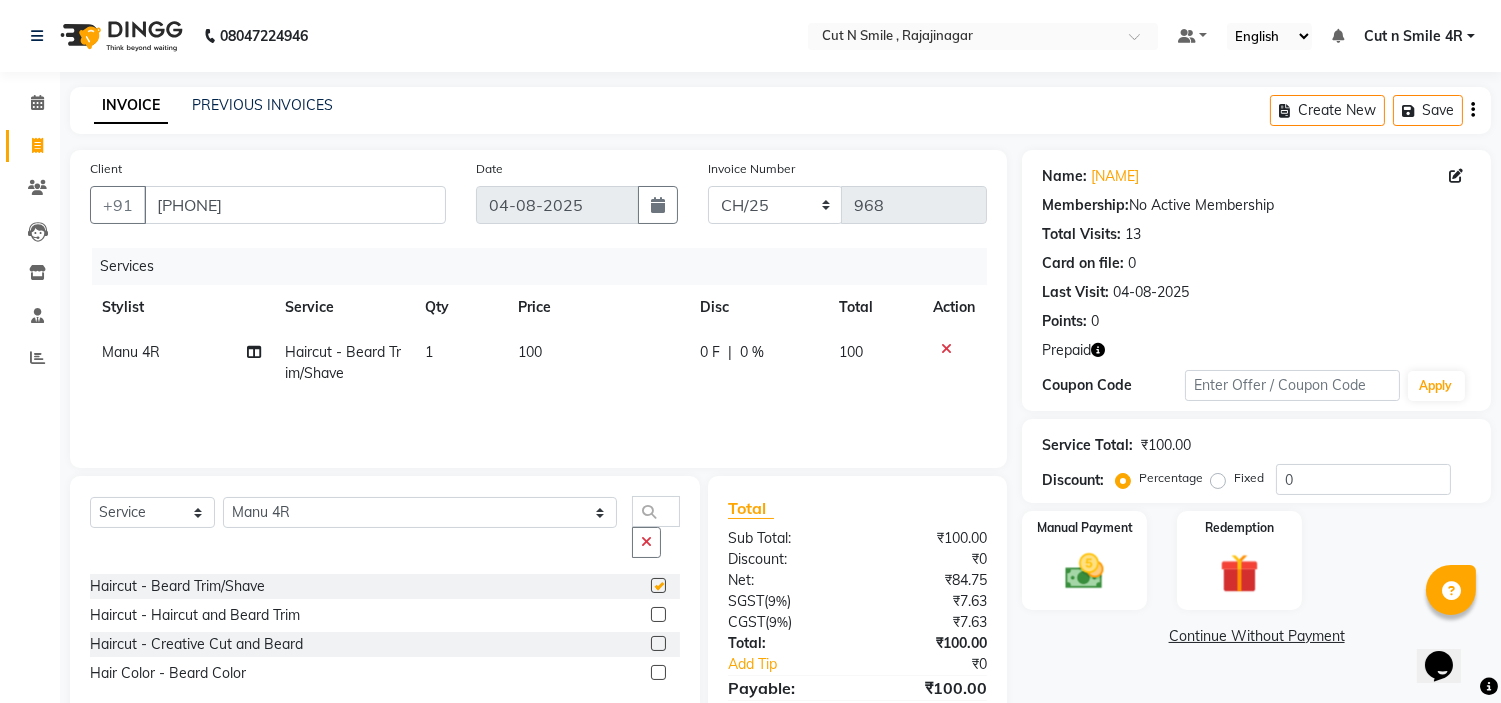 checkbox on "false" 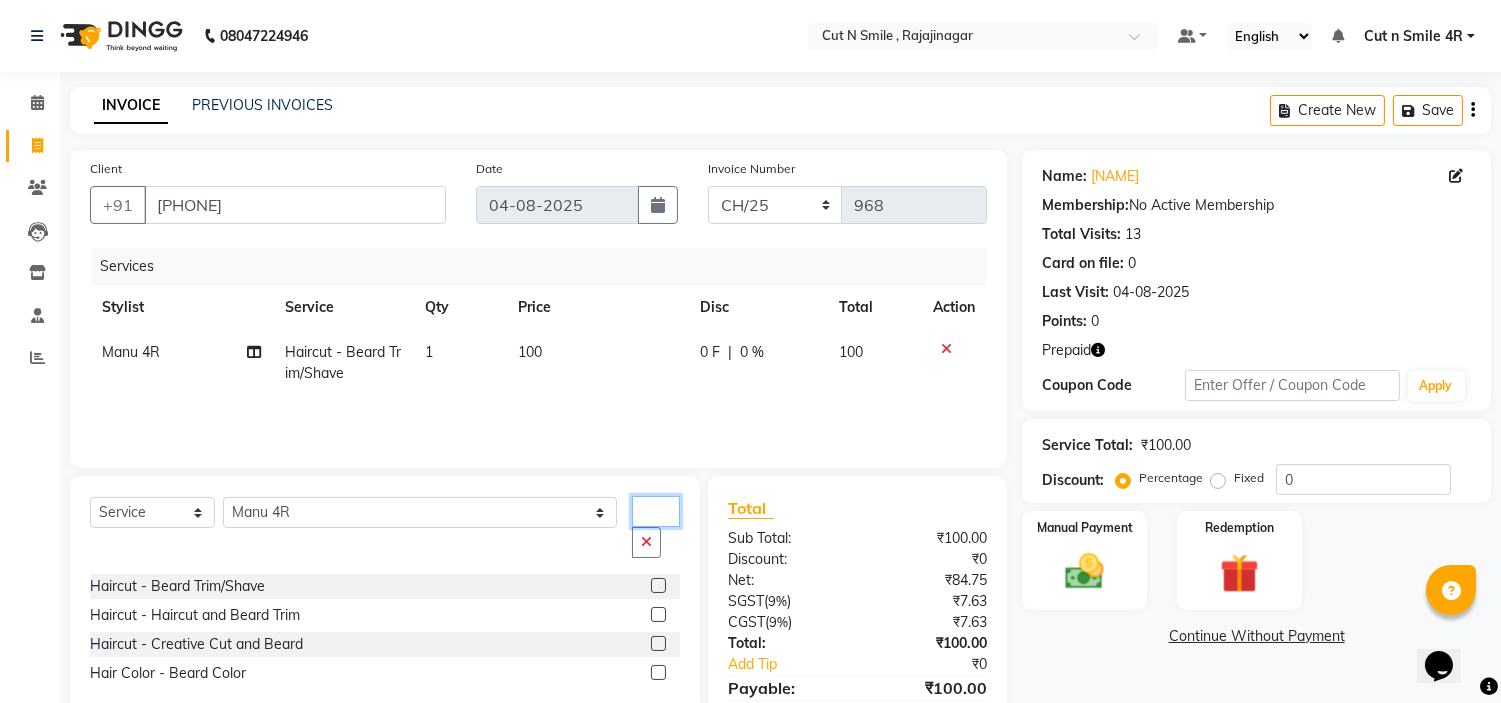 click on "bea" 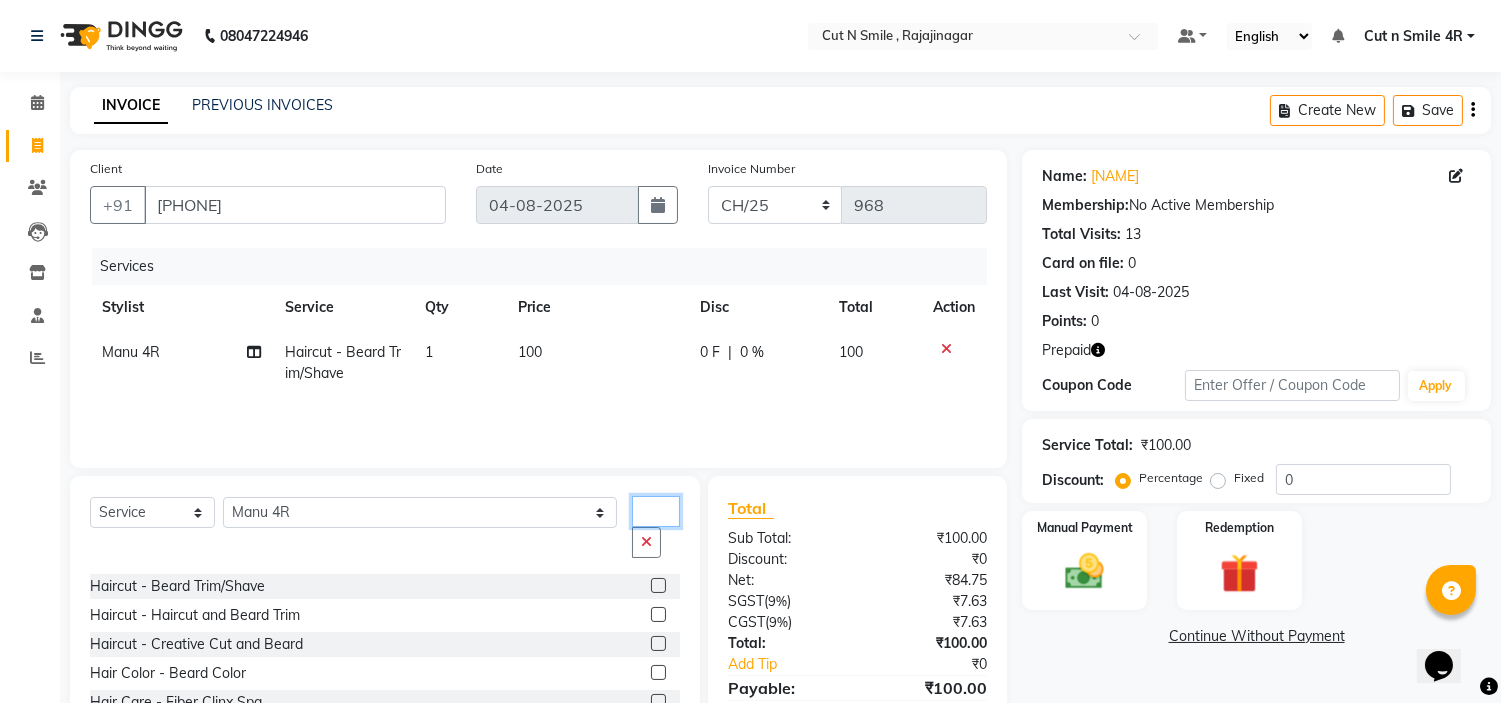 type on "b" 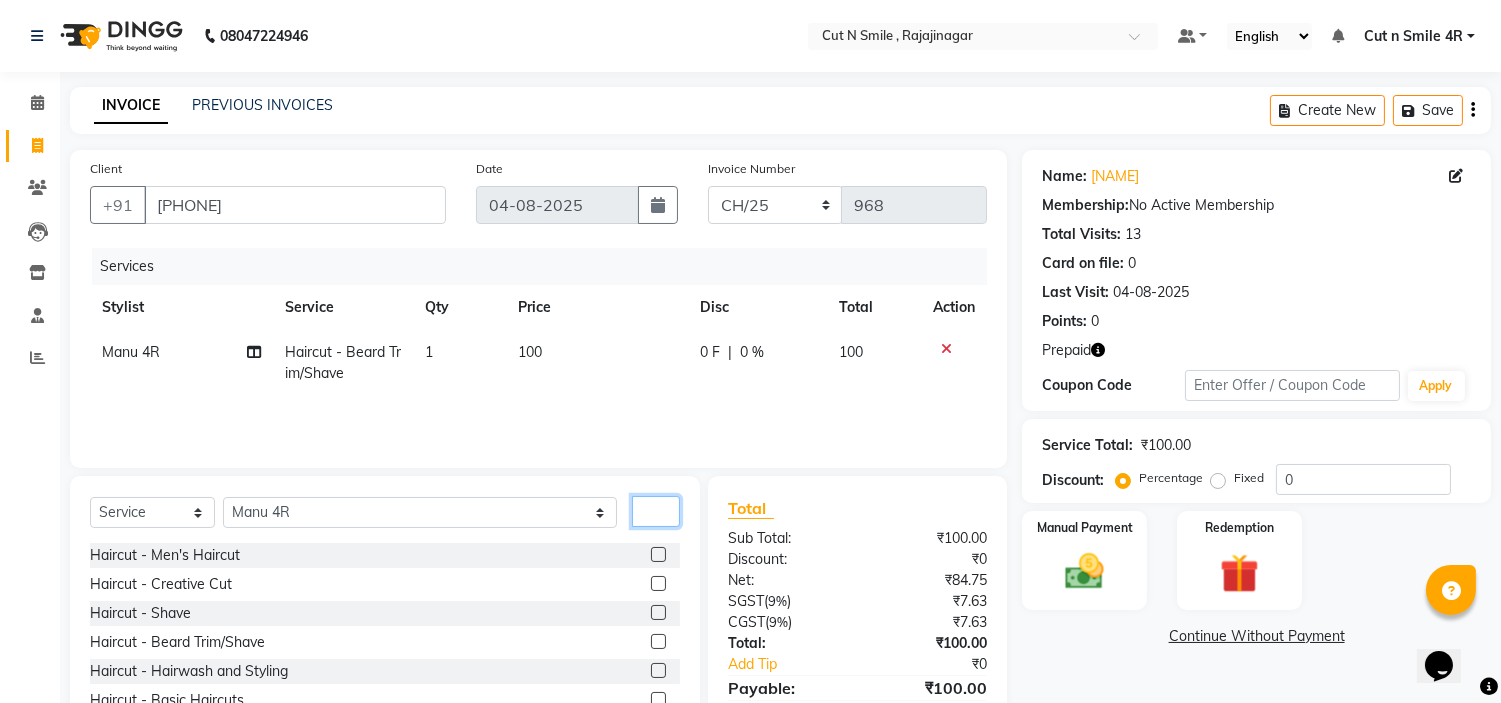 type on "a" 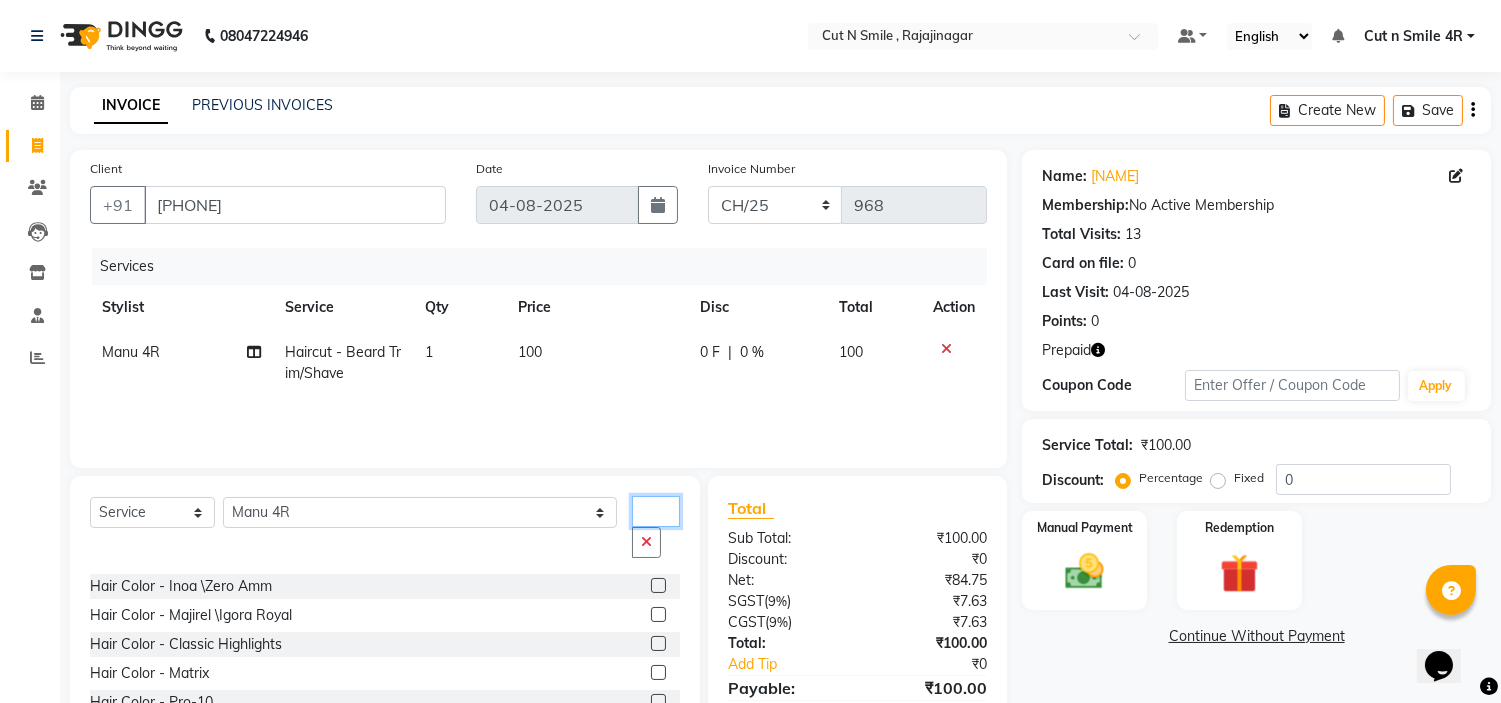 type on "colo" 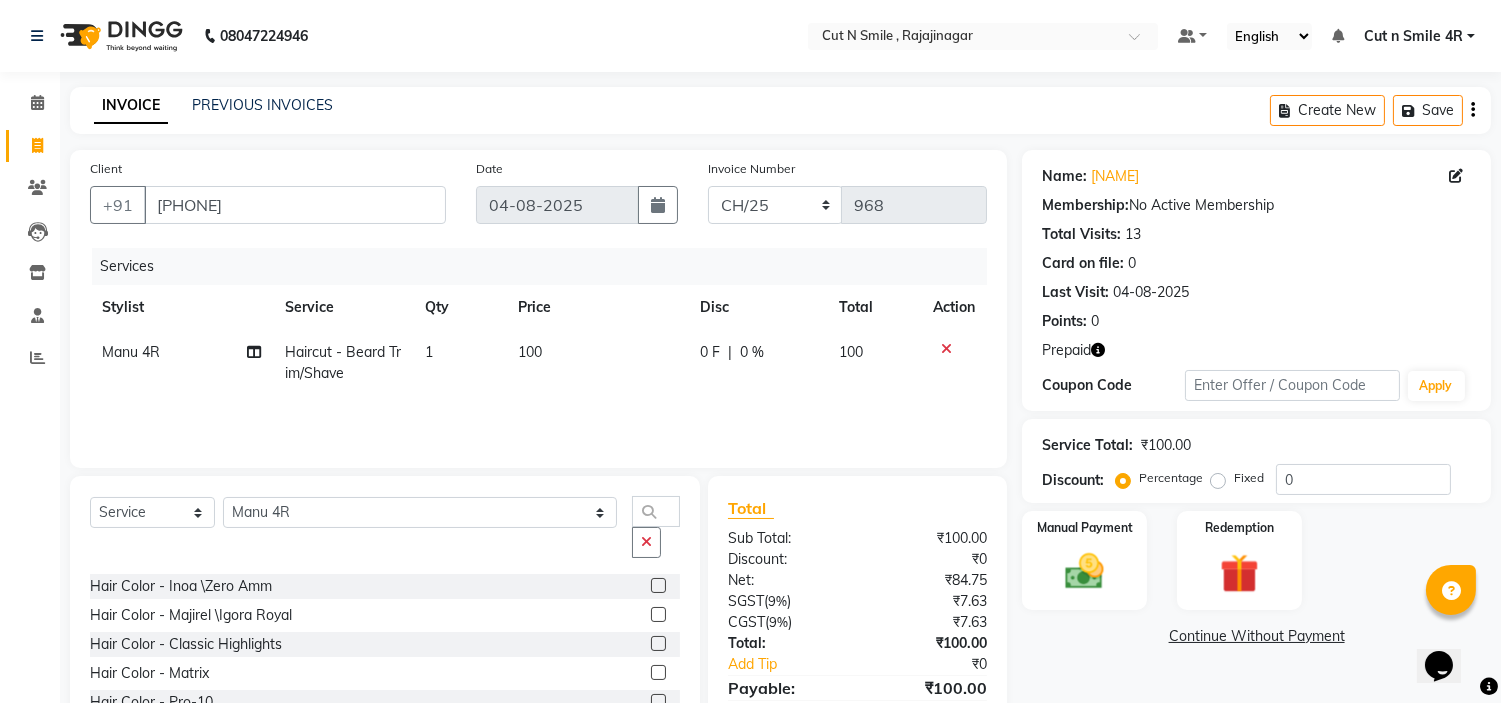 click 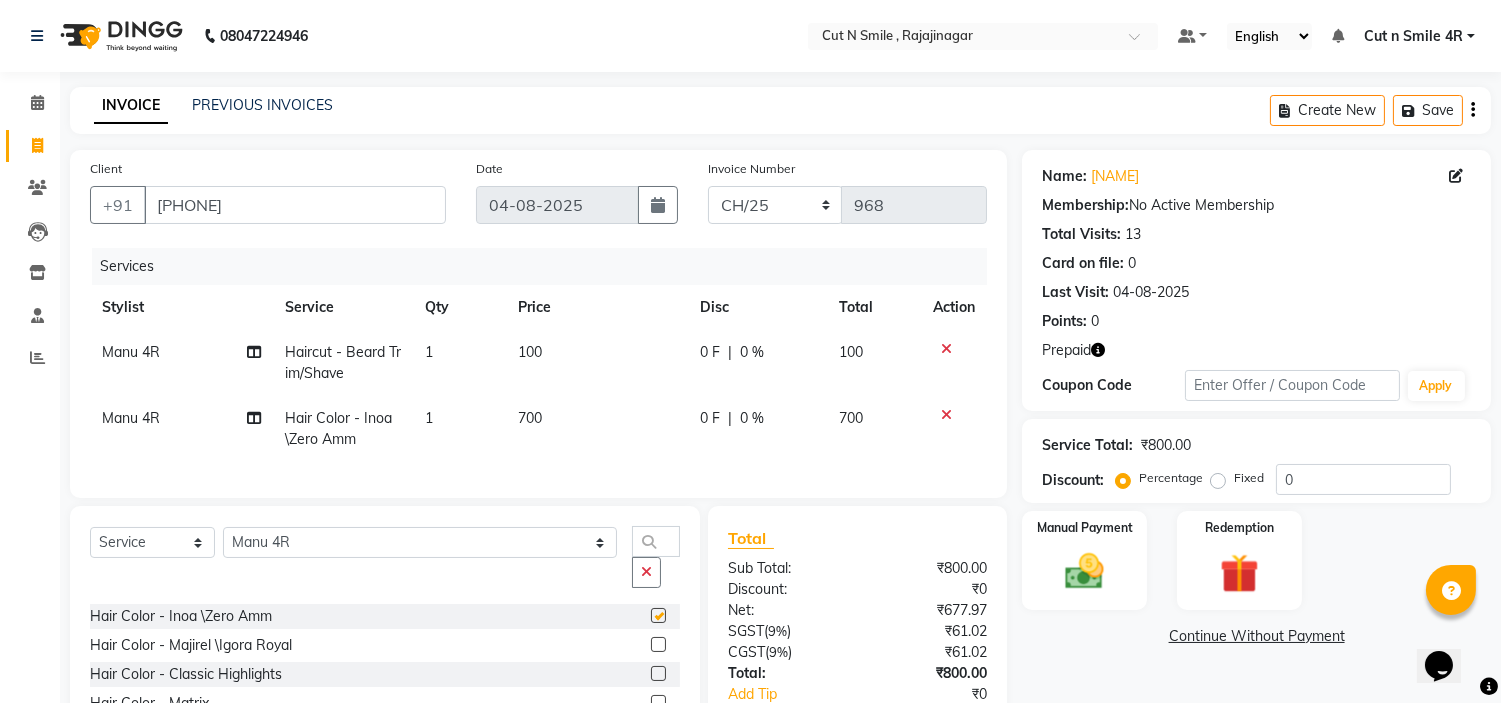 checkbox on "false" 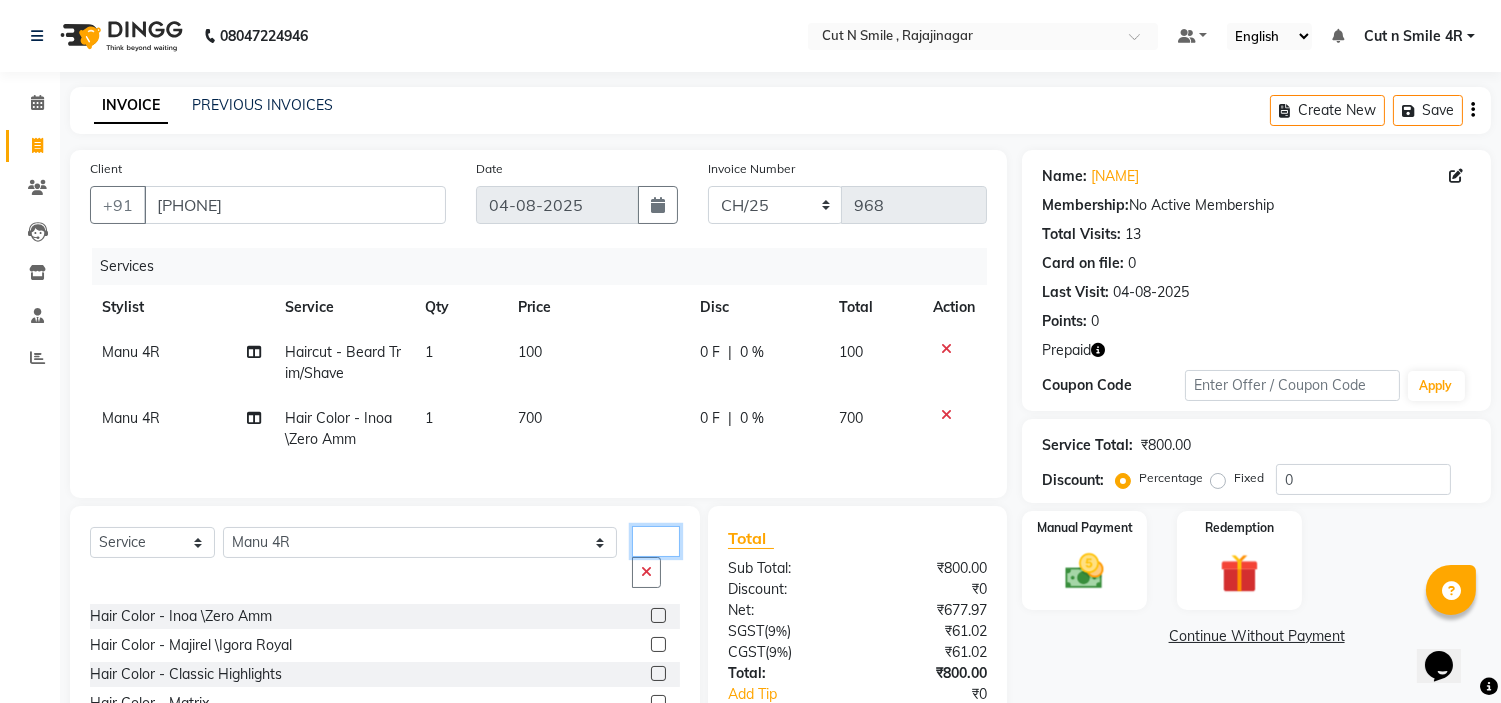 click on "colo" 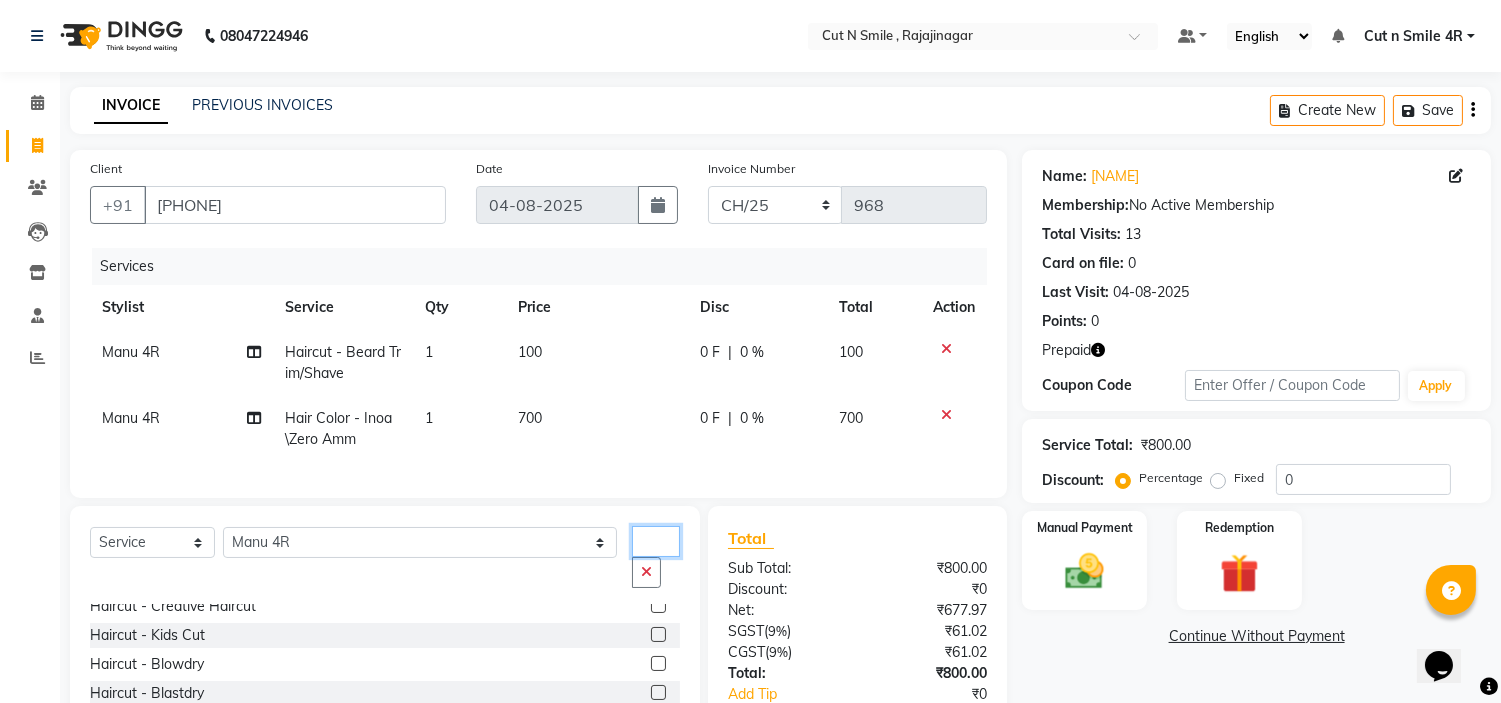 scroll, scrollTop: 234, scrollLeft: 0, axis: vertical 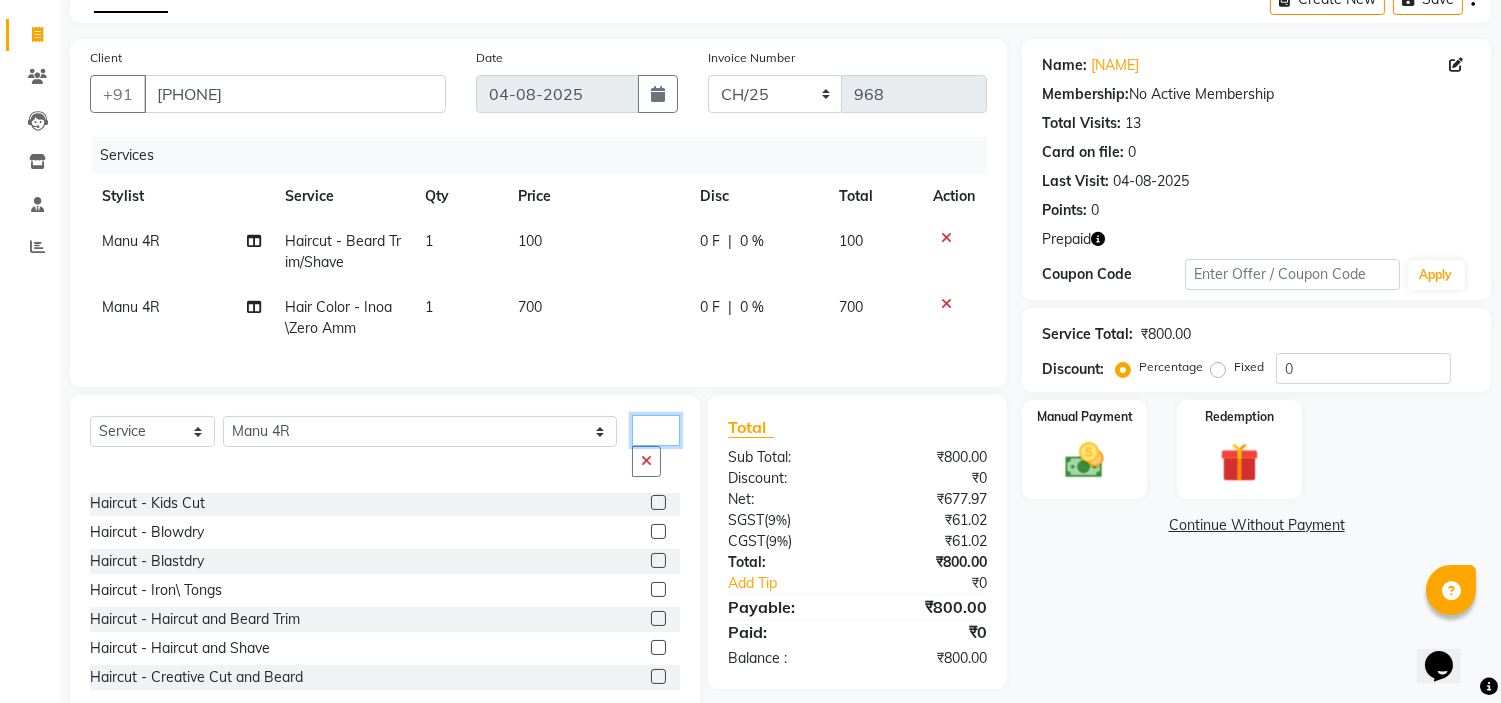 click on "haircut" 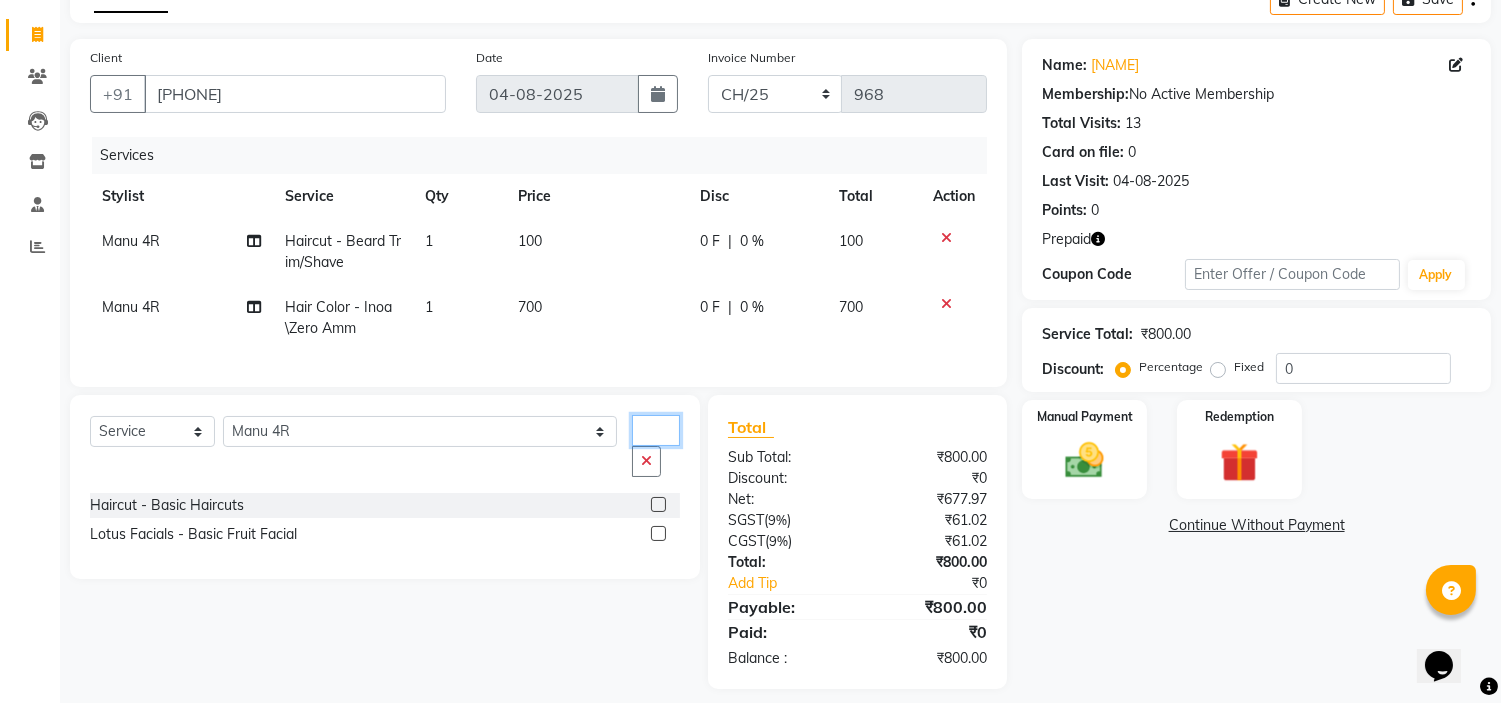 scroll, scrollTop: 0, scrollLeft: 0, axis: both 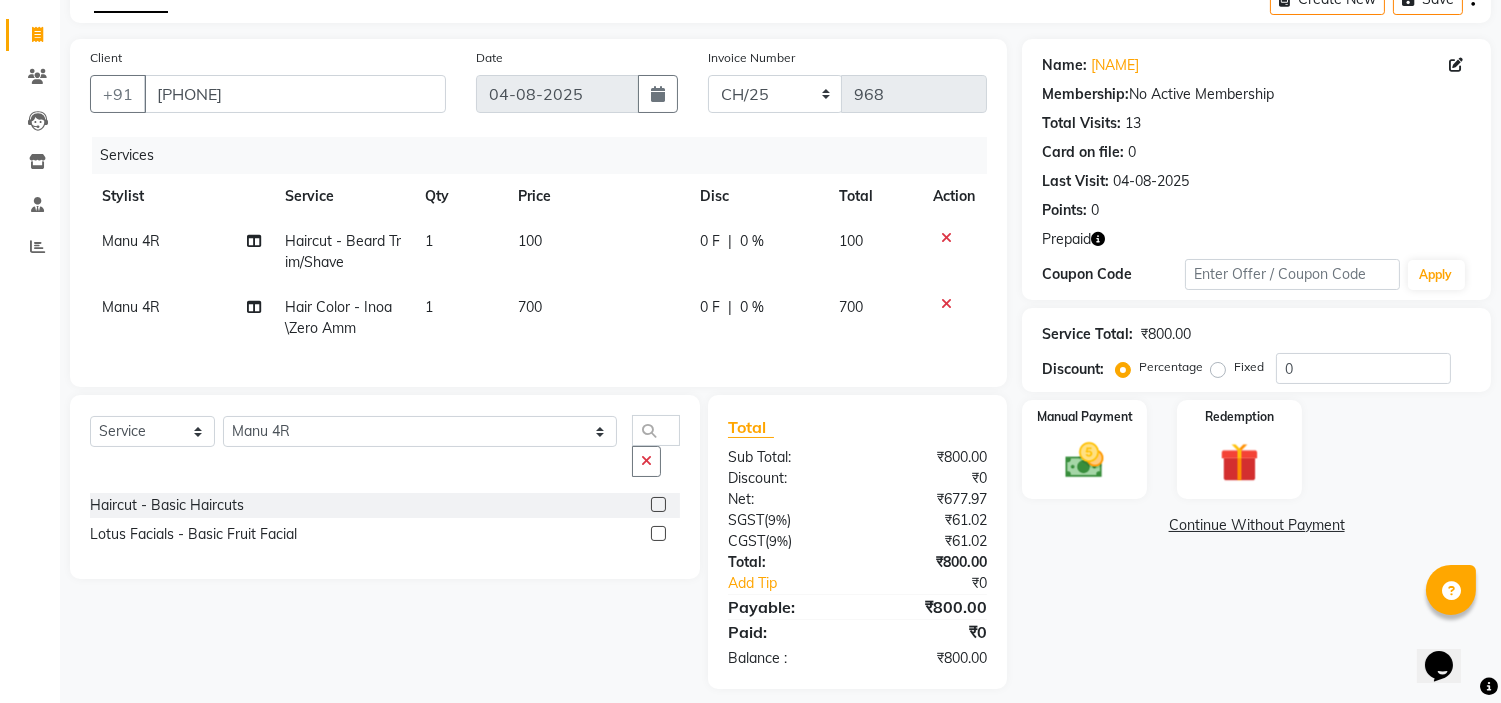 click 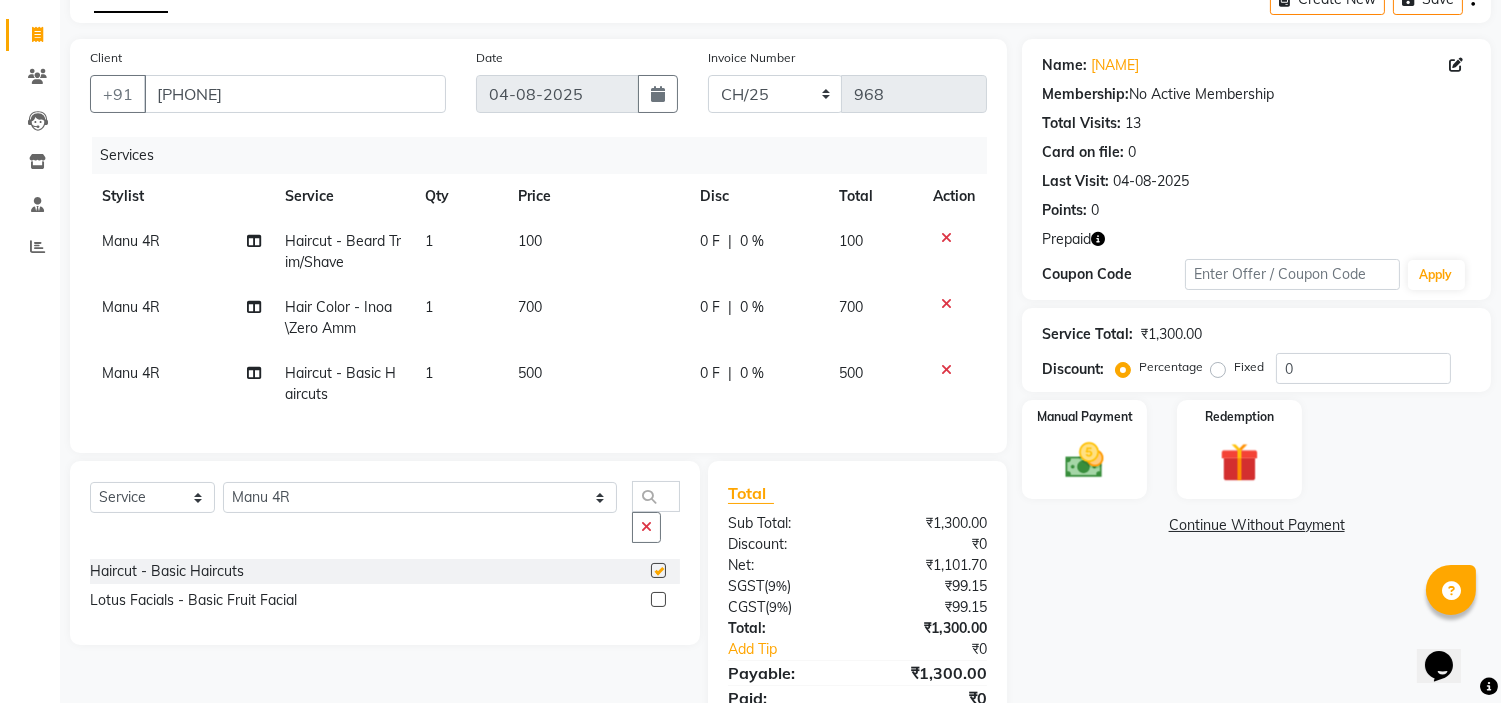 checkbox on "false" 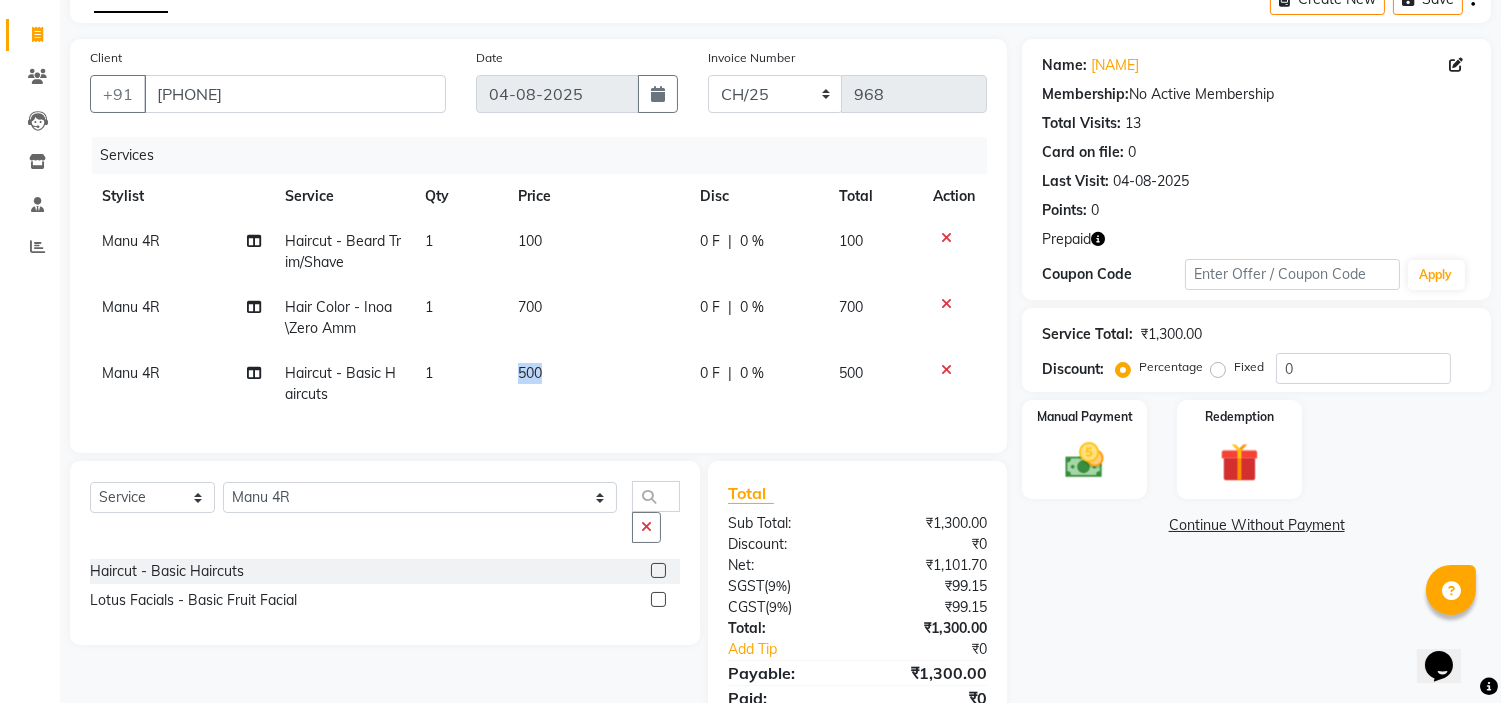 drag, startPoint x: 487, startPoint y: 382, endPoint x: 544, endPoint y: 373, distance: 57.706154 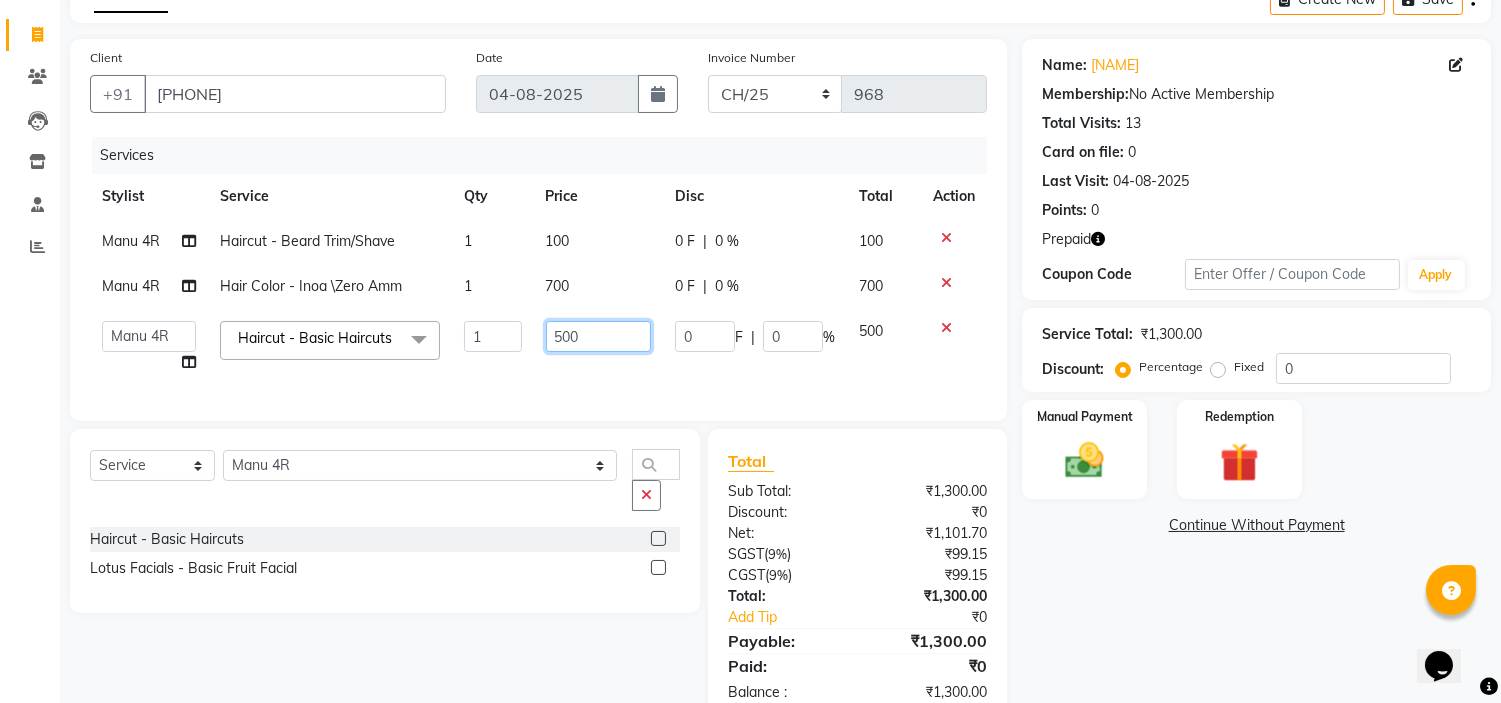 click on "500" 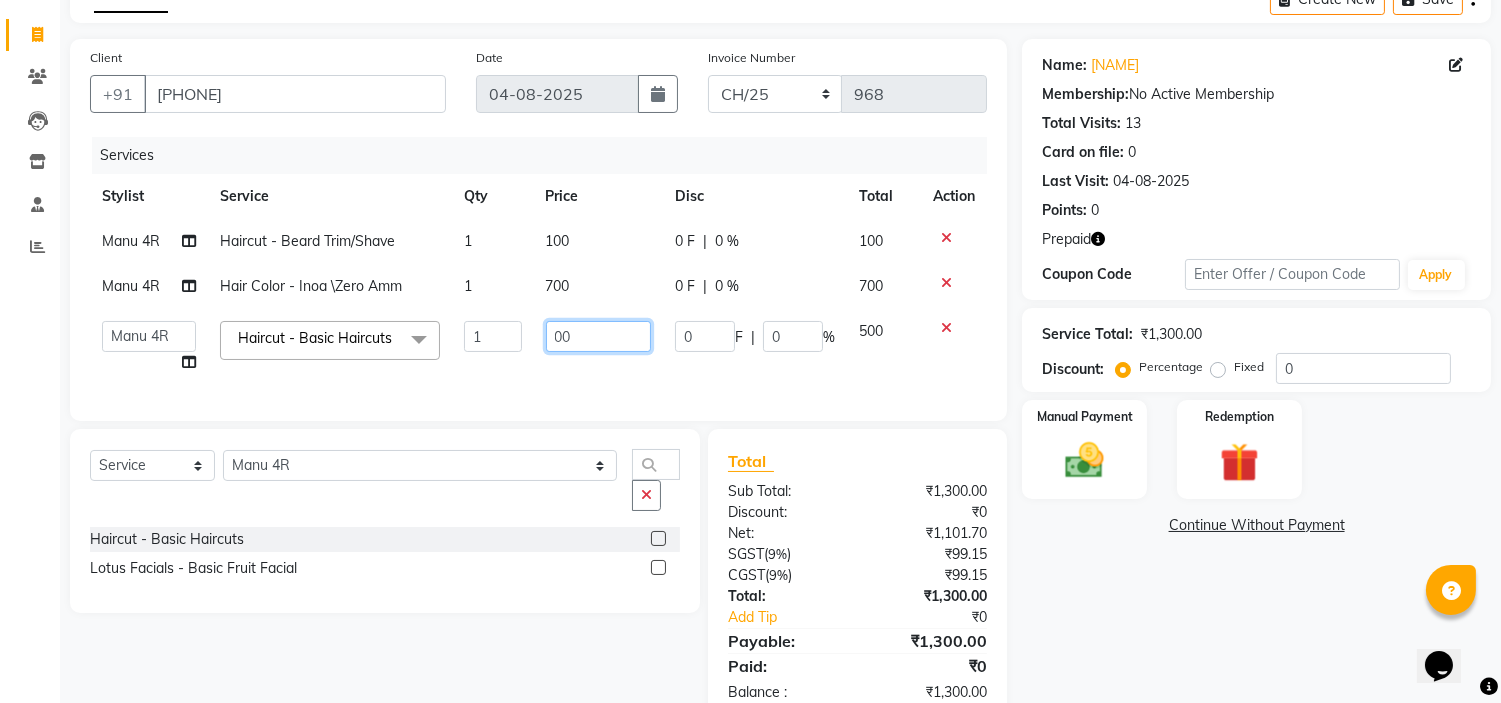 type on "600" 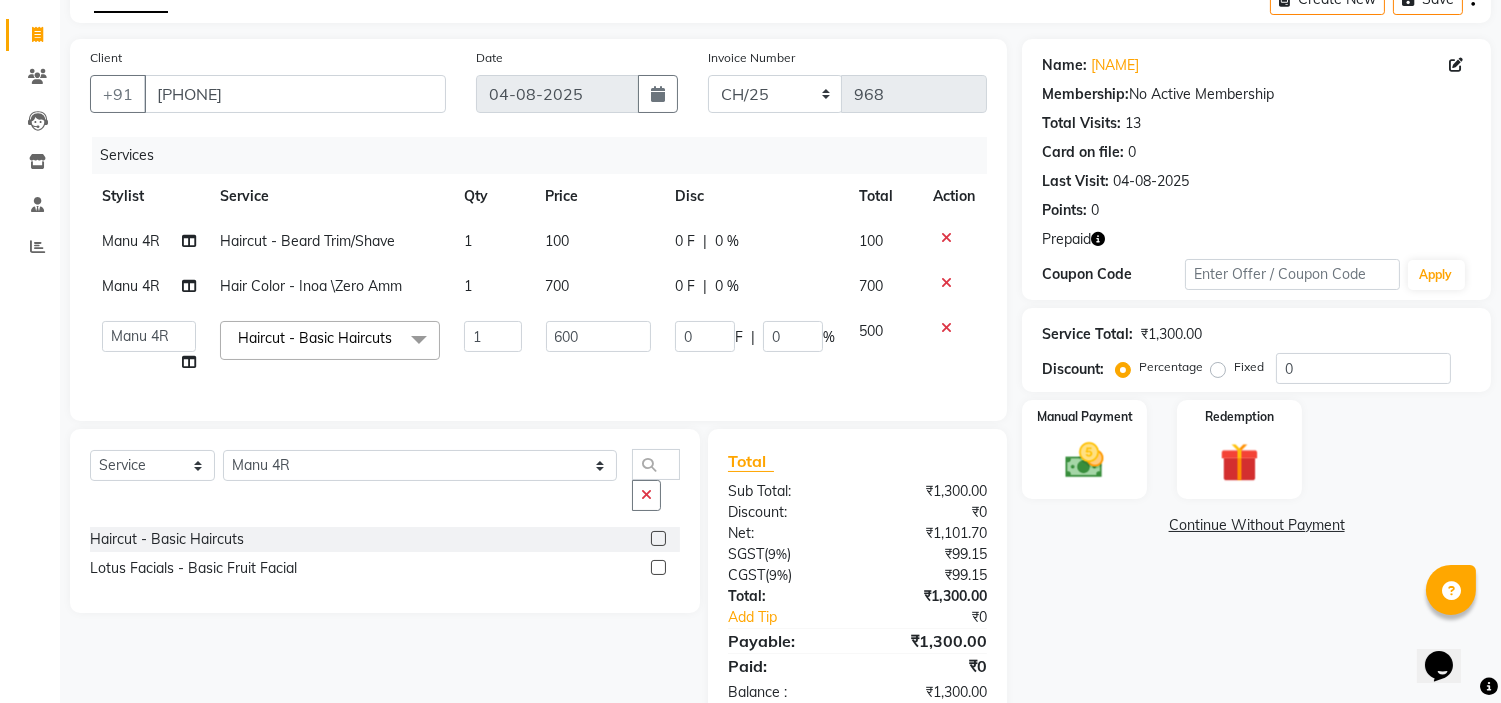 click on "600" 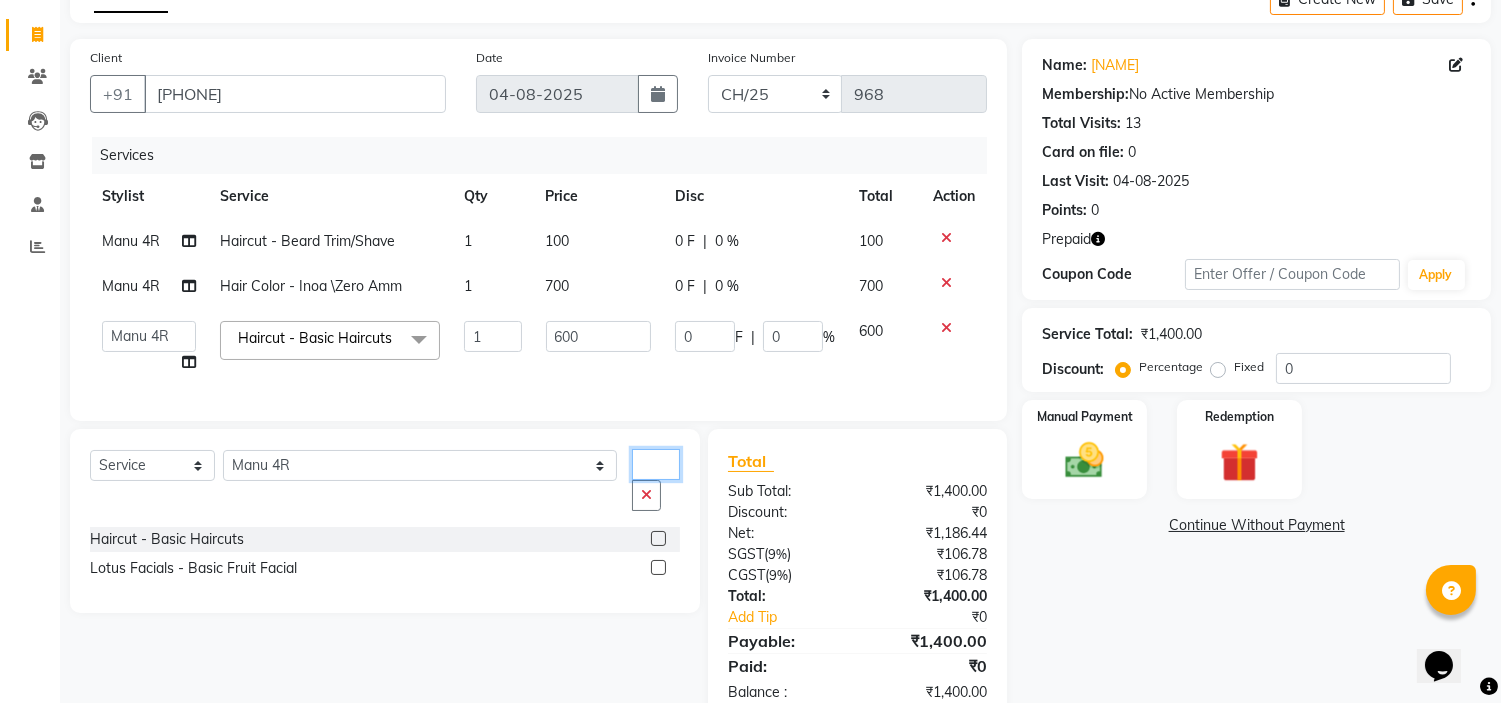 click on "bas" 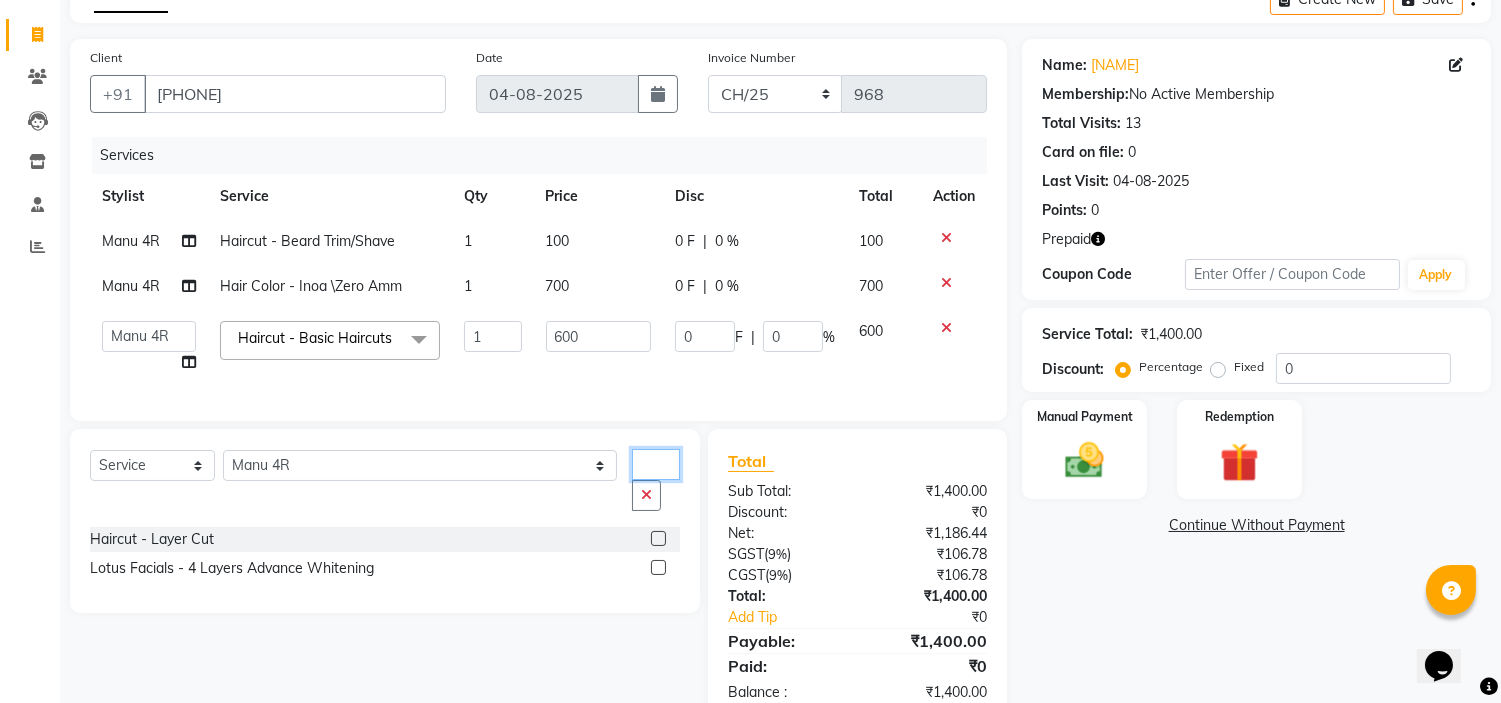 type on "lay" 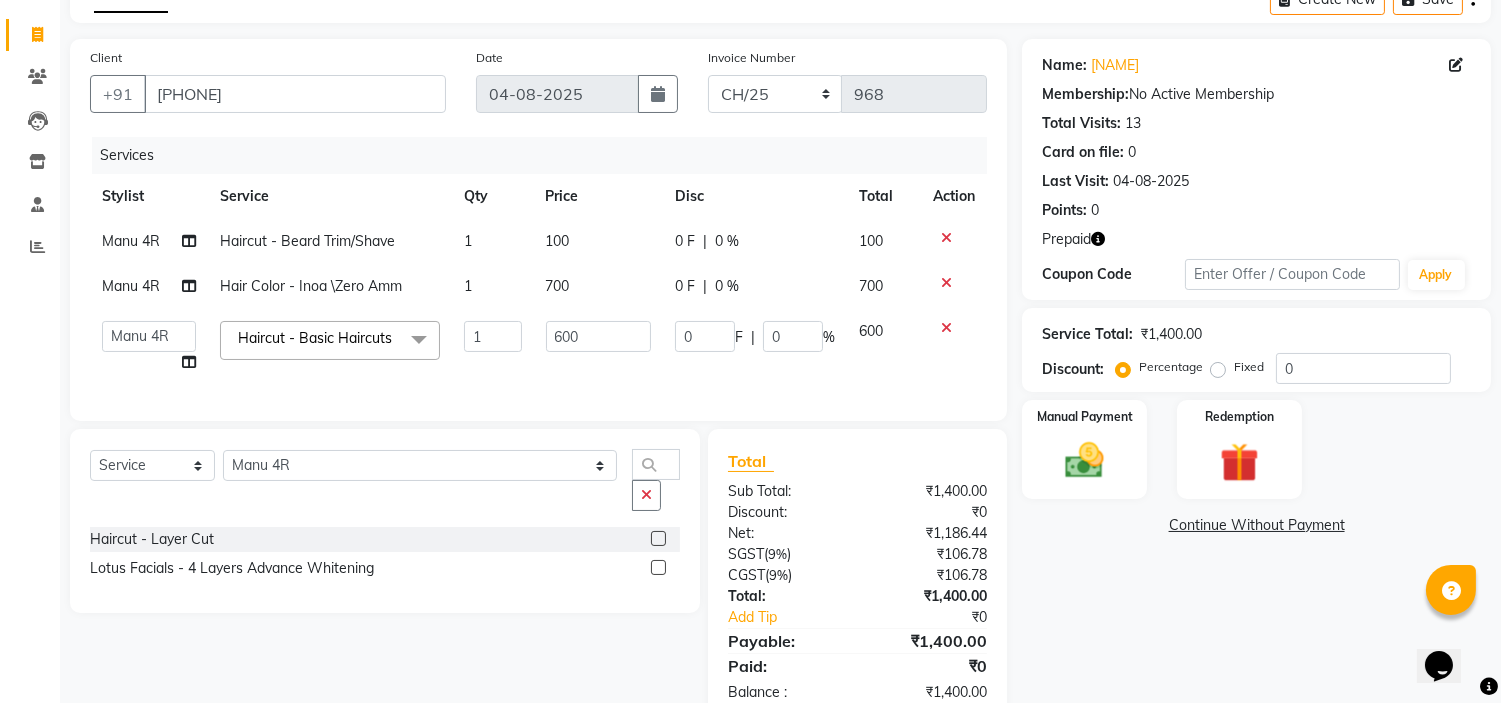 click 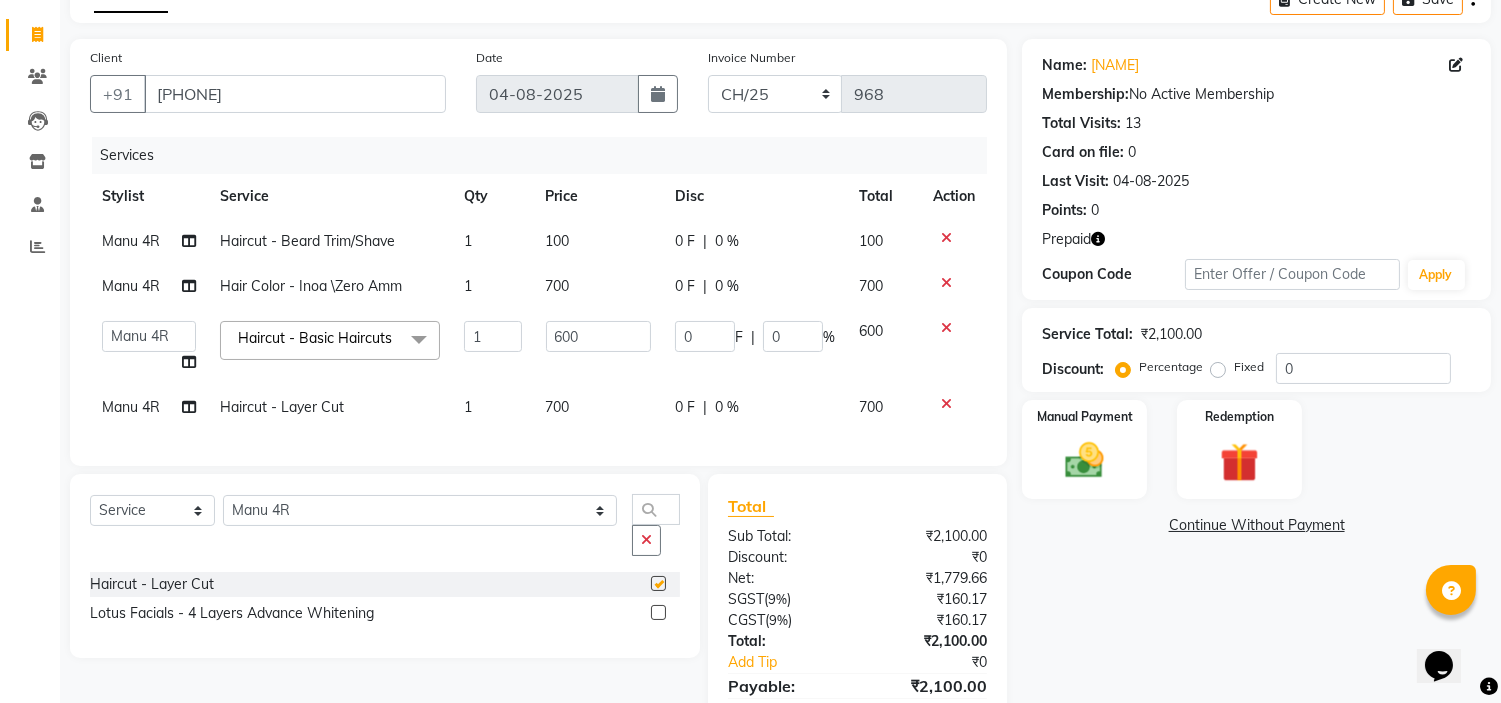 click 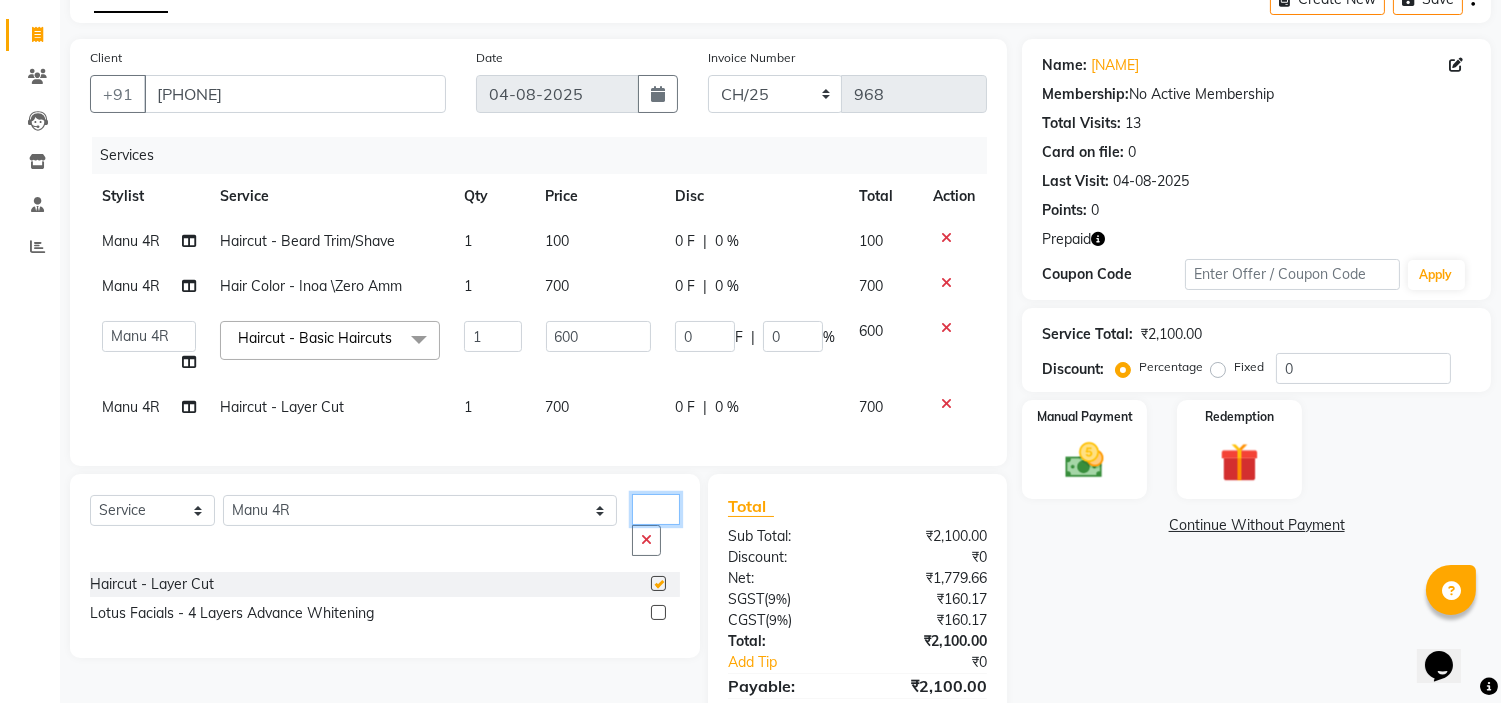 type 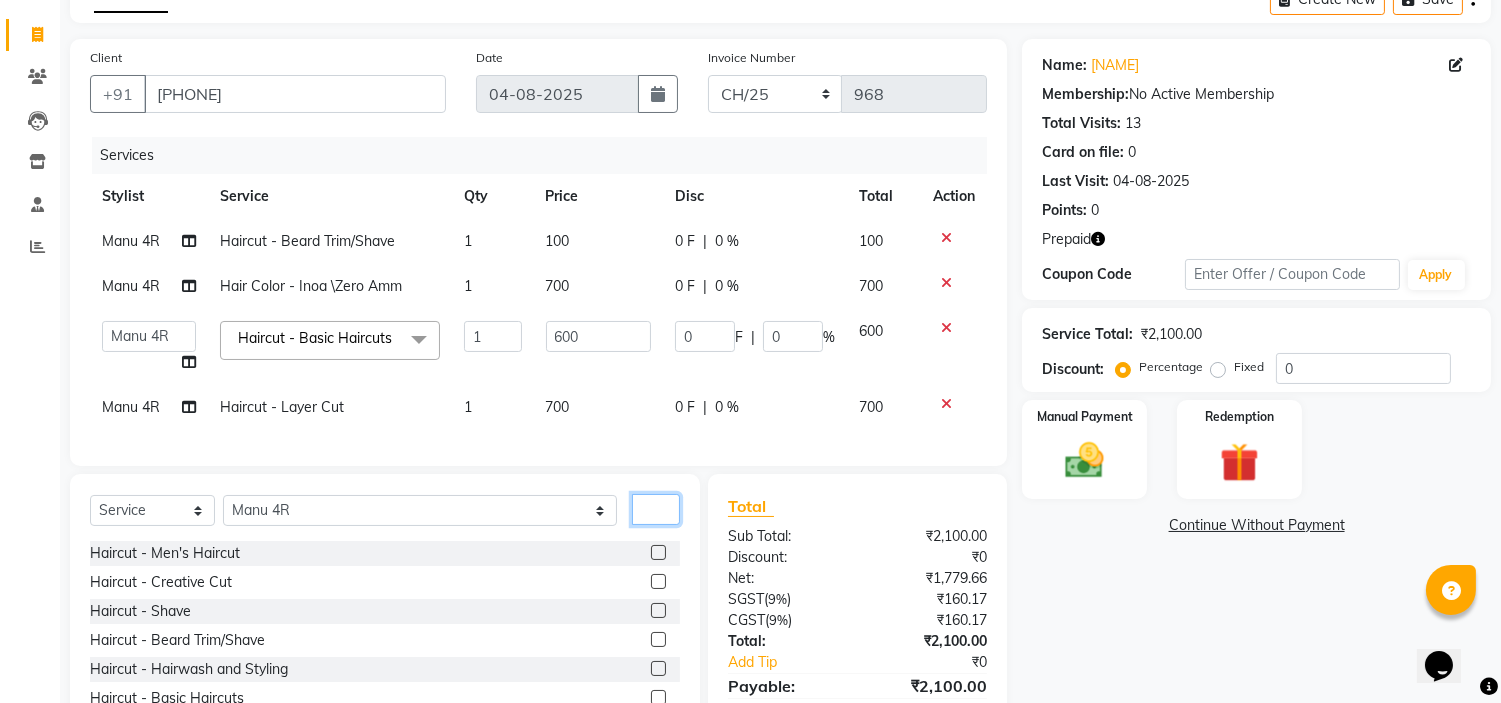 checkbox on "false" 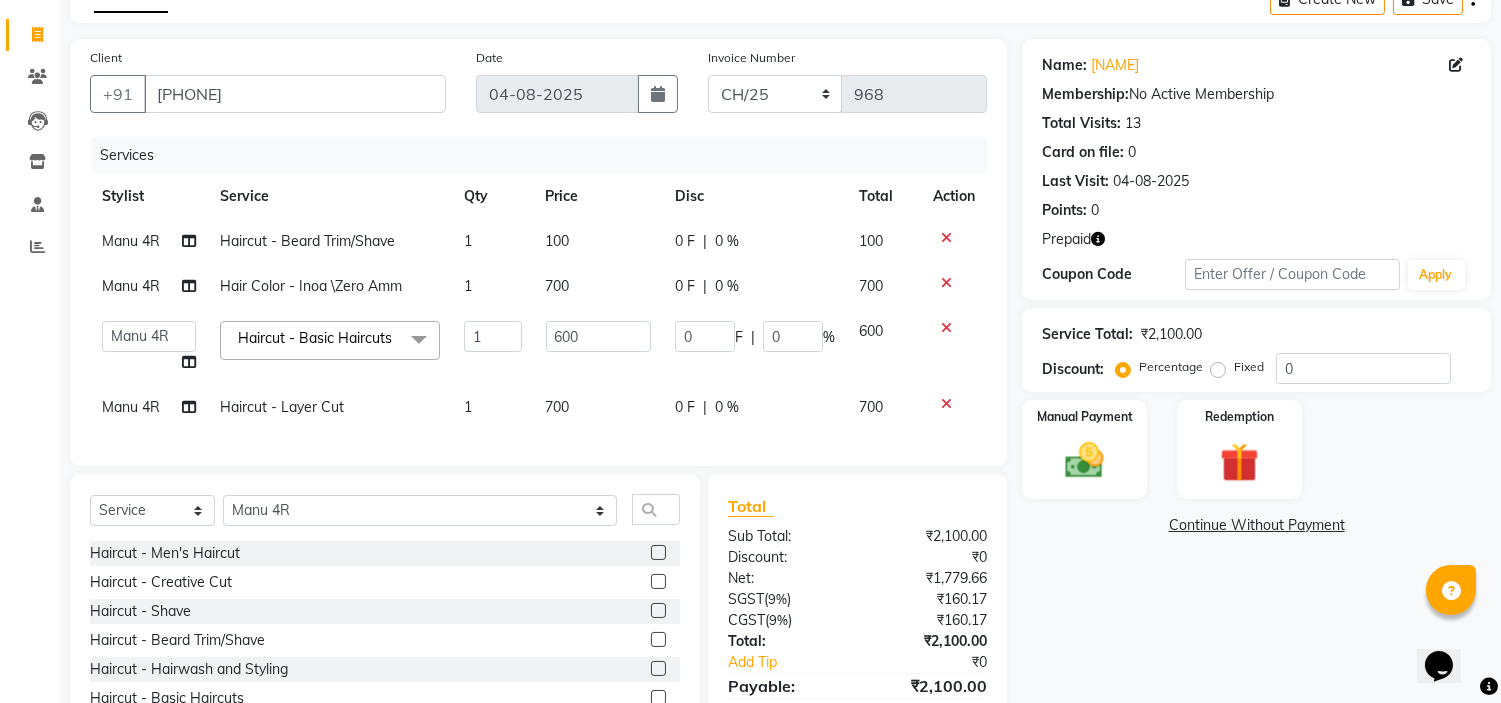 click on "700" 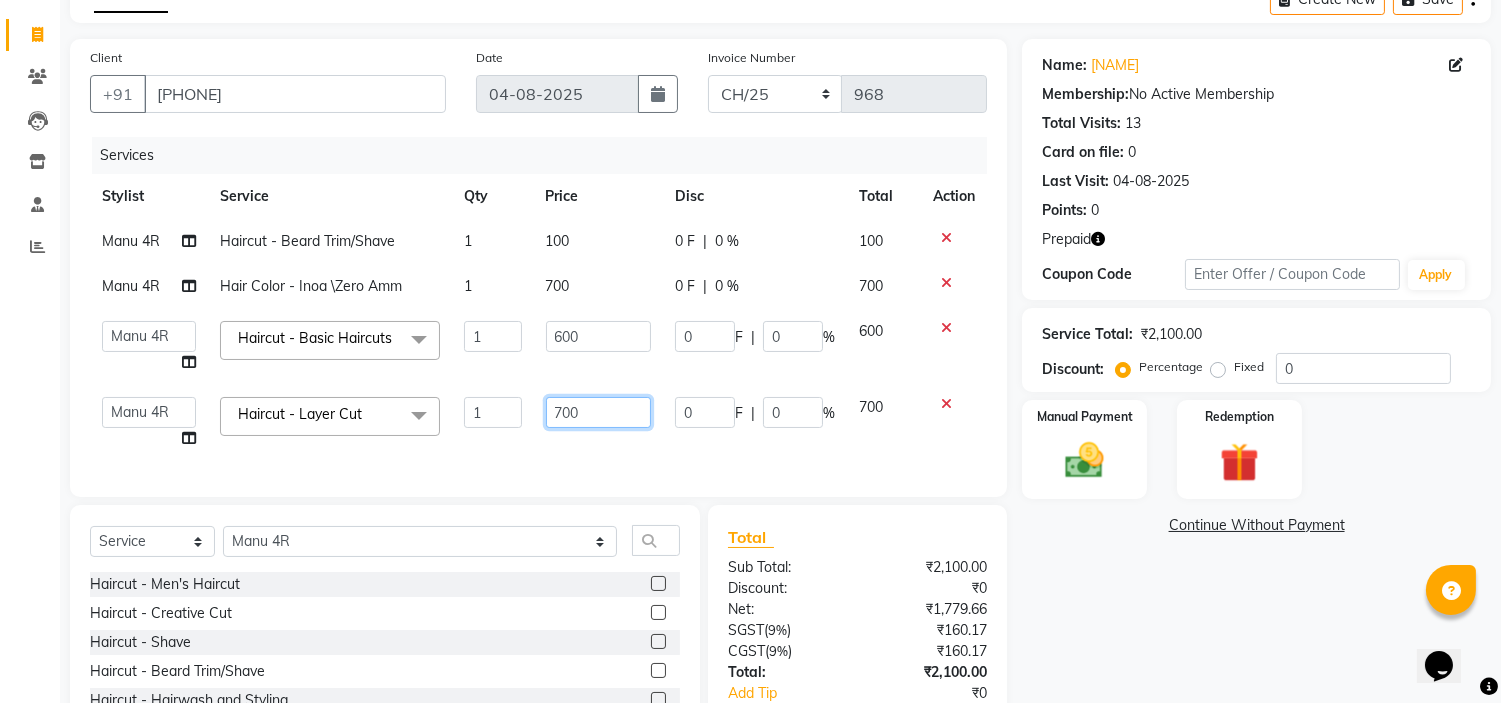 click on "700" 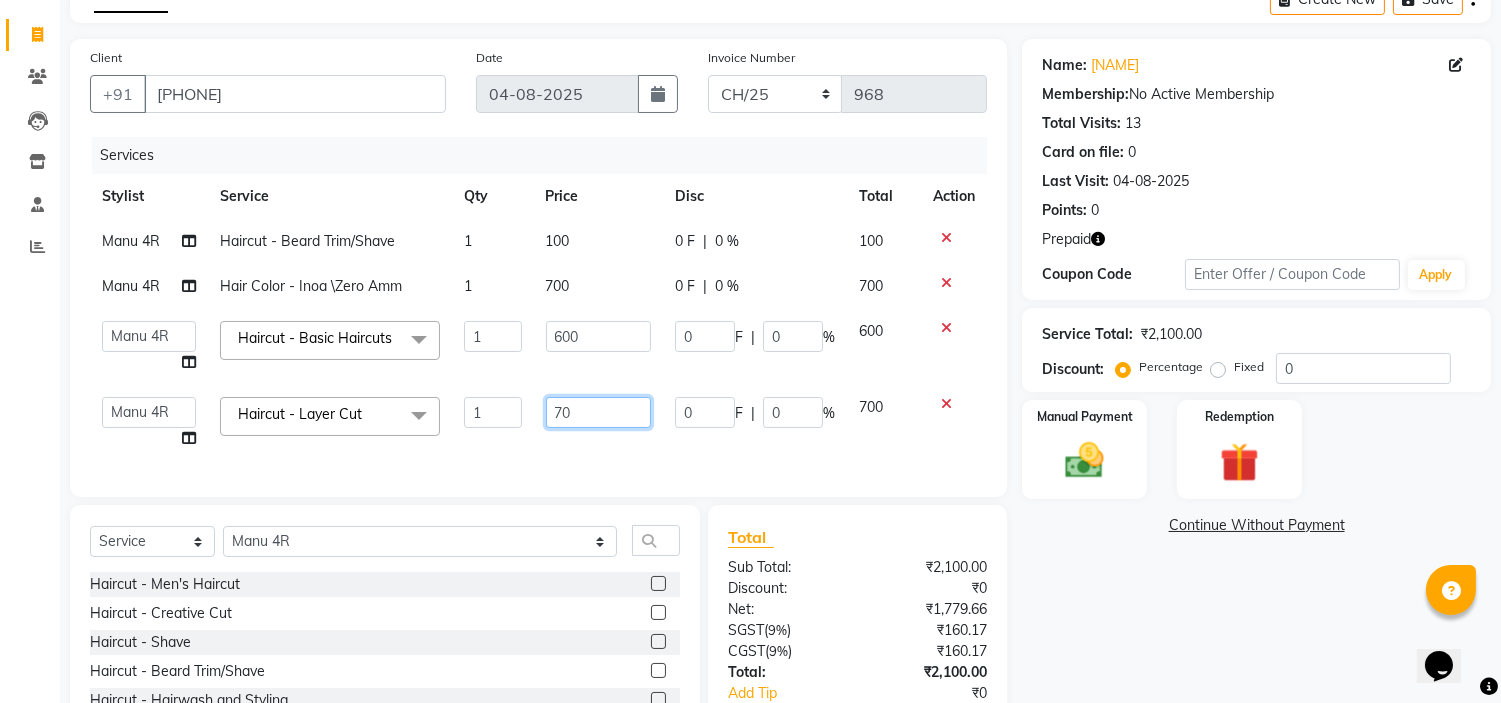 type on "750" 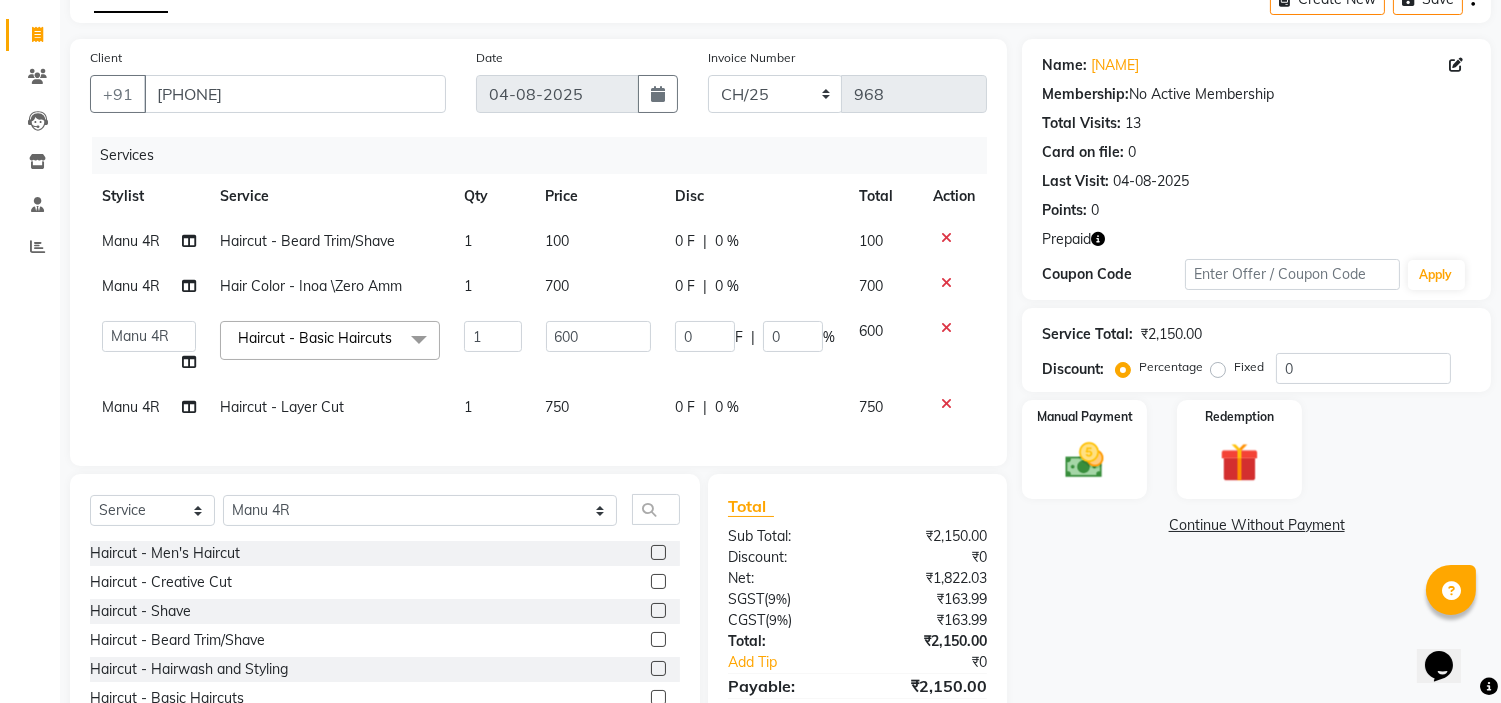 click on "Services Stylist Service Qty Price Disc Total Action Manu 4R  Haircut  - Beard Trim/Shave 1 [PRICE] 0 F | 0 % [PRICE] Manu 4R  Hair Color -  Inoa \Zero Amm 1 [PRICE] 0 F | 0 % [PRICE]  Ali ML   Ammu 3R   Ankith VN   Ash Mohammed 3R   Atheek 3R   Binitha 3R   Bipana 4R   CNS BOB    Cut N Smile 17M    Cut N Smile 3R   Cut n Smile 4R   Cut N Smile 9M   Cut N Smile ML   Cut N Smile V   Fazil Ali 4R   Govind VN   Hema 4R   Jayashree VN   Karan VN   Love 4R   Mani Singh 3R   Manu 4R    Muskaan VN   Nadeem 4R   N D M 4R   NDM Alam 4R   Noushad VN   Pavan 4R   Priya BOB   Priyanka 3R   Rahul 3R   Ravi 3R   Riya BOB   Rohith 4R   Roobina 3R   Roopa 4R   Rubina BOB   Sahil Ahmed 3R   Sahil Bhatti 4R   Sameer 3R   Sanajana BOB    Sanjana BOB   Sarita VN   Shaan 4R   Shahid 4R   Shakir VN   Shanavaaz BOB   Shiney 3R   Shivu Raj 4R   Srijana BOB   Sunil Laddi 4R   Sunny VN   Supriya BOB   Sushmitha 4R   Vakeel 3R   Varas 4R   Varas BOB   Vishwa VN  Haircut - Basic Haircuts  x Haircut  - Men's Haircut Haircut  - Creative Cut Nail art 1 0" 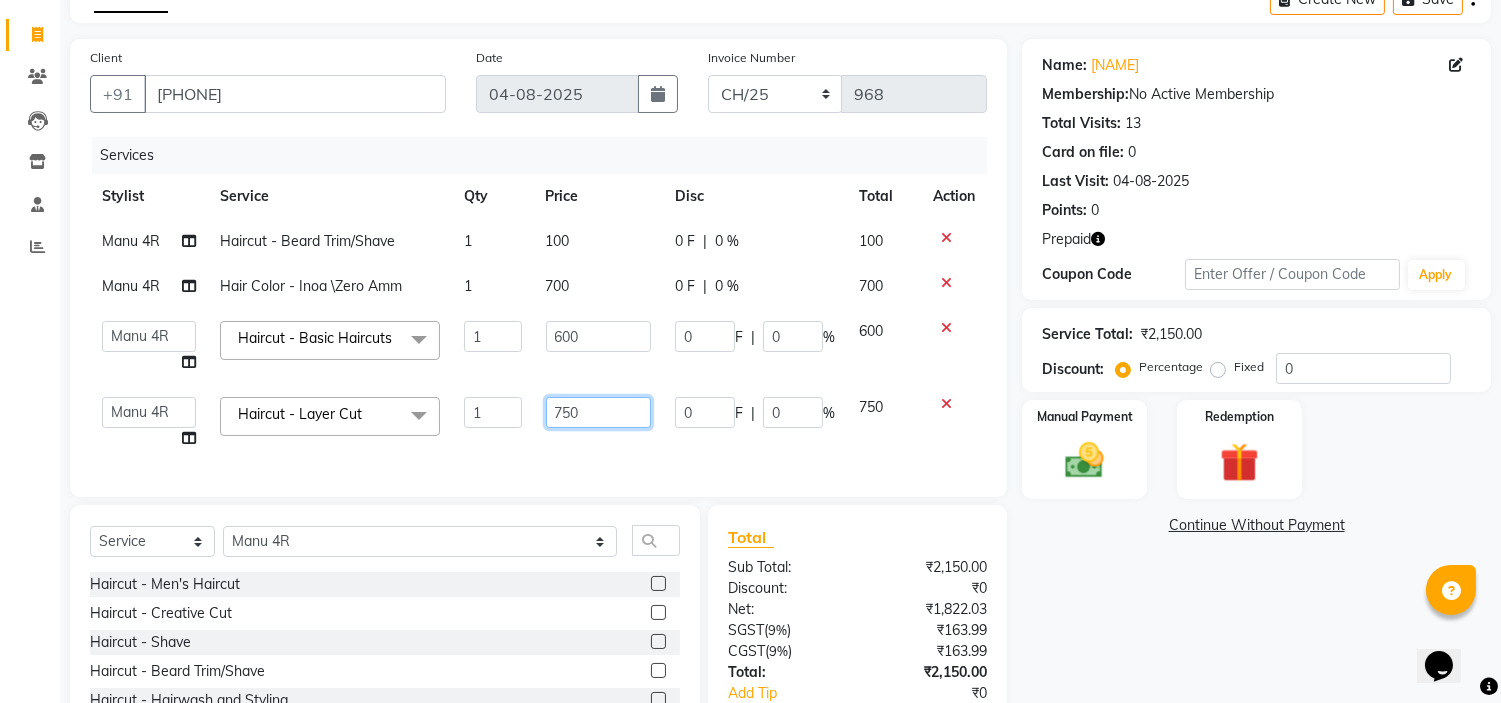 click on "750" 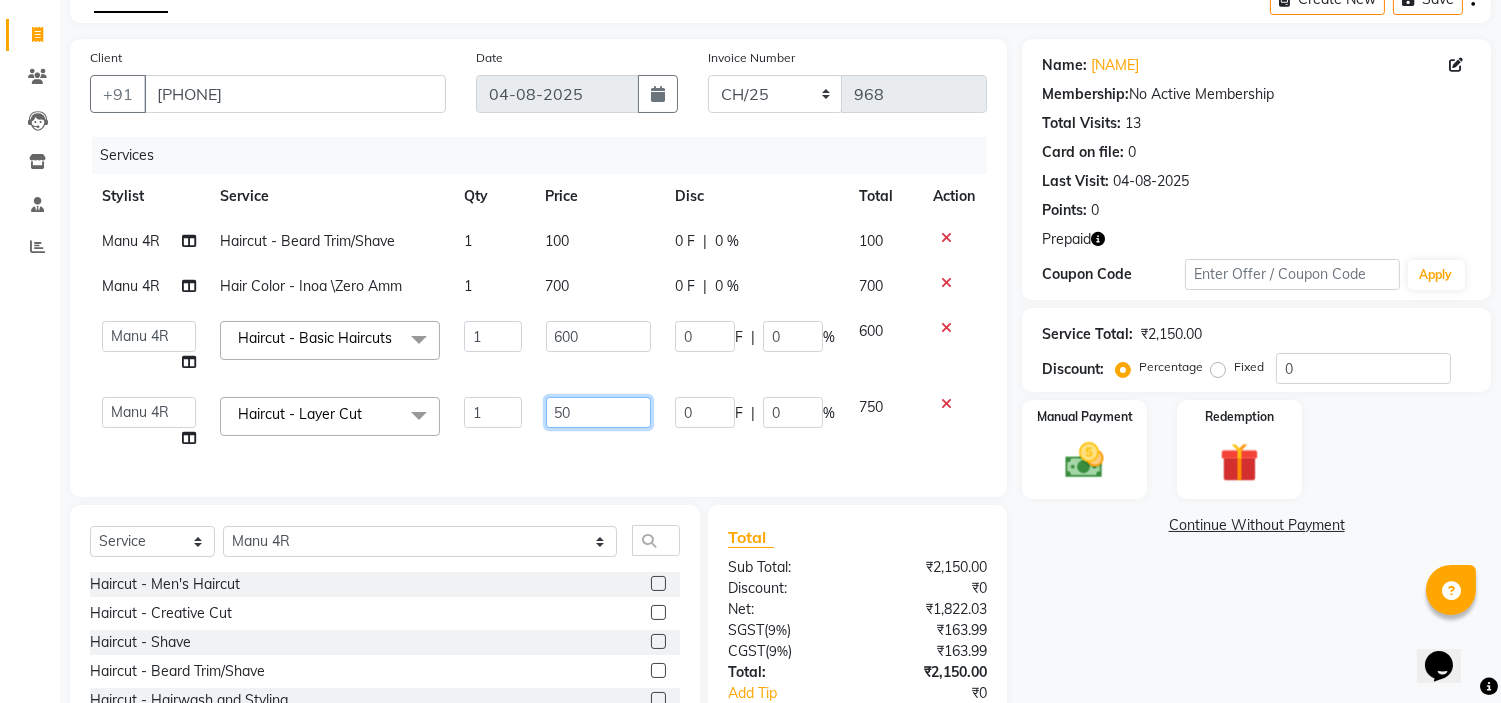 type on "650" 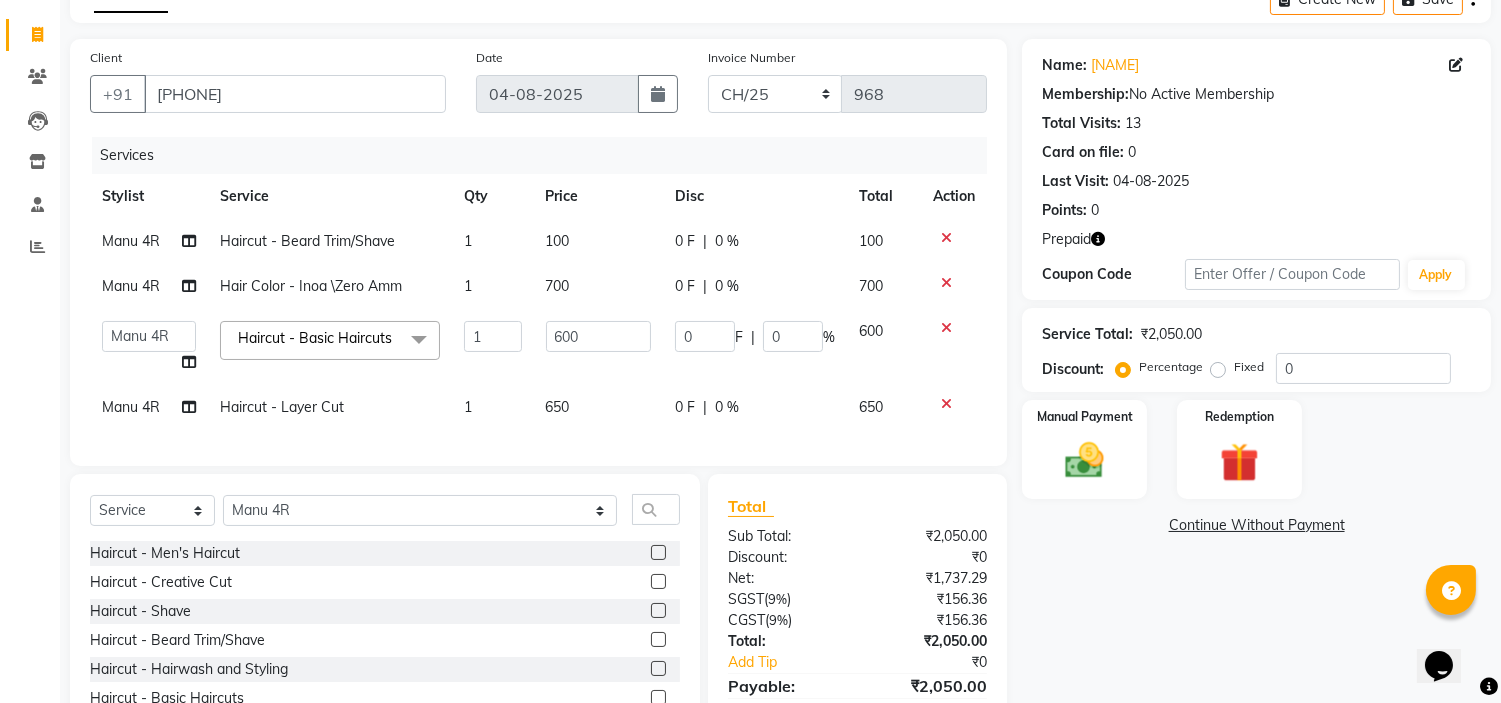 click on "Services Stylist Service Qty Price Disc Total Action Manu 4R  Haircut  - Beard Trim/Shave 1 [PRICE] 0 F | 0 % [PRICE] Manu 4R  Hair Color -  Inoa \Zero Amm 1 [PRICE] 0 F | 0 % [PRICE]  Ali ML   Ammu 3R   Ankith VN   Ash Mohammed 3R   Atheek 3R   Binitha 3R   Bipana 4R   CNS BOB    Cut N Smile 17M    Cut N Smile 3R   Cut n Smile 4R   Cut N Smile 9M   Cut N Smile ML   Cut N Smile V   Fazil Ali 4R   Govind VN   Hema 4R   Jayashree VN   Karan VN   Love 4R   Mani Singh 3R   Manu 4R    Muskaan VN   Nadeem 4R   N D M 4R   NDM Alam 4R   Noushad VN   Pavan 4R   Priya BOB   Priyanka 3R   Rahul 3R   Ravi 3R   Riya BOB   Rohith 4R   Roobina 3R   Roopa 4R   Rubina BOB   Sahil Ahmed 3R   Sahil Bhatti 4R   Sameer 3R   Sanajana BOB    Sanjana BOB   Sarita VN   Shaan 4R   Shahid 4R   Shakir VN   Shanavaaz BOB   Shiney 3R   Shivu Raj 4R   Srijana BOB   Sunil Laddi 4R   Sunny VN   Supriya BOB   Sushmitha 4R   Vakeel 3R   Varas 4R   Varas BOB   Vishwa VN  Haircut - Basic Haircuts  x Haircut  - Men's Haircut Haircut  - Creative Cut Nail art 1 0" 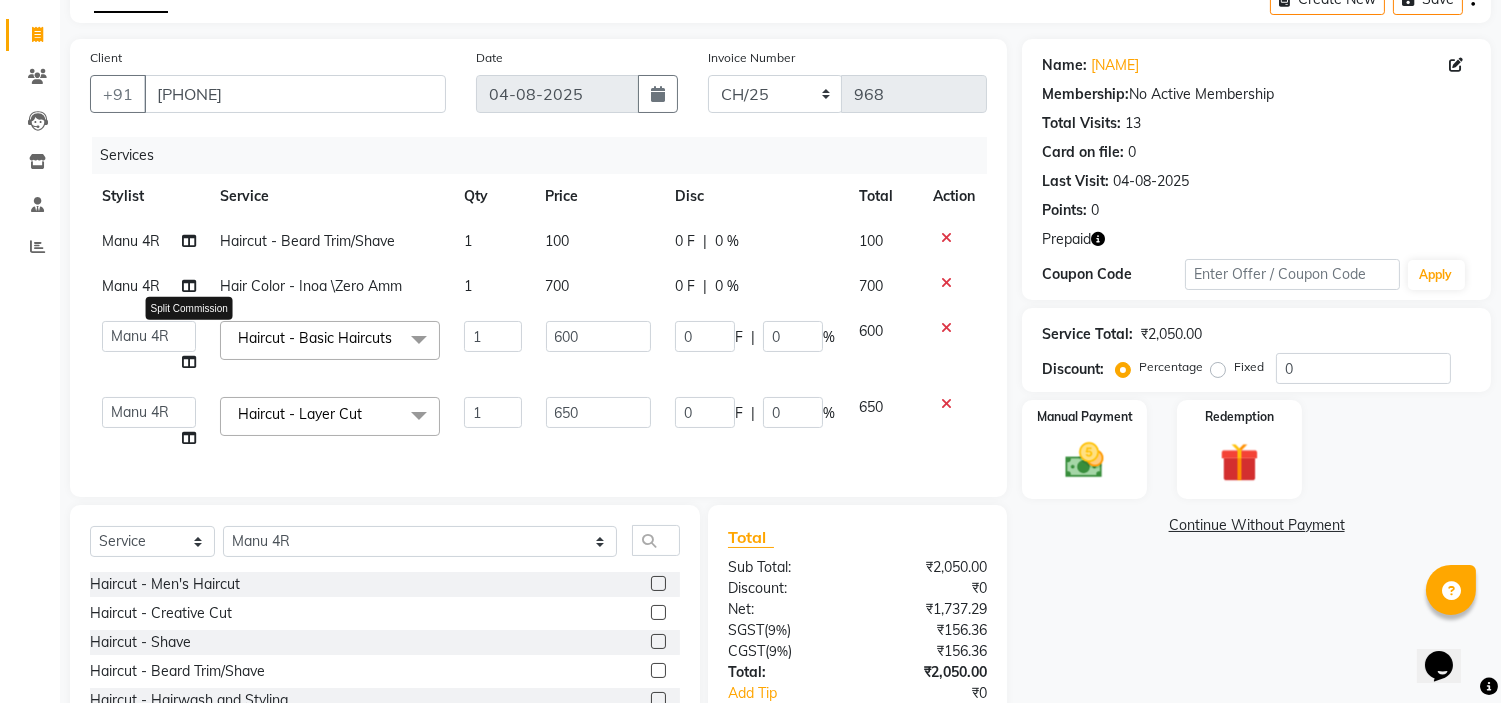 click 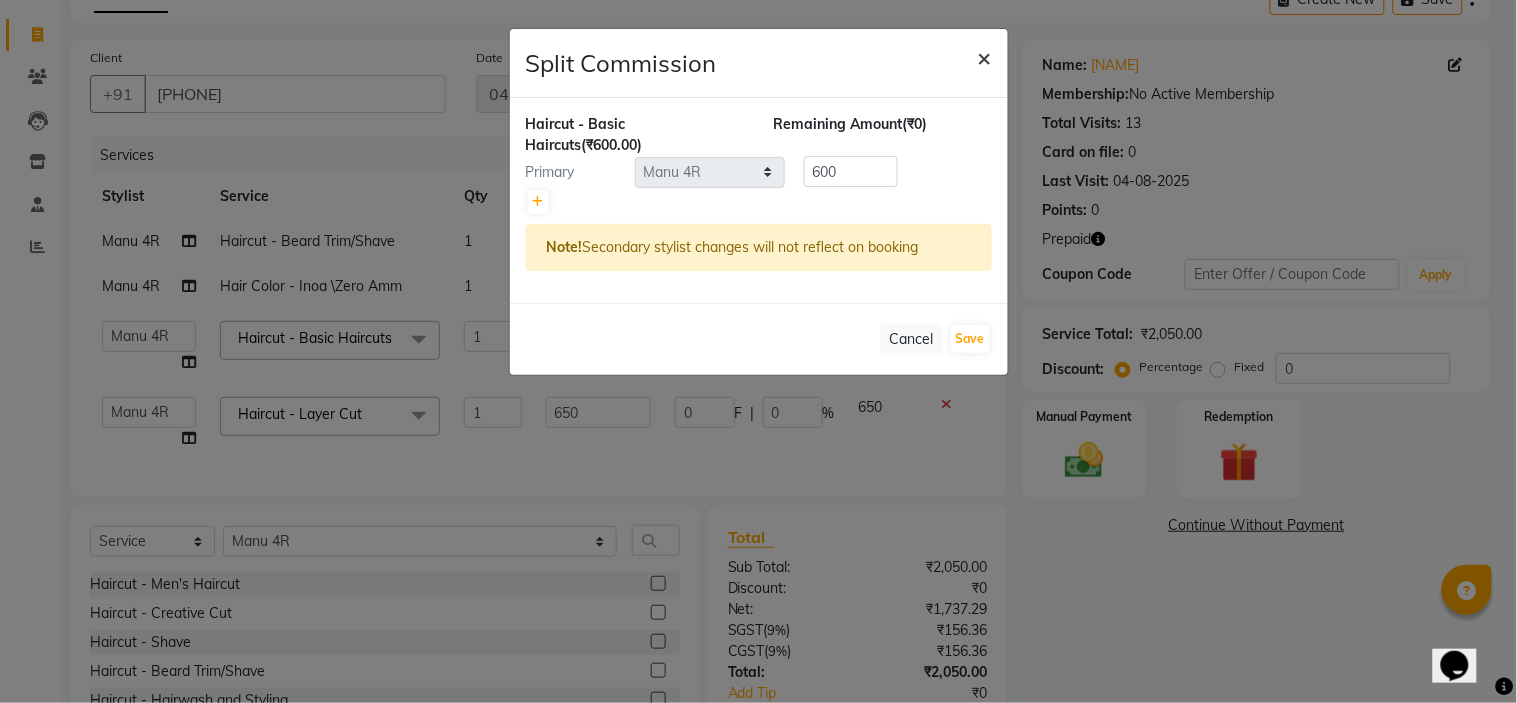 click on "×" 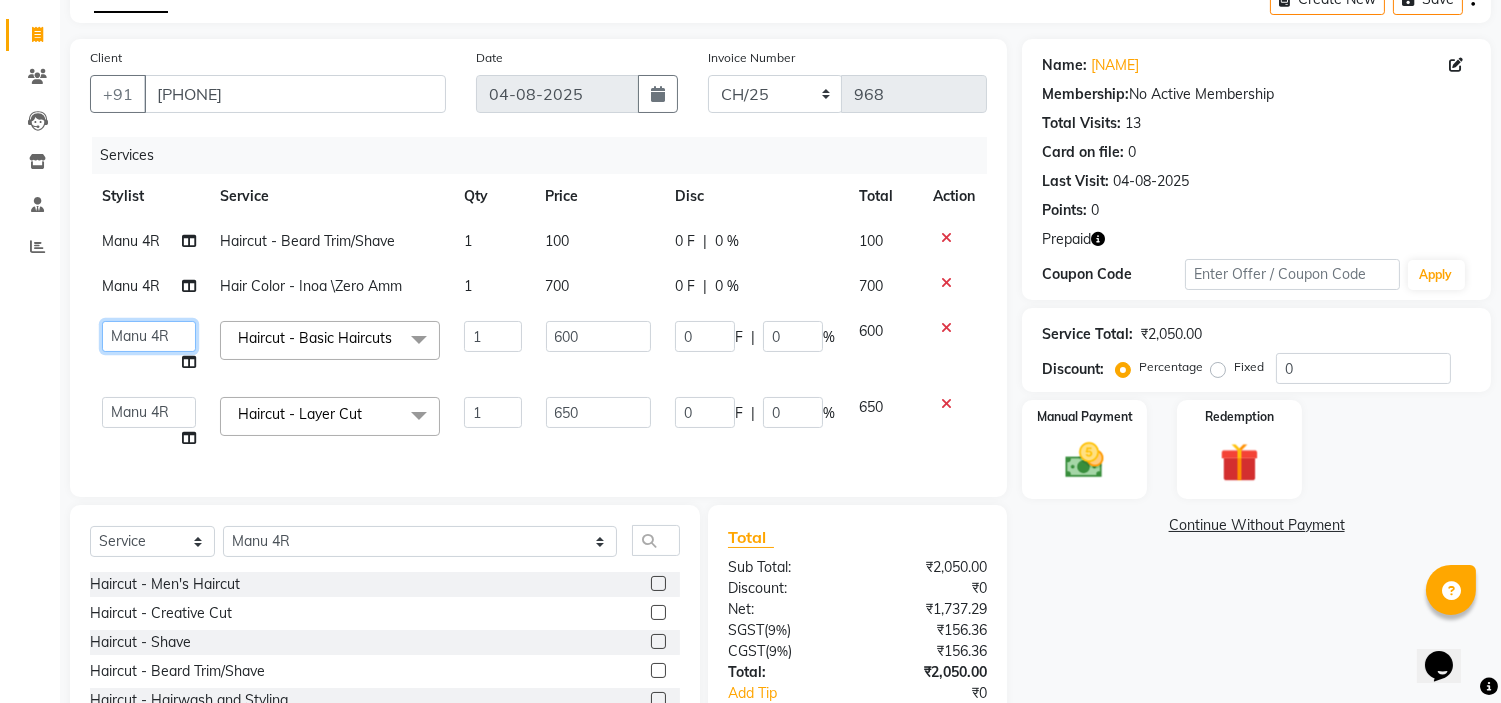 click on "Ali ML   Ammu 3R   Ankith VN   Ash Mohammed 3R   Atheek 3R   Binitha 3R   Bipana 4R   CNS BOB    Cut N Smile 17M    Cut N Smile 3R   Cut n Smile 4R   Cut N Smile 9M   Cut N Smile ML   Cut N Smile V   Fazil Ali 4R   Govind VN   Hema 4R   Jayashree VN   Karan VN   Love 4R   Mani Singh 3R   Manu 4R    Muskaan VN   Nadeem 4R   N D M 4R   NDM Alam 4R   Noushad VN   Pavan 4R   Priya BOB   Priyanka 3R   Rahul 3R   Ravi 3R   Riya BOB   Rohith 4R   Roobina 3R   Roopa 4R   Rubina BOB   Sahil Ahmed 3R   Sahil Bhatti 4R   Sameer 3R   Sanajana BOB    Sanjana BOB   Sarita VN   Shaan 4R   Shahid 4R   Shakir VN   Shanavaaz BOB   Shiney 3R   Shivu Raj 4R   Srijana BOB   Sunil Laddi 4R   Sunny VN   Supriya BOB   Sushmitha 4R   Vakeel 3R   Varas 4R   Varas BOB   Vishwa VN" 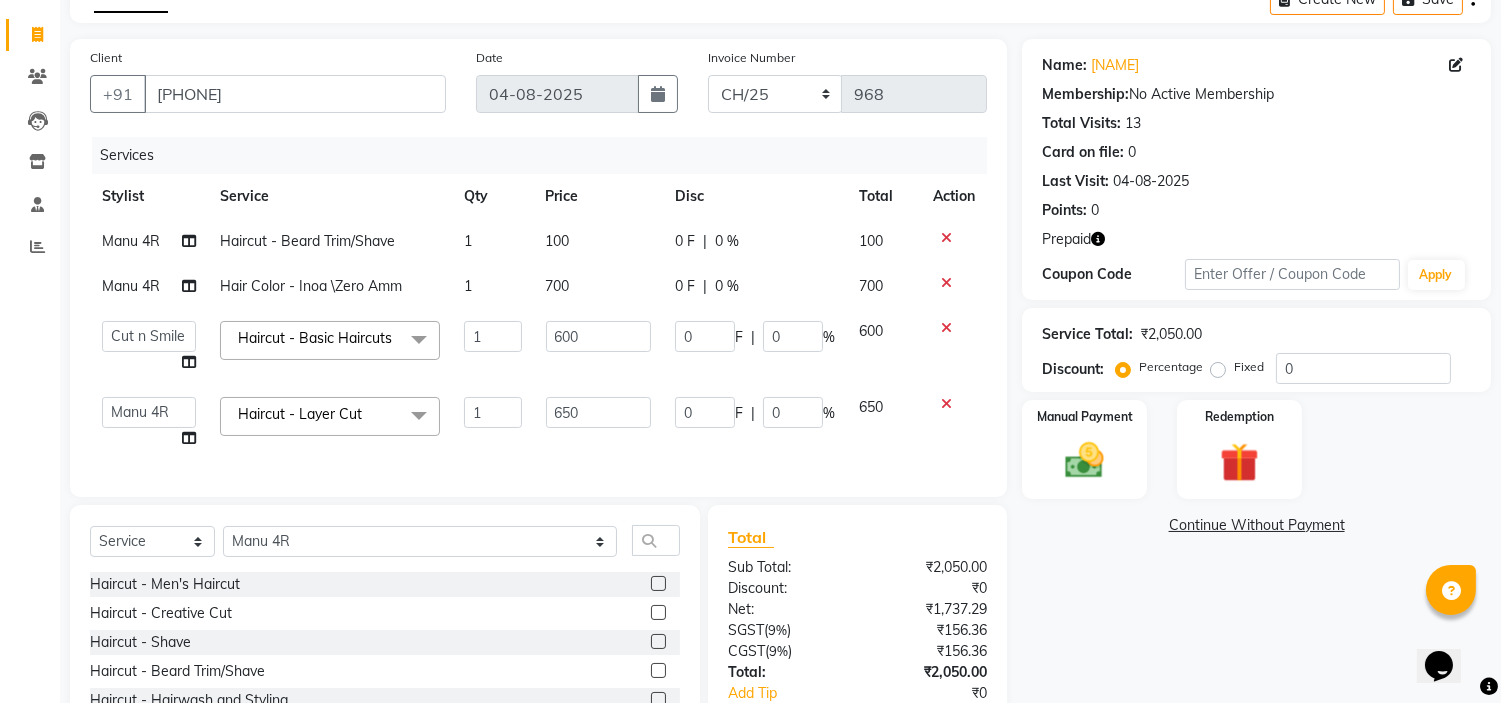 select on "57483" 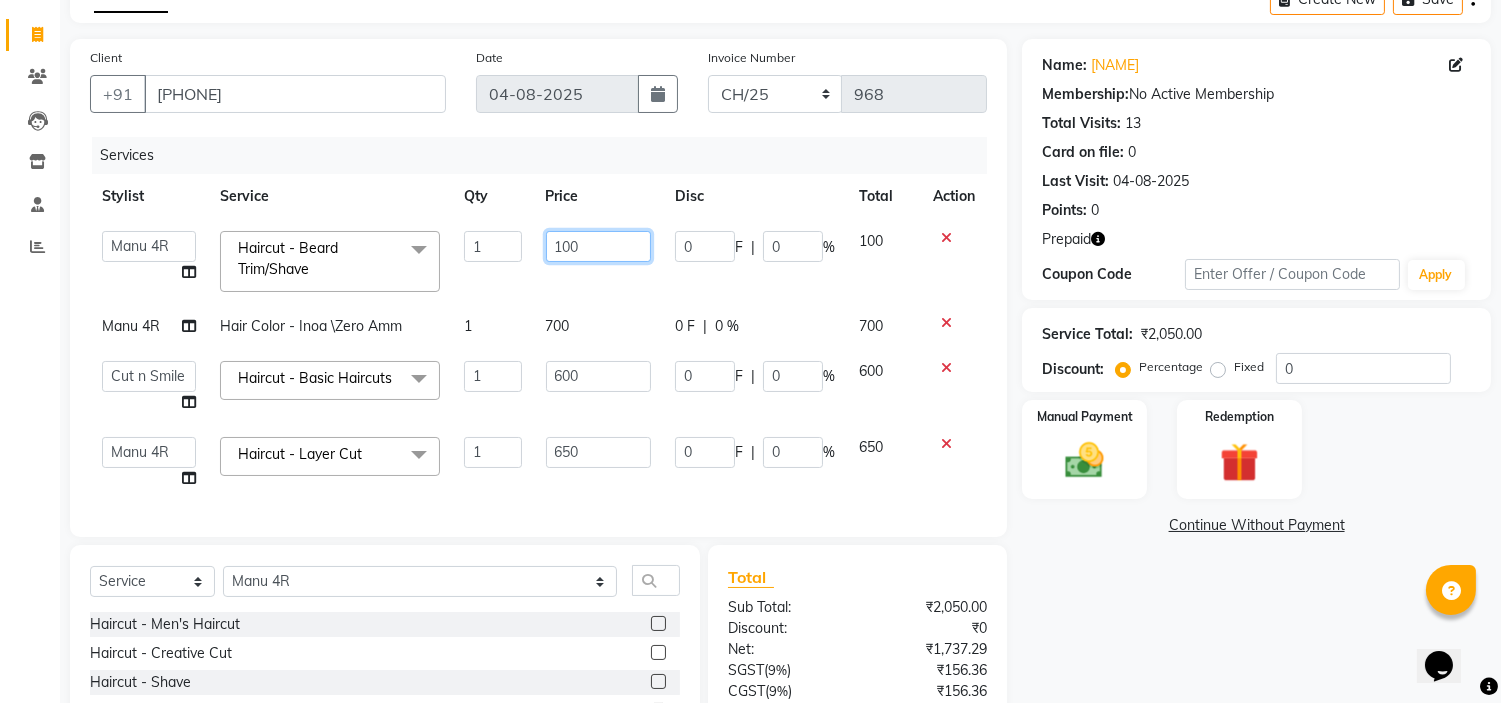 click on "100" 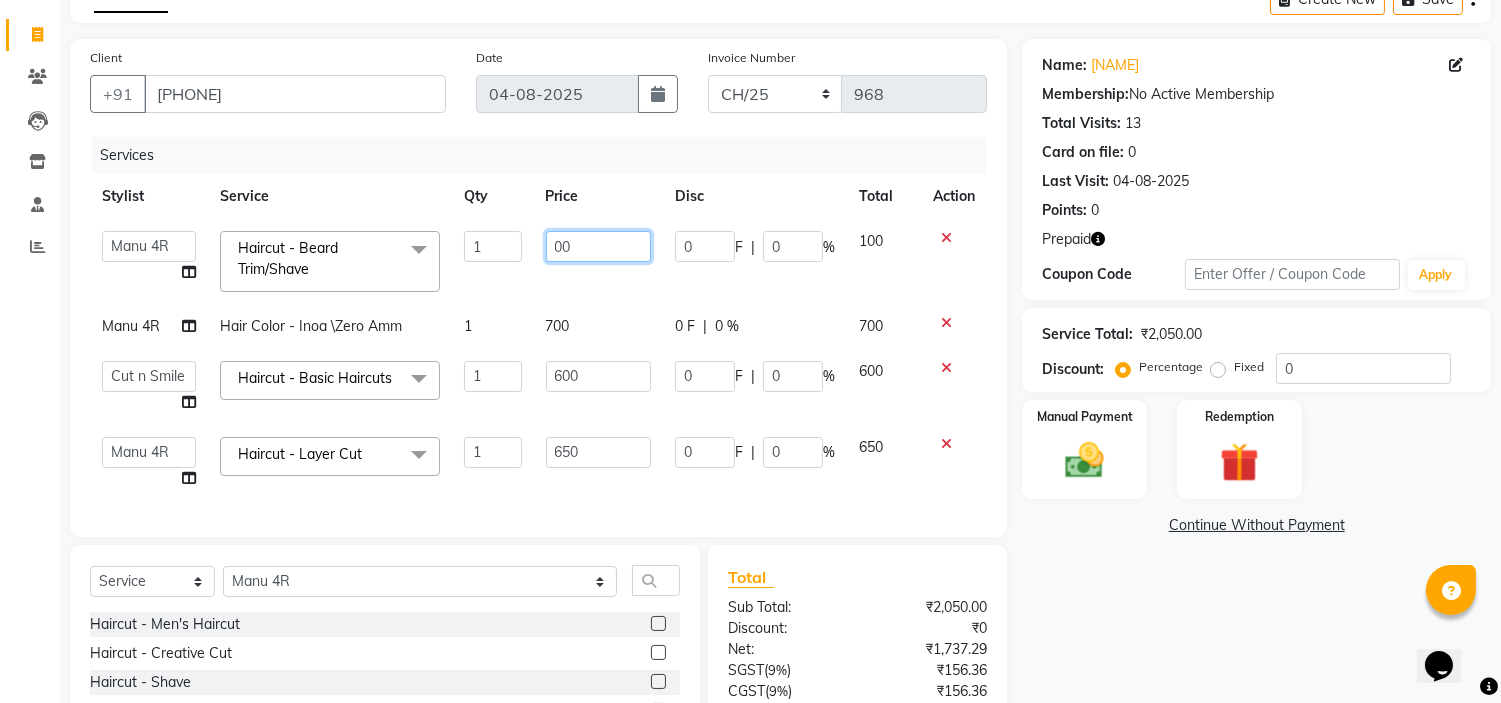 type on "300" 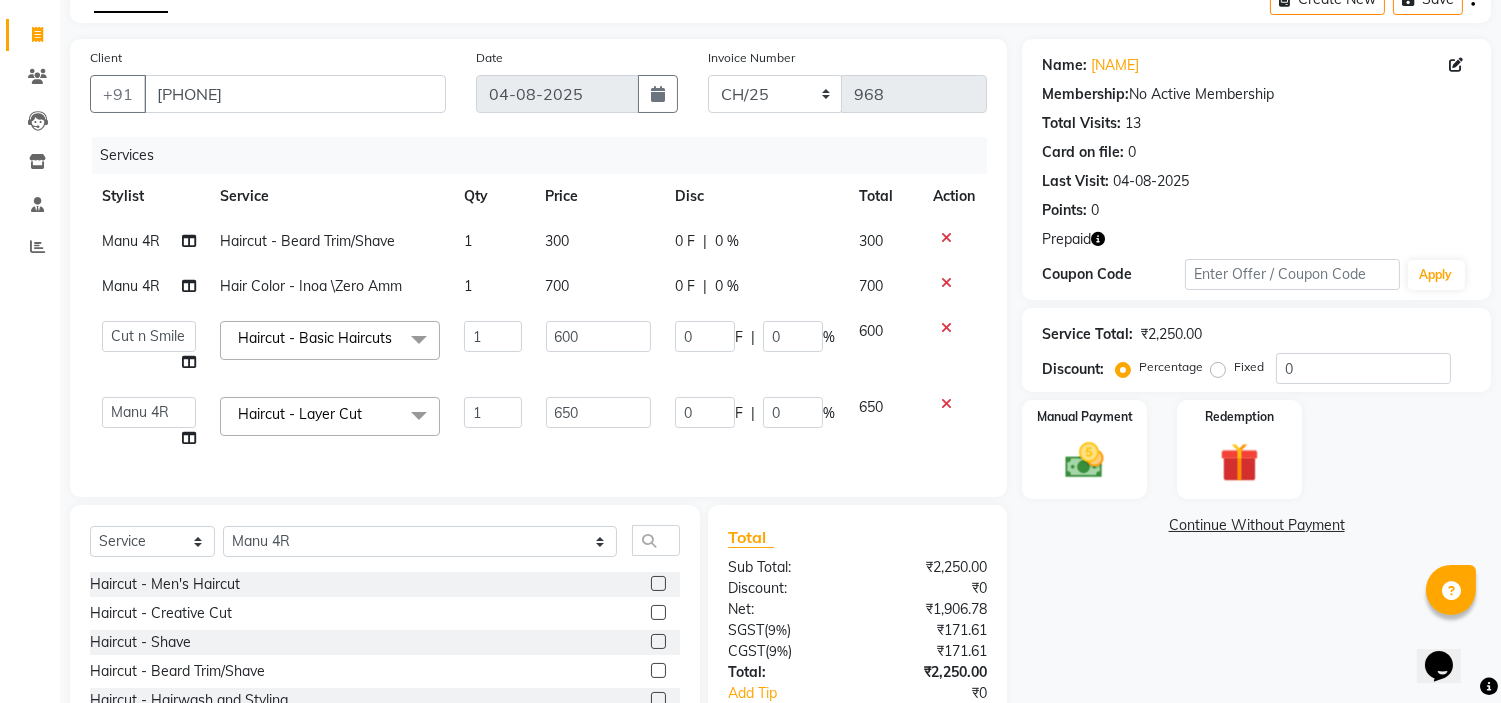 click on "700" 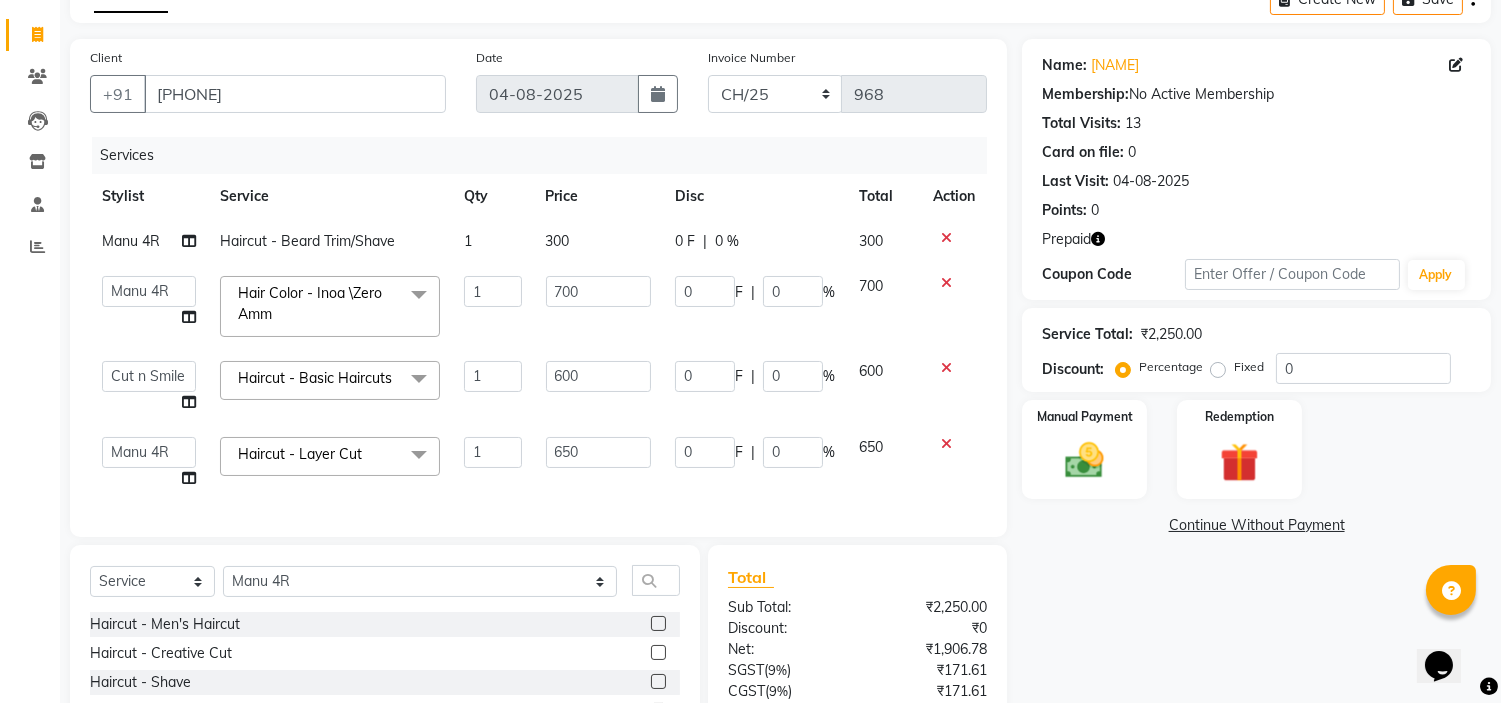 click on "300" 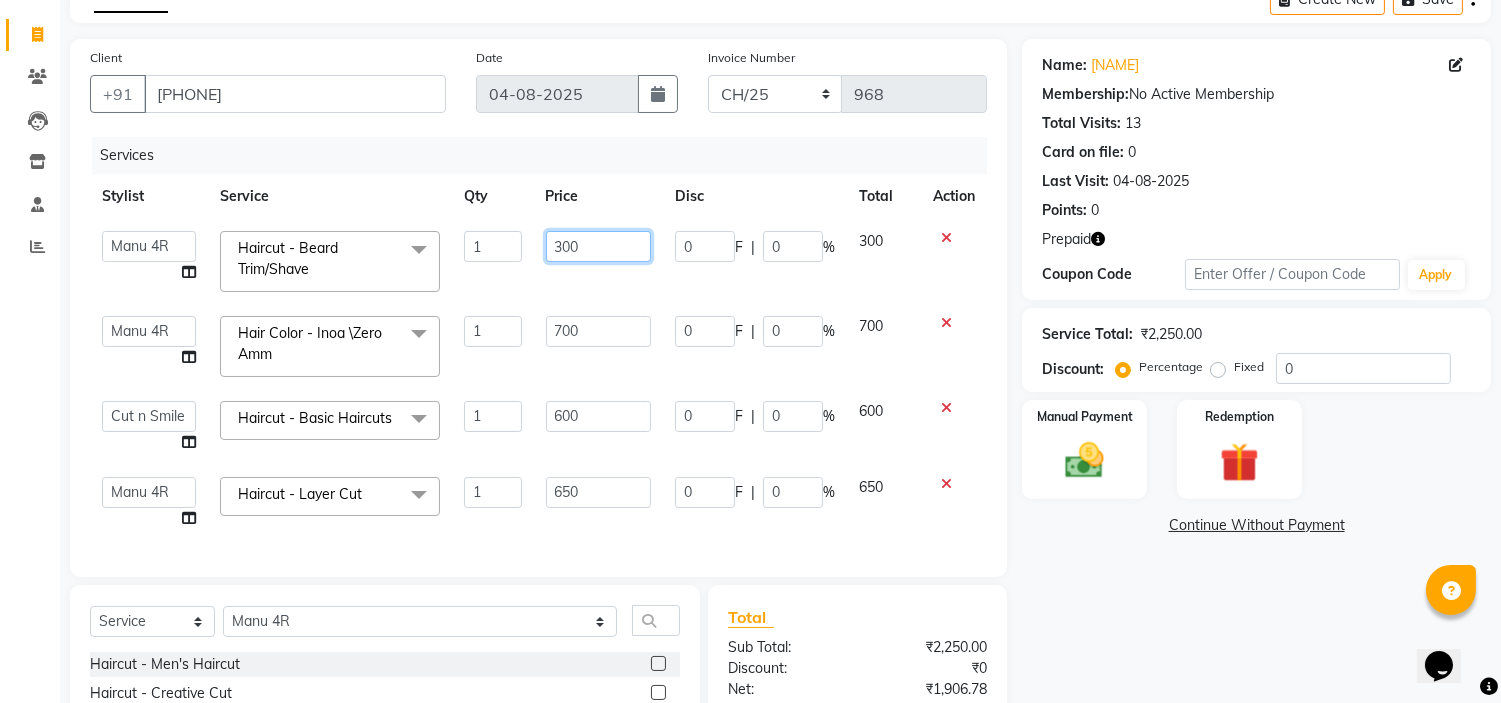 click on "300" 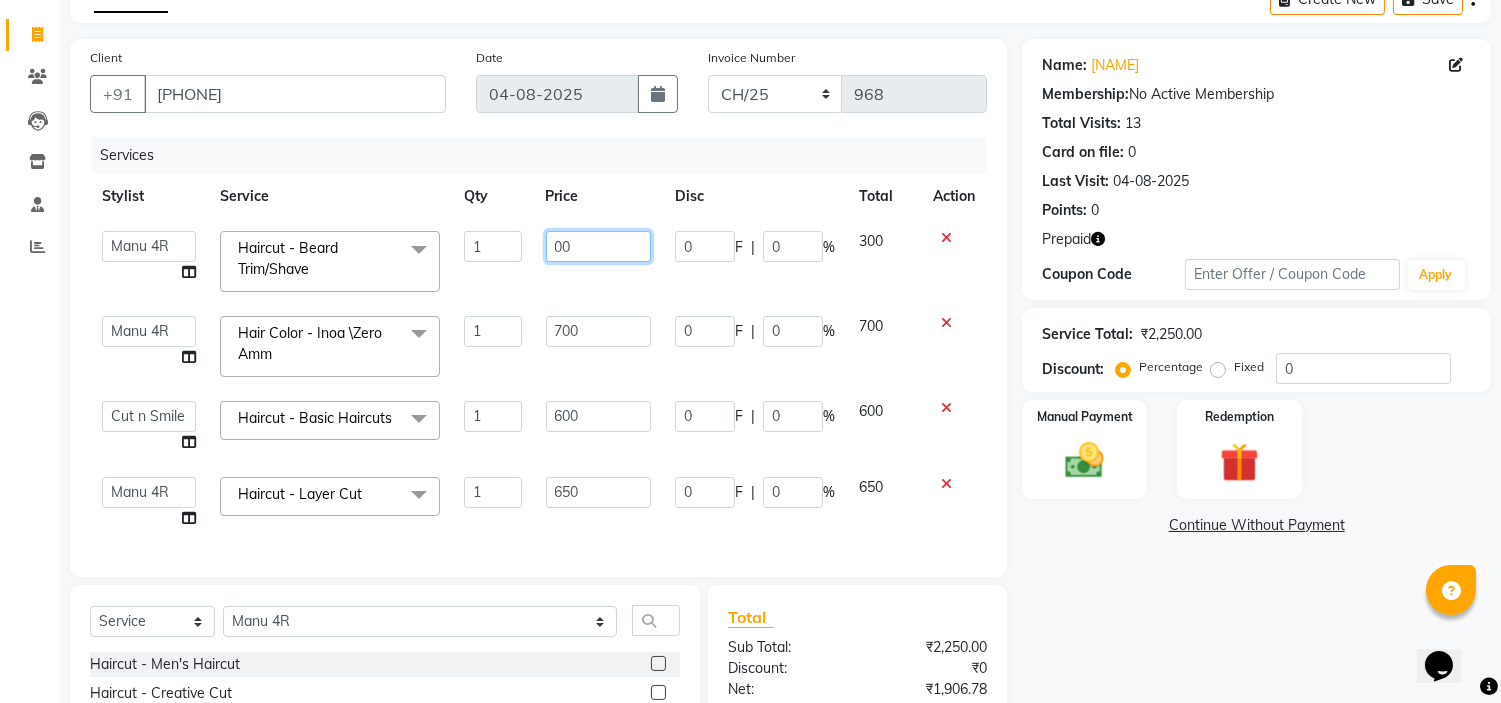 type on "200" 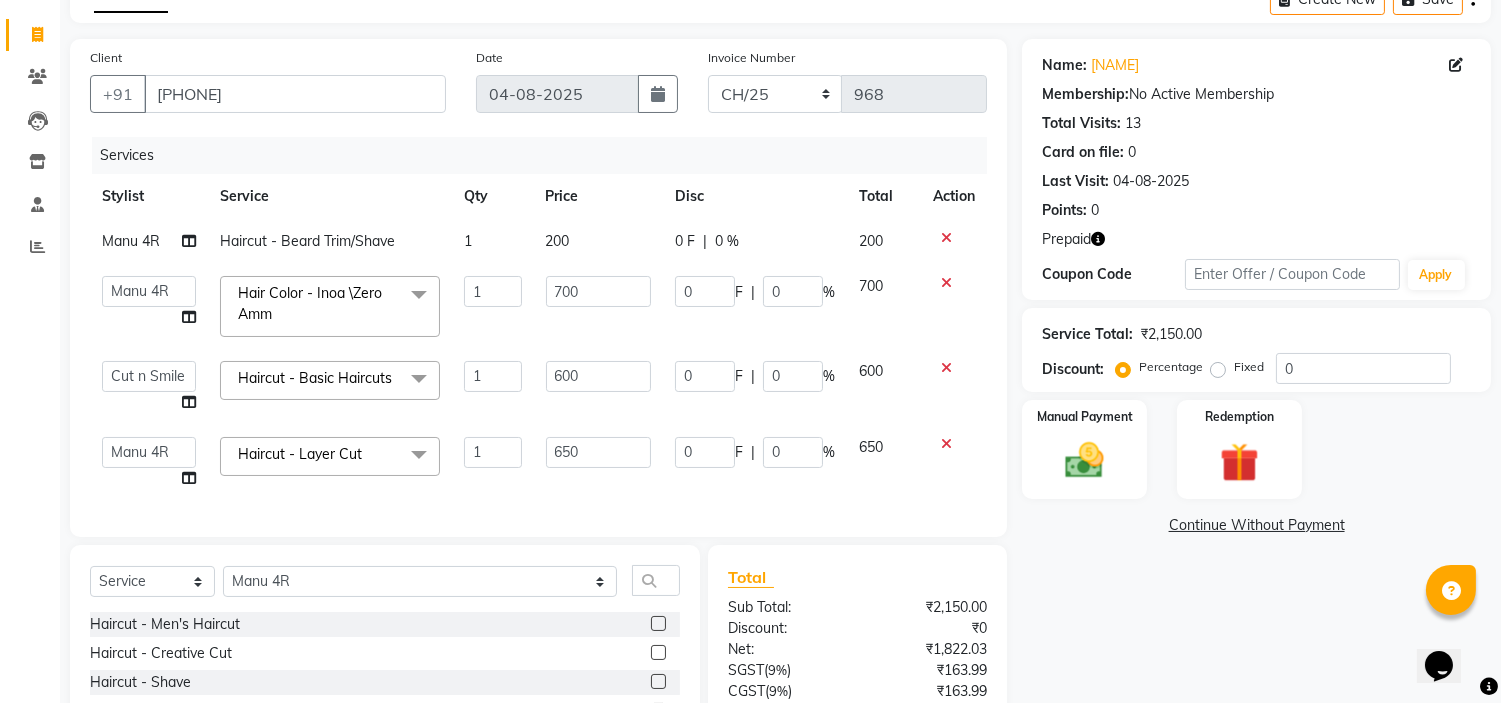 click on "Manu 4R  Haircut  - Beard Trim/Shave 1 [PRICE] 0 F | 0 % [PRICE]  Ali ML   Ammu 3R   Ankith VN   Ash Mohammed 3R   Atheek 3R   Binitha 3R   Bipana 4R   CNS BOB    Cut N Smile 17M    Cut N Smile 3R   Cut n Smile 4R   Cut N Smile 9M   Cut N Smile ML   Cut N Smile V   Fazil Ali 4R   Govind VN   Hema 4R   Jayashree VN   Karan VN   Love 4R   Mani Singh 3R   Manu 4R    Muskaan VN   Nadeem 4R   N D M 4R   NDM Alam 4R   Noushad VN   Pavan 4R   Priya BOB   Priyanka 3R   Rahul 3R   Ravi 3R   Riya BOB   Rohith 4R   Roobina 3R   Roopa 4R   Rubina BOB   Sahil Ahmed 3R   Sahil Bhatti 4R   Sameer 3R   Sanajana BOB    Sanjana BOB   Sarita VN   Shaan 4R   Shahid 4R   Shakir VN   Shanavaaz BOB   Shiney 3R   Shivu Raj 4R   Srijana BOB   Sunil Laddi 4R   Sunny VN   Supriya BOB   Sushmitha 4R   Vakeel 3R   Varas 4R   Varas BOB   Vishwa VN  Hair Color -  Inoa \Zero Amm  x Haircut  - Men's Haircut Haircut  - Creative Cut Haircut  - Shave Haircut  - Beard Trim/Shave Haircut  - Hairwash and Styling Haircut - Basic Haircuts Haircut - Blowdry" 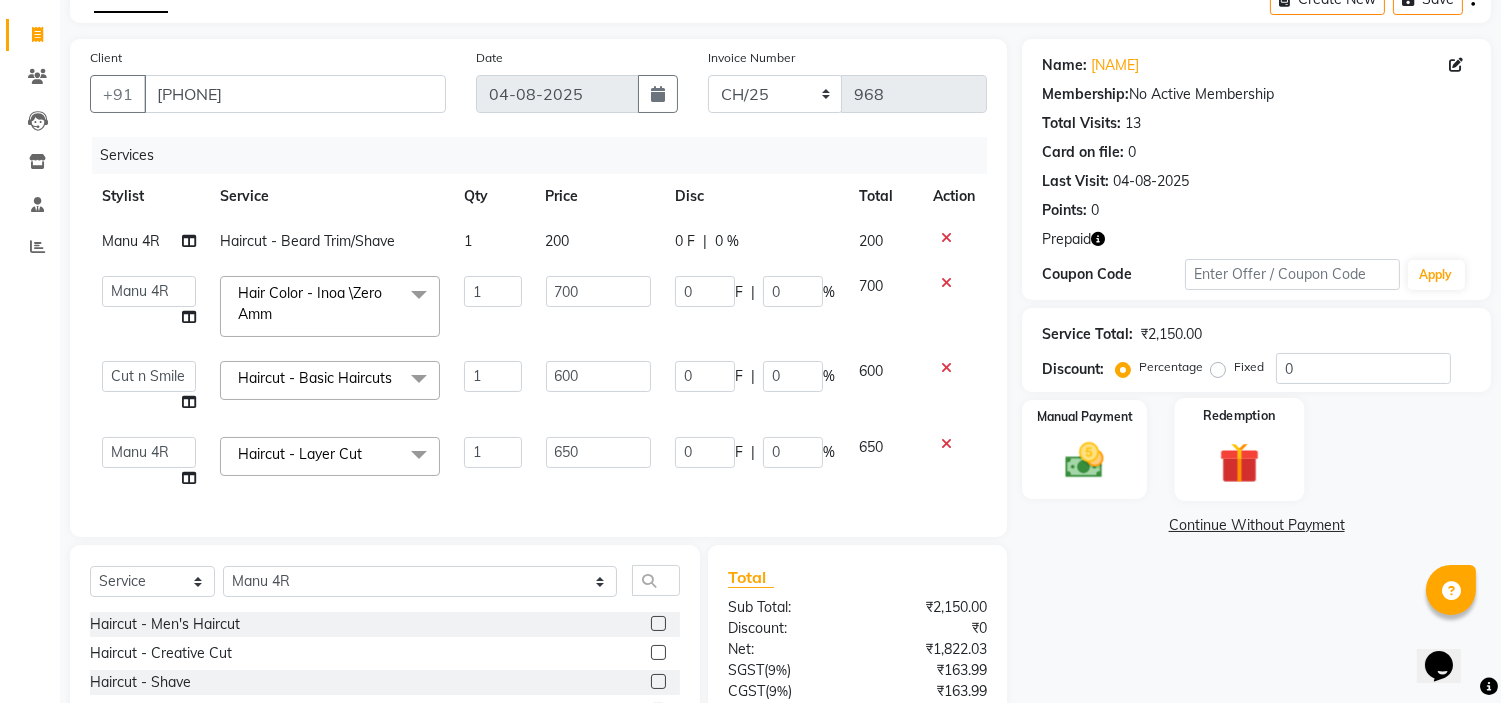 click 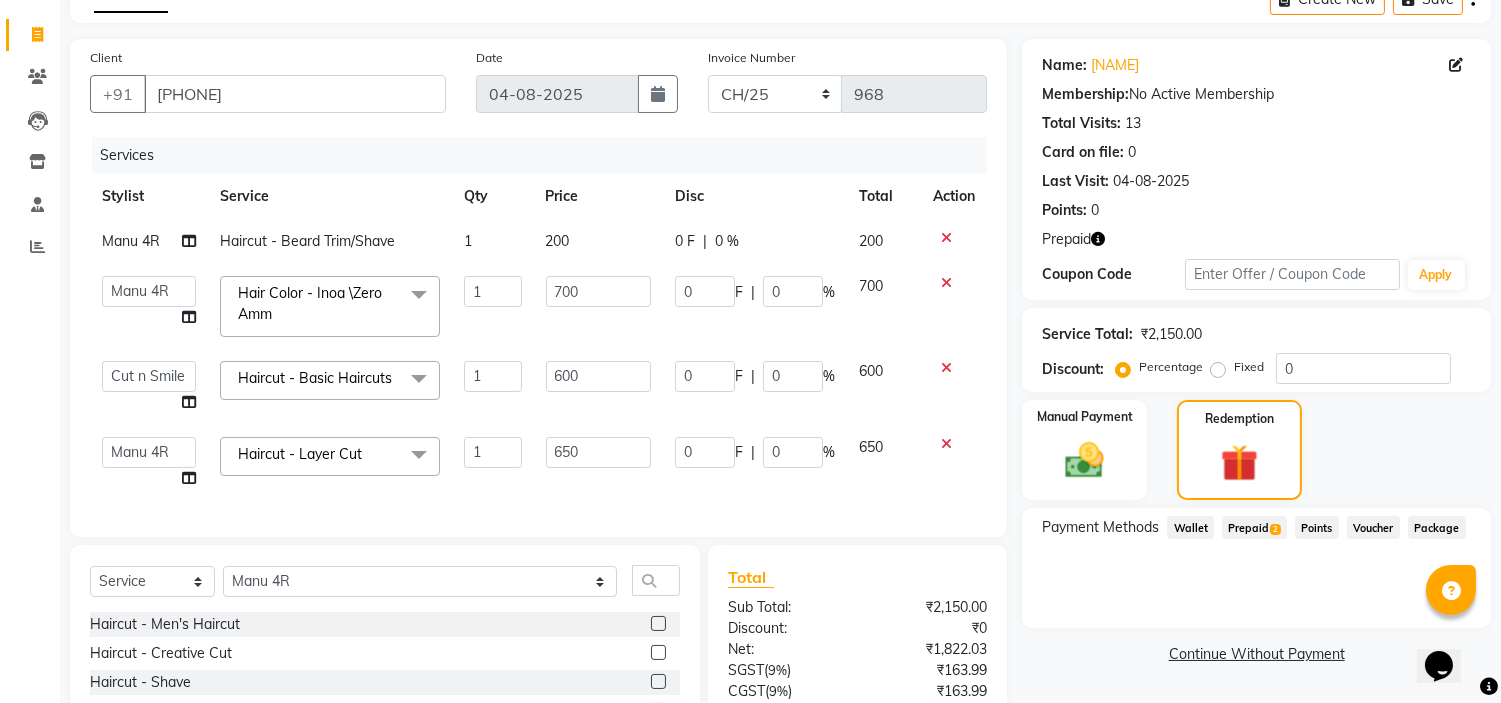 click on "Prepaid  2" 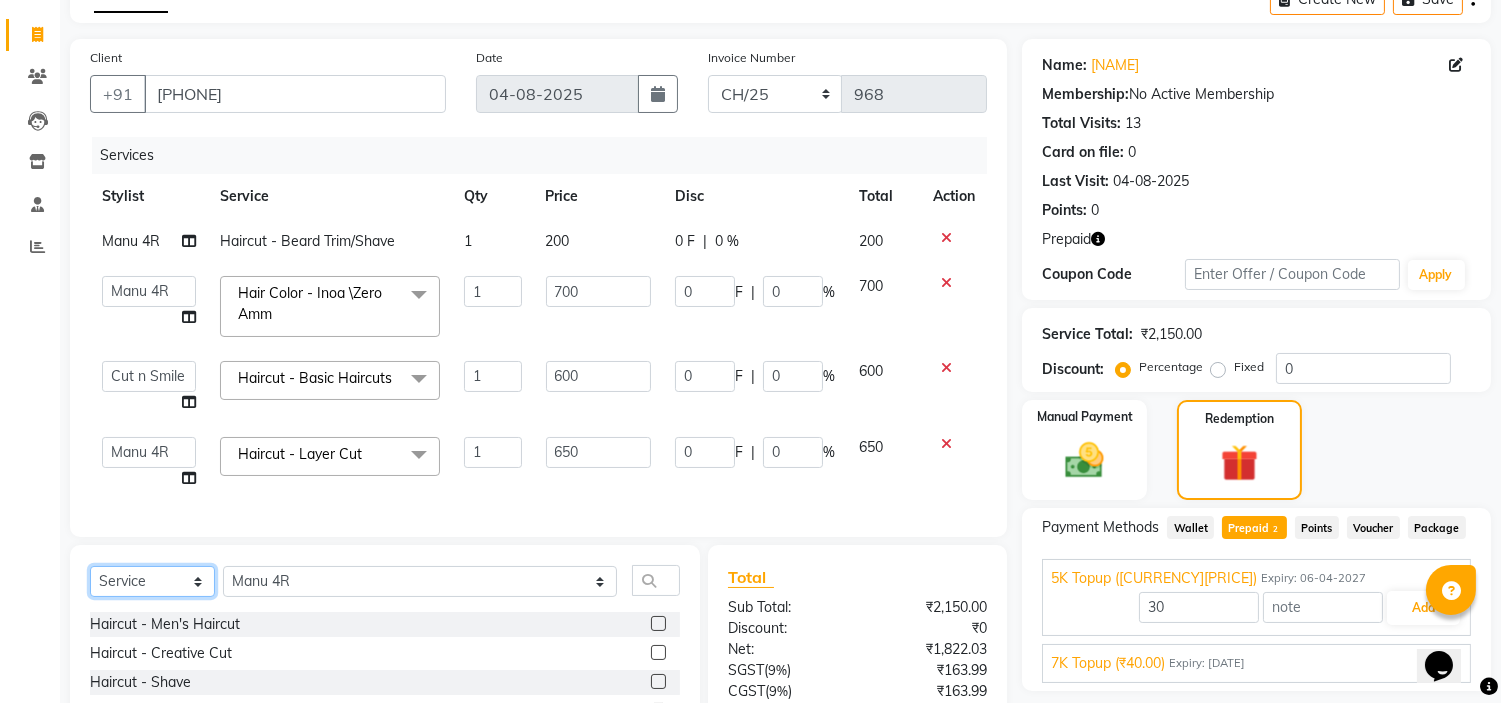 click on "Select  Service  Product  Membership  Package Voucher Prepaid Gift Card" 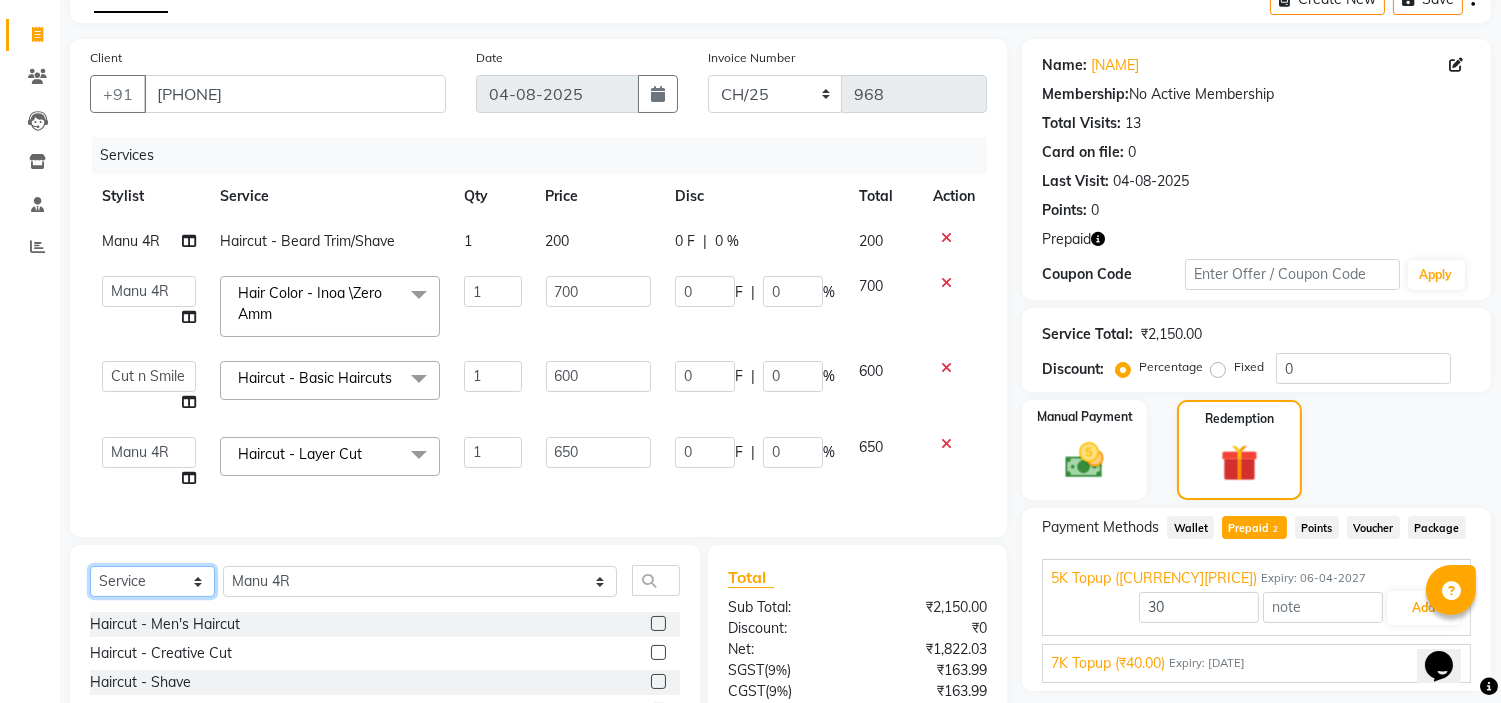 select on "P" 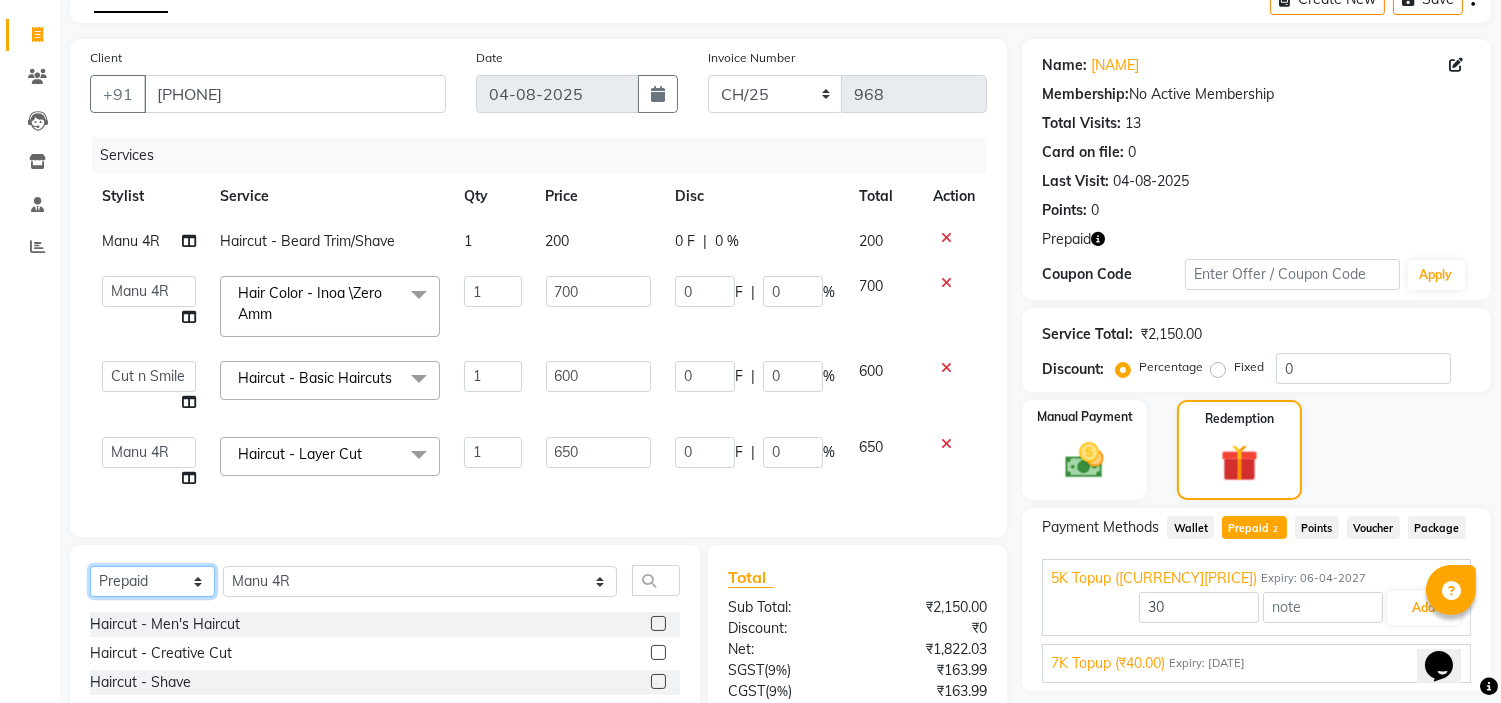 click on "Select  Service  Product  Membership  Package Voucher Prepaid Gift Card" 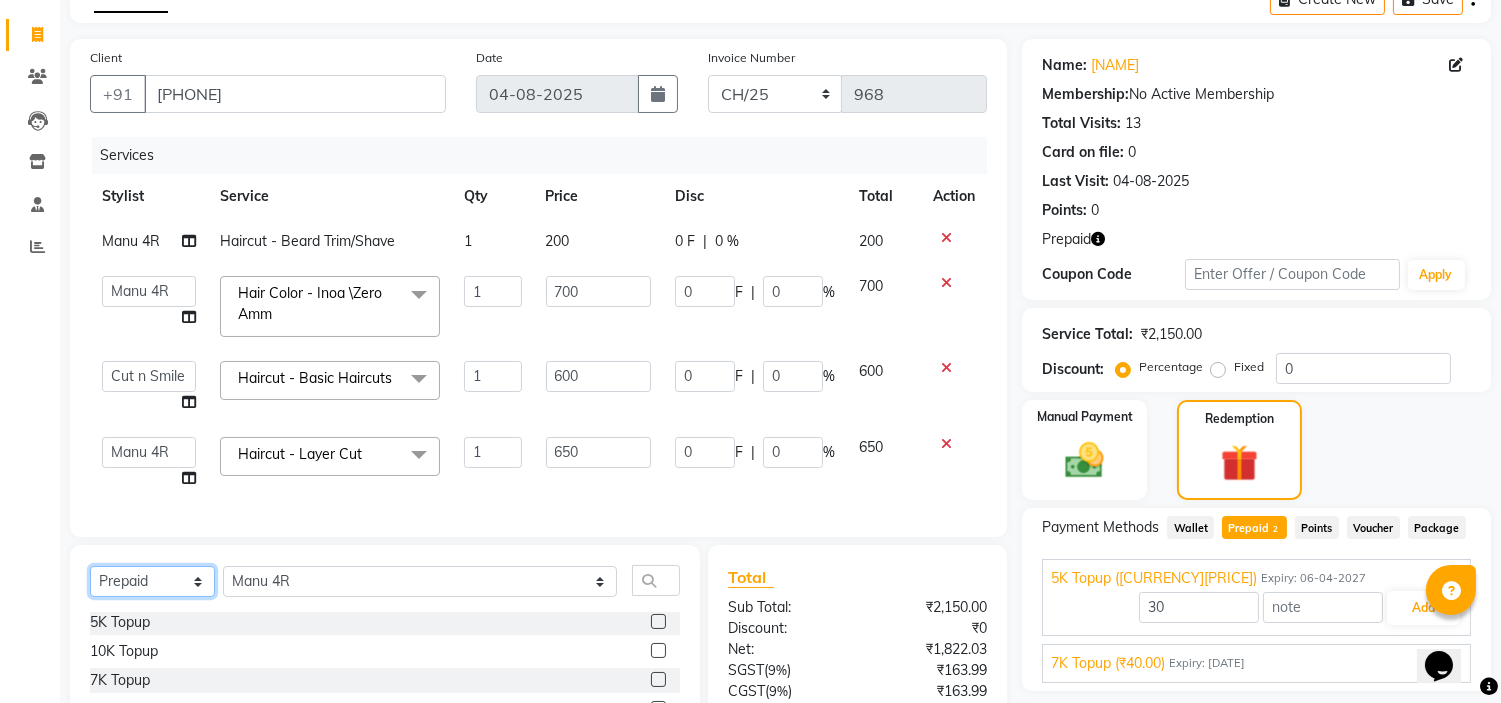 scroll, scrollTop: 2, scrollLeft: 0, axis: vertical 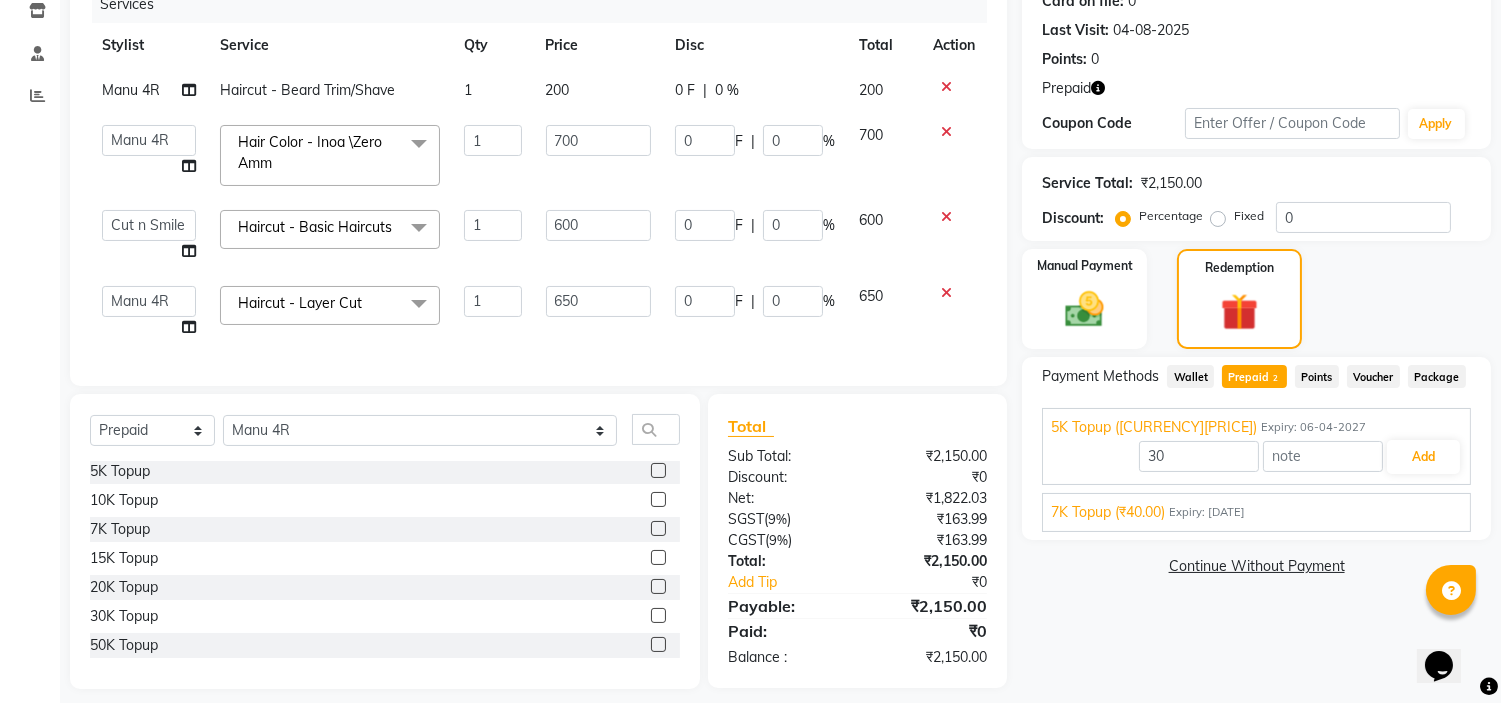 click 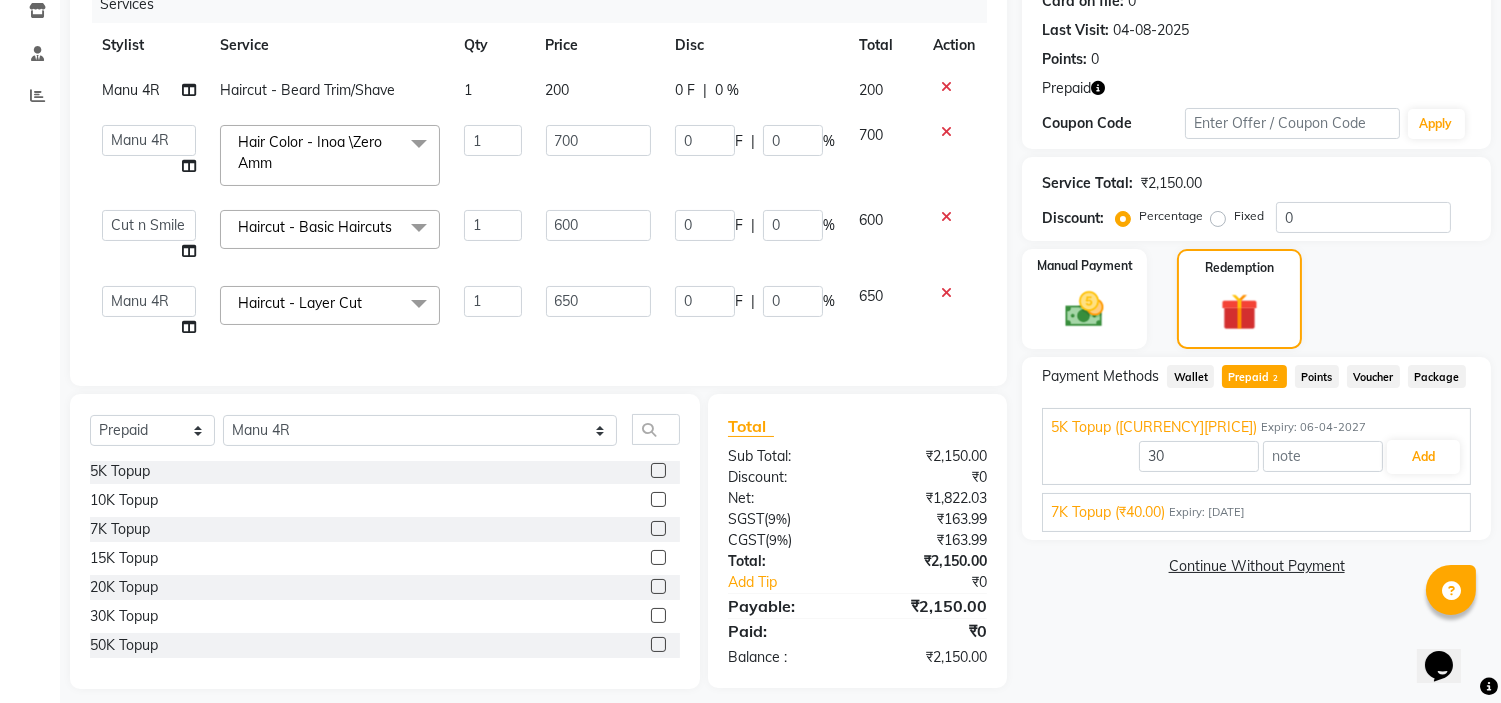 click at bounding box center [657, 529] 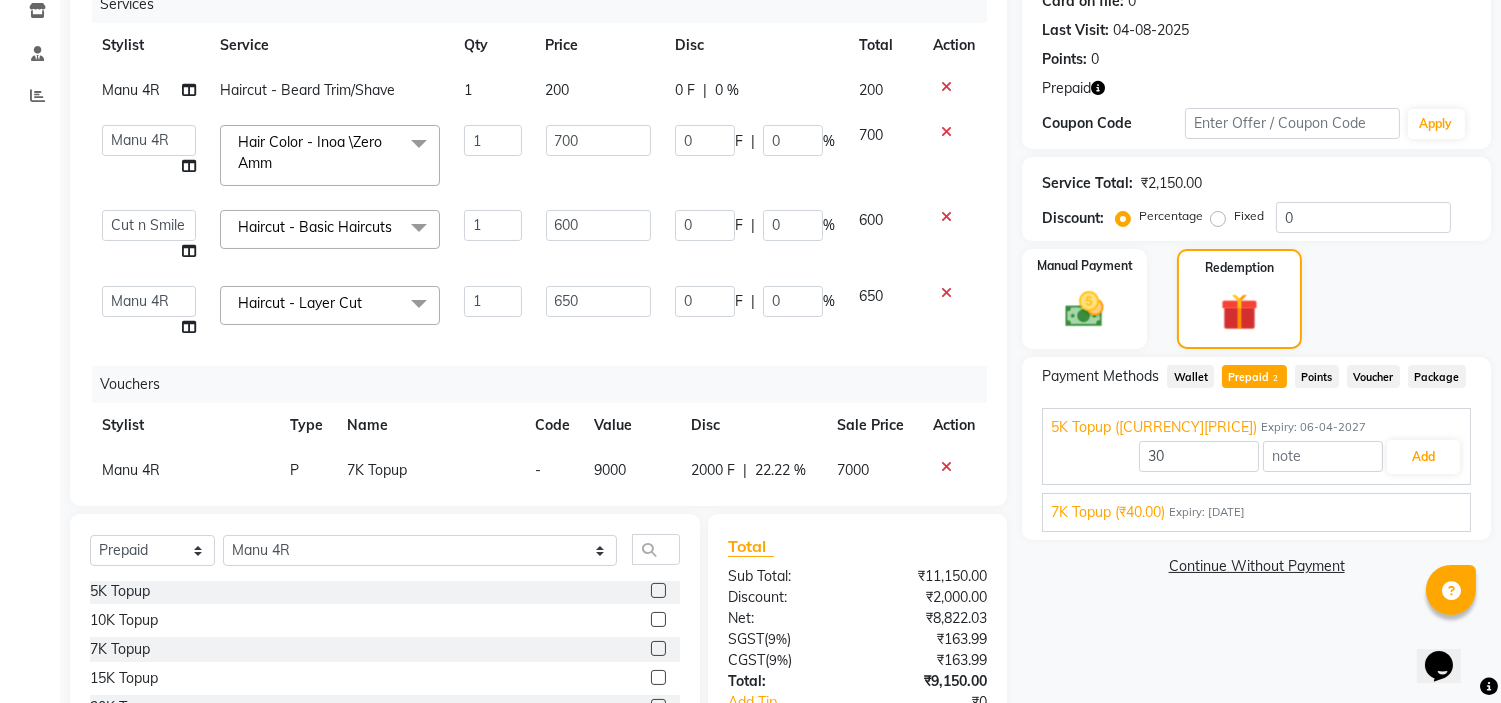 scroll, scrollTop: 48, scrollLeft: 0, axis: vertical 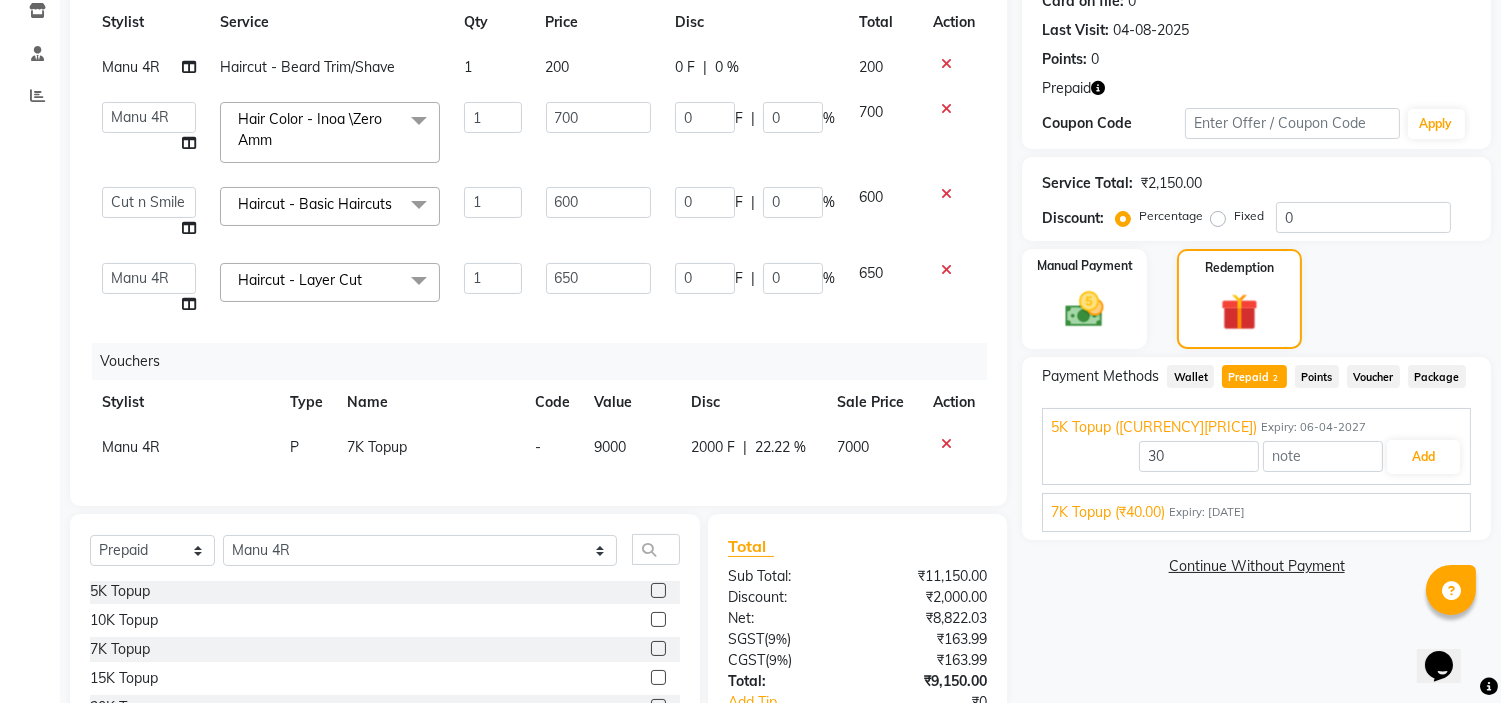 click 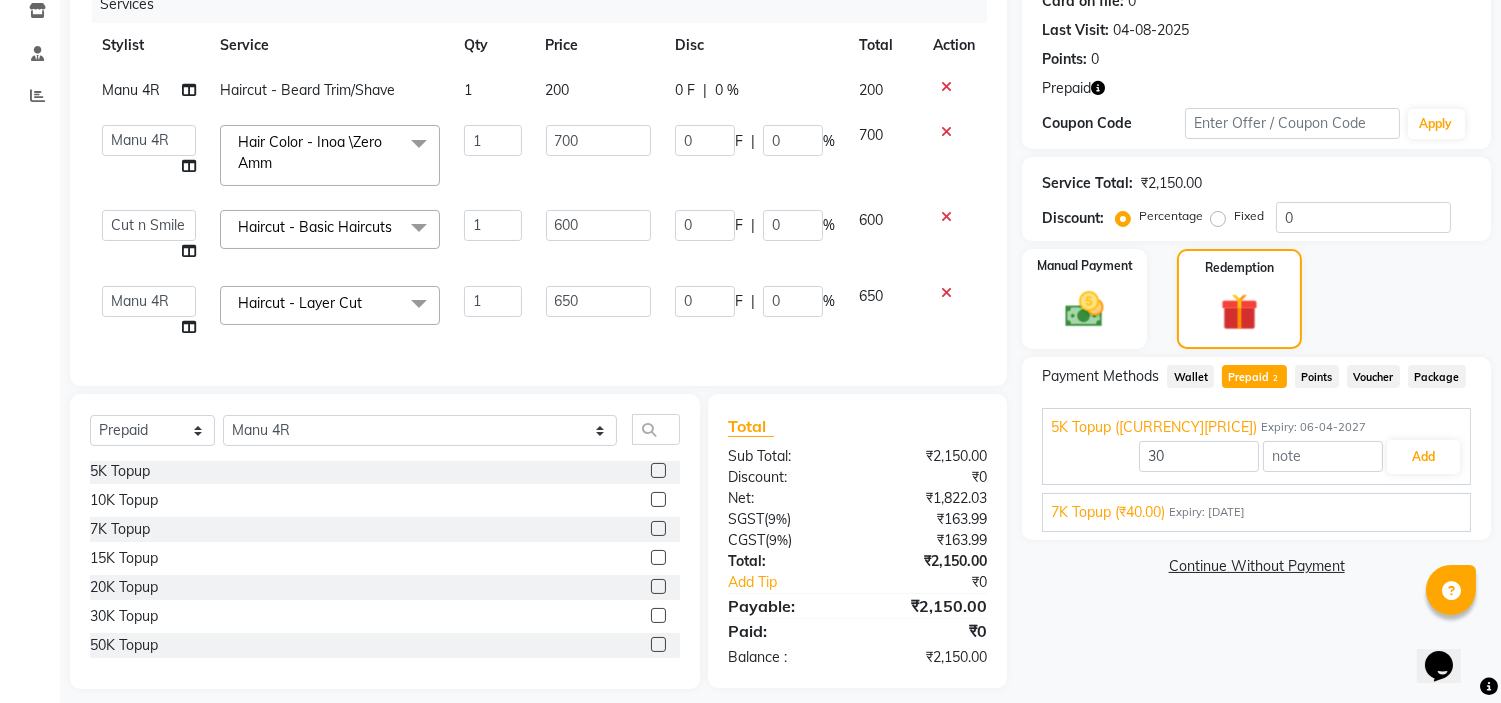 scroll, scrollTop: 0, scrollLeft: 0, axis: both 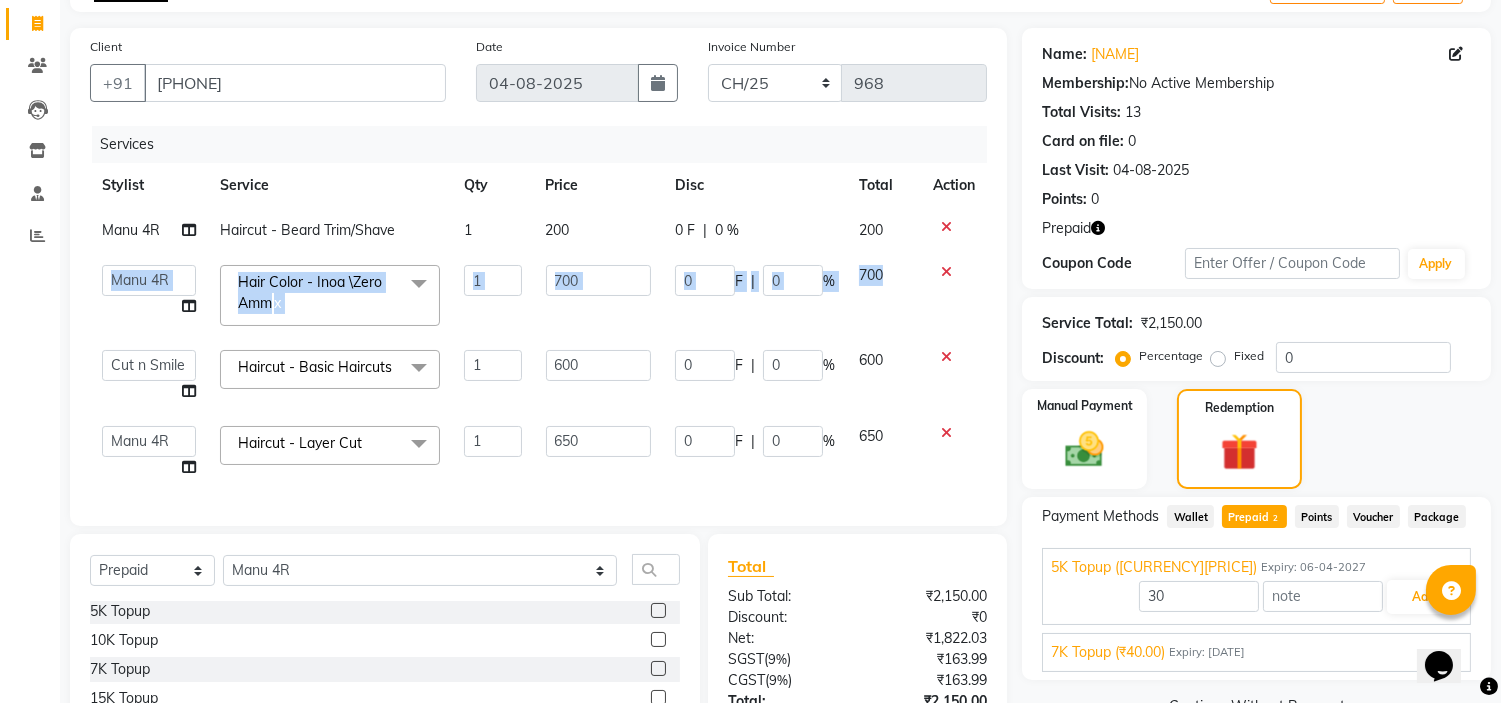 drag, startPoint x: 946, startPoint y: 218, endPoint x: 945, endPoint y: 262, distance: 44.011364 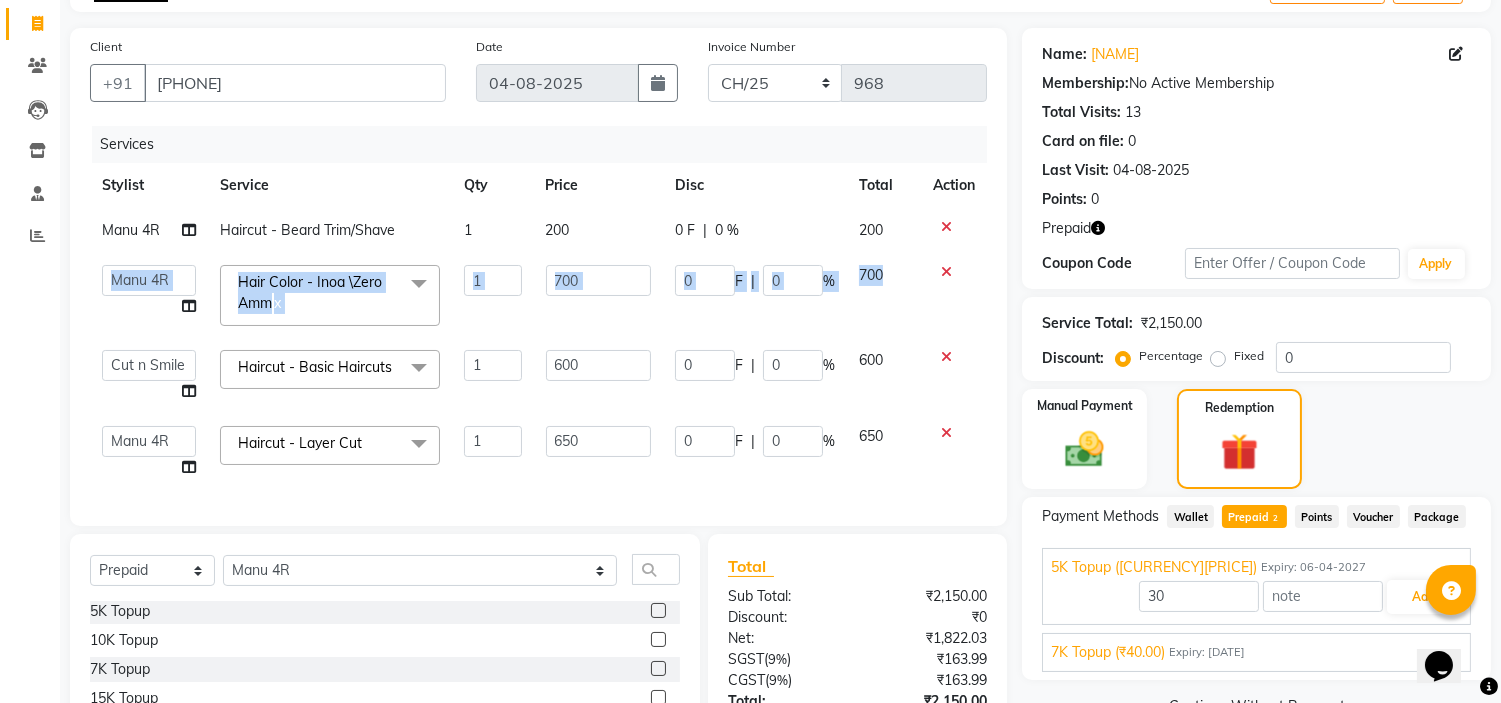 click on "Manu 4R  Haircut  - Beard Trim/Shave 1 [PRICE] 0 F | 0 % [PRICE]  Ali ML   Ammu 3R   Ankith VN   Ash Mohammed 3R   Atheek 3R   Binitha 3R   Bipana 4R   CNS BOB    Cut N Smile 17M    Cut N Smile 3R   Cut n Smile 4R   Cut N Smile 9M   Cut N Smile ML   Cut N Smile V   Fazil Ali 4R   Govind VN   Hema 4R   Jayashree VN   Karan VN   Love 4R   Mani Singh 3R   Manu 4R    Muskaan VN   Nadeem 4R   N D M 4R   NDM Alam 4R   Noushad VN   Pavan 4R   Priya BOB   Priyanka 3R   Rahul 3R   Ravi 3R   Riya BOB   Rohith 4R   Roobina 3R   Roopa 4R   Rubina BOB   Sahil Ahmed 3R   Sahil Bhatti 4R   Sameer 3R   Sanajana BOB    Sanjana BOB   Sarita VN   Shaan 4R   Shahid 4R   Shakir VN   Shanavaaz BOB   Shiney 3R   Shivu Raj 4R   Srijana BOB   Sunil Laddi 4R   Sunny VN   Supriya BOB   Sushmitha 4R   Vakeel 3R   Varas 4R   Varas BOB   Vishwa VN  Hair Color -  Inoa \Zero Amm  x Haircut  - Men's Haircut Haircut  - Creative Cut Haircut  - Shave Haircut  - Beard Trim/Shave Haircut  - Hairwash and Styling Haircut - Basic Haircuts Haircut - Blowdry" 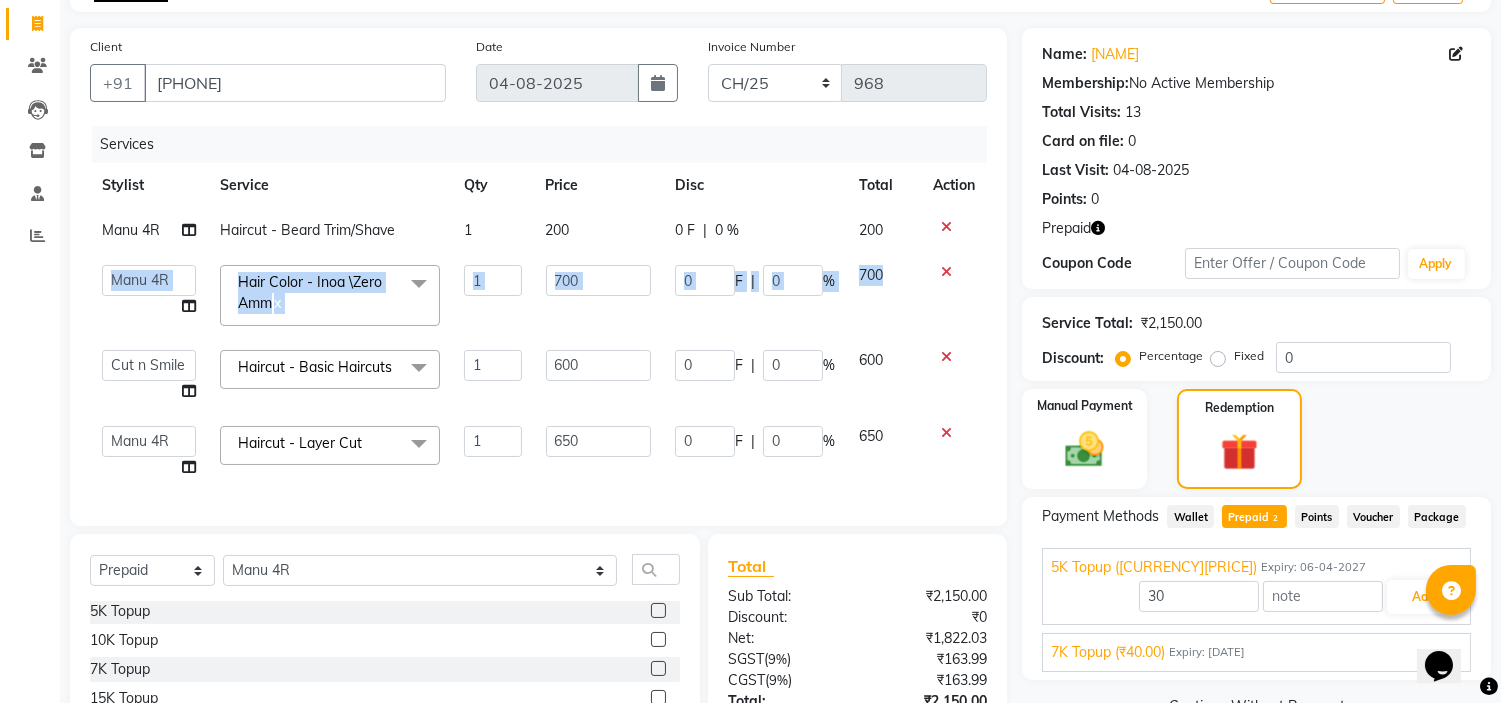 click 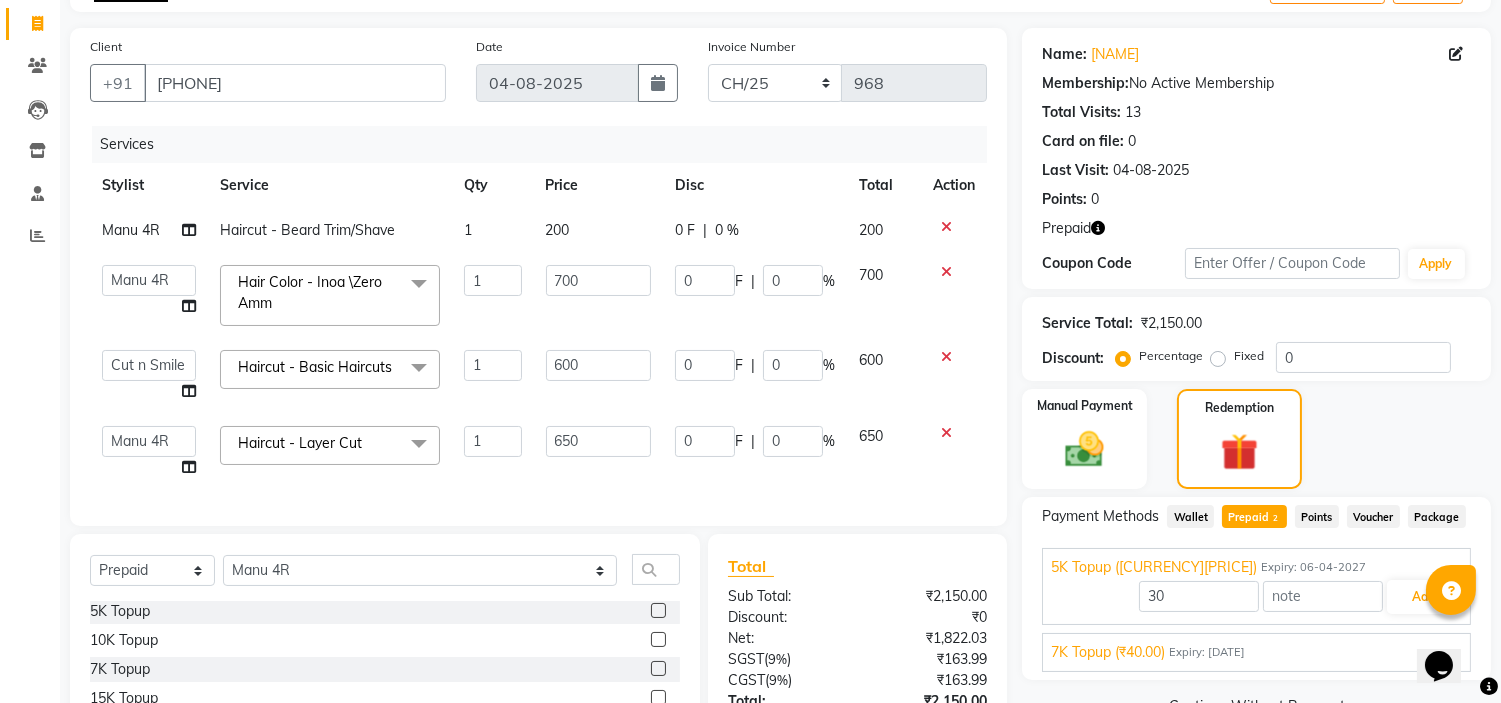 click 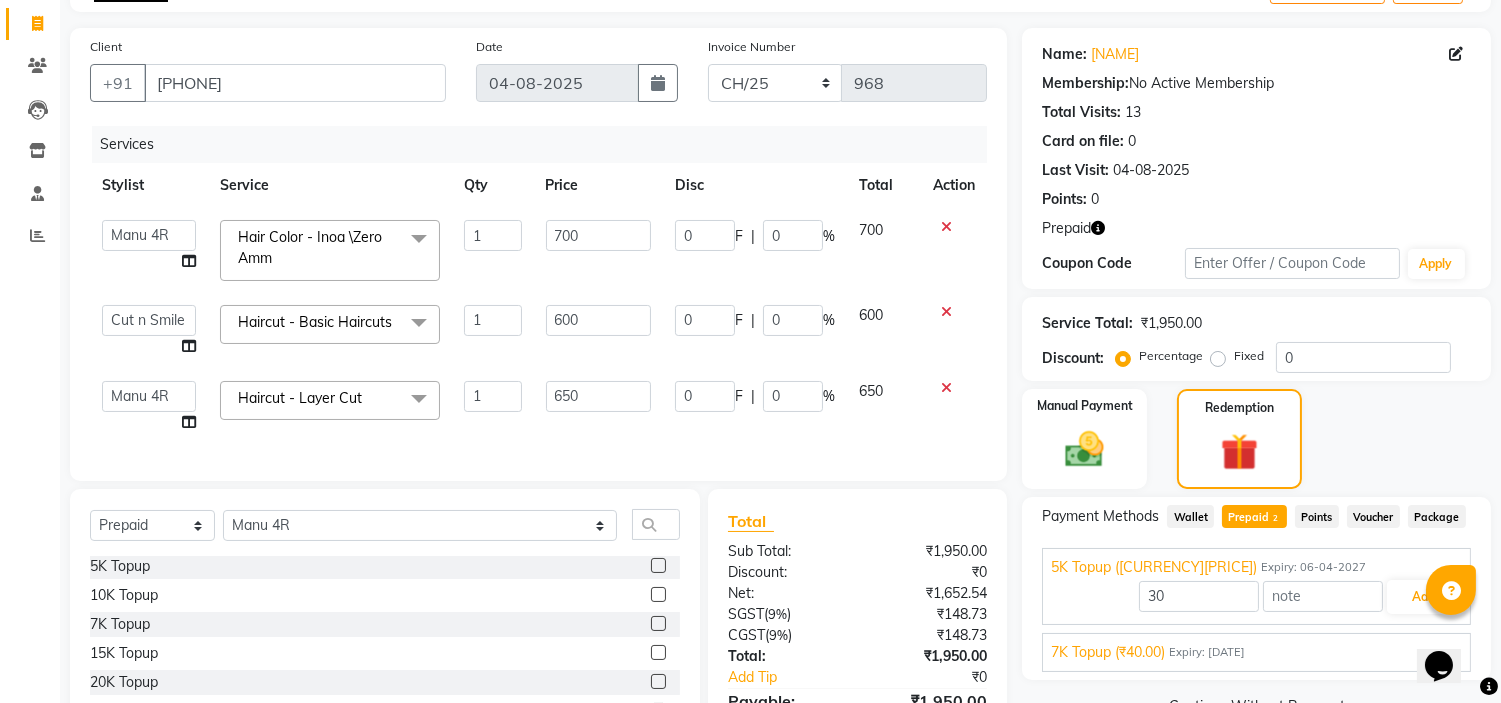 click 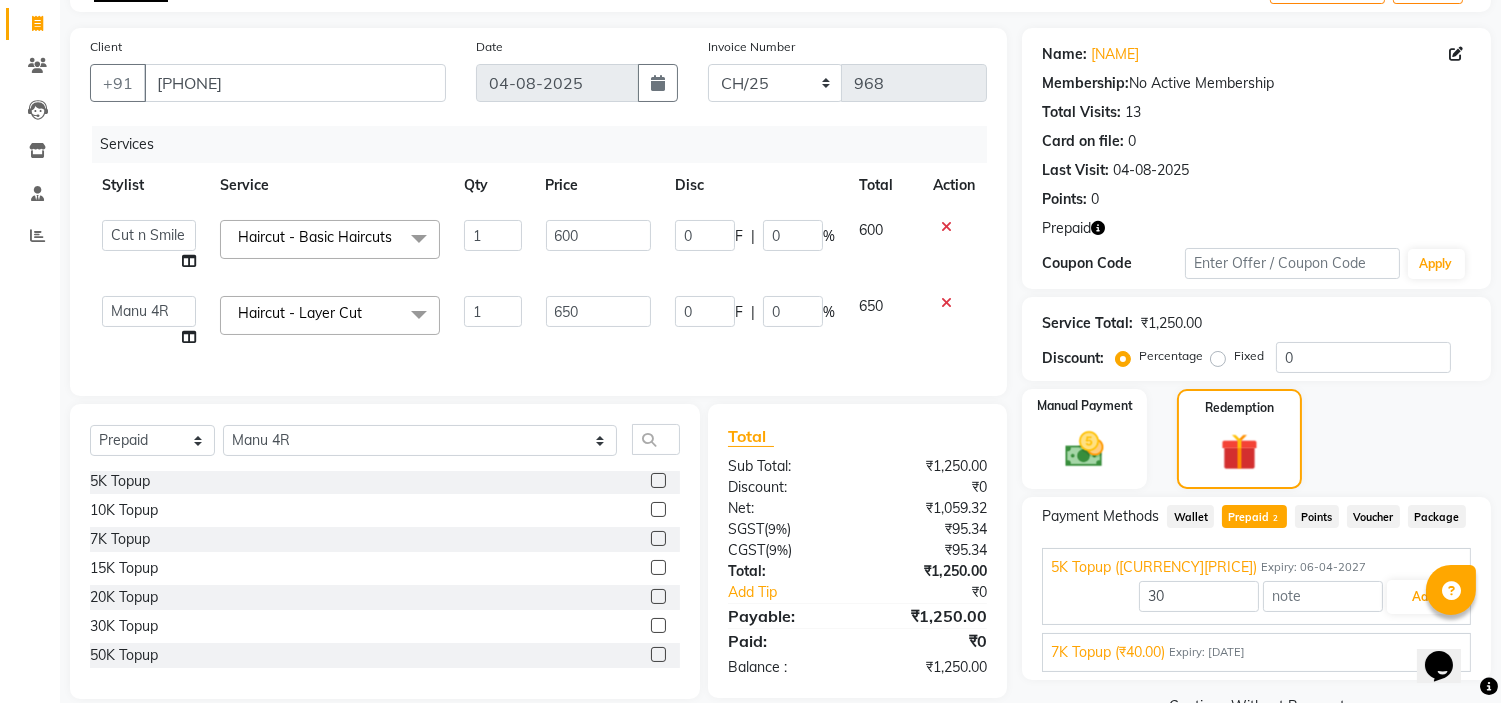 click 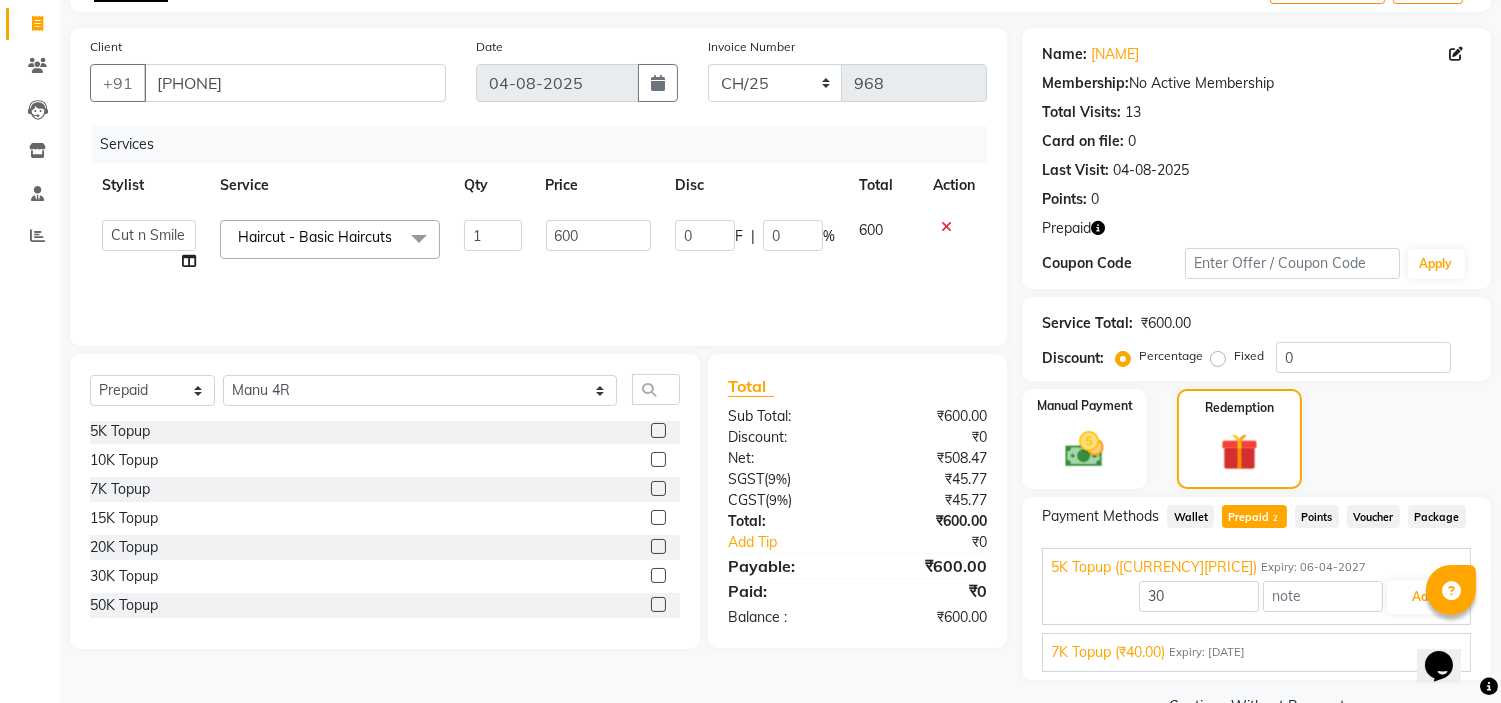 click 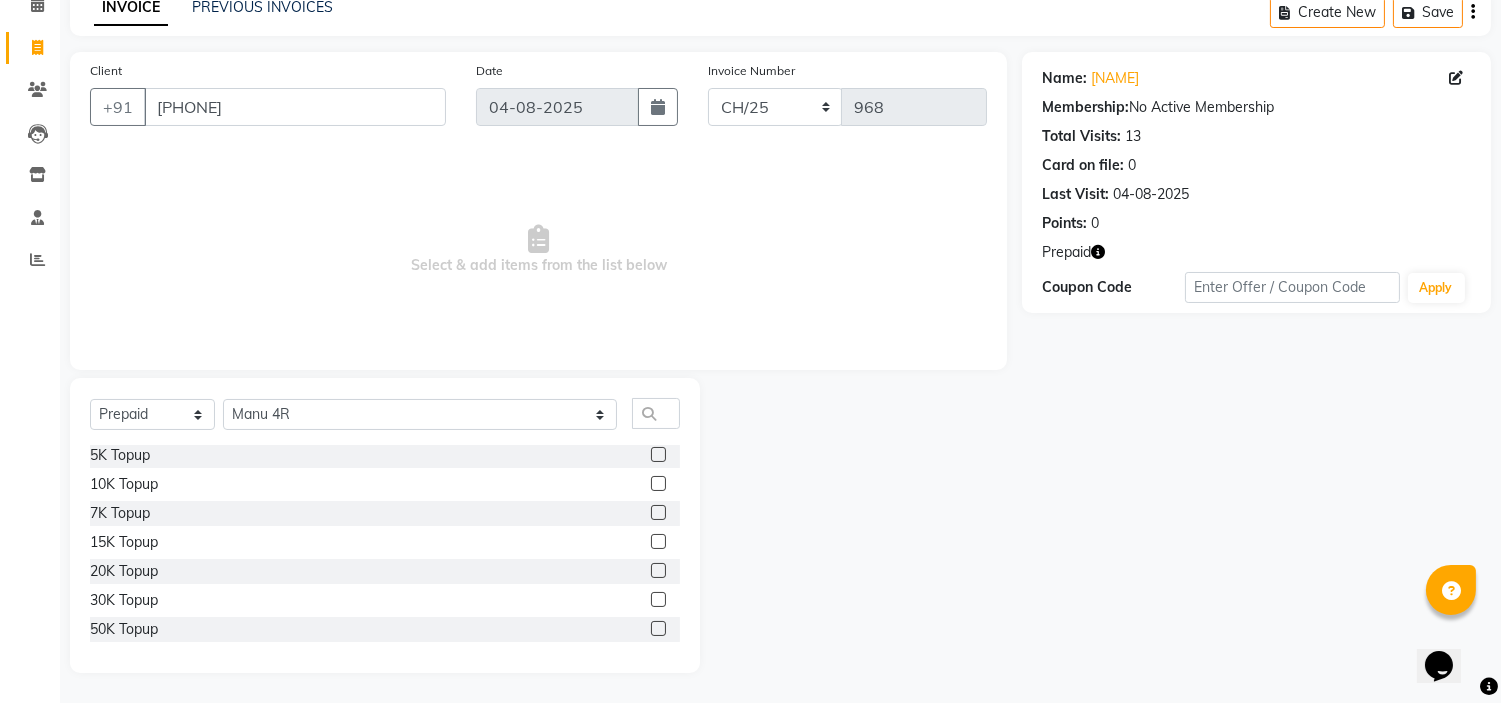 scroll, scrollTop: 97, scrollLeft: 0, axis: vertical 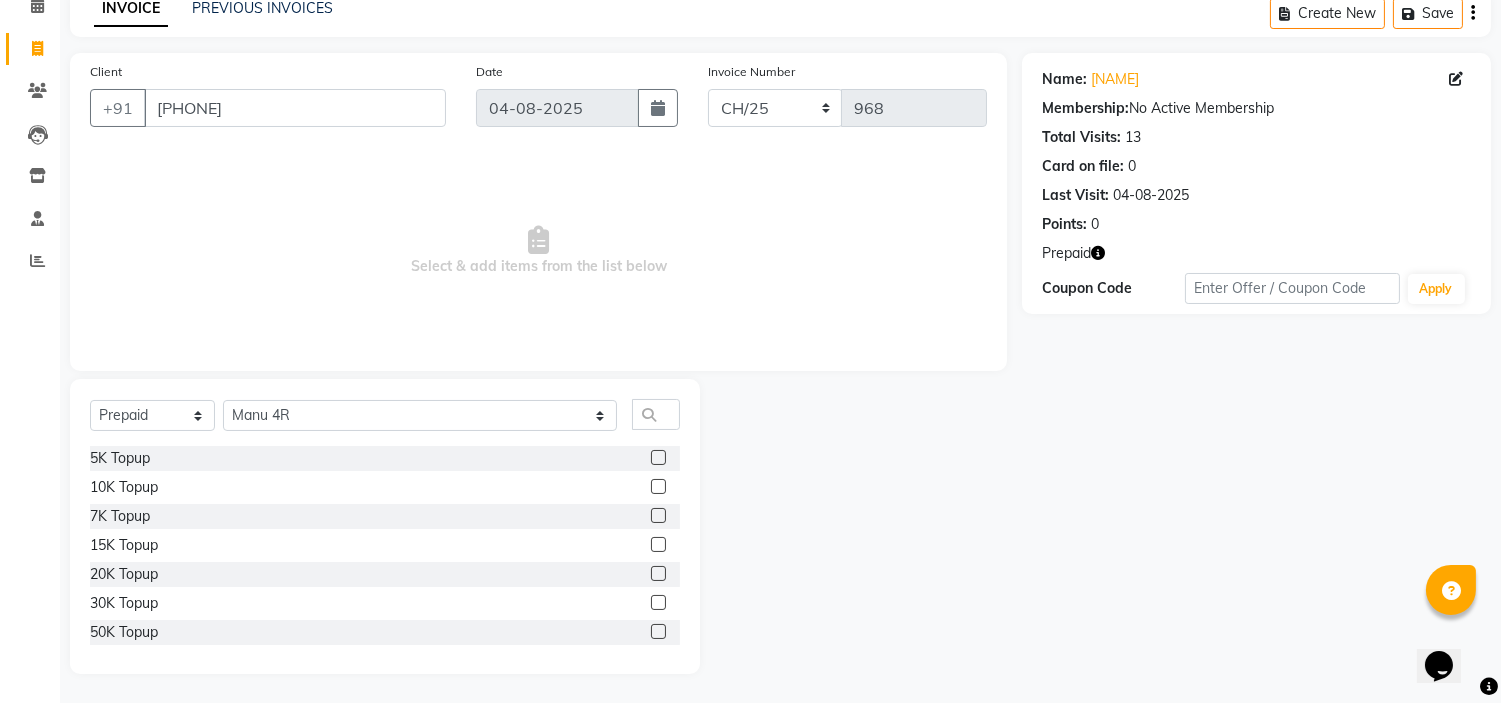 click 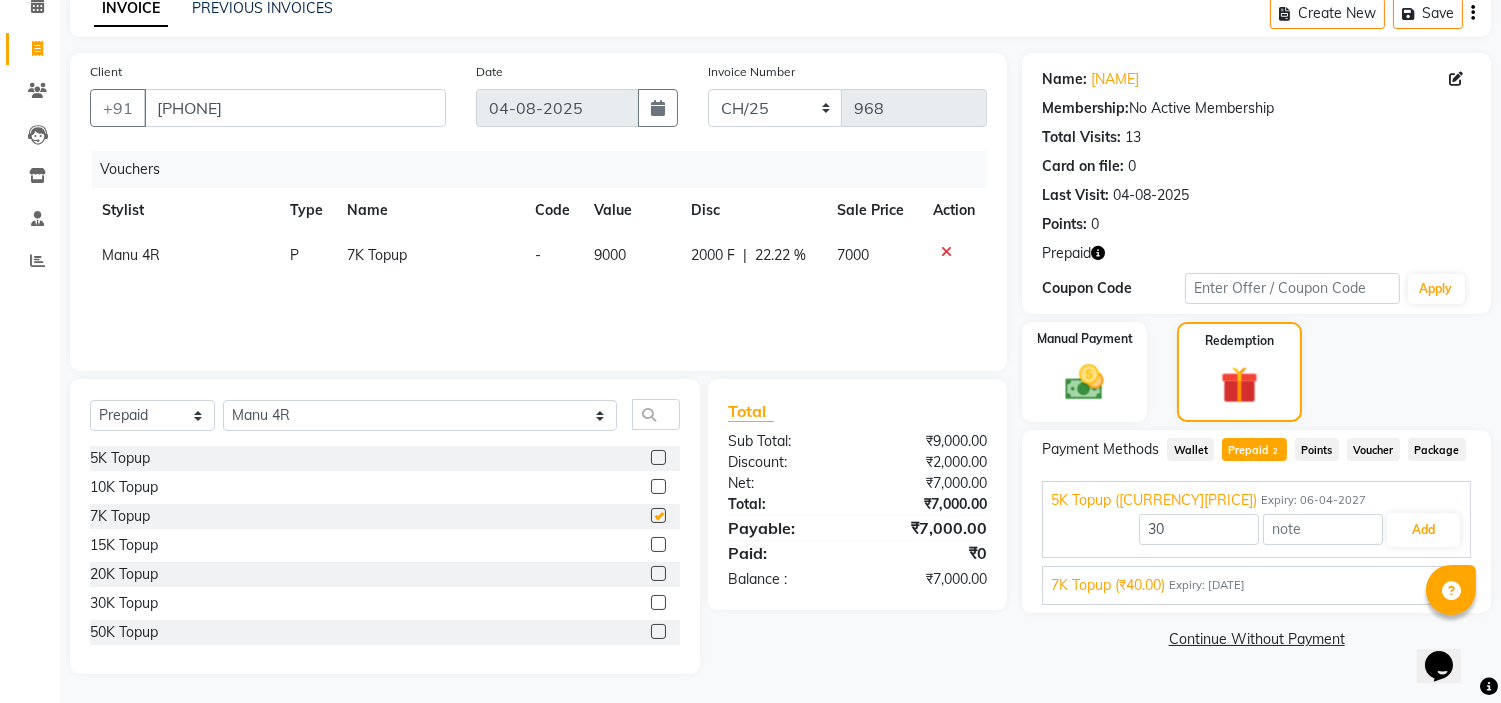 click 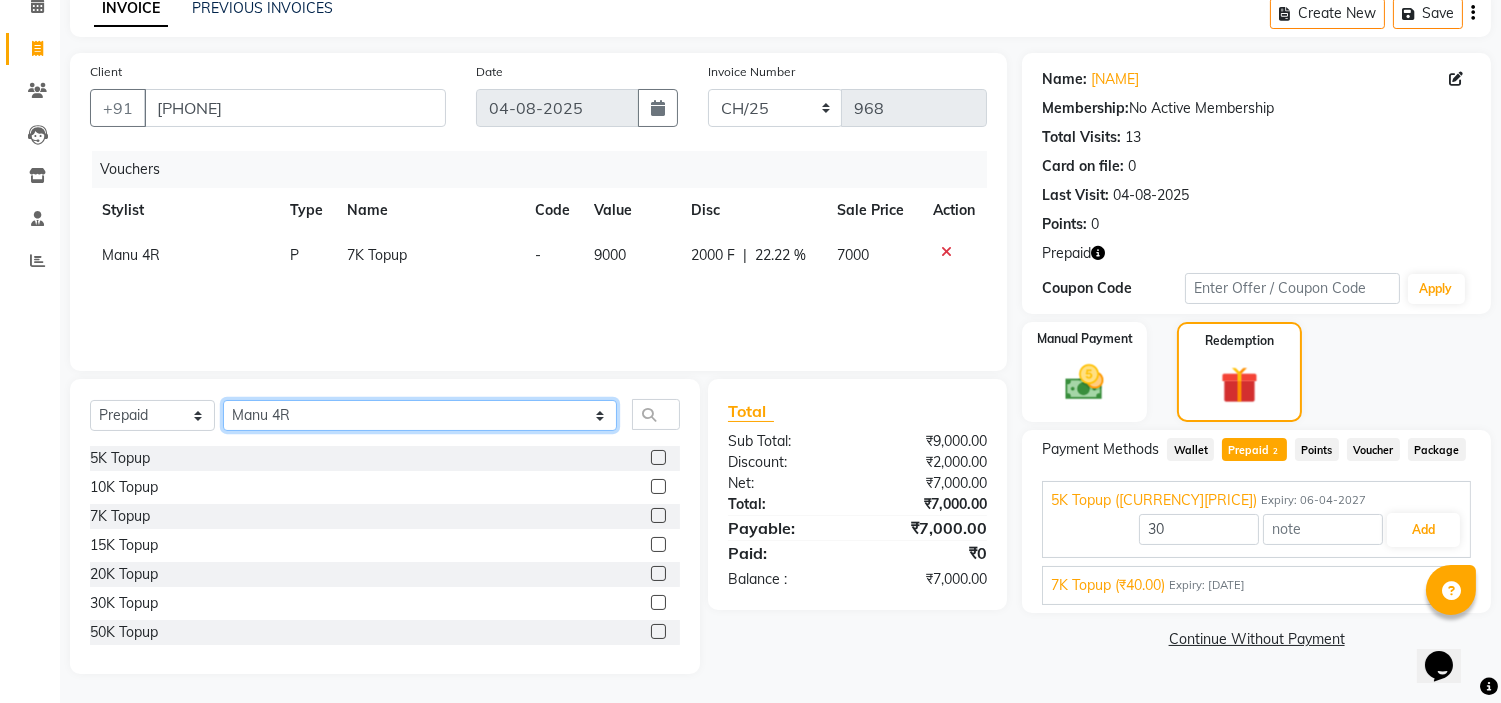 drag, startPoint x: 315, startPoint y: 415, endPoint x: 305, endPoint y: 284, distance: 131.38112 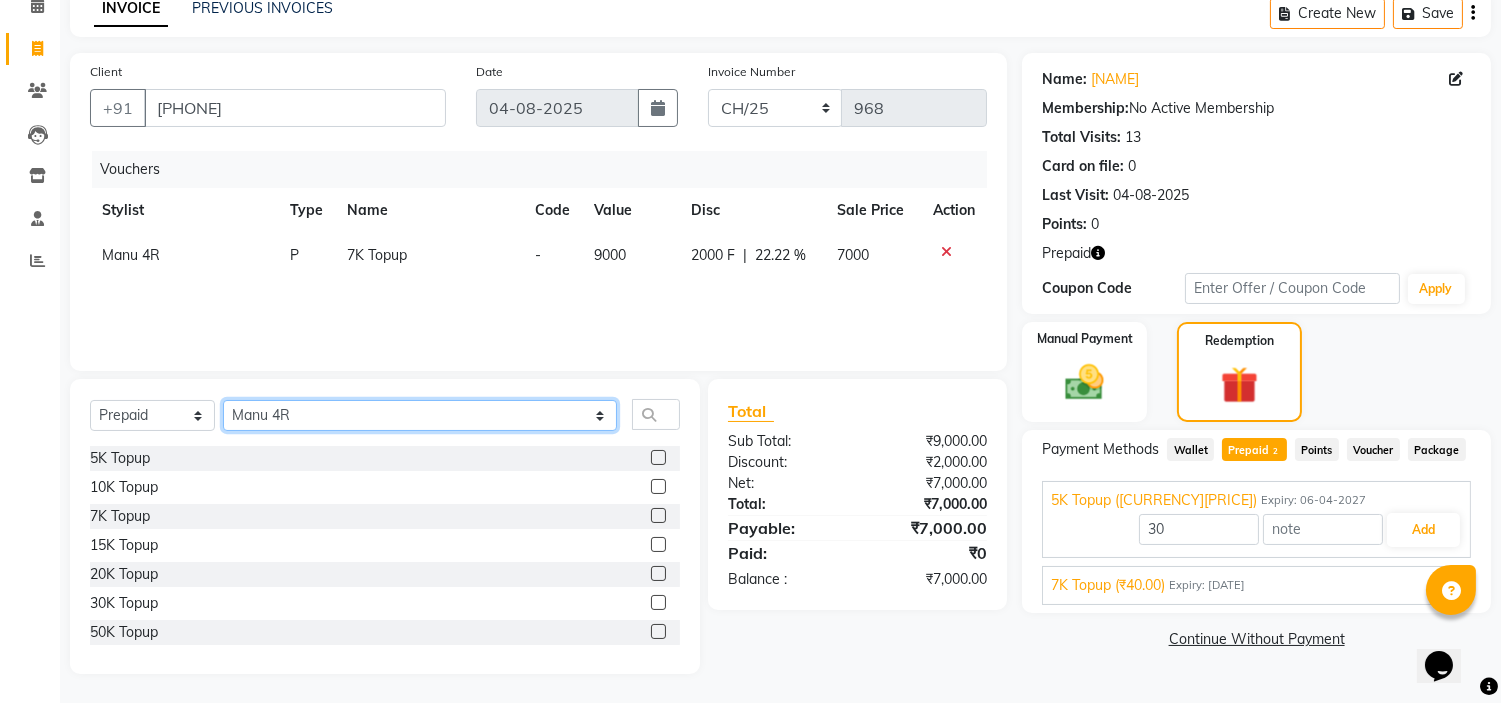 click on "Client +91 [PHONE] Date [DATE] Invoice Number [ALPHANUMERIC] [ALPHANUMERIC] [ALPHANUMERIC] [ALPHANUMERIC] [ALPHANUMERIC] [ALPHANUMERIC] [ALPHANUMERIC] Vouchers Stylist Type Name Code Value Disc Sale Price Action Manu 4R P 7K Topup - 9000 2000 F | 22.22 % 7000 Select Service Product Membership Package Voucher Prepaid Gift Card Select Stylist [FIRST] [LAST] ML Ammu 3R Ankith VN Ash [FIRST] [LAST] 3R Atheek 3R Binitha 3R Bipana 4R CNS BOB Cut N Smile 17M Cut N Smile 3R Cut n Smile 4R Cut N Smile 9M Cut N Smile ML Cut N Smile V Fazil Ali 4R Govind VN Hema 4R Jayashree VN Karan VN Love 4R Mani Singh 3R Manu 4R Muskaan VN Nadeem 4R N D M 4R NDM Alam 4R Noushad VN Pavan 4R Priya BOB Priyanka 3R Rahul 3R Ravi 3R Riya BOB Rohith 4R Roobina 3R Roopa 4R Rubina BOB Sahil Ahmed 3R Sahil Bhatti 4R Sameer 3R Sanajana BOB Sanjana BOB Sarita VN Shaan 4R Shahid 4R Shakir VN Shanavaaz BOB Shiney 3R Shivu Raj 4R Srijana BOB Sunil Laddi 4R Sunny VN Supriya BOB Sushmitha 4R Vakeel 3R Varas 4R Varas BOB Vishwa VN 5K Topup 10K Topup 7K Topup 15K Topup 20K Topup 30K Topup 50K Topup Total" 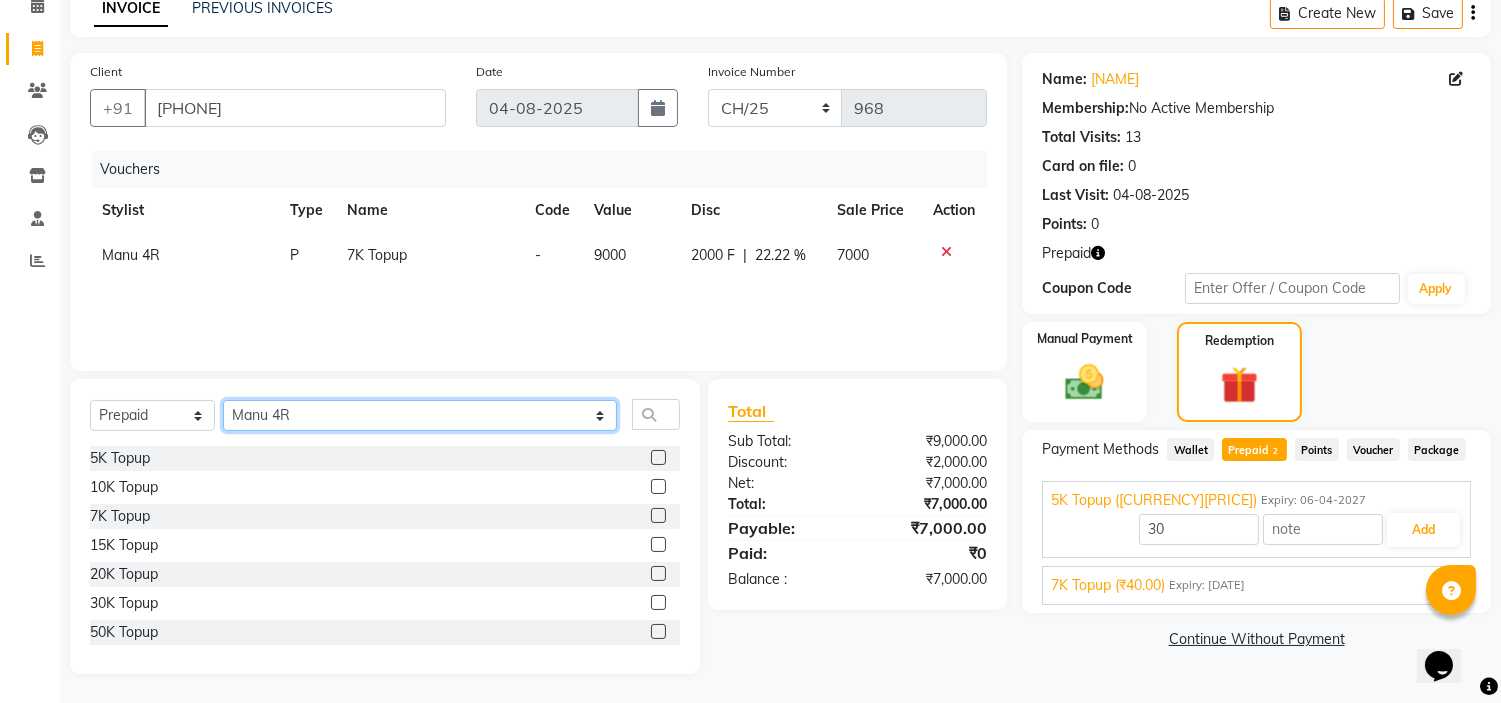 select on "[NUMBER]" 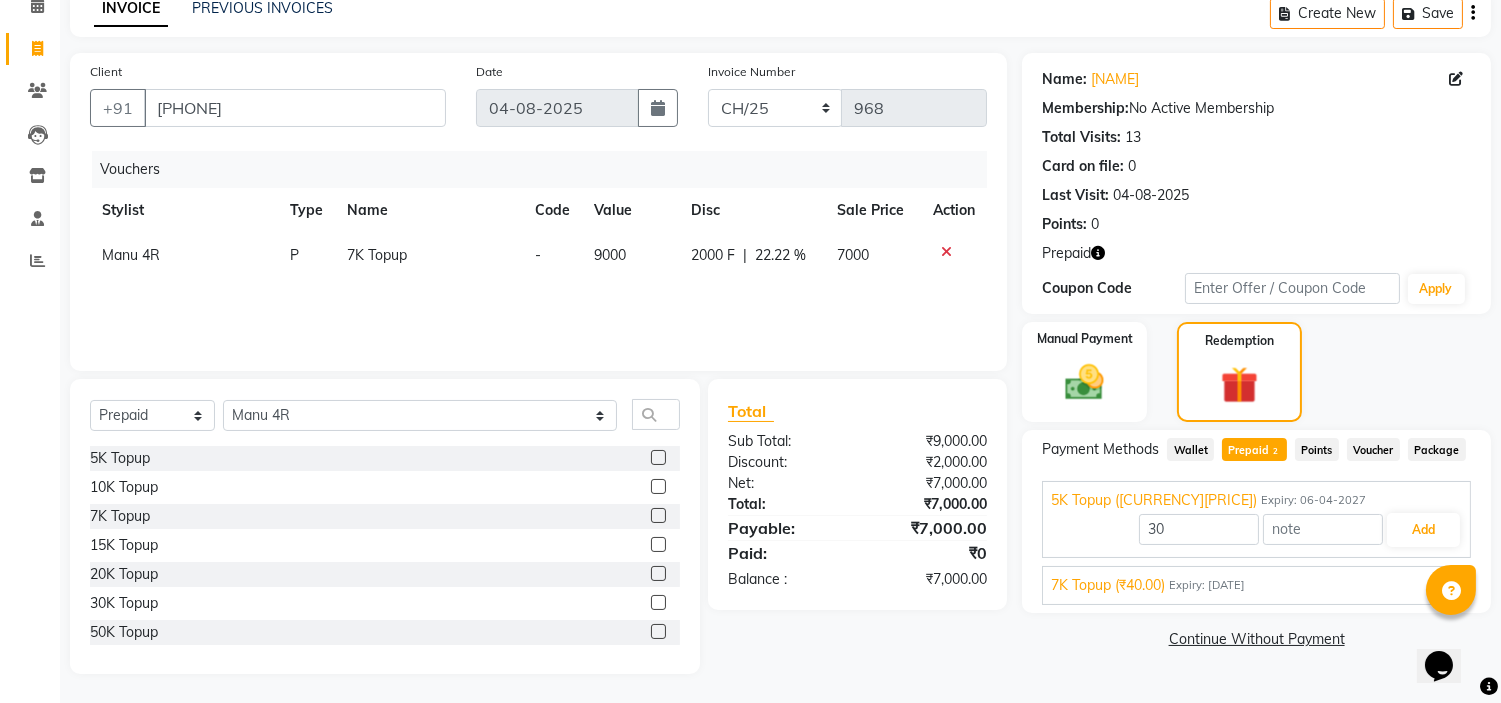 click 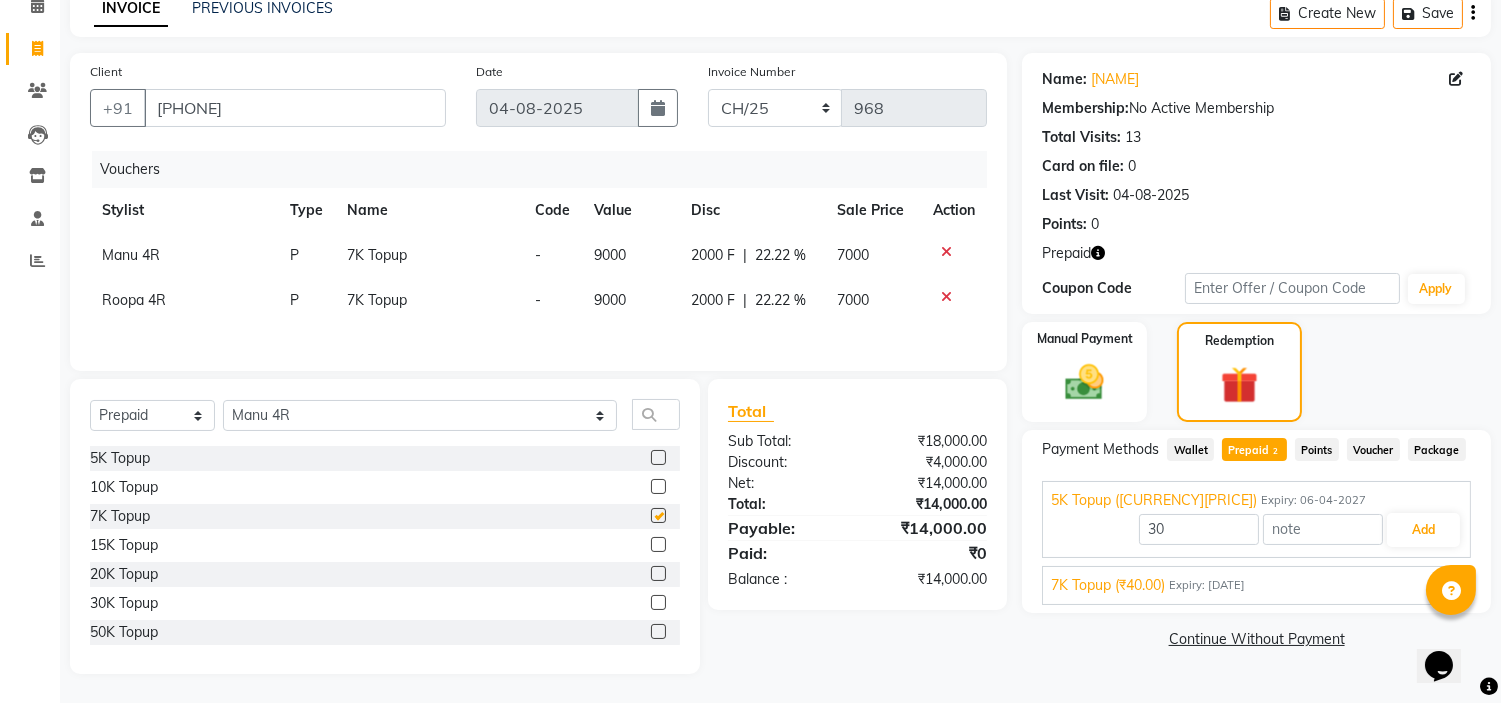 checkbox on "false" 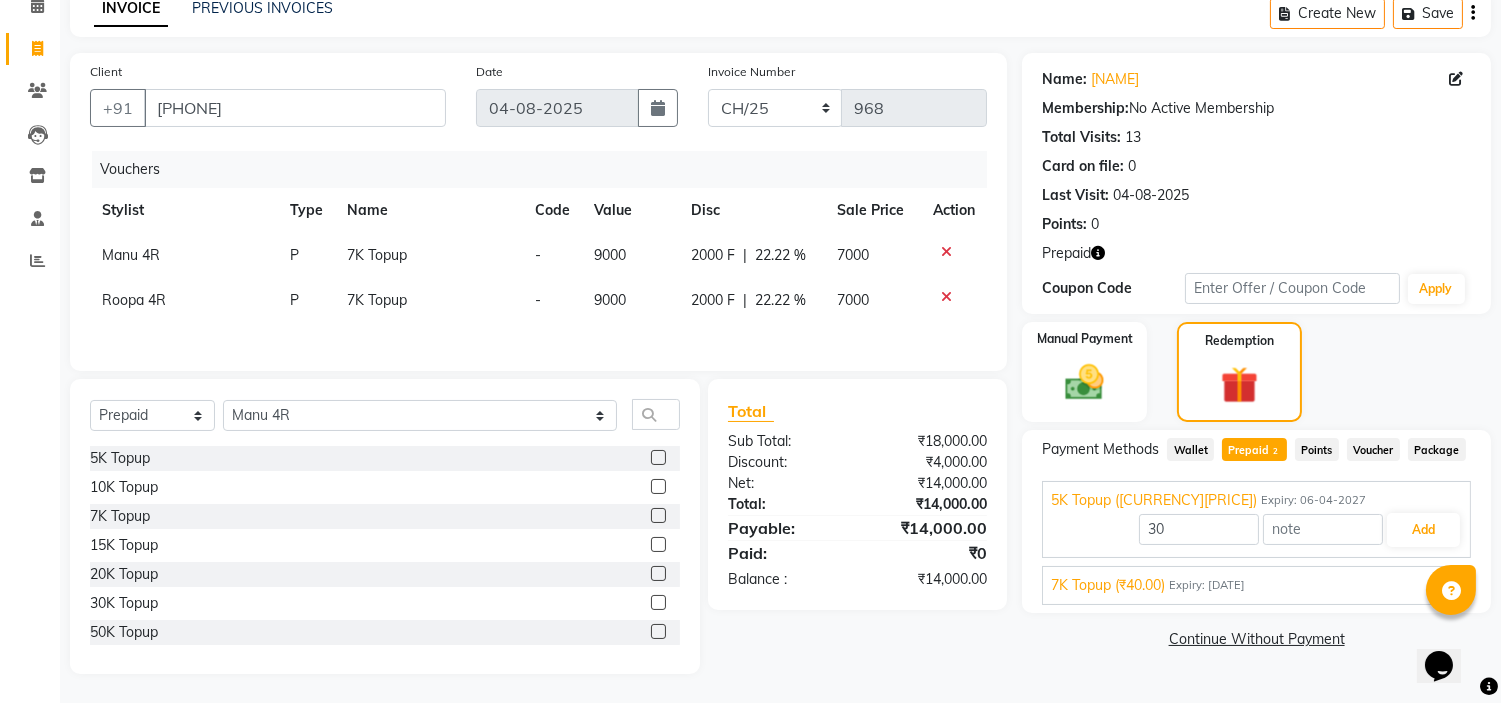click 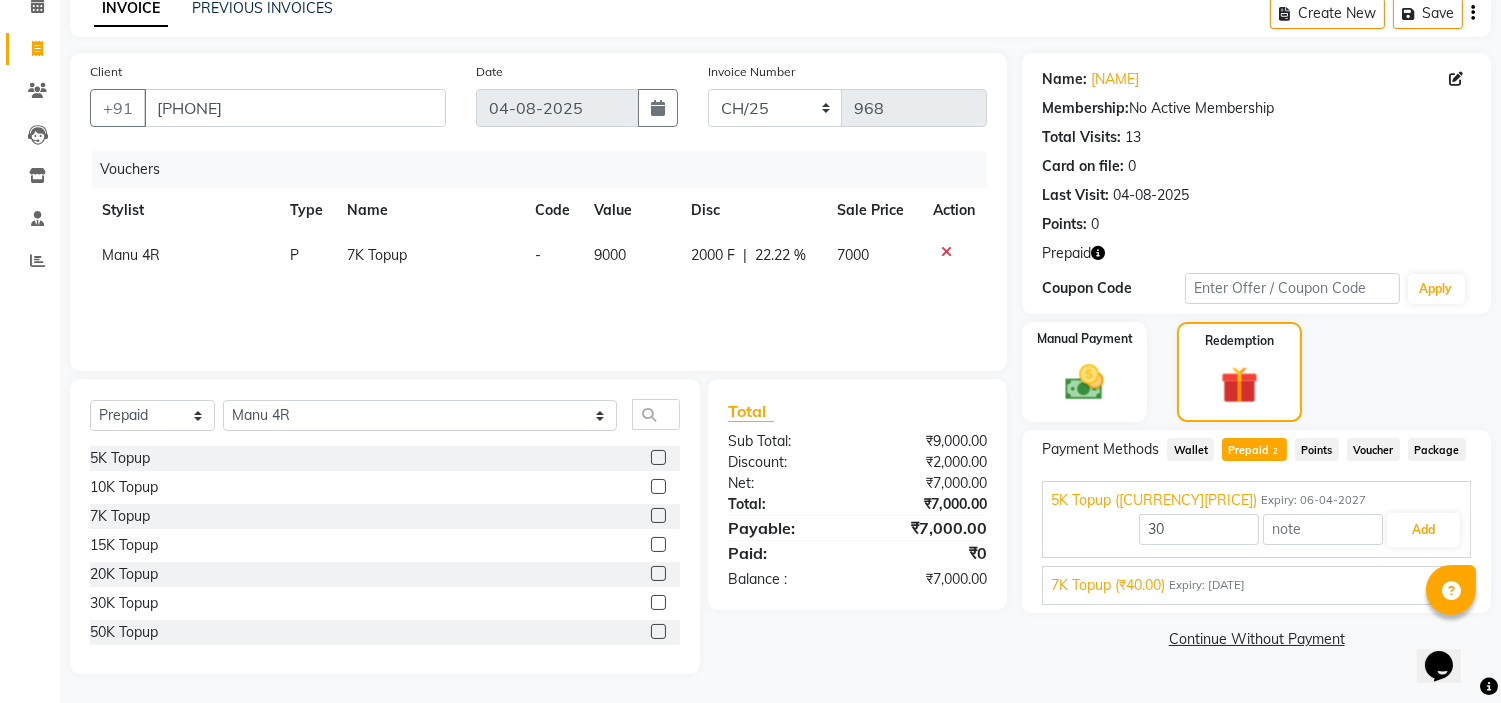 click on "Manu 4R" 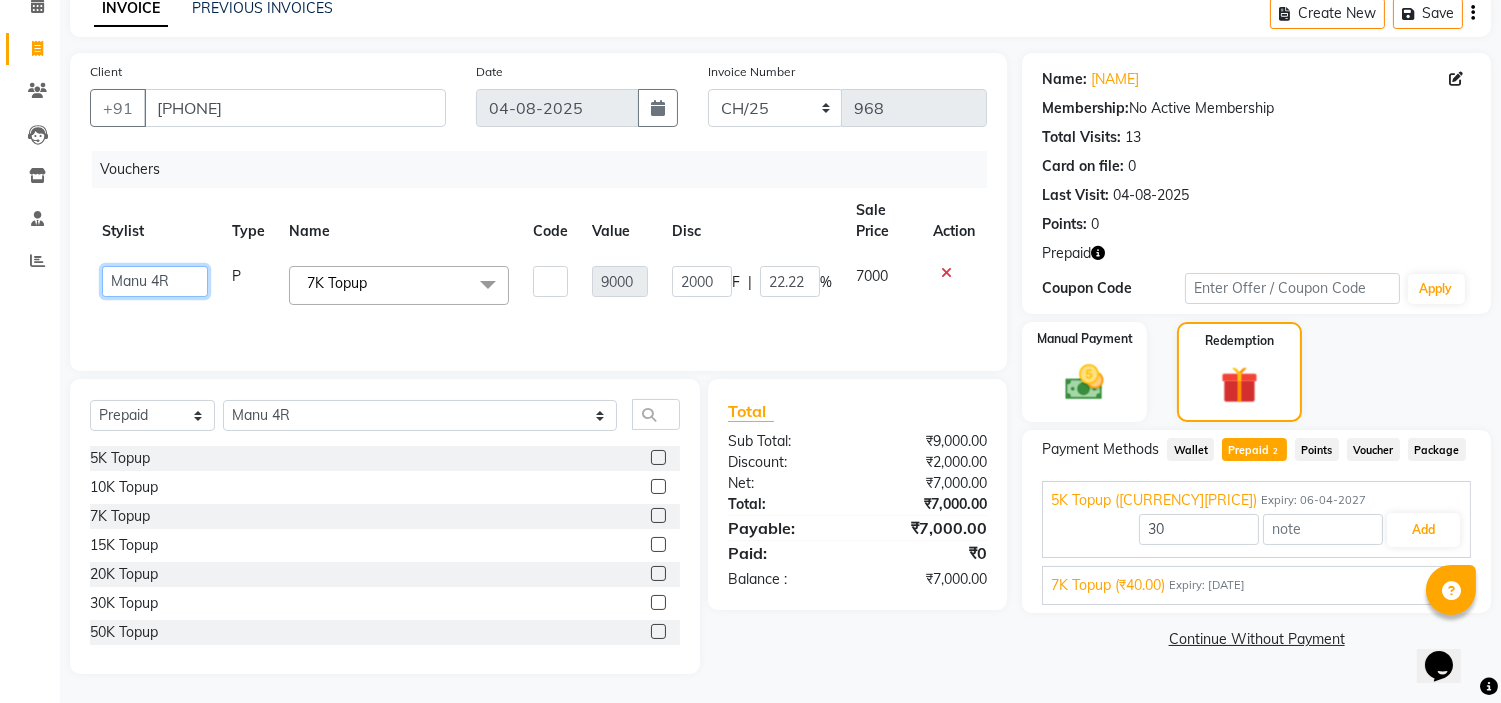 click on "Ali ML   Ammu 3R   Ankith VN   Ash Mohammed 3R   Atheek 3R   Binitha 3R   Bipana 4R   CNS BOB    Cut N Smile 17M    Cut N Smile 3R   Cut n Smile 4R   Cut N Smile 9M   Cut N Smile ML   Cut N Smile V   Fazil Ali 4R   Govind VN   Hema 4R   Jayashree VN   Karan VN   Love 4R   Mani Singh 3R   Manu 4R    Muskaan VN   Nadeem 4R   N D M 4R   NDM Alam 4R   Noushad VN   Pavan 4R   Priya BOB   Priyanka 3R   Rahul 3R   Ravi 3R   Riya BOB   Rohith 4R   Roobina 3R   Roopa 4R   Rubina BOB   Sahil Ahmed 3R   Sahil Bhatti 4R   Sameer 3R   Sanajana BOB    Sanjana BOB   Sarita VN   Shaan 4R   Shahid 4R   Shakir VN   Shanavaaz BOB   Shiney 3R   Shivu Raj 4R   Srijana BOB   Sunil Laddi 4R   Sunny VN   Supriya BOB   Sushmitha 4R   Vakeel 3R   Varas 4R   Varas BOB   Vishwa VN" 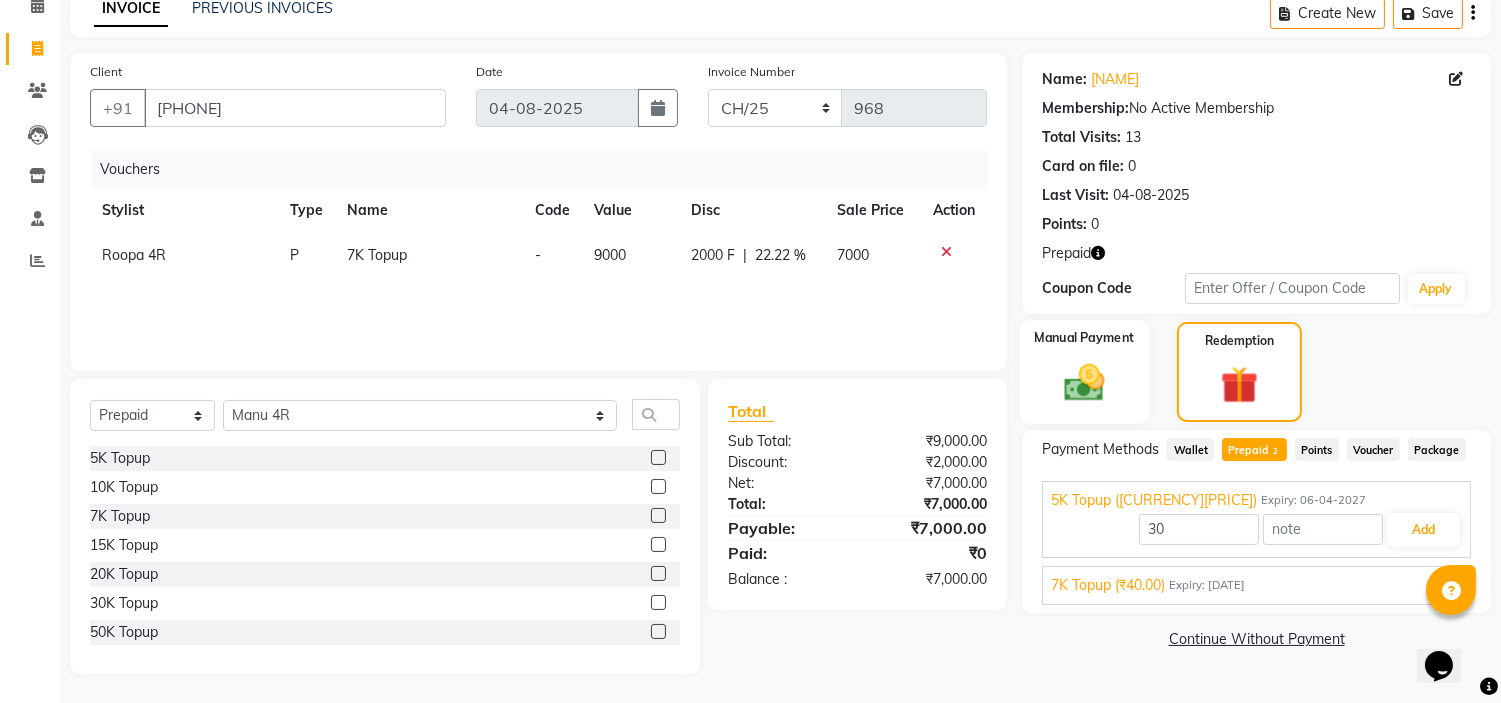 click 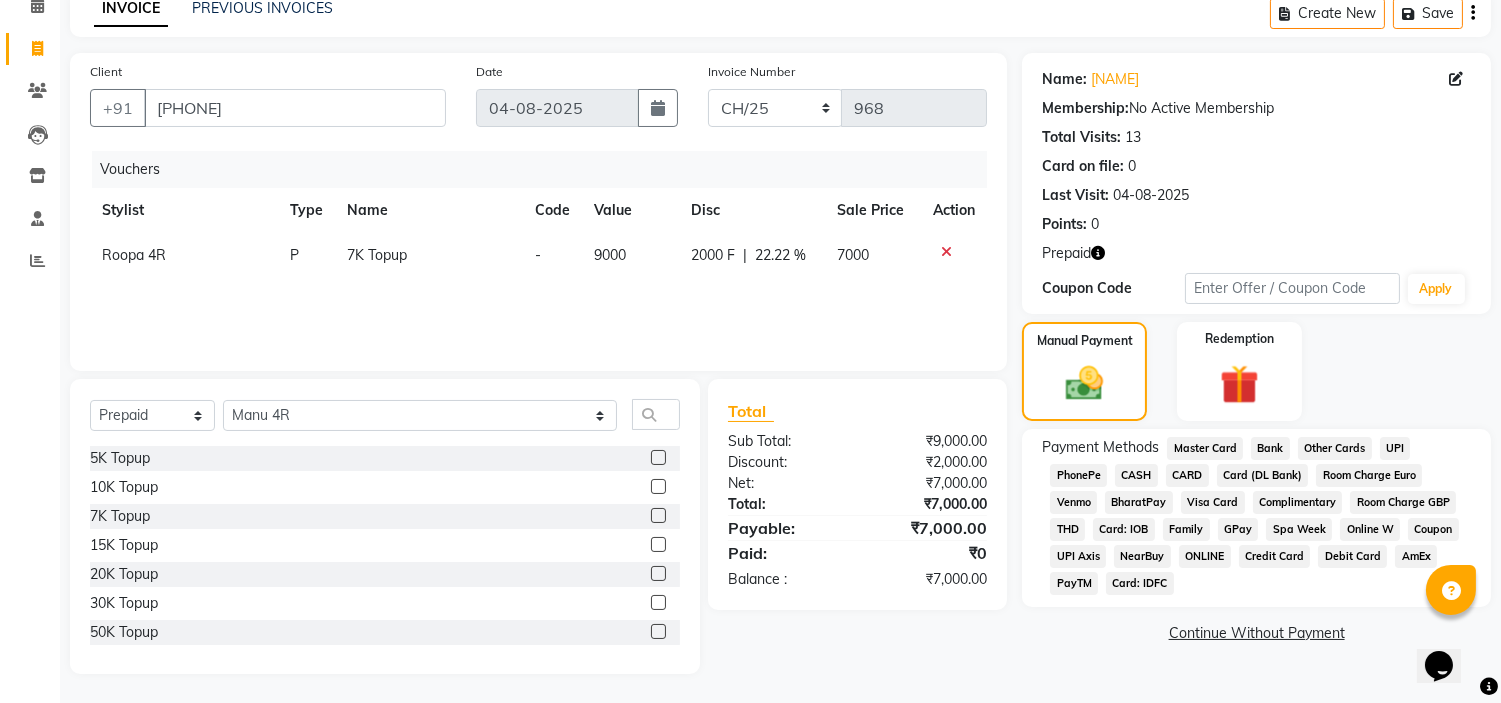click on "CARD" 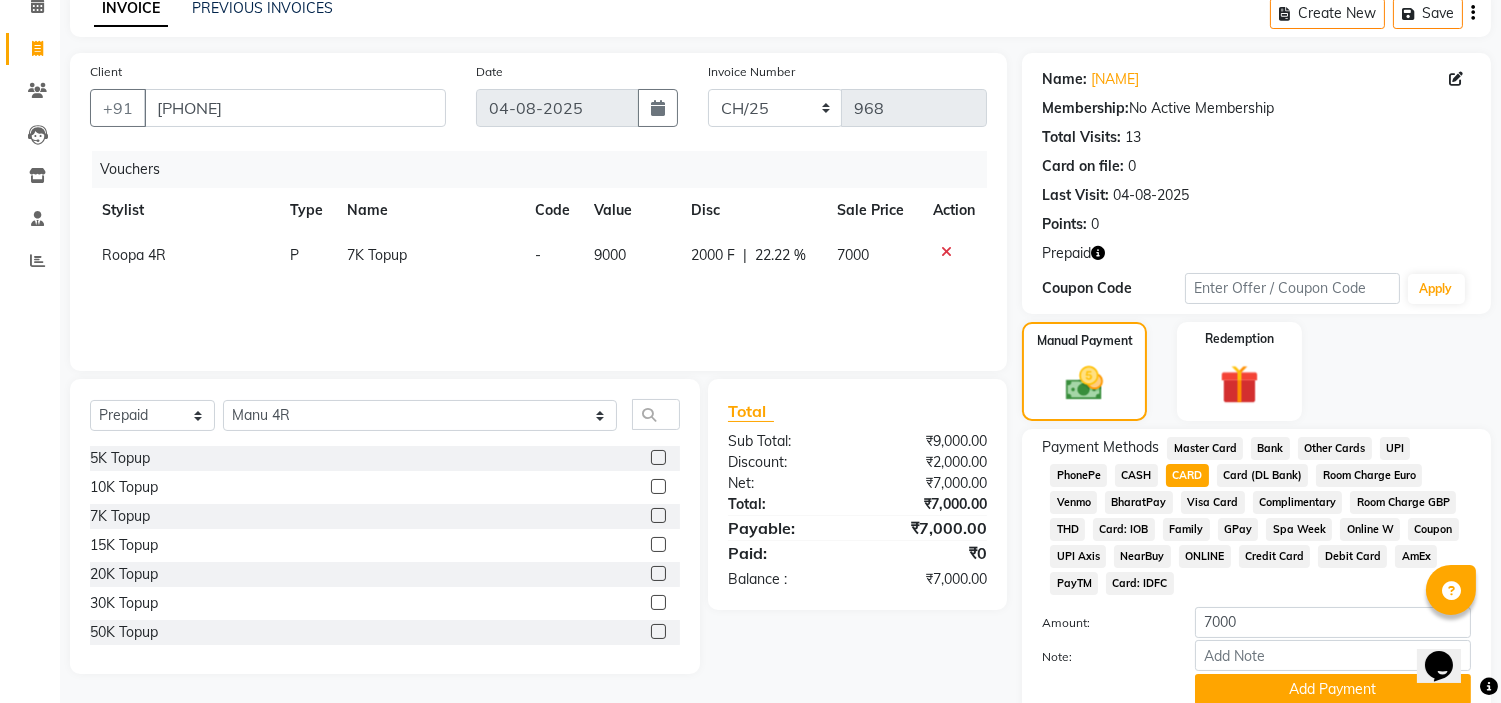 scroll, scrollTop: 178, scrollLeft: 0, axis: vertical 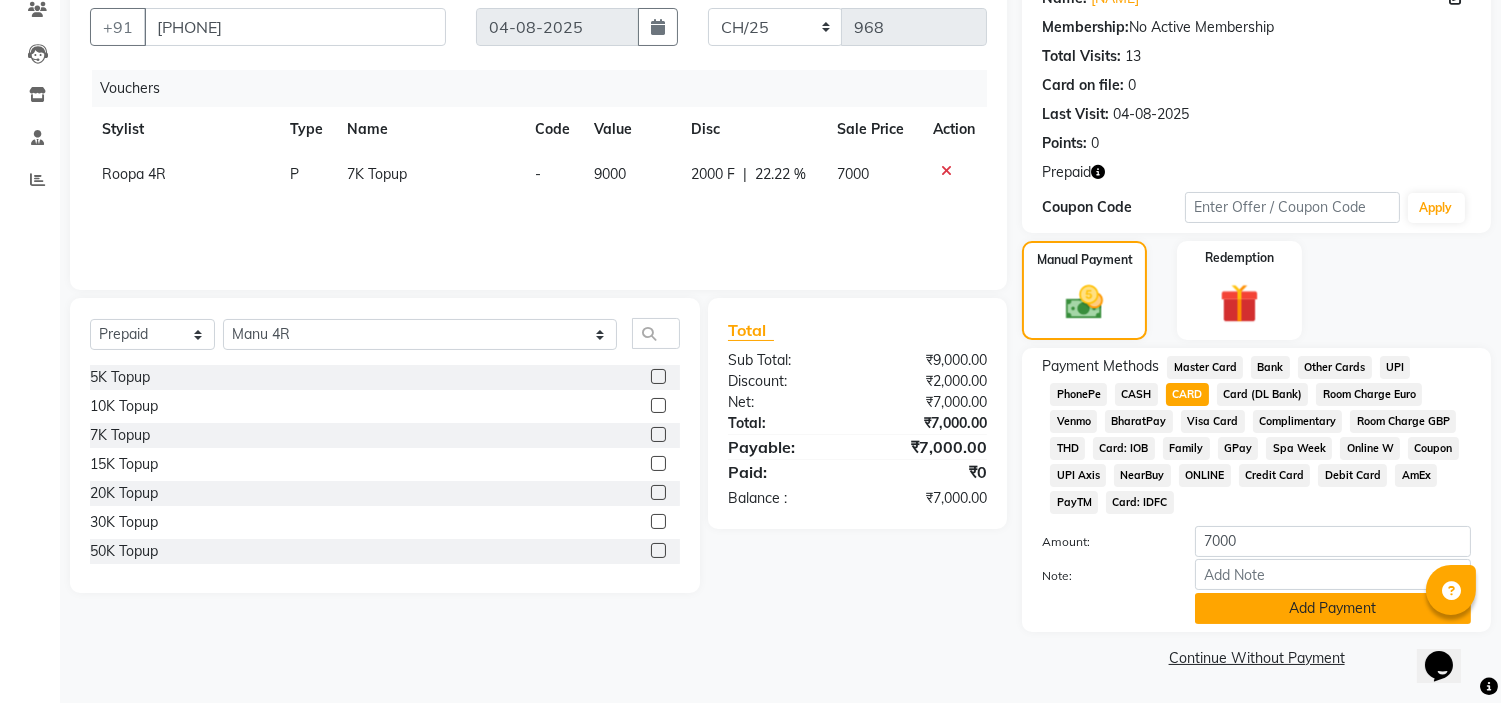 click on "Add Payment" 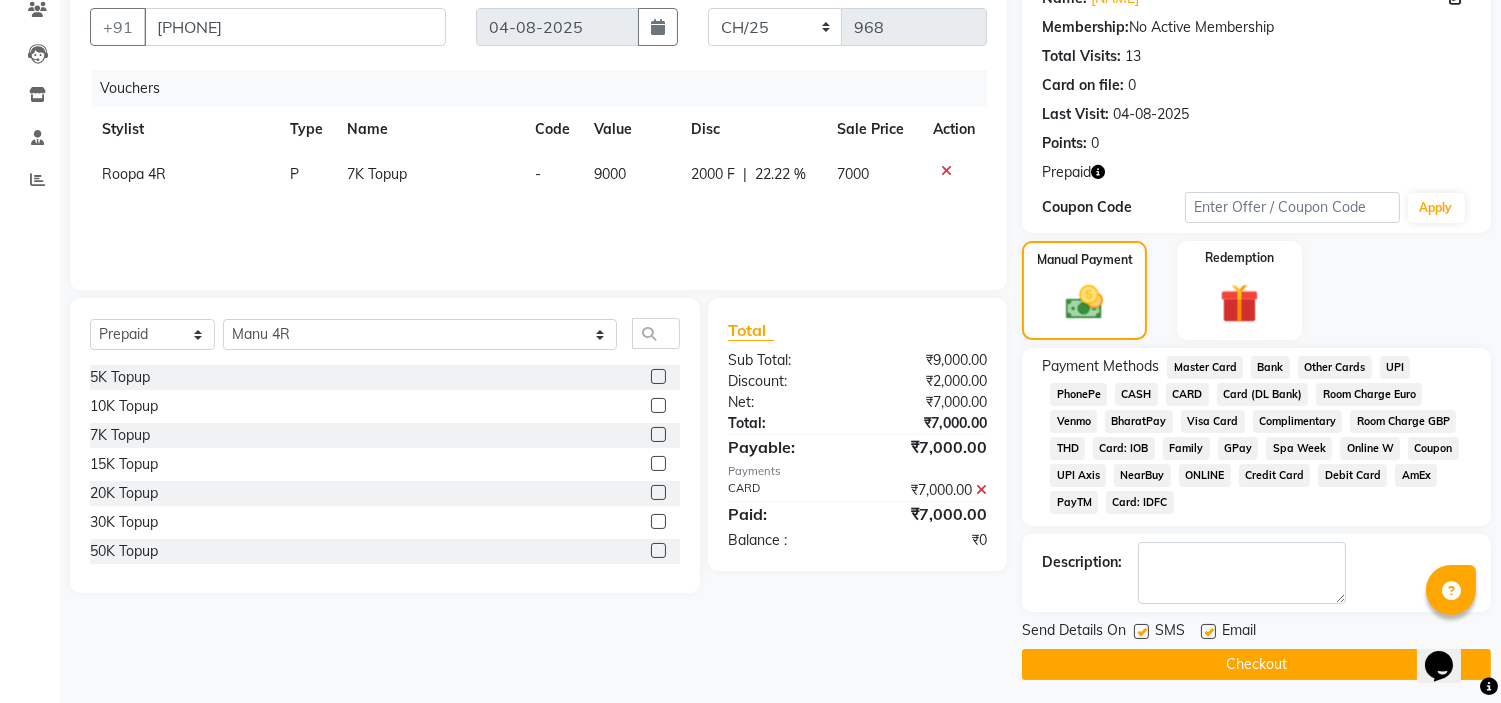 click on "Checkout" 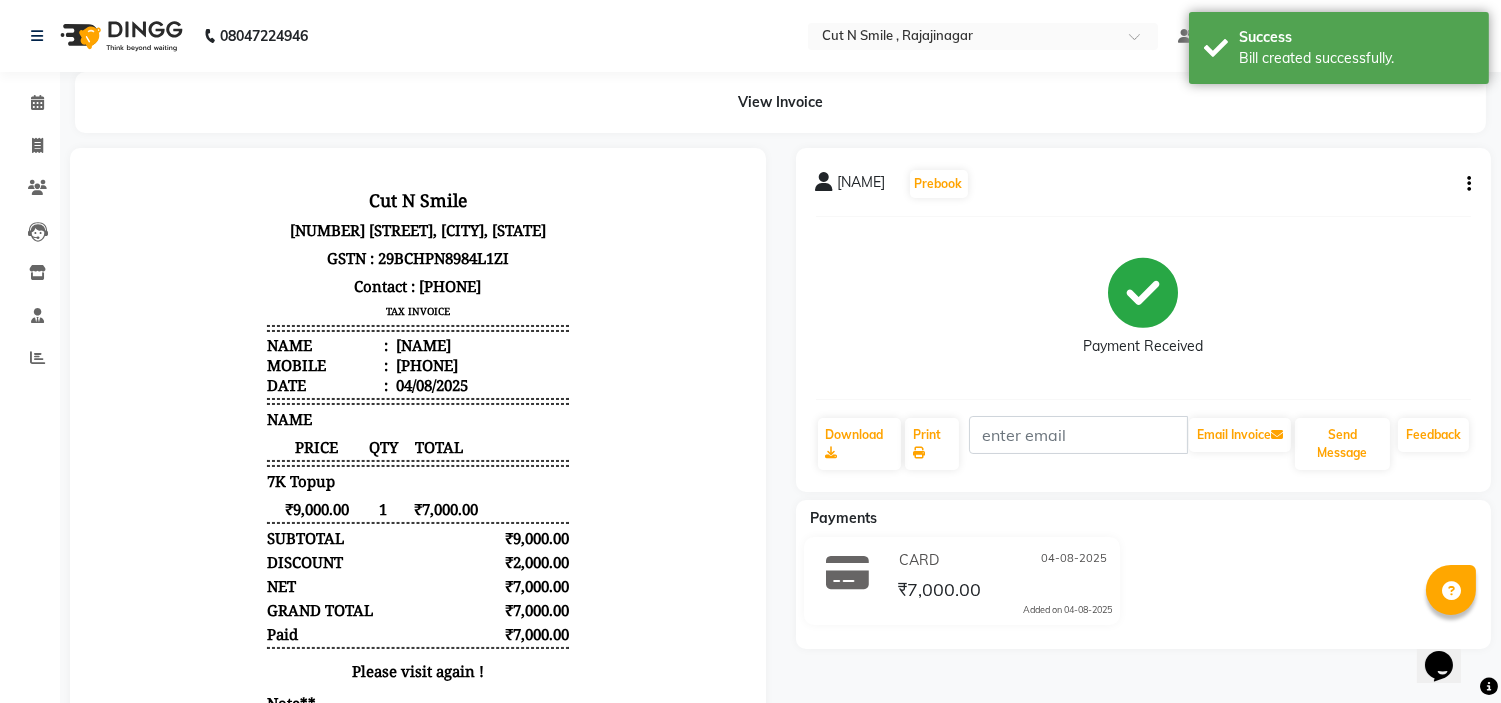 scroll, scrollTop: 0, scrollLeft: 0, axis: both 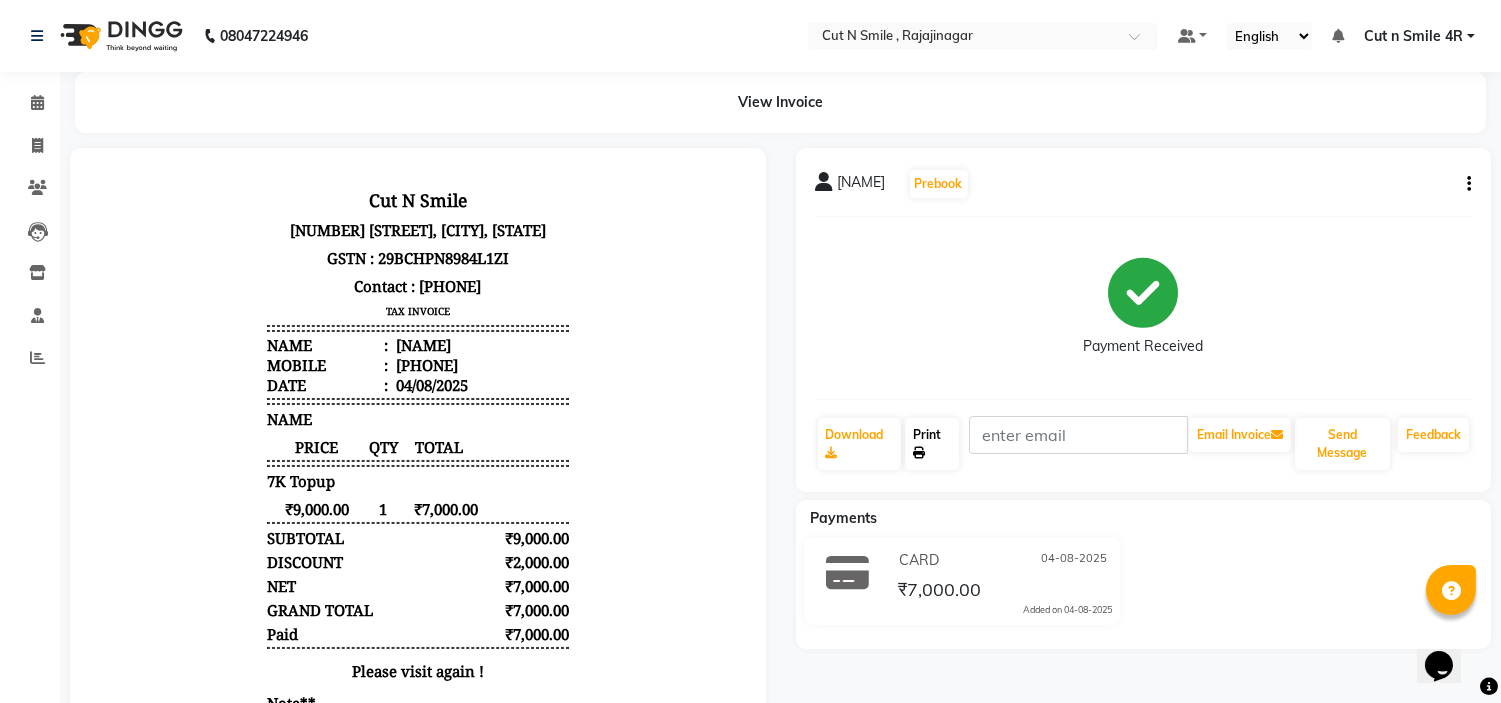 click on "Print" 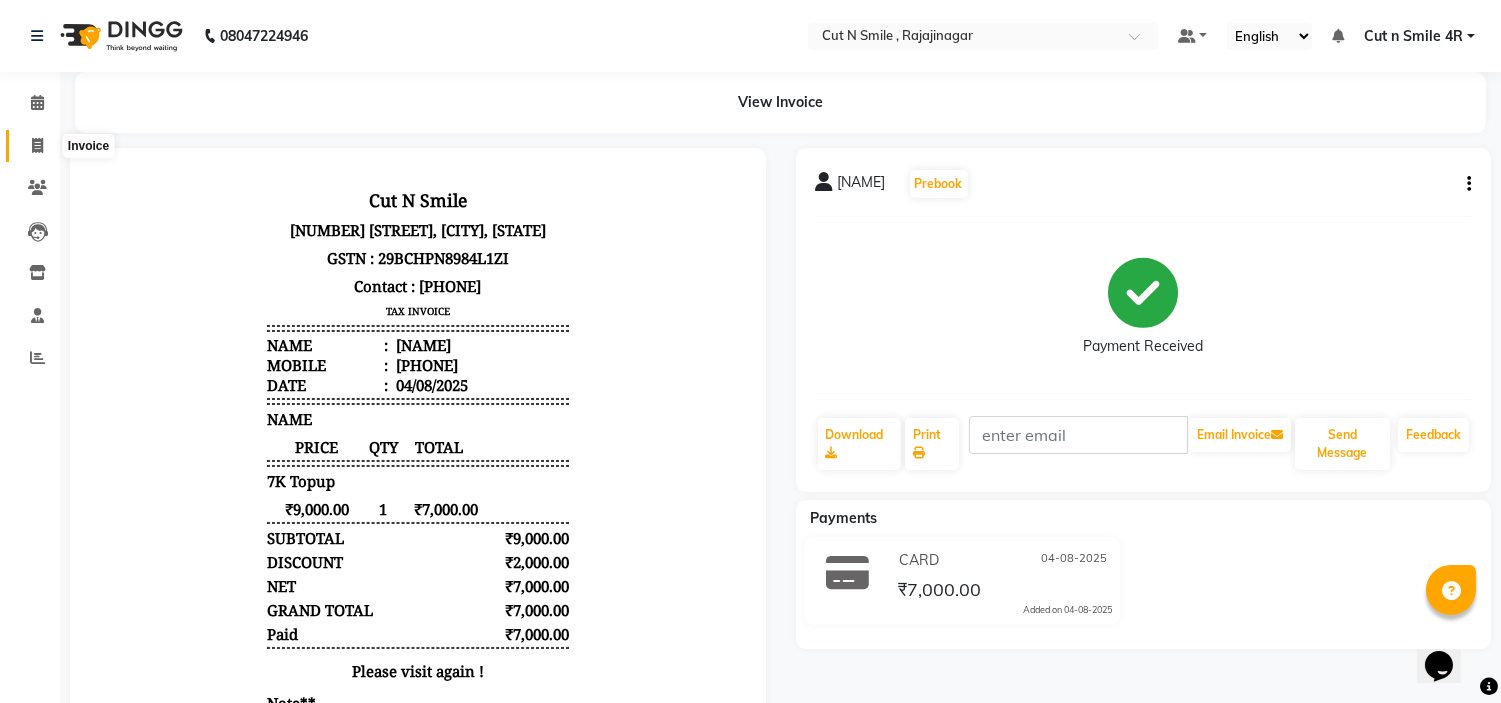 click 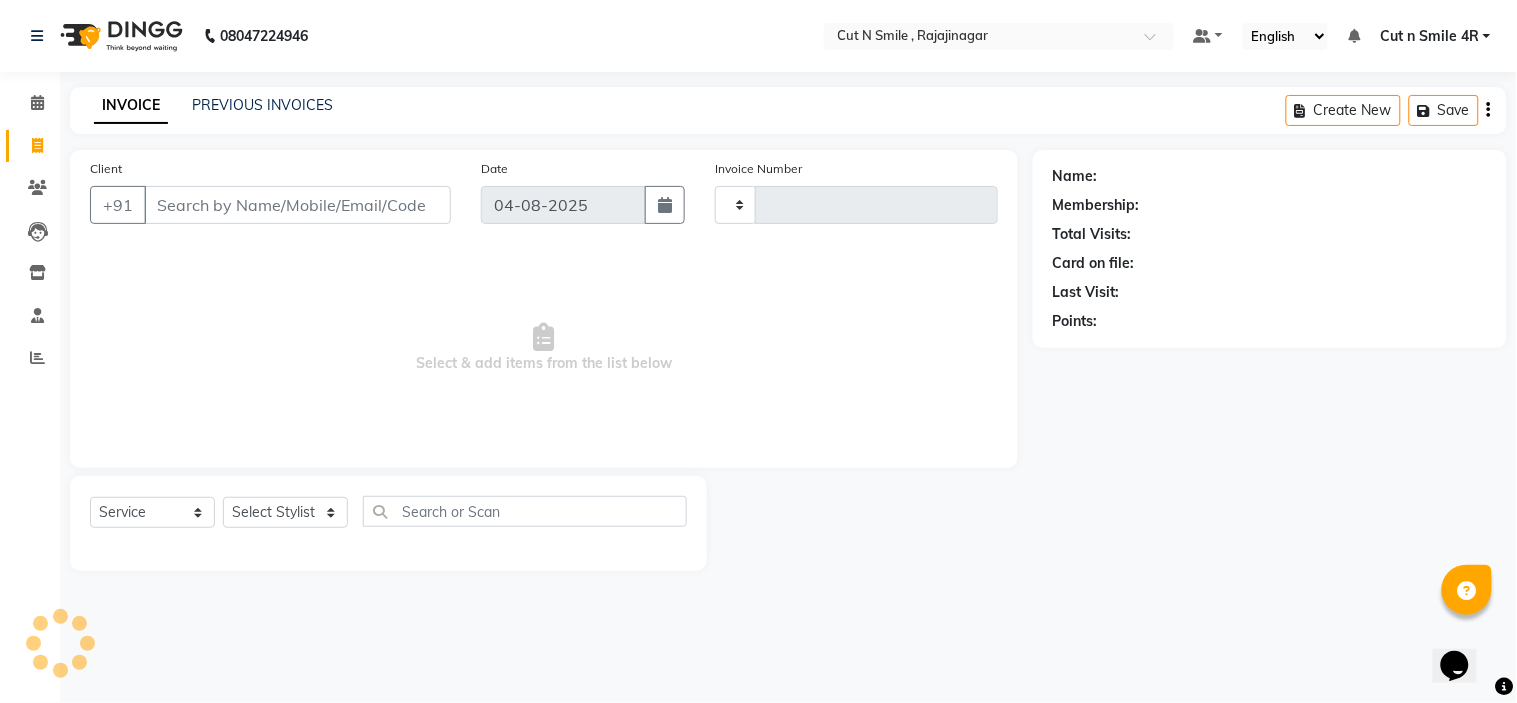 type on "116" 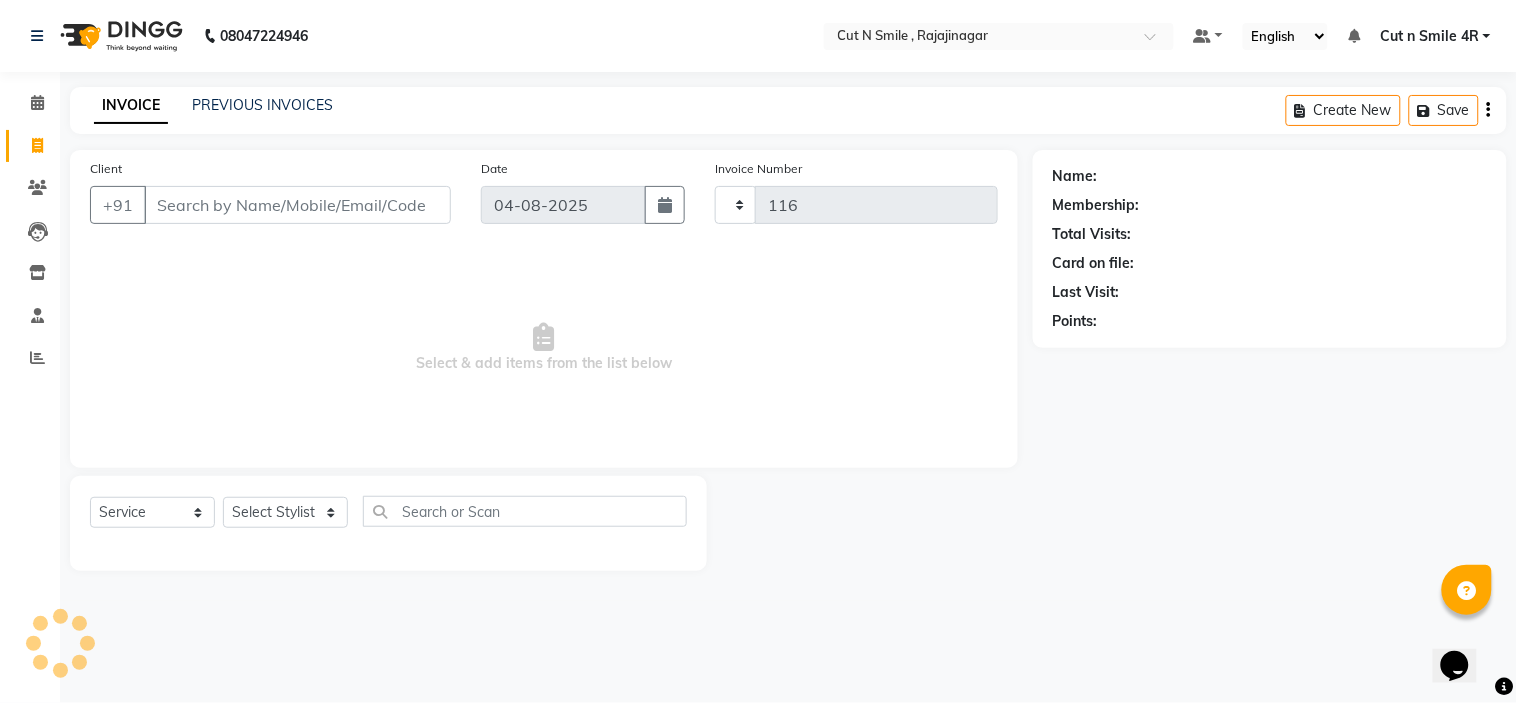 select on "7187" 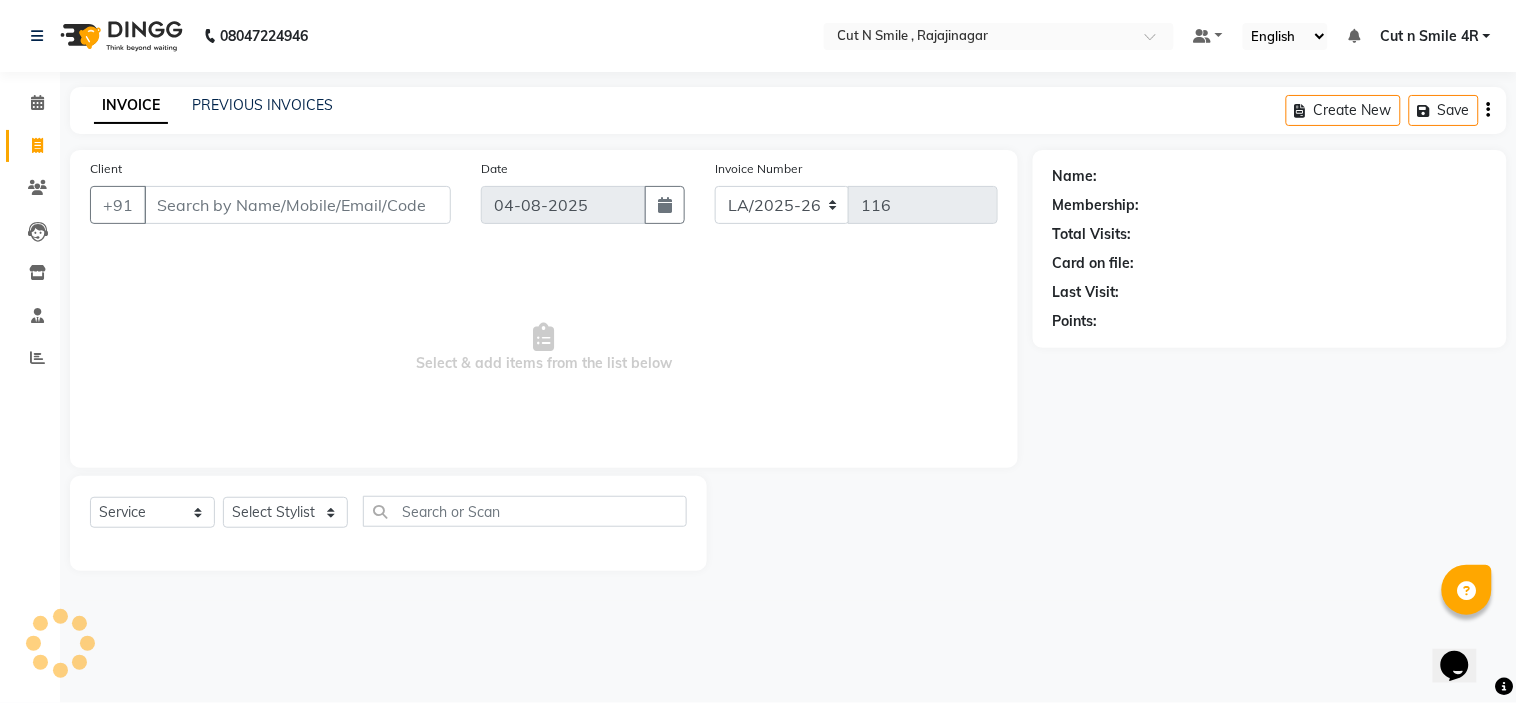 click on "Client" at bounding box center (297, 205) 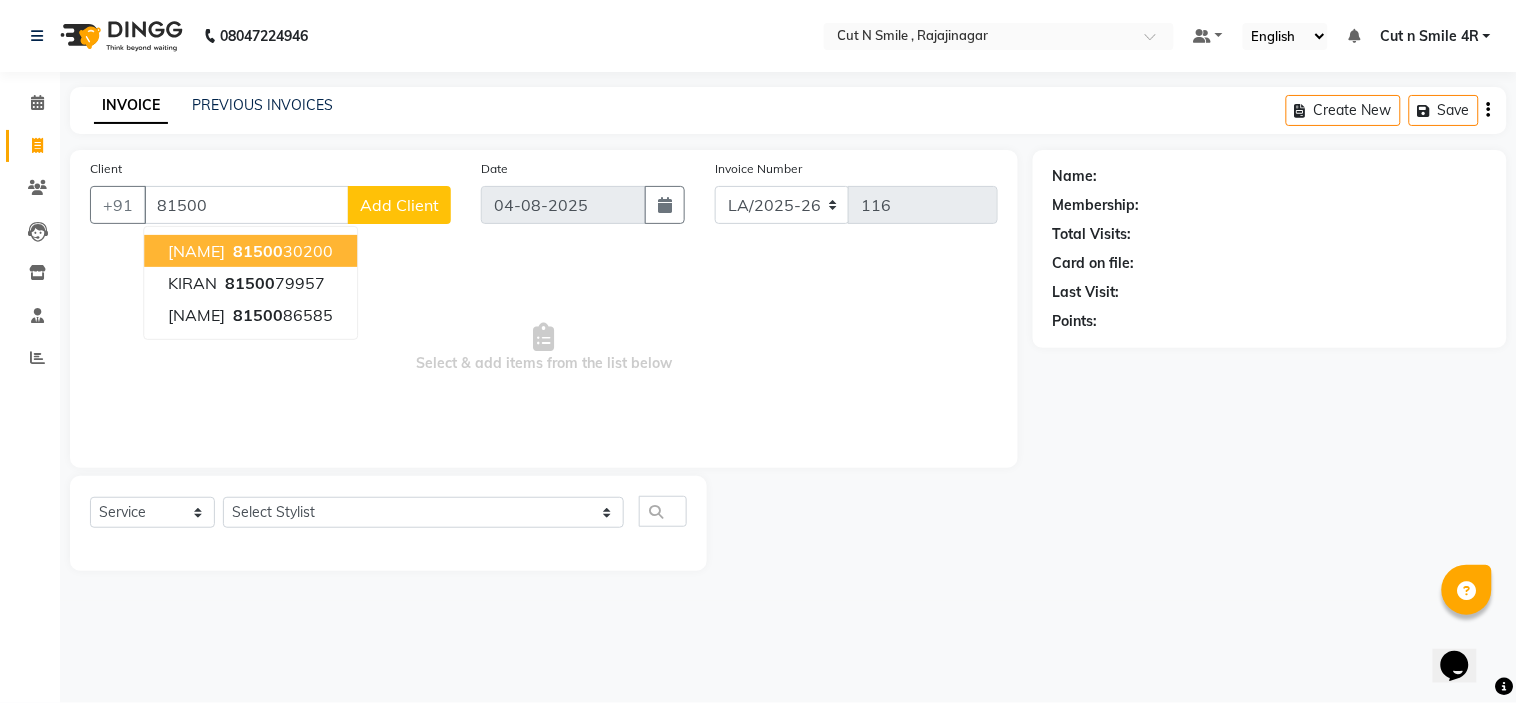 click on "81500" at bounding box center (258, 251) 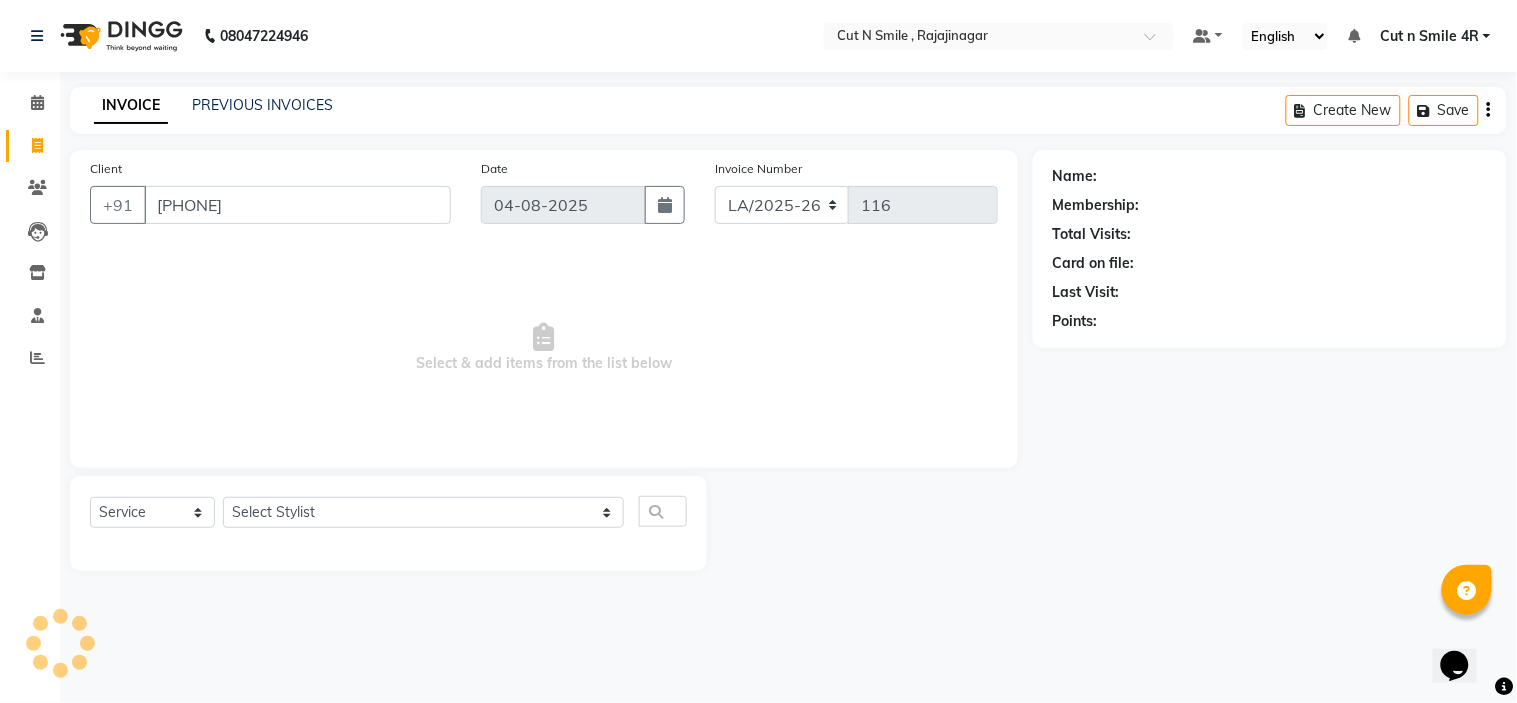 type on "[PHONE]" 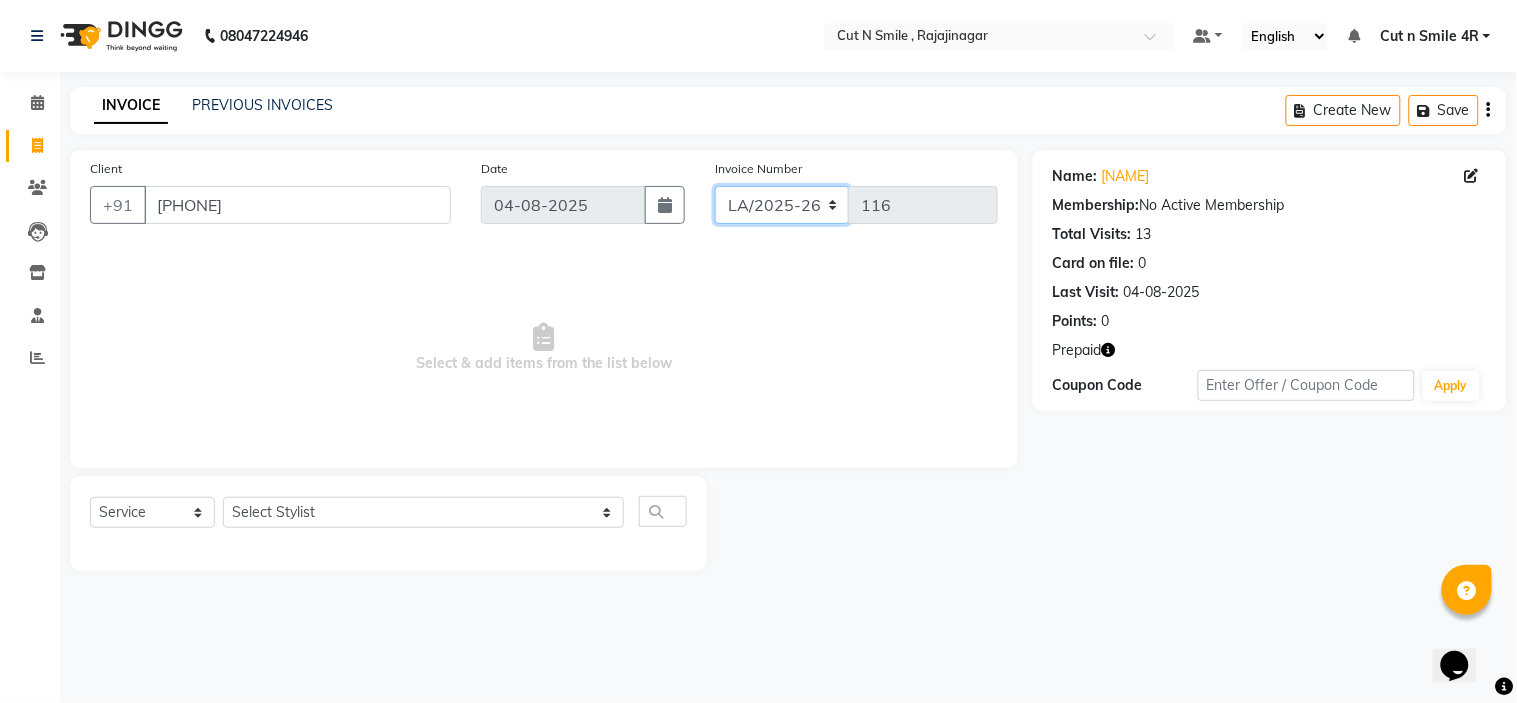 click on "BOB/25-26 LA/2025-26 SH/25 CH/25 SA/25" 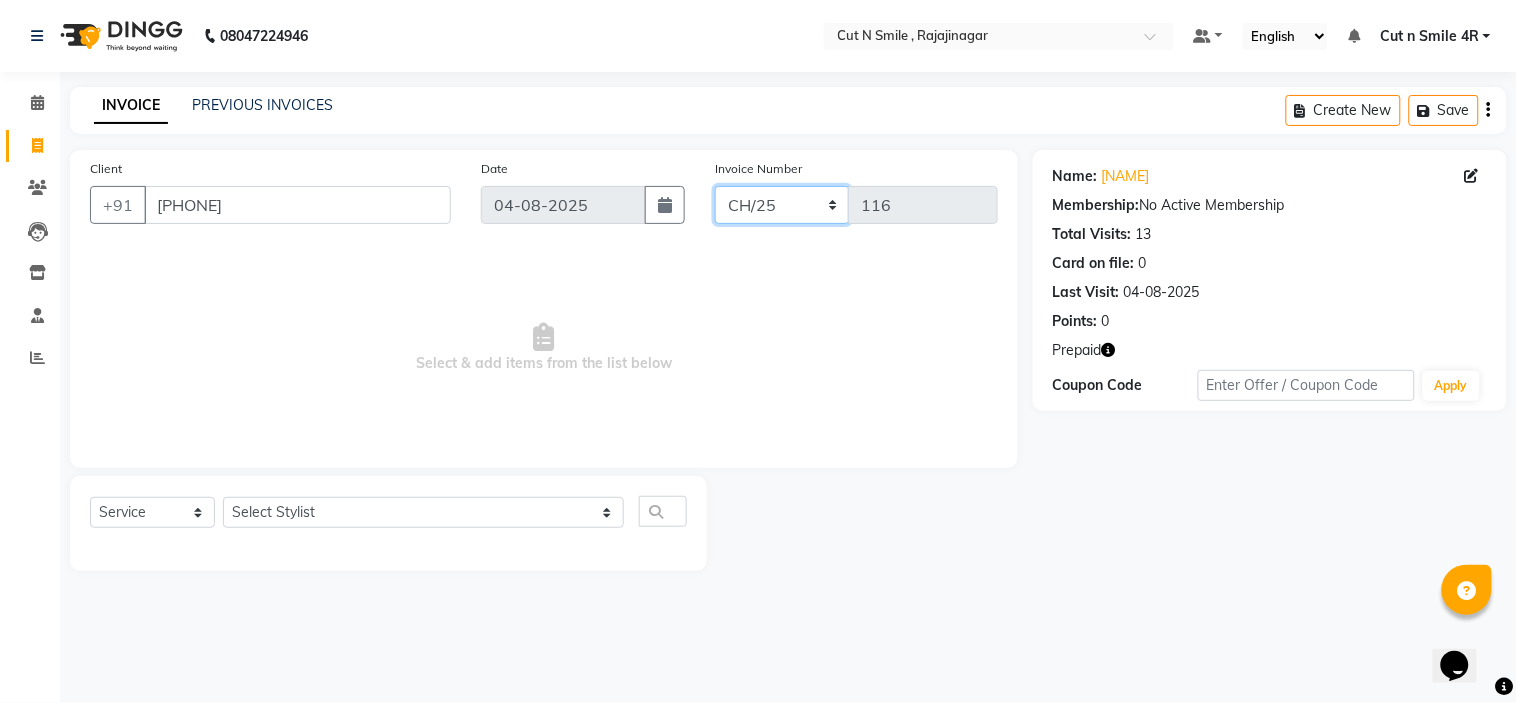 click on "BOB/25-26 LA/2025-26 SH/25 CH/25 SA/25" 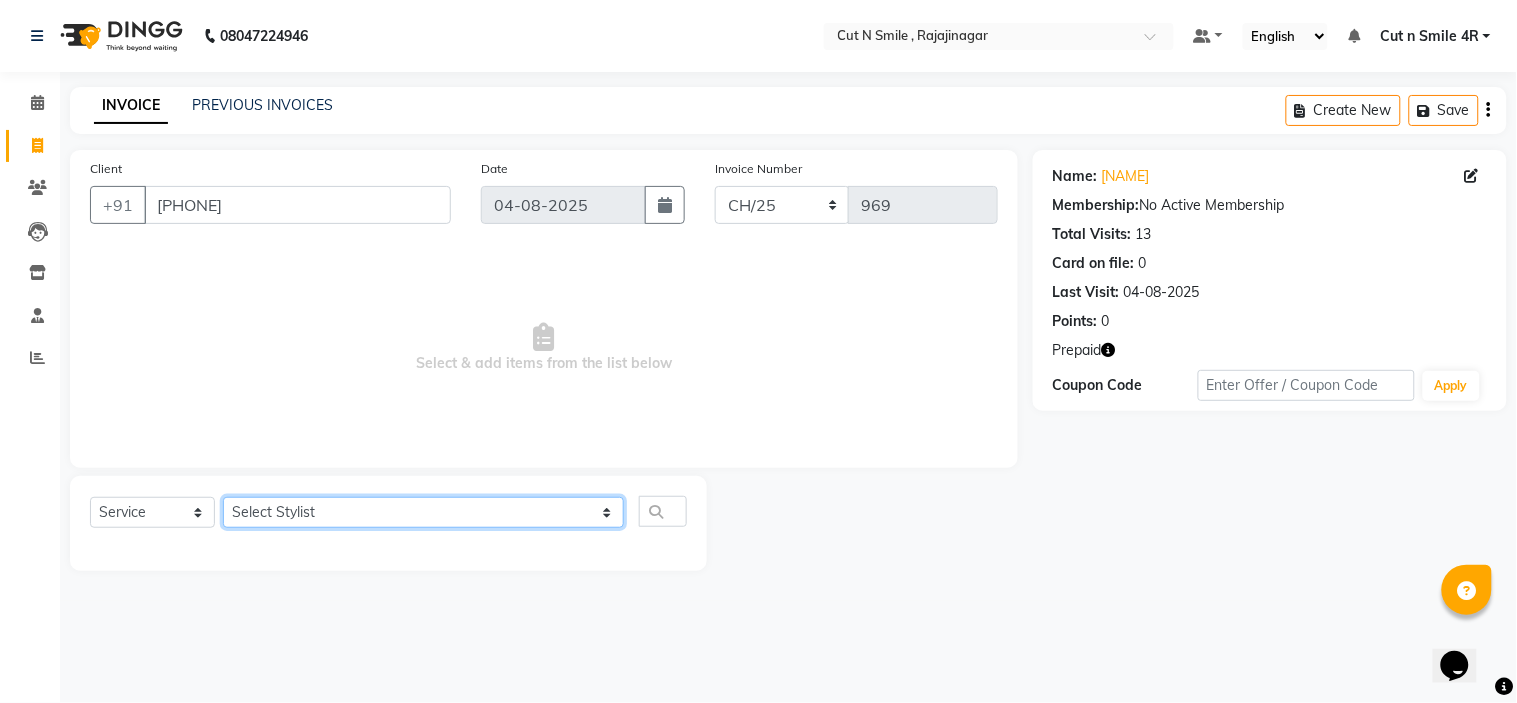 click on "Select Stylist Ali ML Ammu 3R Ankith VN Ash Mohammed 3R Atheek 3R Binitha 3R Bipana 4R CNS BOB  Cut N Smile 17M  Cut N Smile 3R Cut n Smile 4R Cut N Smile 9M Cut N Smile ML Cut N Smile V Fazil Ali 4R Govind VN Hema 4R Jayashree VN Karan VN Love 4R Mani Singh 3R Manu 4R  Muskaan VN Nadeem 4R N D M 4R NDM Alam 4R Noushad VN Pavan 4R Priya BOB Priyanka 3R Rahul 3R Ravi 3R Riya BOB Rohith 4R Roobina 3R Roopa 4R Rubina BOB Sahil Ahmed 3R Sahil Bhatti 4R Sameer 3R Sanajana BOB  Sanjana BOB Sarita VN Shaan 4R Shahid 4R Shakir VN Shanavaaz BOB Shiney 3R Shivu Raj 4R Srijana BOB Sunil Laddi 4R Sunny VN Supriya BOB Sushmitha 4R Vakeel 3R Varas 4R Varas BOB Vishwa VN" 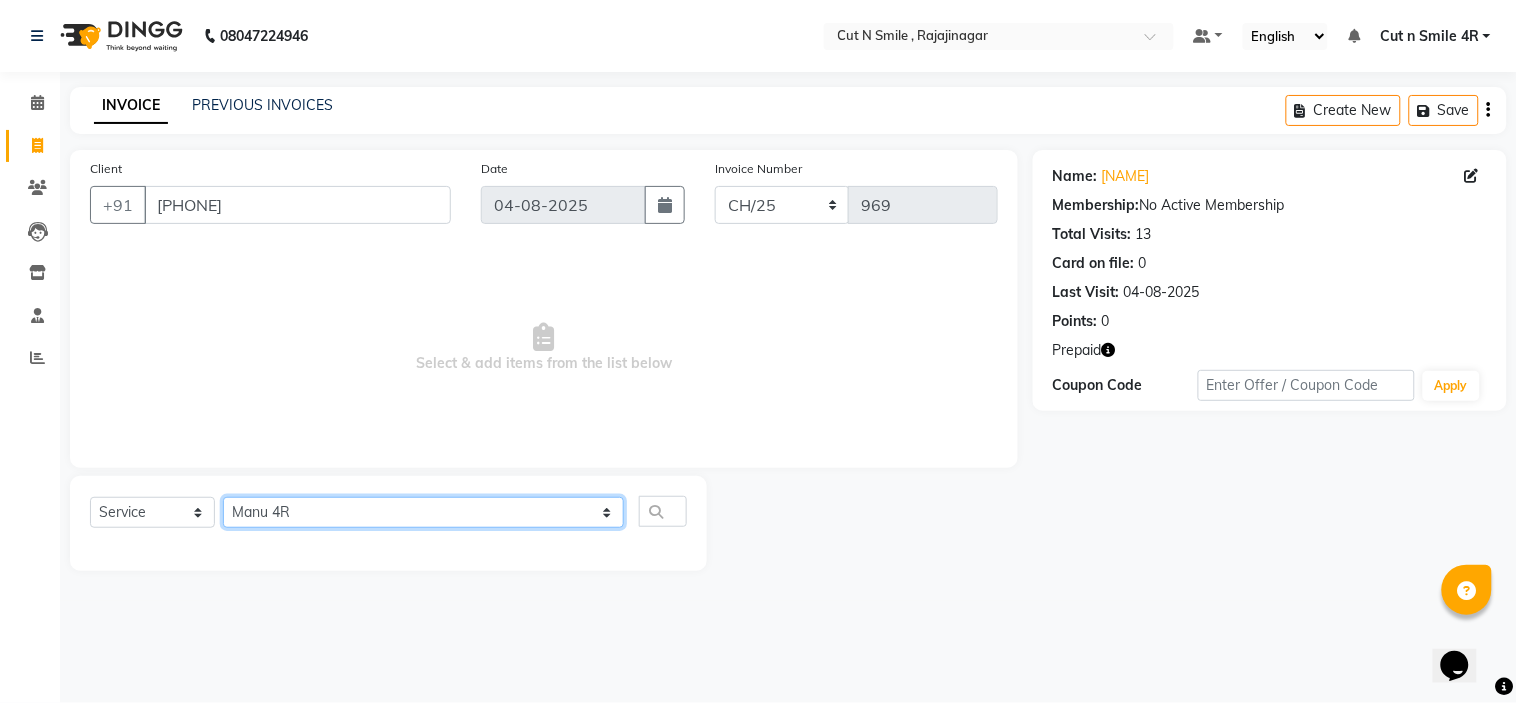 click on "Select Stylist Ali ML Ammu 3R Ankith VN Ash Mohammed 3R Atheek 3R Binitha 3R Bipana 4R CNS BOB  Cut N Smile 17M  Cut N Smile 3R Cut n Smile 4R Cut N Smile 9M Cut N Smile ML Cut N Smile V Fazil Ali 4R Govind VN Hema 4R Jayashree VN Karan VN Love 4R Mani Singh 3R Manu 4R  Muskaan VN Nadeem 4R N D M 4R NDM Alam 4R Noushad VN Pavan 4R Priya BOB Priyanka 3R Rahul 3R Ravi 3R Riya BOB Rohith 4R Roobina 3R Roopa 4R Rubina BOB Sahil Ahmed 3R Sahil Bhatti 4R Sameer 3R Sanajana BOB  Sanjana BOB Sarita VN Shaan 4R Shahid 4R Shakir VN Shanavaaz BOB Shiney 3R Shivu Raj 4R Srijana BOB Sunil Laddi 4R Sunny VN Supriya BOB Sushmitha 4R Vakeel 3R Varas 4R Varas BOB Vishwa VN" 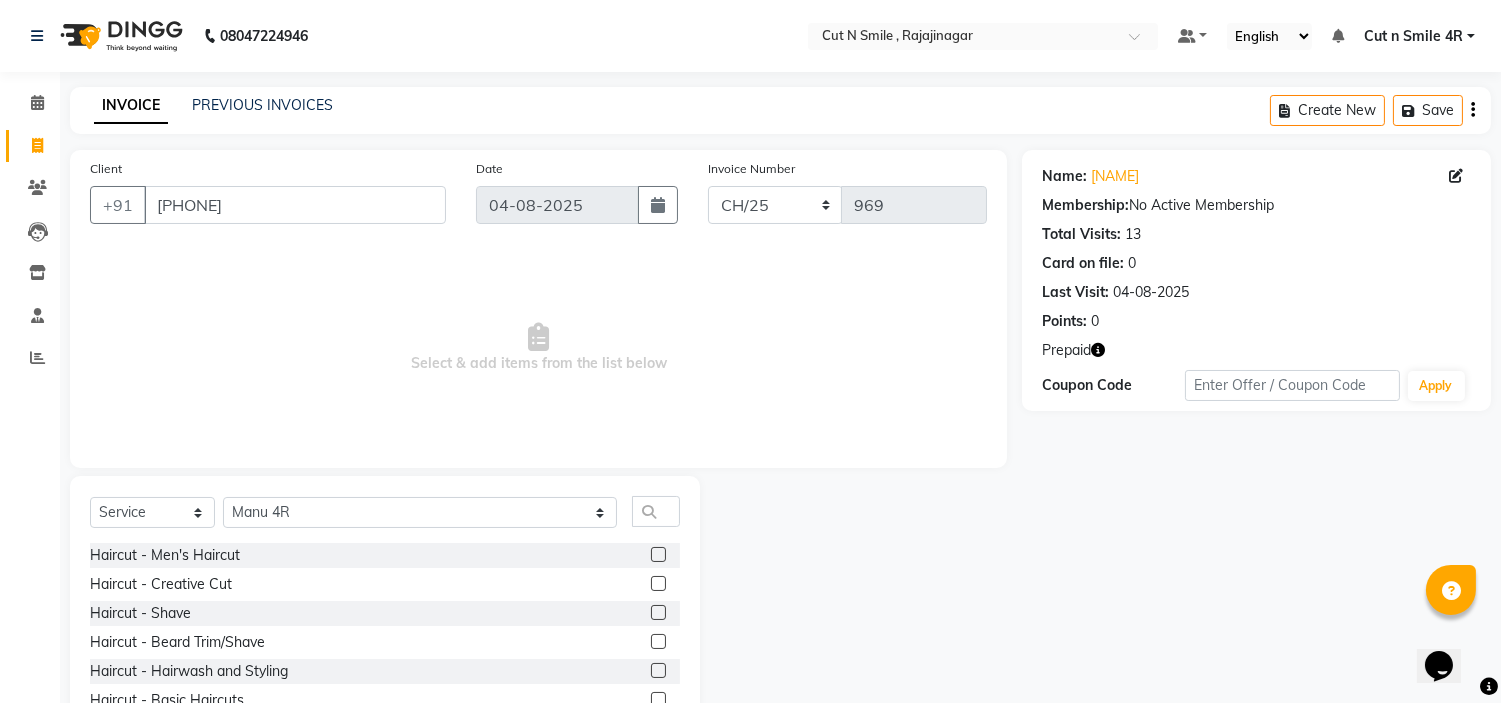 click on "Select & add items from the list below" at bounding box center (538, 348) 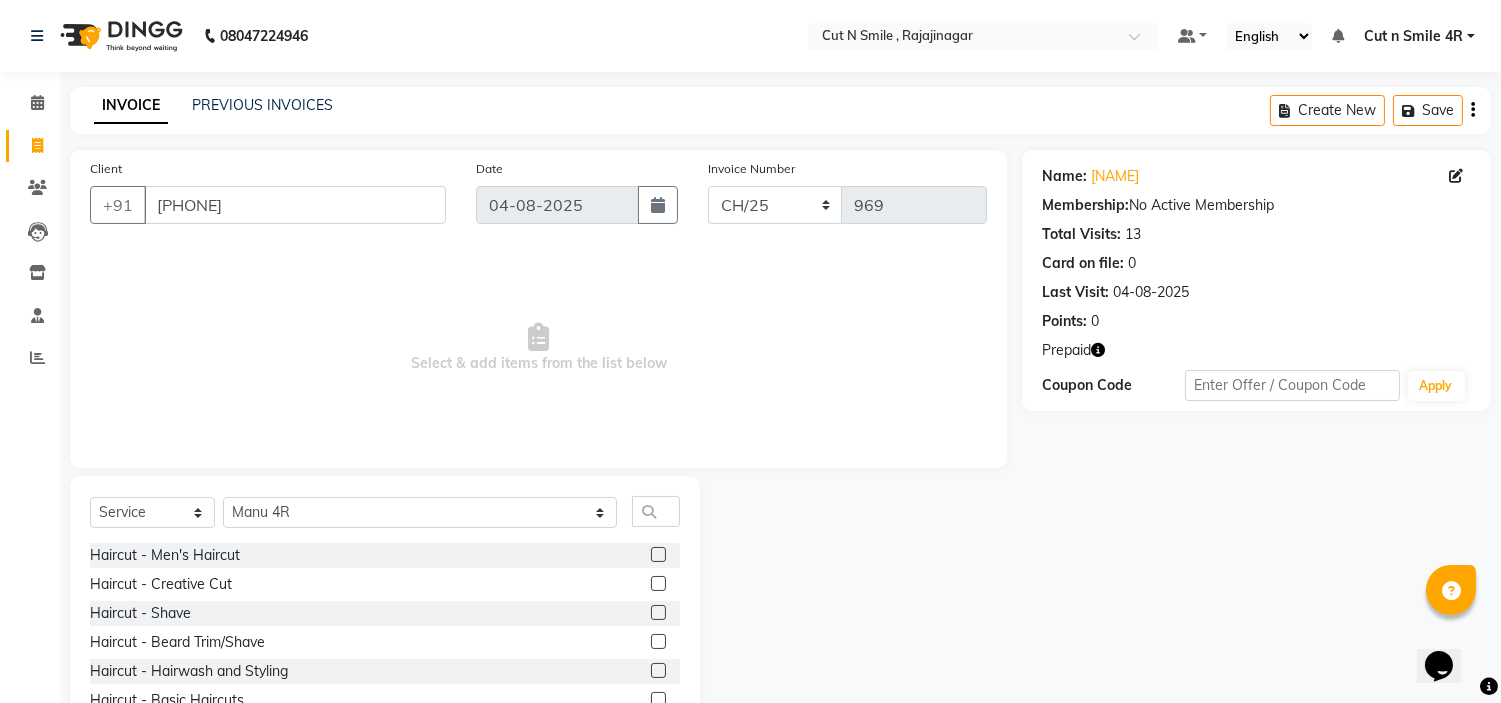 click 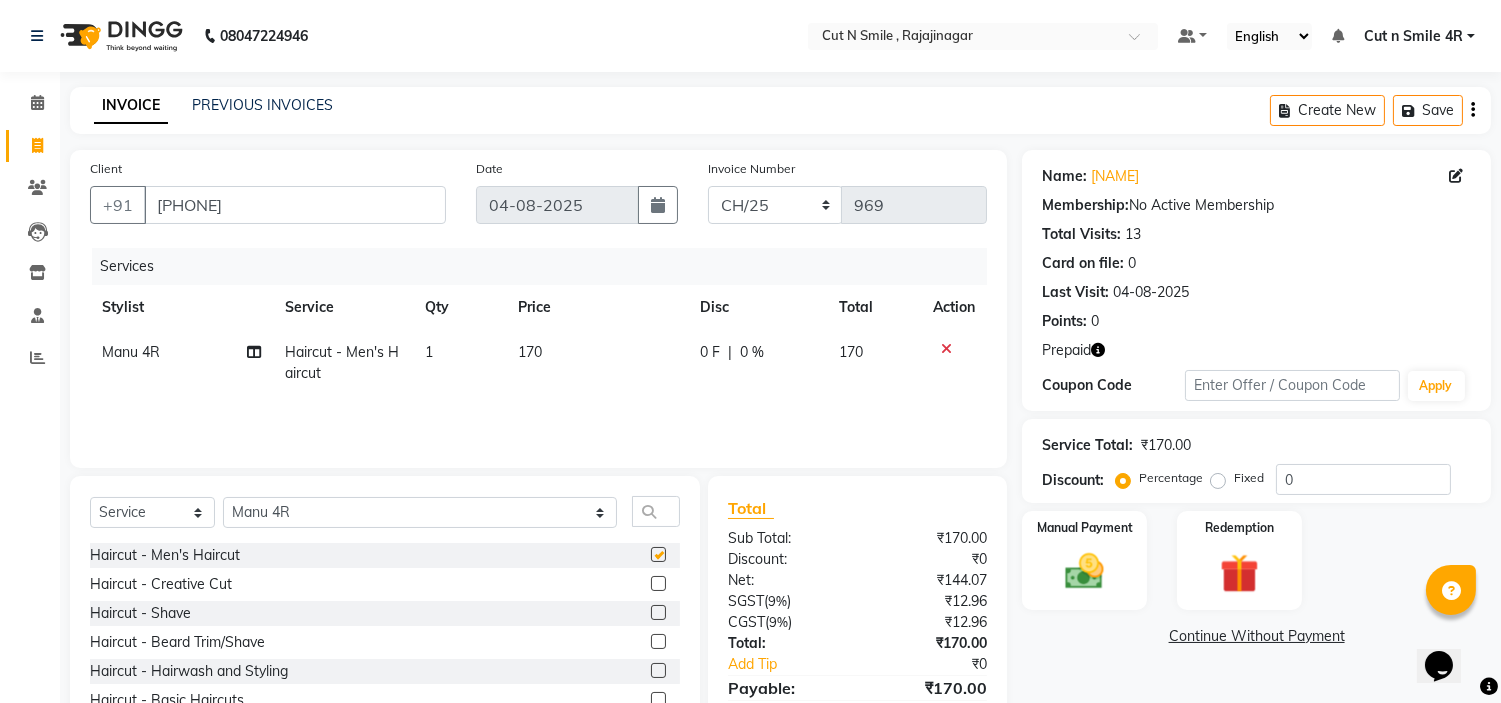 checkbox on "false" 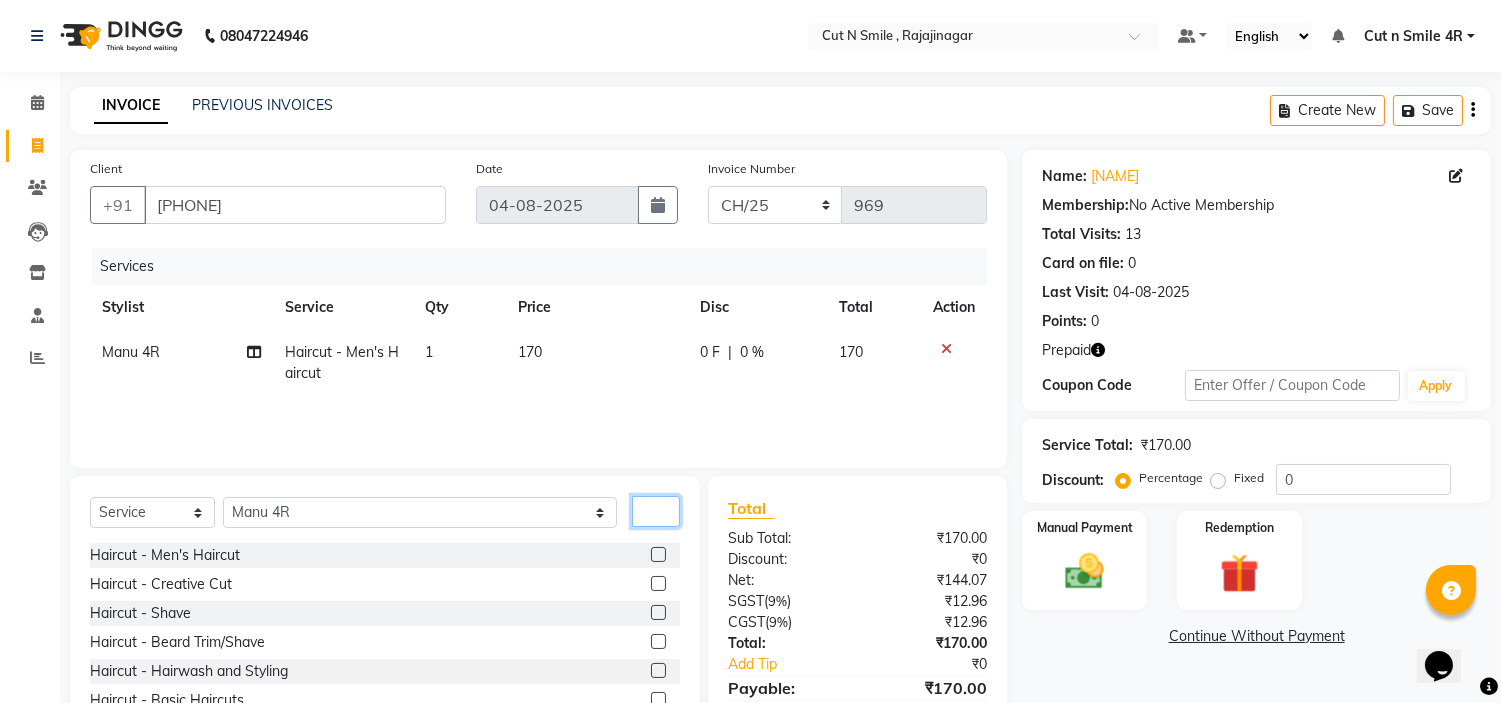 click 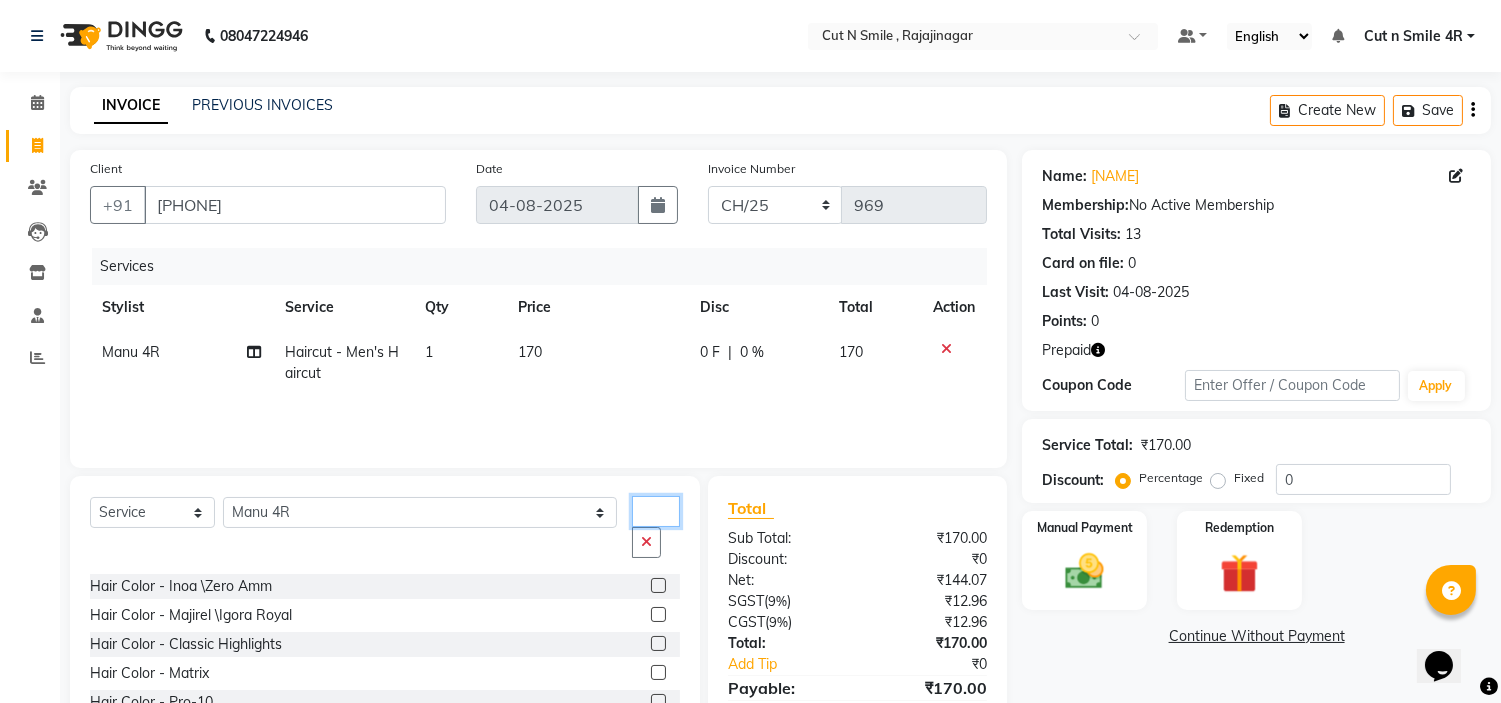 type on "colo" 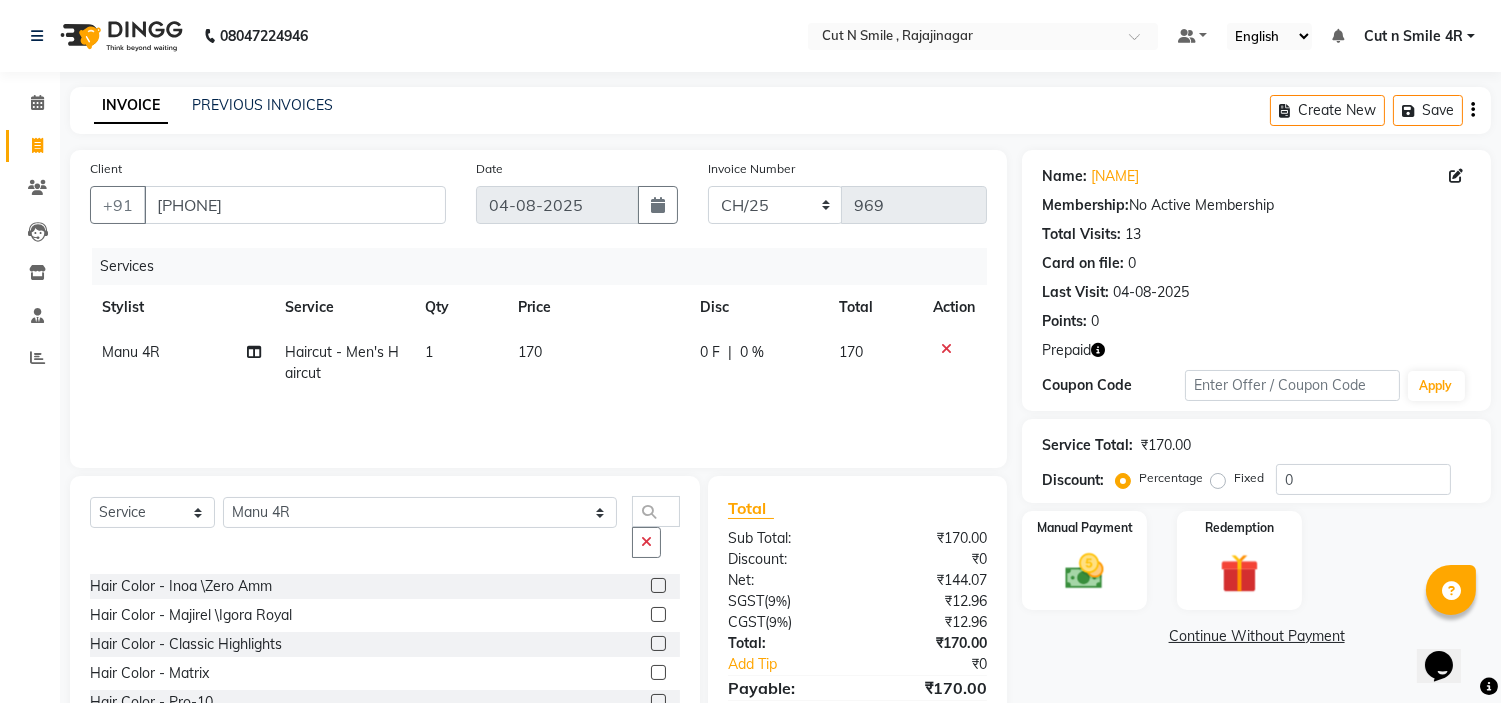 click 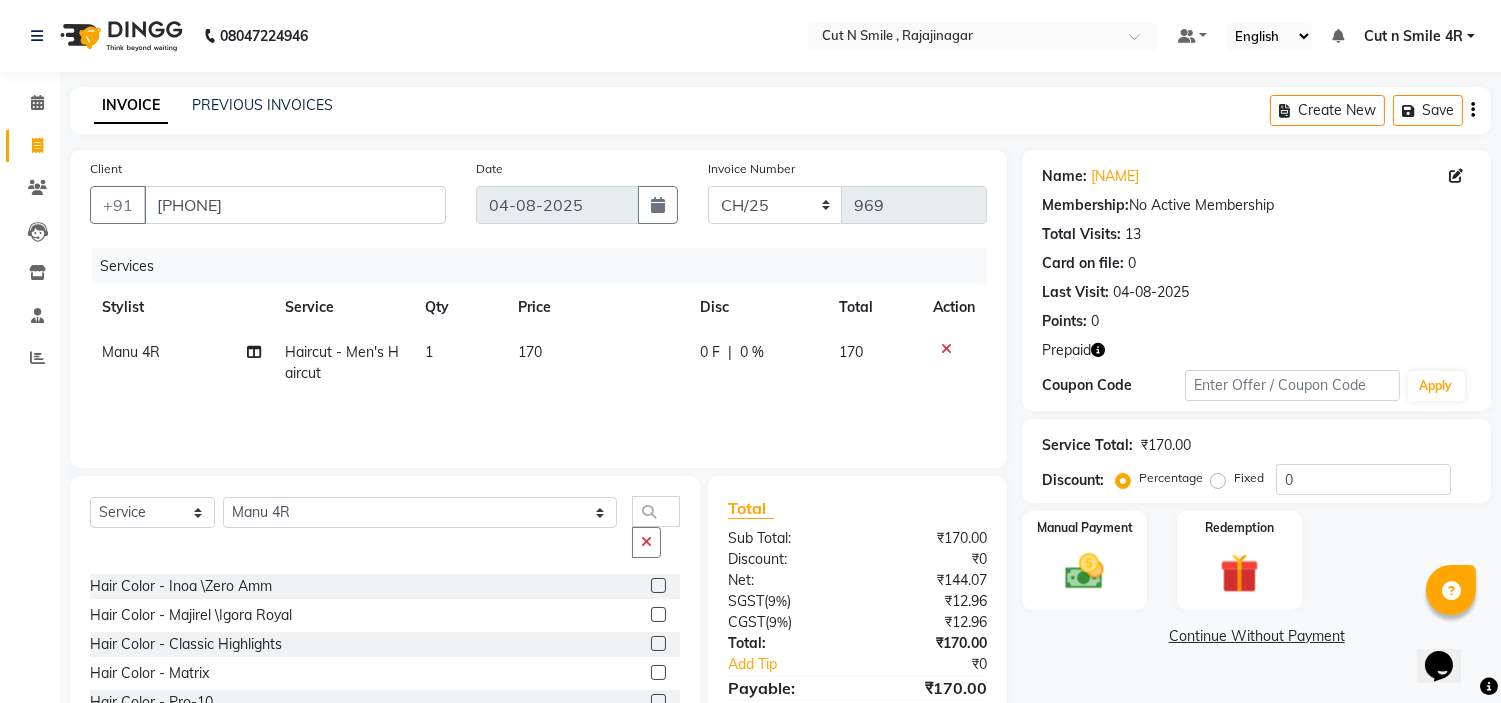click at bounding box center [657, 586] 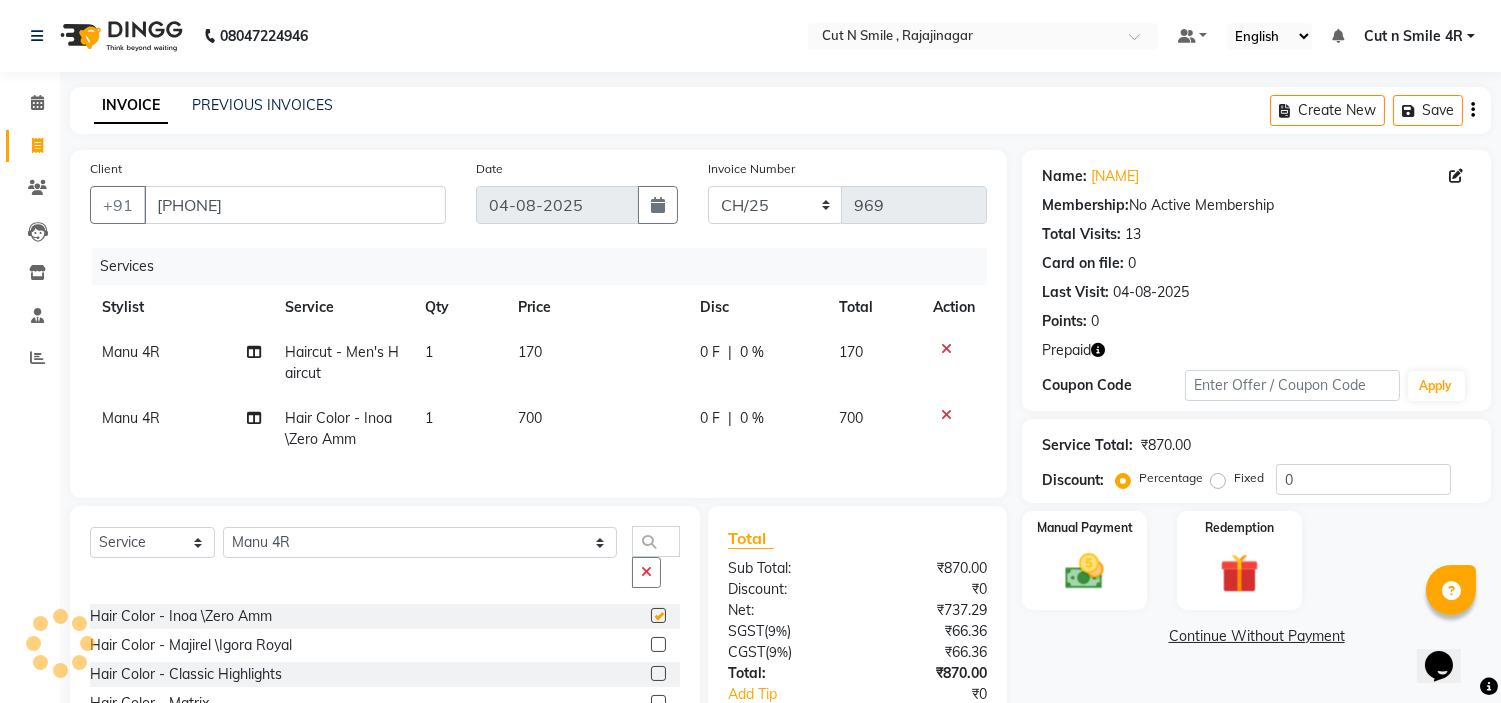 checkbox on "false" 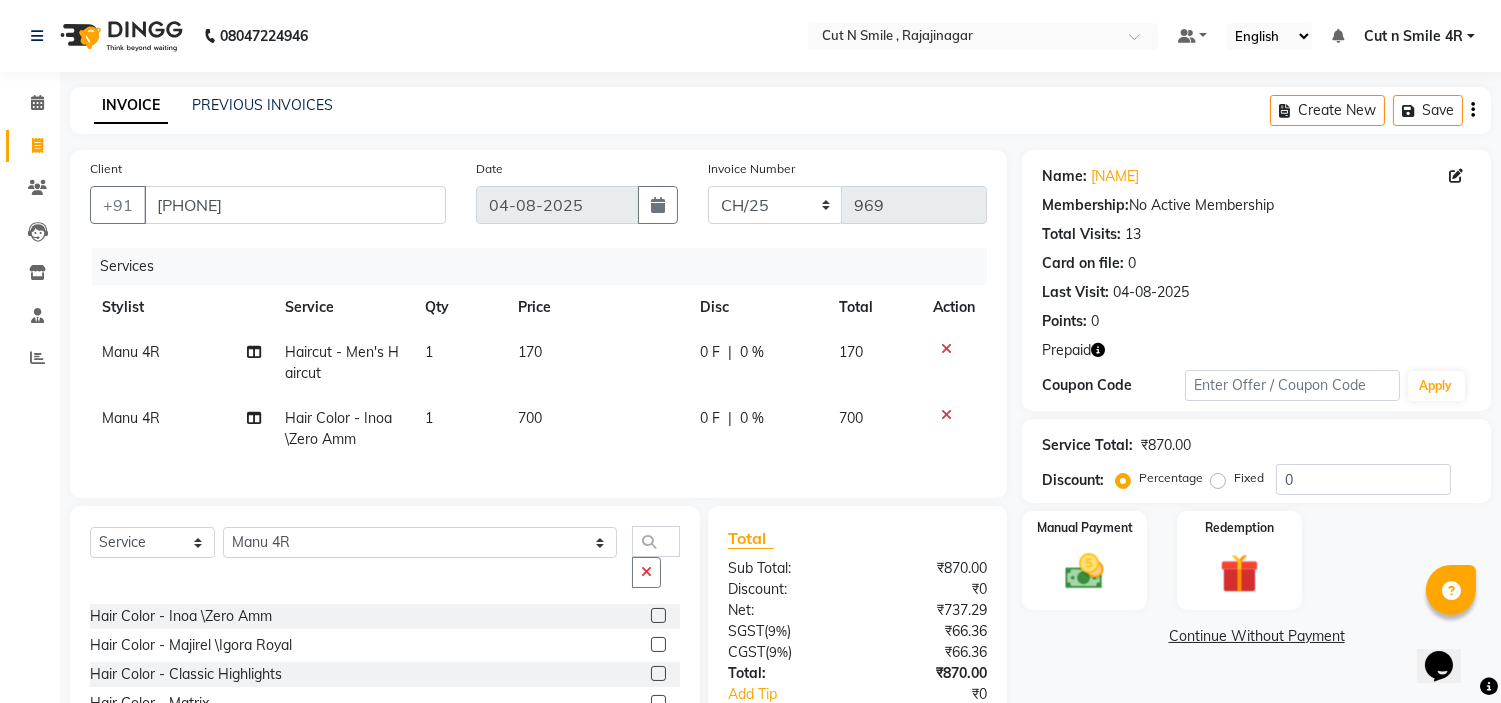 click on "700" 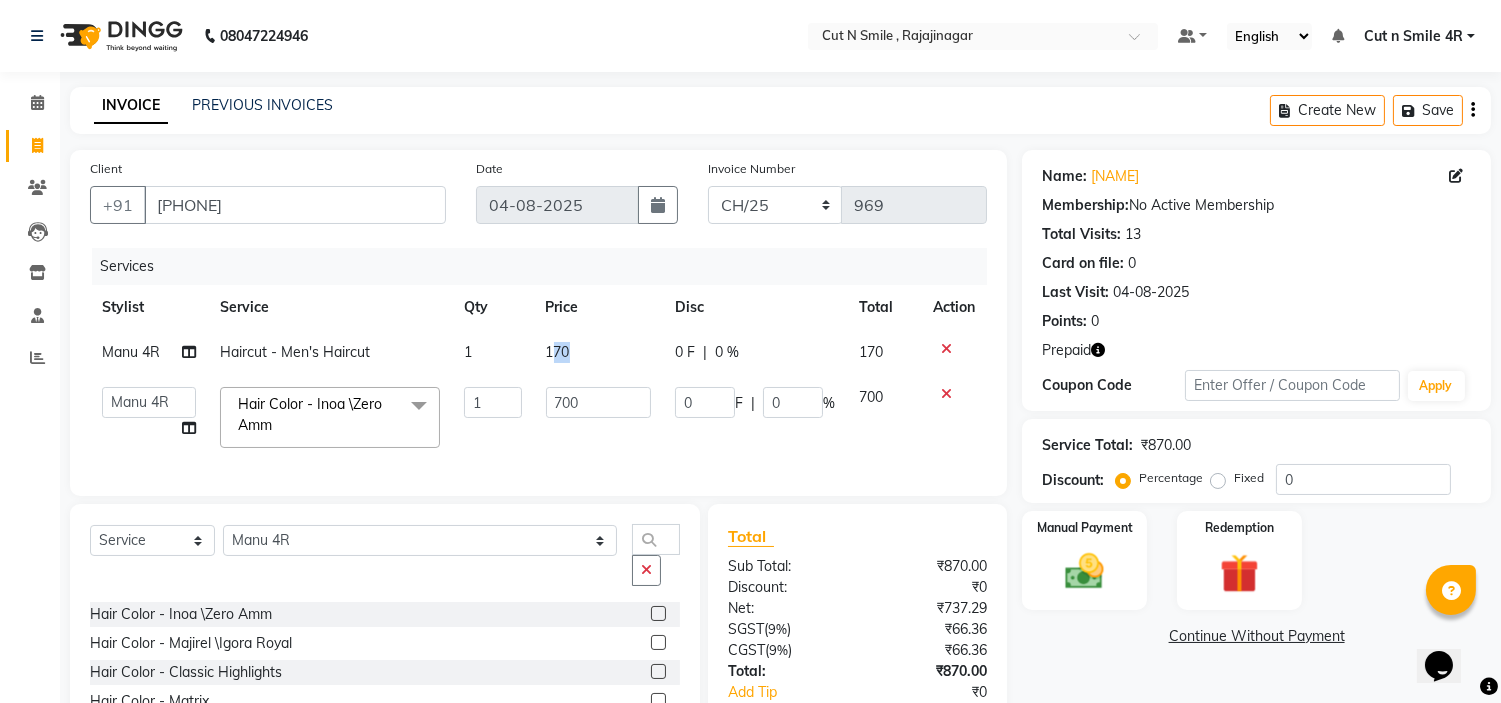click on "170" 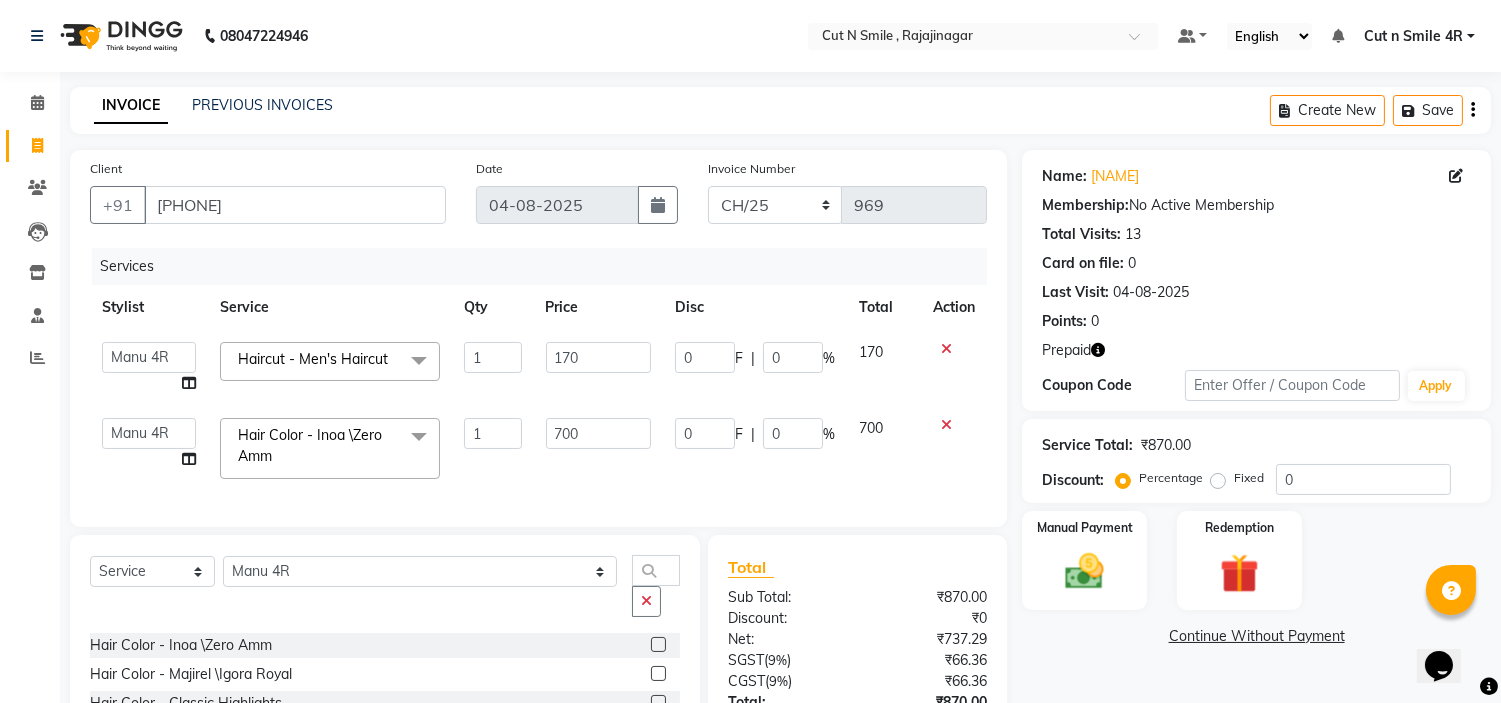 click on "170" 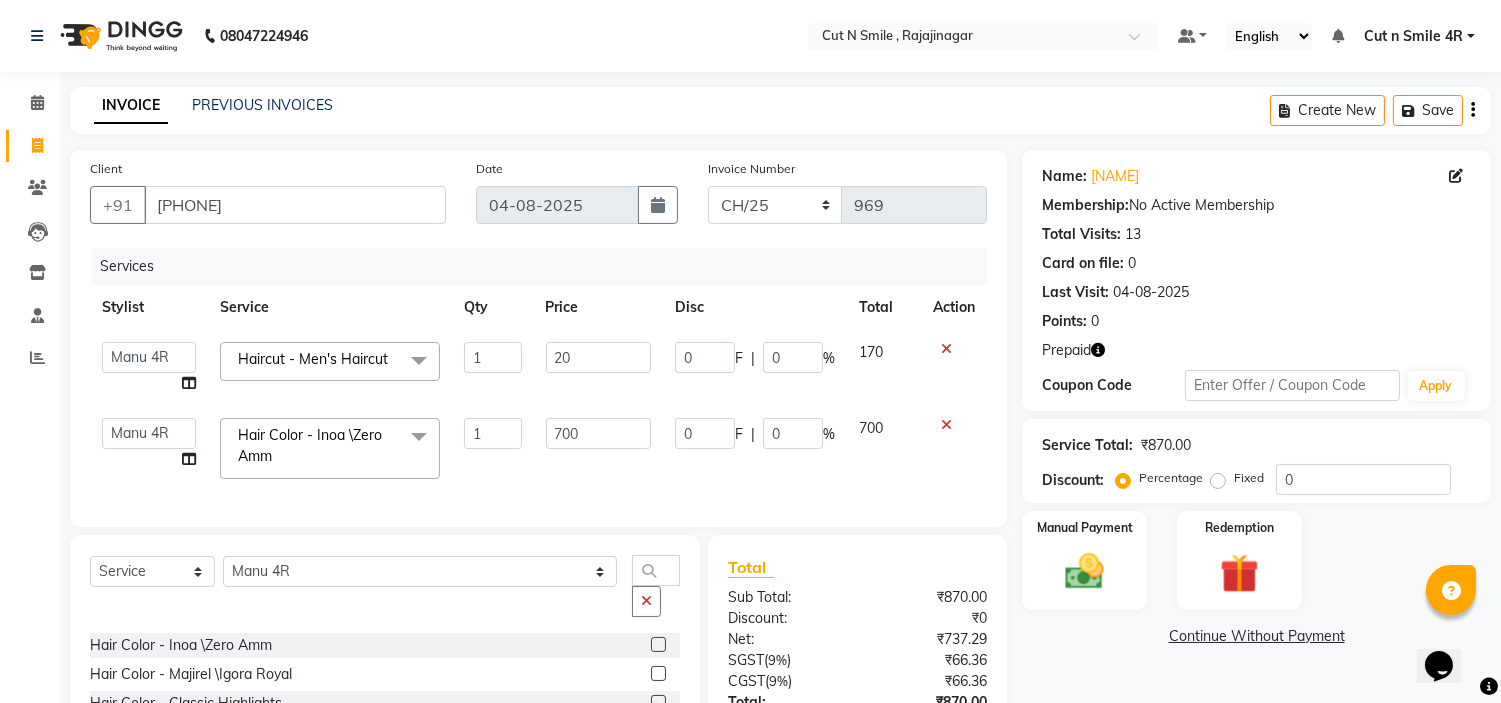 type on "200" 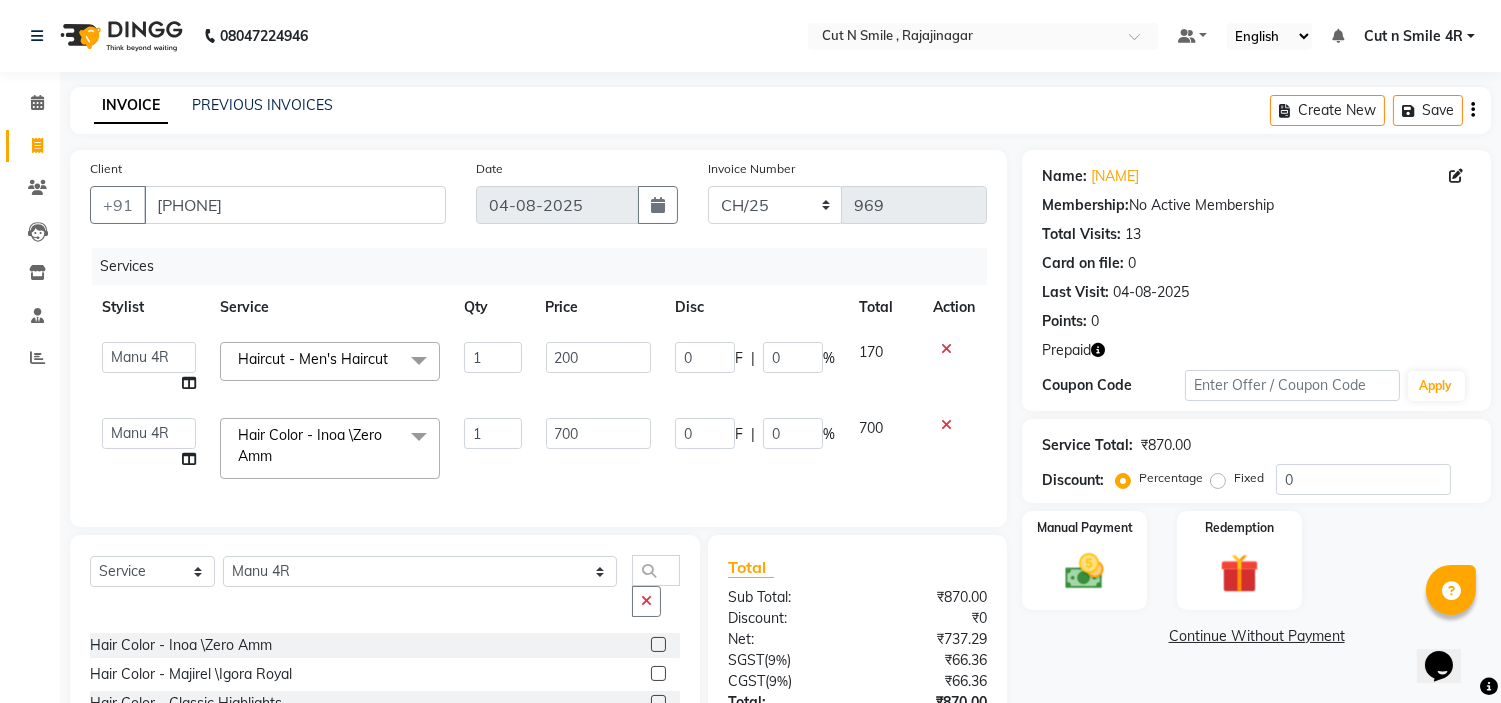 click on "Ali ML   Ammu 3R   Ankith VN   Ash Mohammed 3R   Atheek 3R   Binitha 3R   Bipana 4R   CNS BOB    Cut N Smile 17M    Cut N Smile 3R   Cut n Smile 4R   Cut N Smile 9M   Cut N Smile ML   Cut N Smile V   Fazil Ali 4R   Govind VN   Hema 4R   Jayashree VN   Karan VN   Love 4R   Mani Singh 3R   Manu 4R    Muskaan VN   Nadeem 4R   N D M 4R   NDM Alam 4R   Noushad VN   Pavan 4R   Priya BOB   Priyanka 3R   Rahul 3R   Ravi 3R   Riya BOB   Rohith 4R   Roobina 3R   Roopa 4R   Rubina BOB   Sahil Ahmed 3R   Sahil Bhatti 4R   Sameer 3R   Sanajana BOB    Sanjana BOB   Sarita VN   Shaan 4R   Shahid 4R   Shakir VN   Shanavaaz BOB   Shiney 3R   Shivu Raj 4R   Srijana BOB   Sunil Laddi 4R   Sunny VN   Supriya BOB   Sushmitha 4R   Vakeel 3R   Varas 4R   Varas BOB   Vishwa VN  Haircut  - Men's Haircut  x Haircut  - Men's Haircut Haircut  - Creative Cut Haircut  - Shave Haircut  - Beard Trim/Shave Haircut  - Hairwash and Styling Haircut - Basic Haircuts Haircut - Layer Cut Haircut - Creative Haircut Haircut - Kids Cut Nail art 1 0" 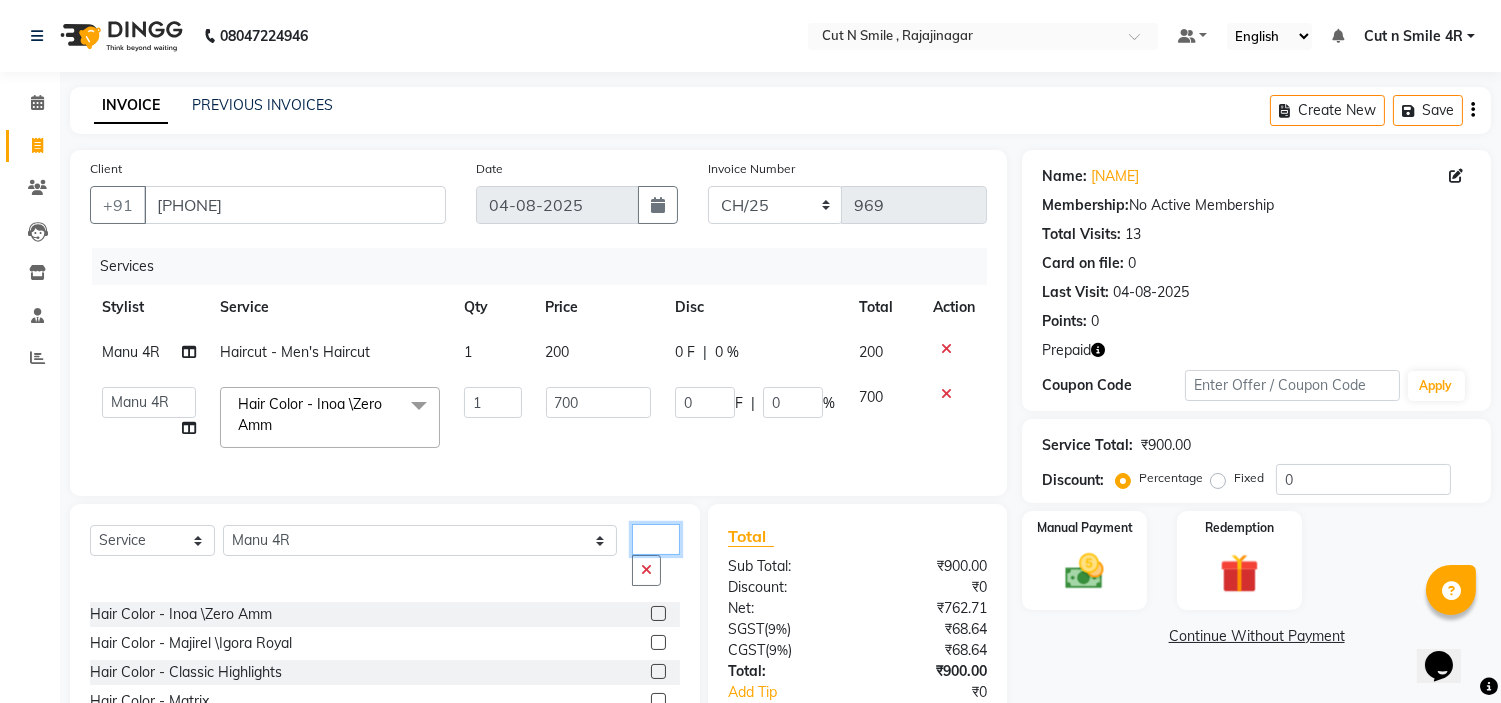 click on "colo" 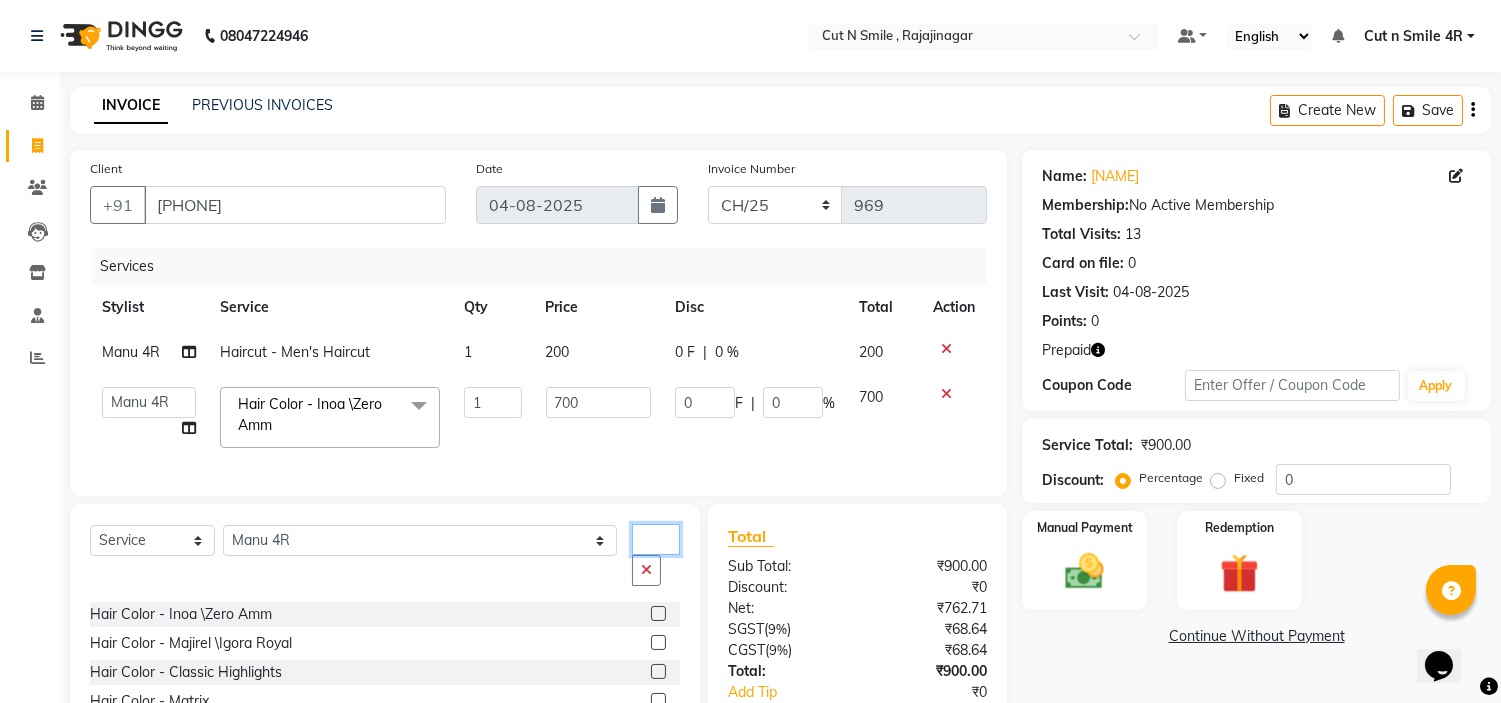 type on "c" 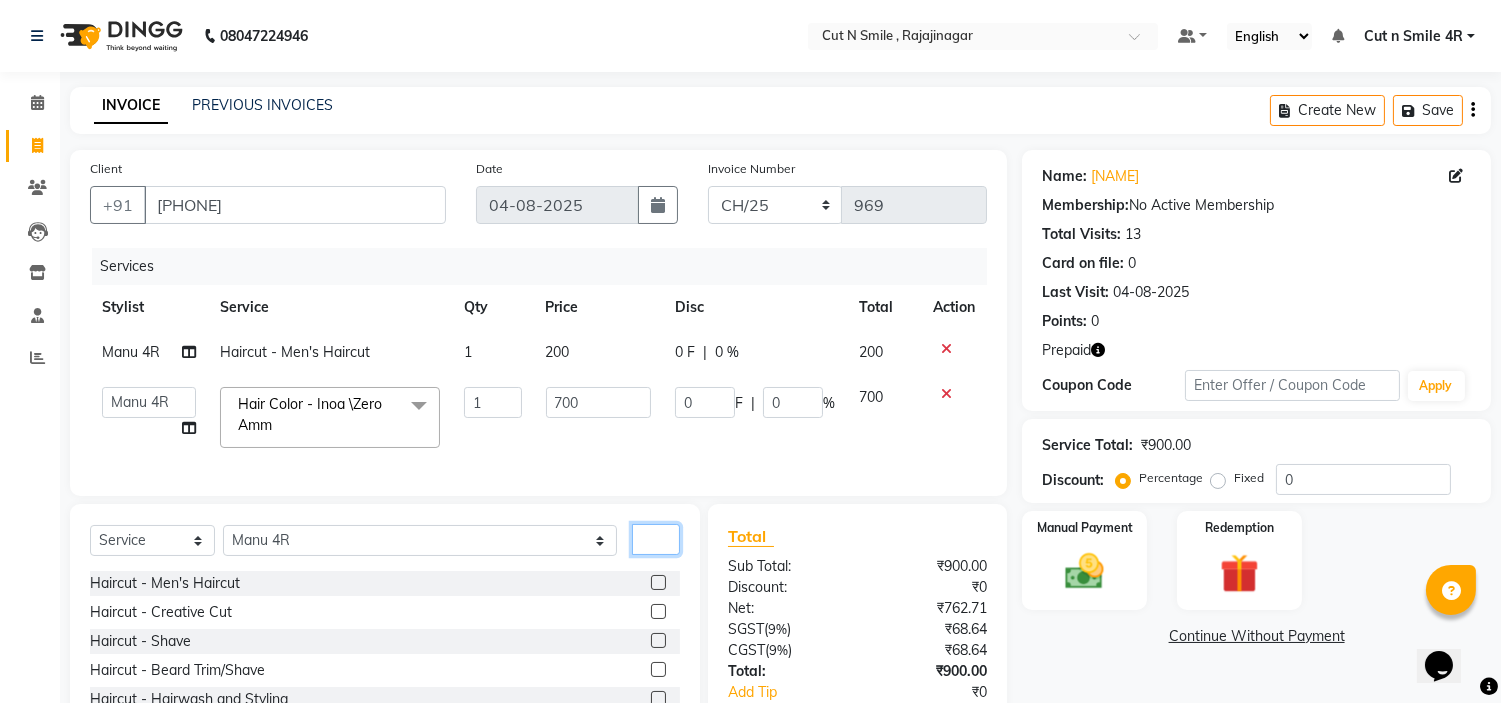 type 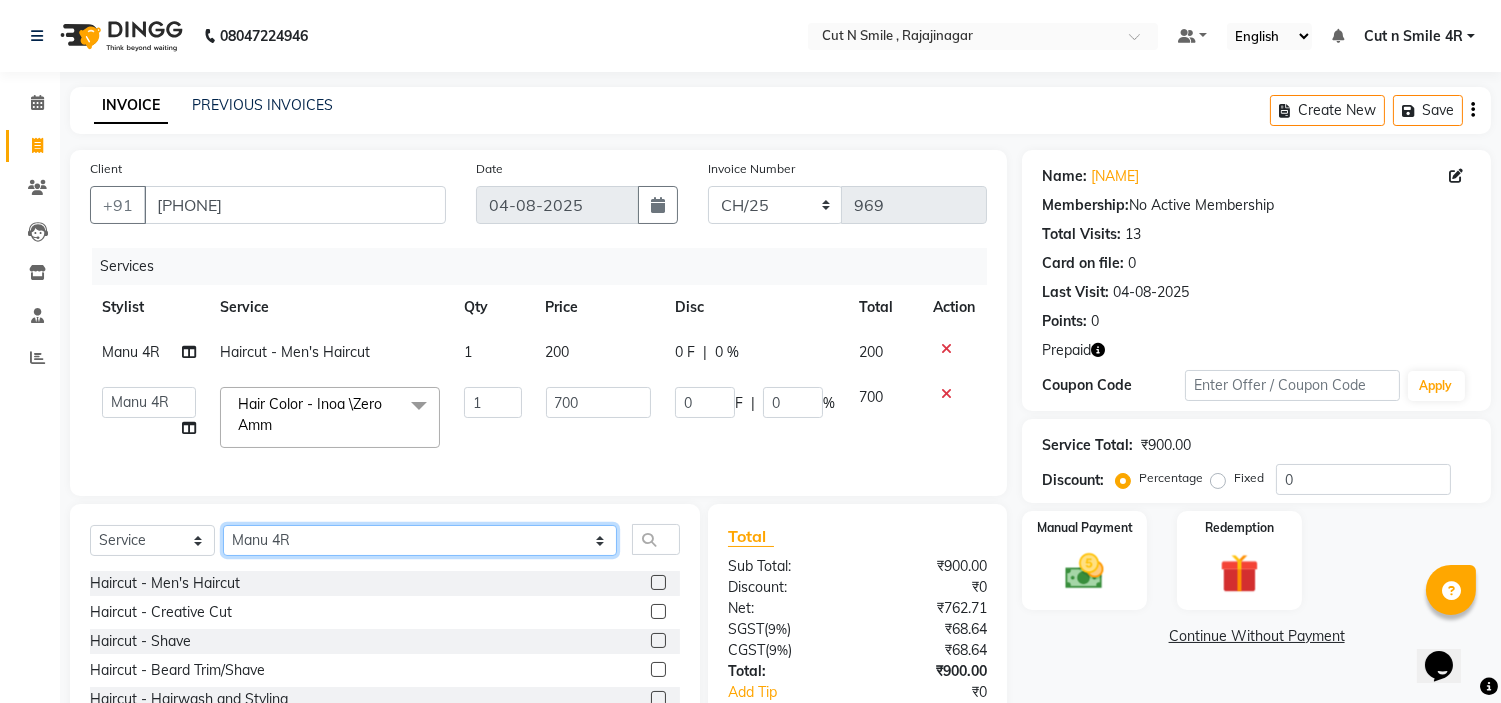 click on "Select Stylist Ali ML Ammu 3R Ankith VN Ash Mohammed 3R Atheek 3R Binitha 3R Bipana 4R CNS BOB  Cut N Smile 17M  Cut N Smile 3R Cut n Smile 4R Cut N Smile 9M Cut N Smile ML Cut N Smile V Fazil Ali 4R Govind VN Hema 4R Jayashree VN Karan VN Love 4R Mani Singh 3R Manu 4R  Muskaan VN Nadeem 4R N D M 4R NDM Alam 4R Noushad VN Pavan 4R Priya BOB Priyanka 3R Rahul 3R Ravi 3R Riya BOB Rohith 4R Roobina 3R Roopa 4R Rubina BOB Sahil Ahmed 3R Sahil Bhatti 4R Sameer 3R Sanajana BOB  Sanjana BOB Sarita VN Shaan 4R Shahid 4R Shakir VN Shanavaaz BOB Shiney 3R Shivu Raj 4R Srijana BOB Sunil Laddi 4R Sunny VN Supriya BOB Sushmitha 4R Vakeel 3R Varas 4R Varas BOB Vishwa VN" 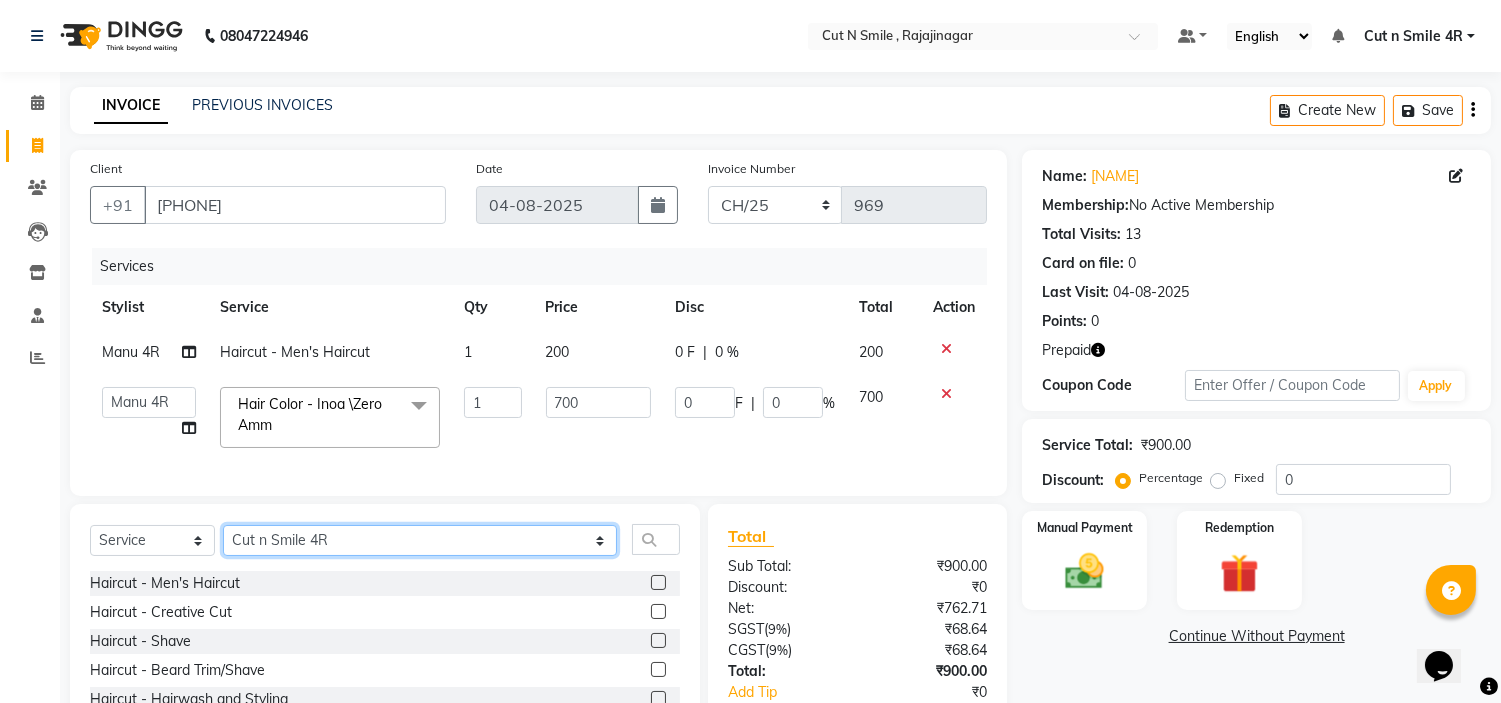 click on "Select Stylist Ali ML Ammu 3R Ankith VN Ash Mohammed 3R Atheek 3R Binitha 3R Bipana 4R CNS BOB  Cut N Smile 17M  Cut N Smile 3R Cut n Smile 4R Cut N Smile 9M Cut N Smile ML Cut N Smile V Fazil Ali 4R Govind VN Hema 4R Jayashree VN Karan VN Love 4R Mani Singh 3R Manu 4R  Muskaan VN Nadeem 4R N D M 4R NDM Alam 4R Noushad VN Pavan 4R Priya BOB Priyanka 3R Rahul 3R Ravi 3R Riya BOB Rohith 4R Roobina 3R Roopa 4R Rubina BOB Sahil Ahmed 3R Sahil Bhatti 4R Sameer 3R Sanajana BOB  Sanjana BOB Sarita VN Shaan 4R Shahid 4R Shakir VN Shanavaaz BOB Shiney 3R Shivu Raj 4R Srijana BOB Sunil Laddi 4R Sunny VN Supriya BOB Sushmitha 4R Vakeel 3R Varas 4R Varas BOB Vishwa VN" 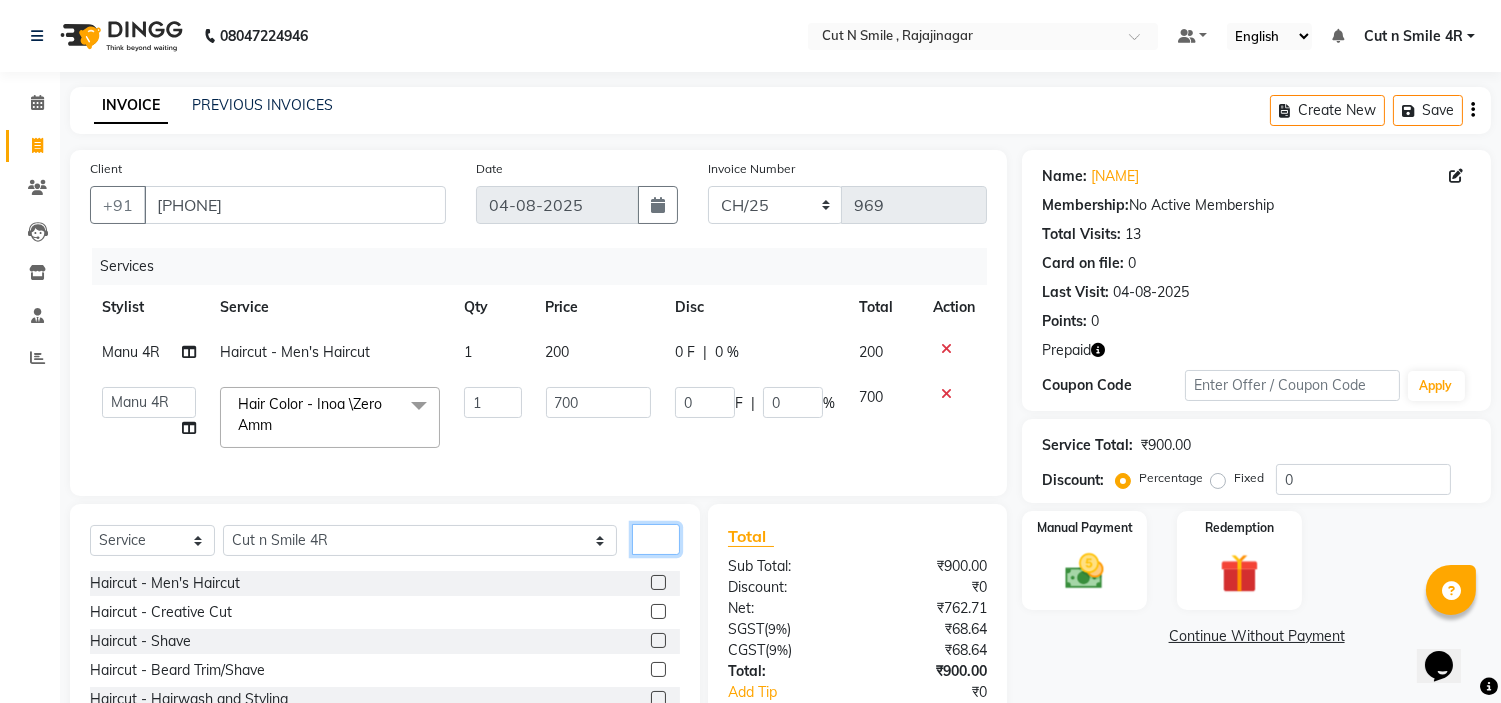 click 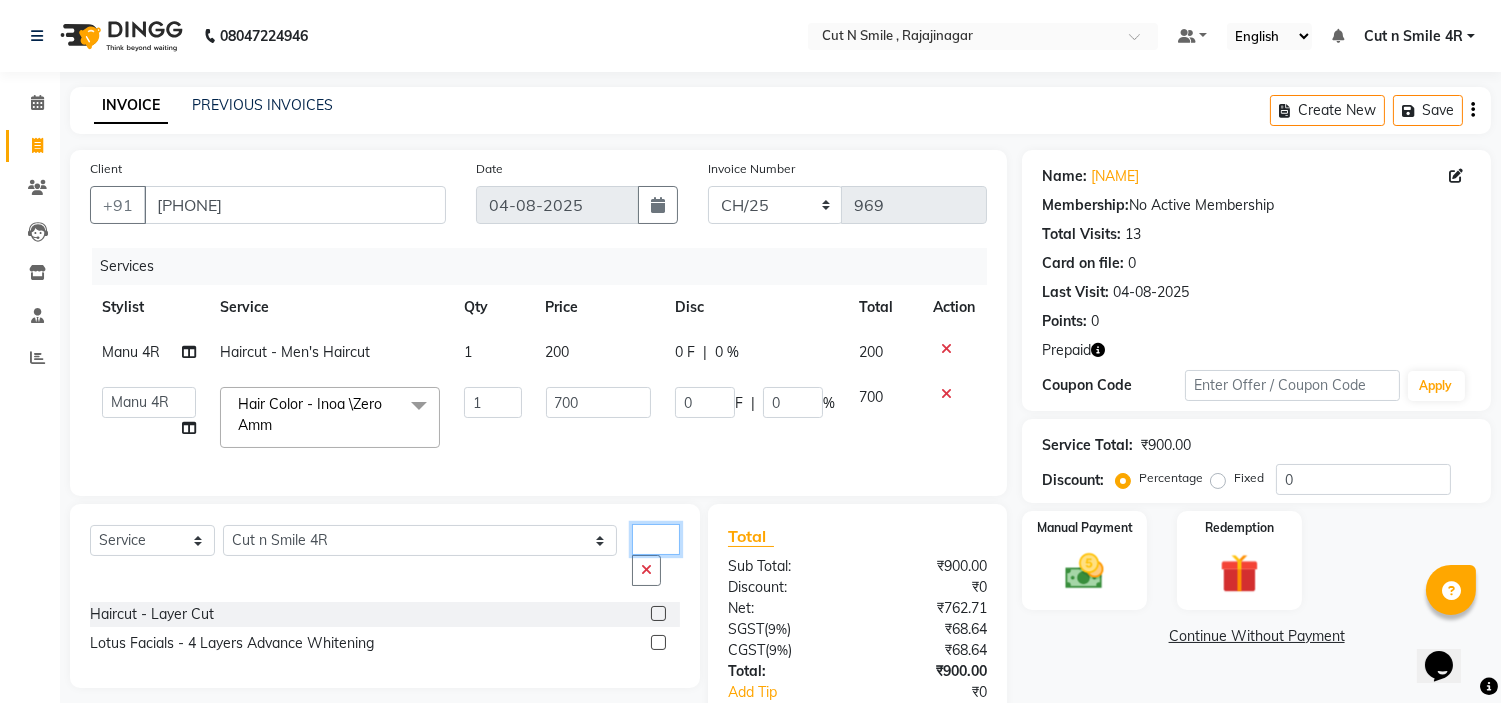 type on "lay" 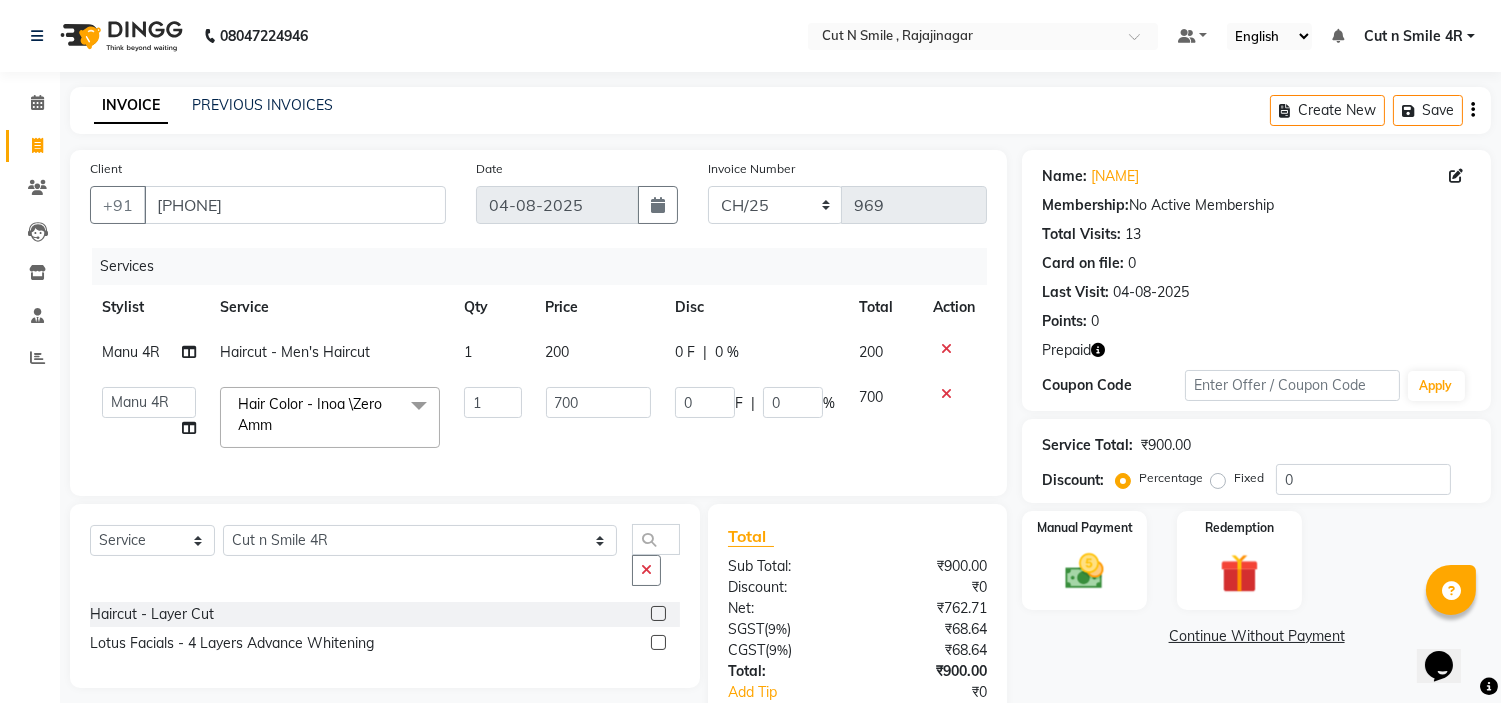 click 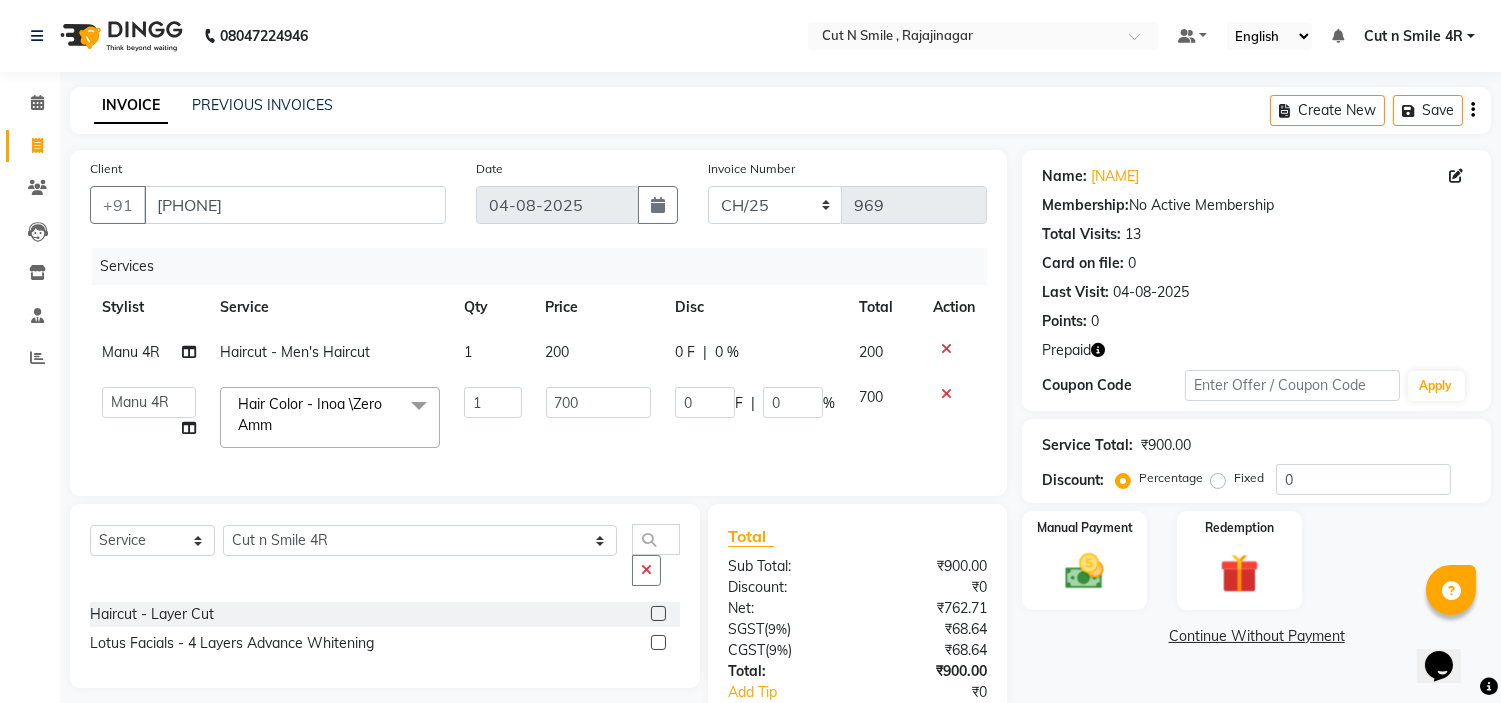 click at bounding box center [657, 614] 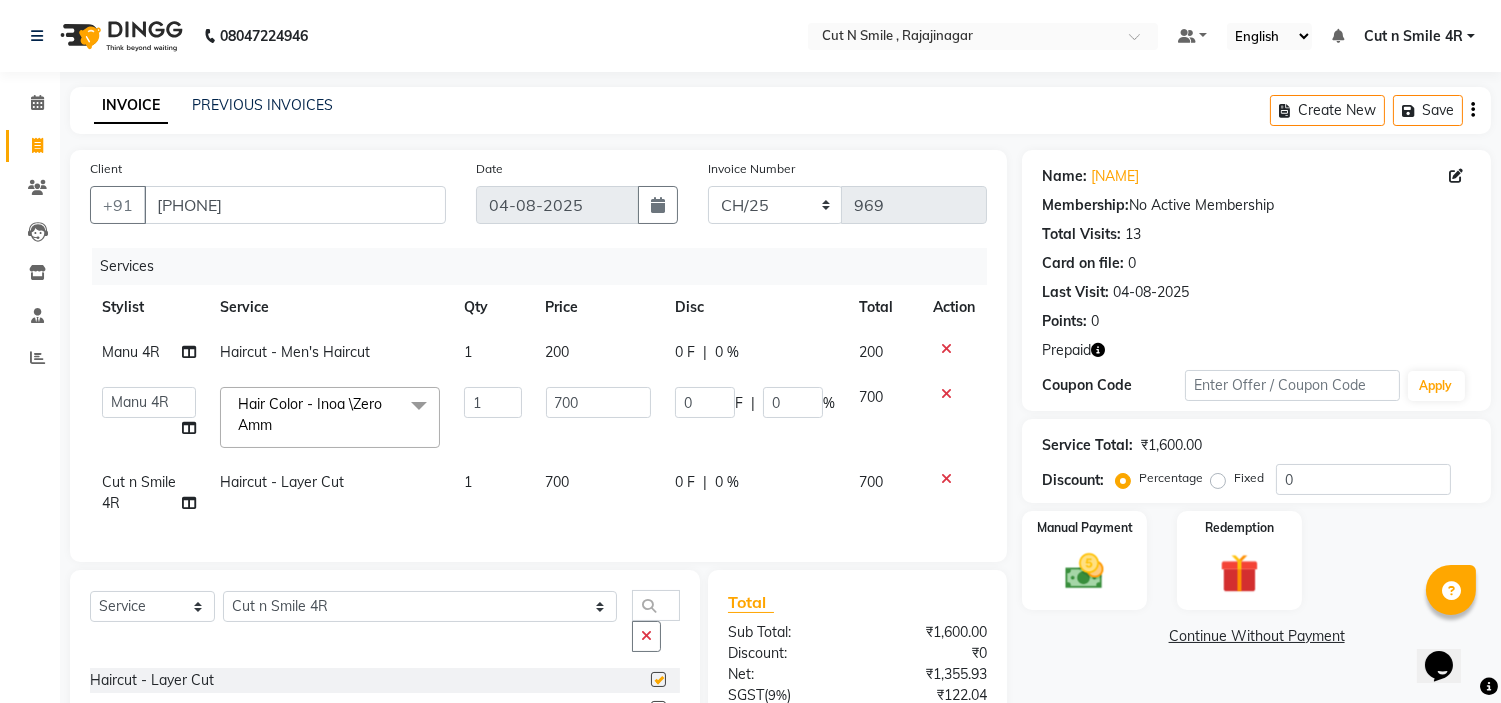 checkbox on "false" 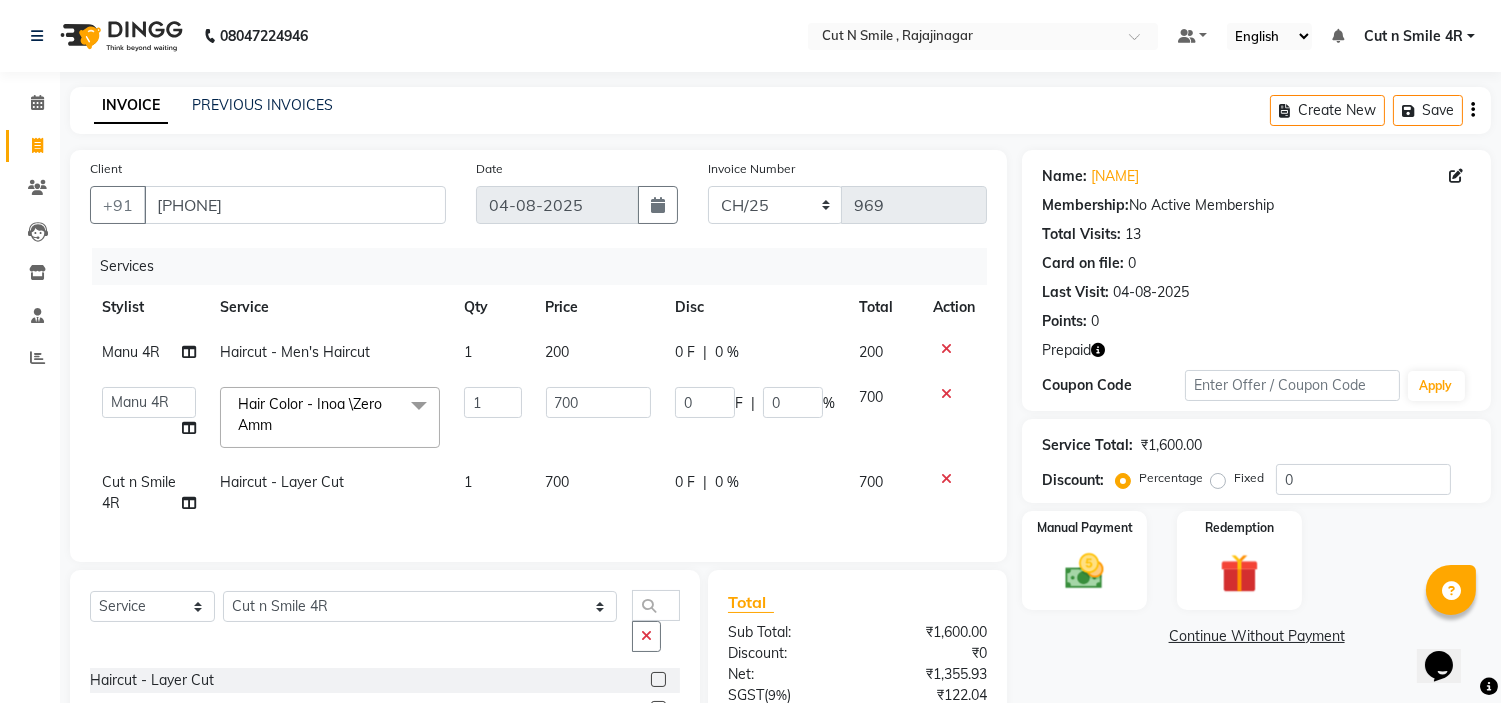 click on "700" 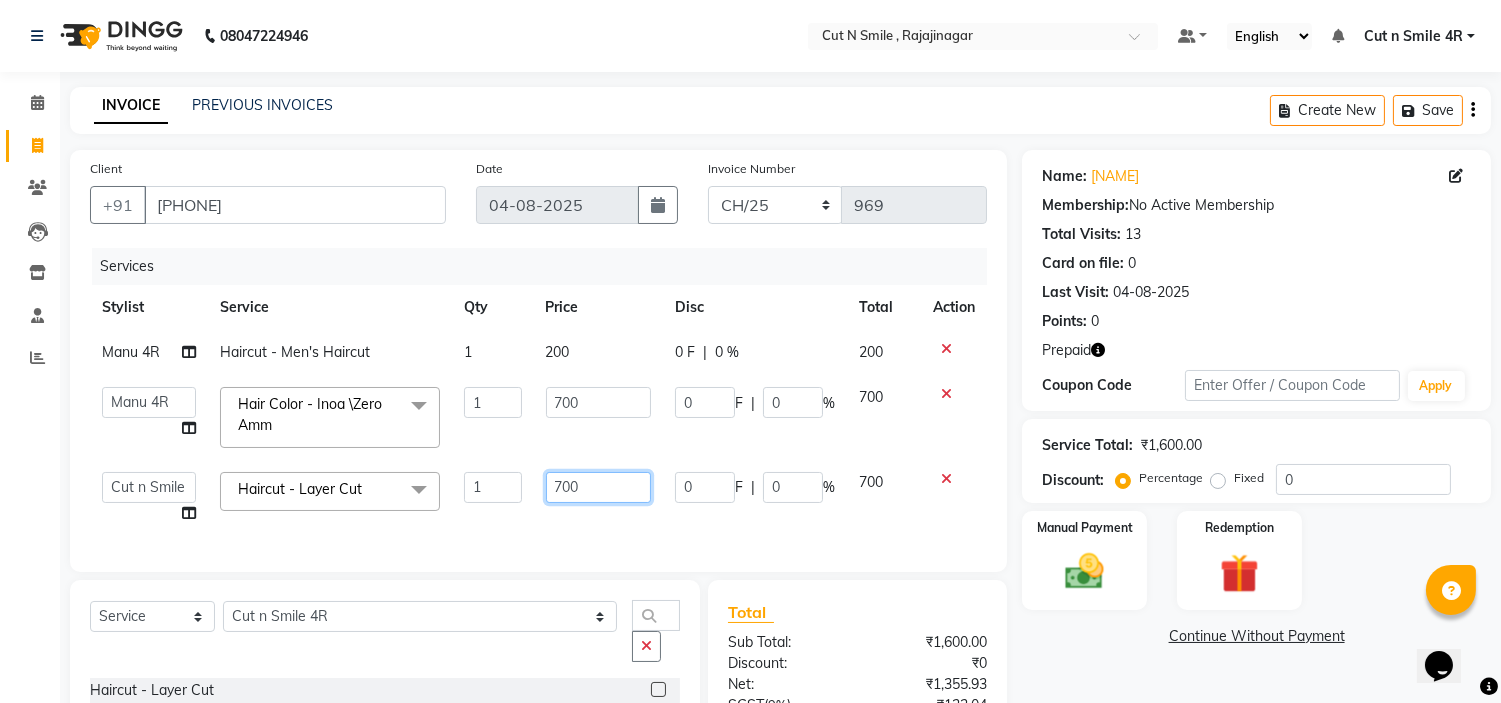 click on "700" 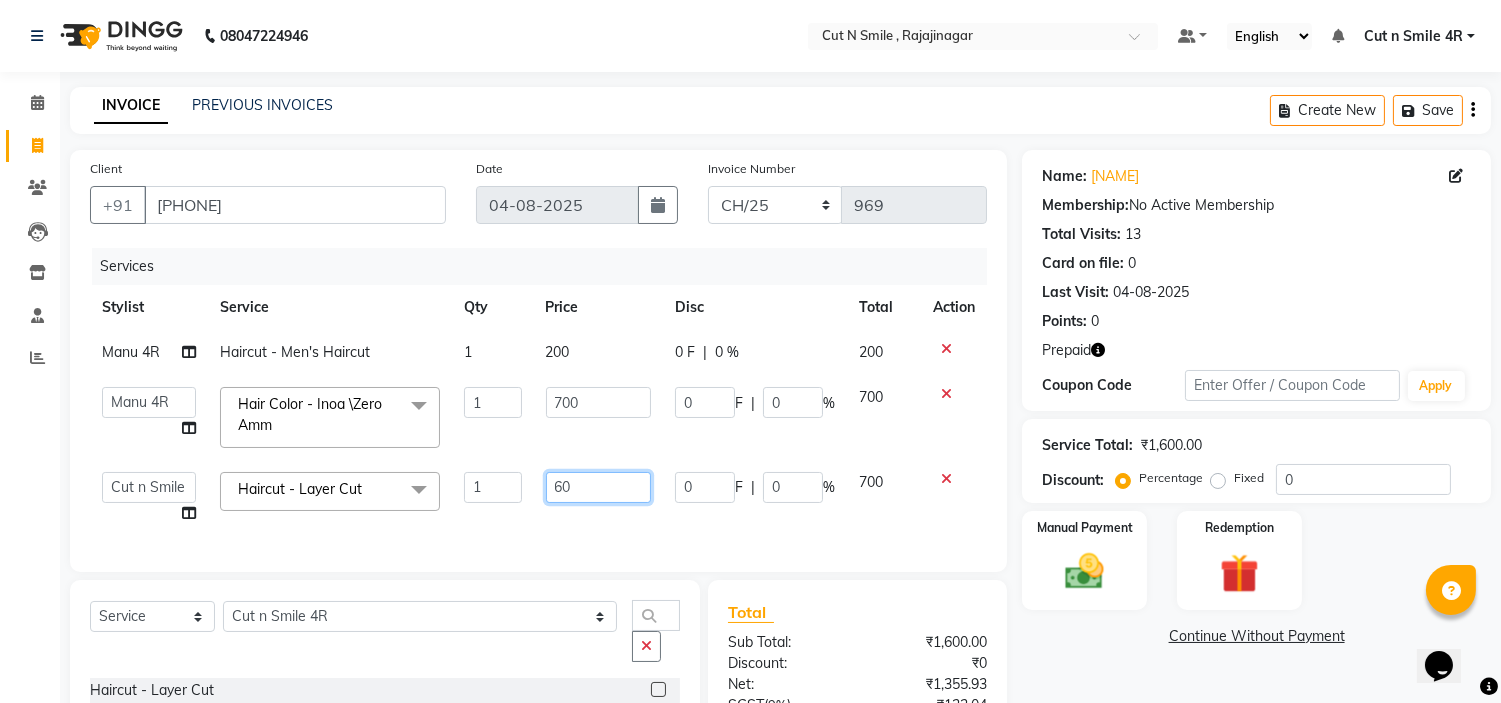 type on "650" 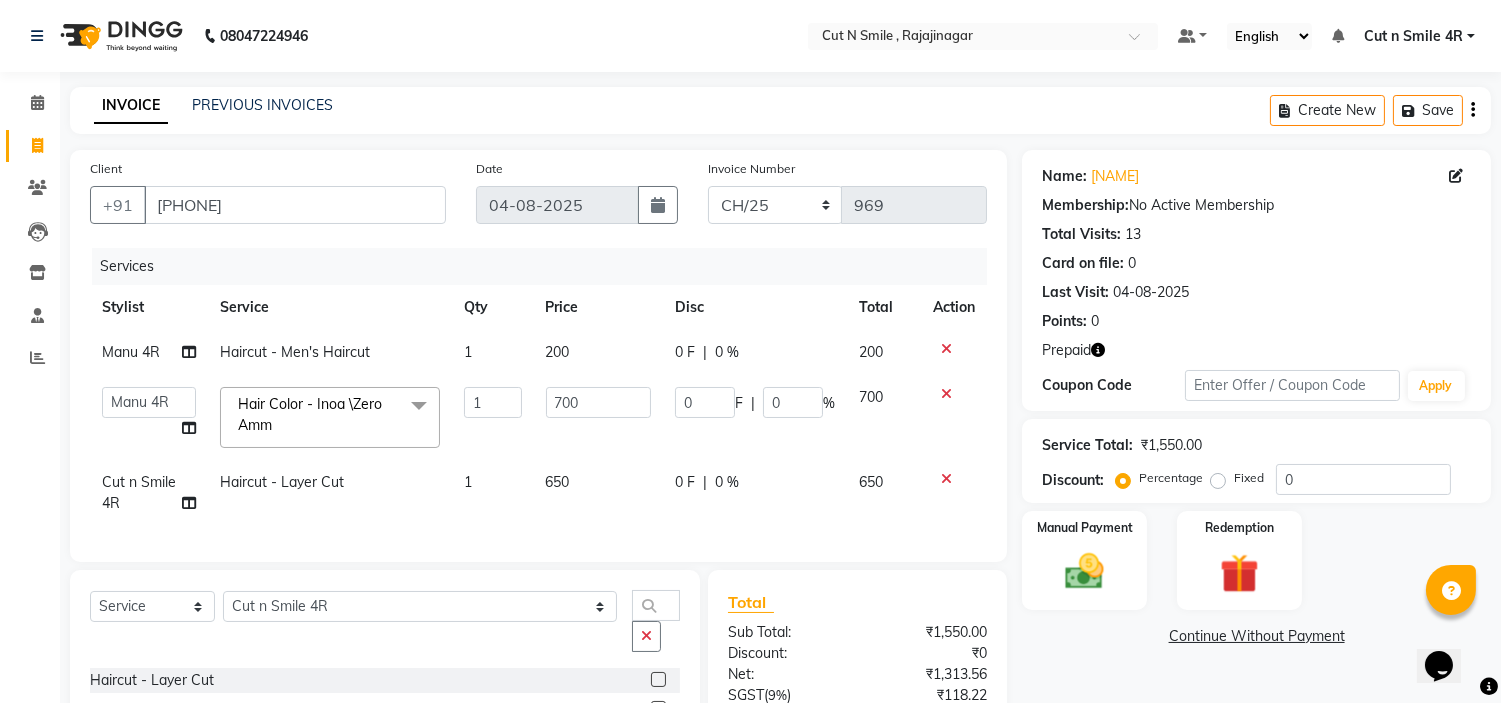 click on "650" 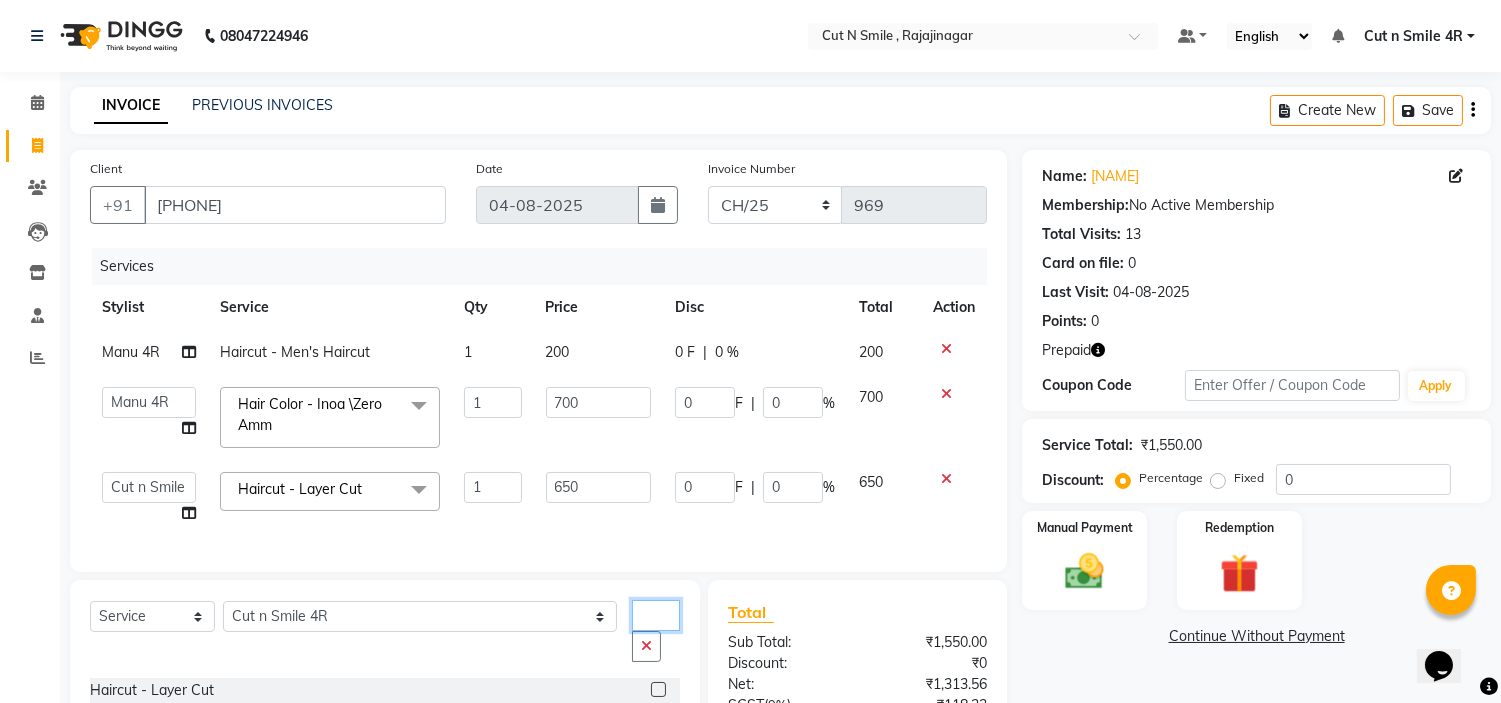 click on "lay" 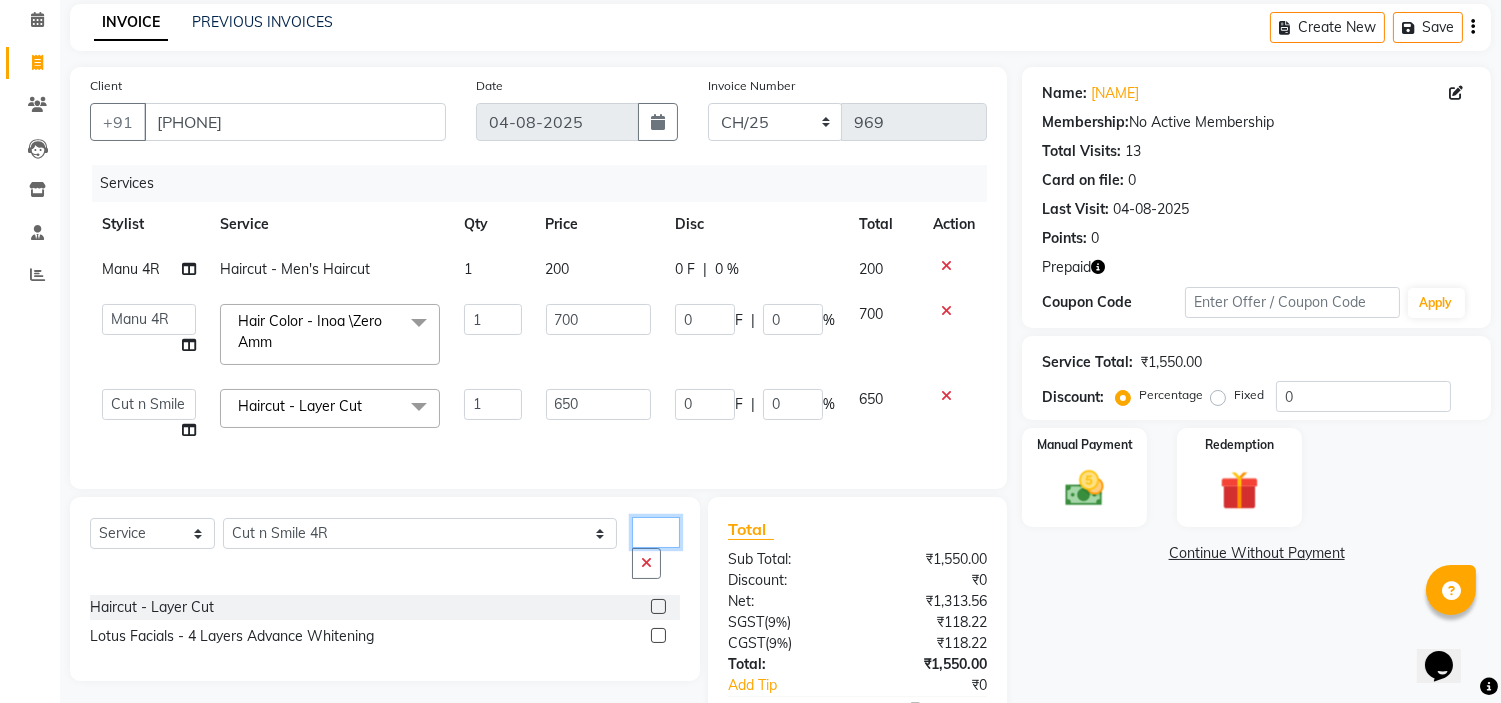 scroll, scrollTop: 86, scrollLeft: 0, axis: vertical 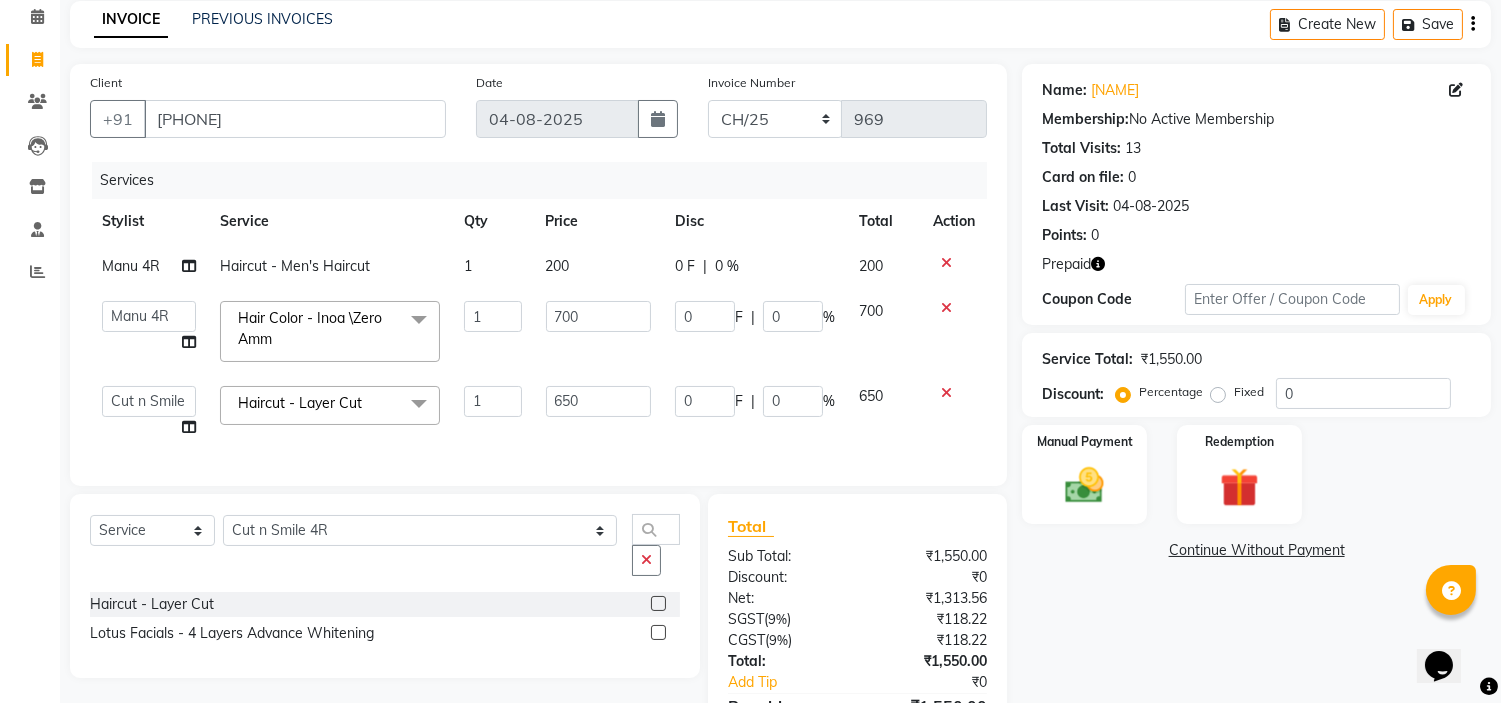 click 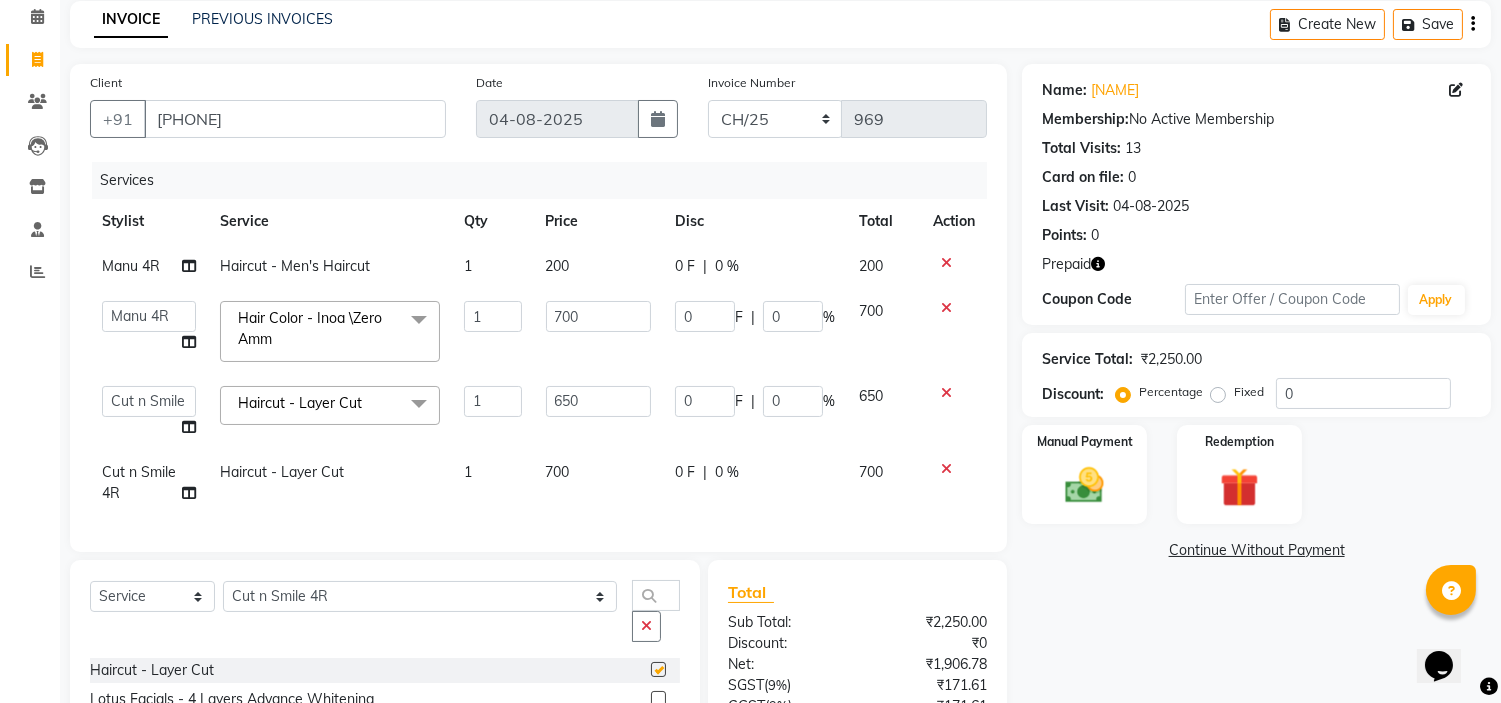 checkbox on "false" 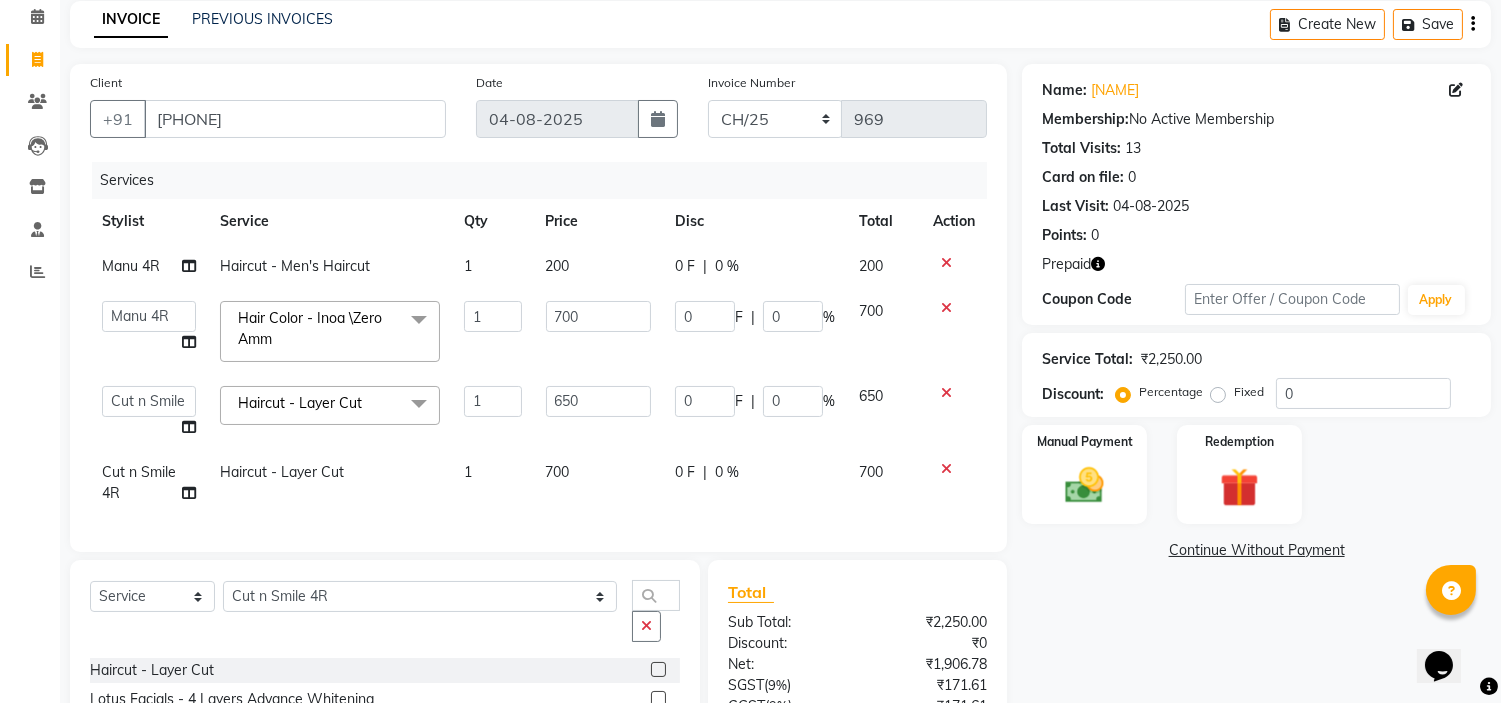 click on "700" 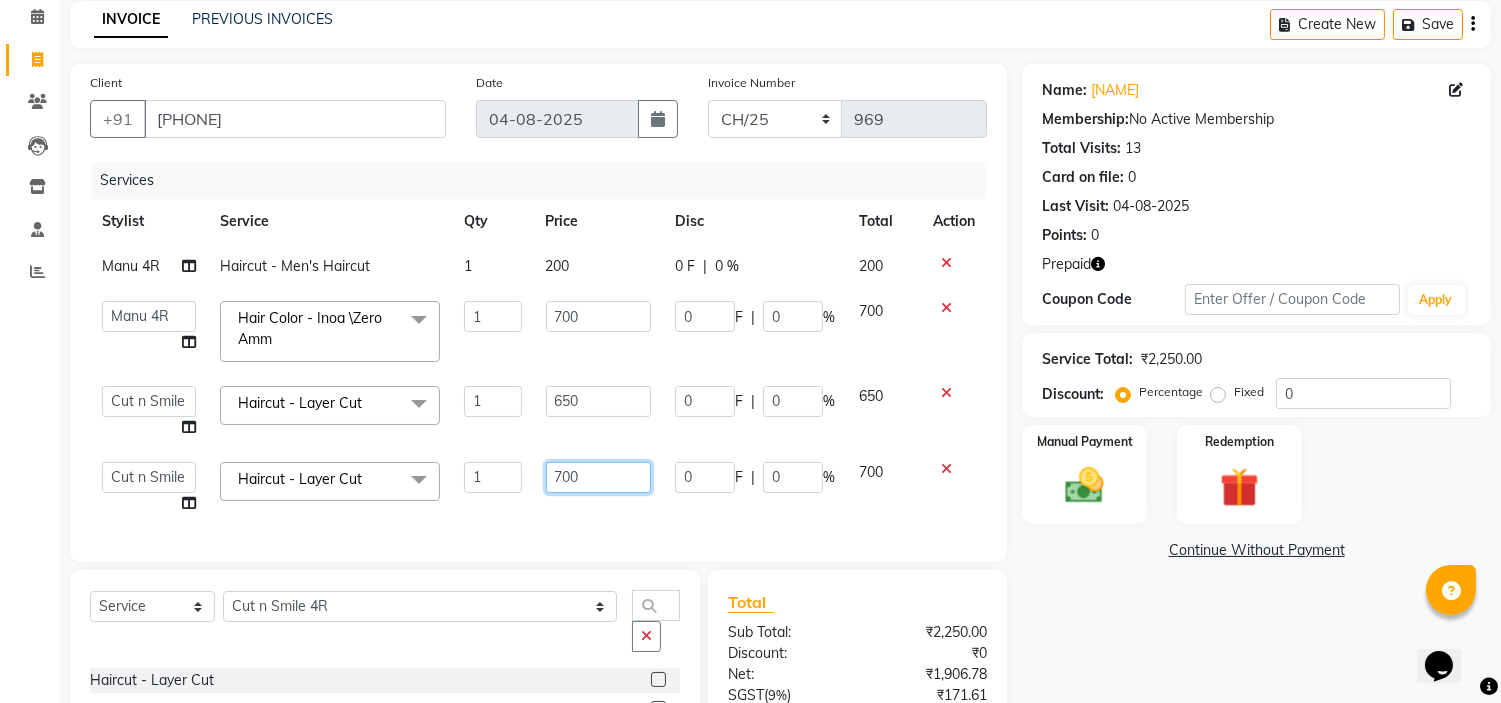 click on "700" 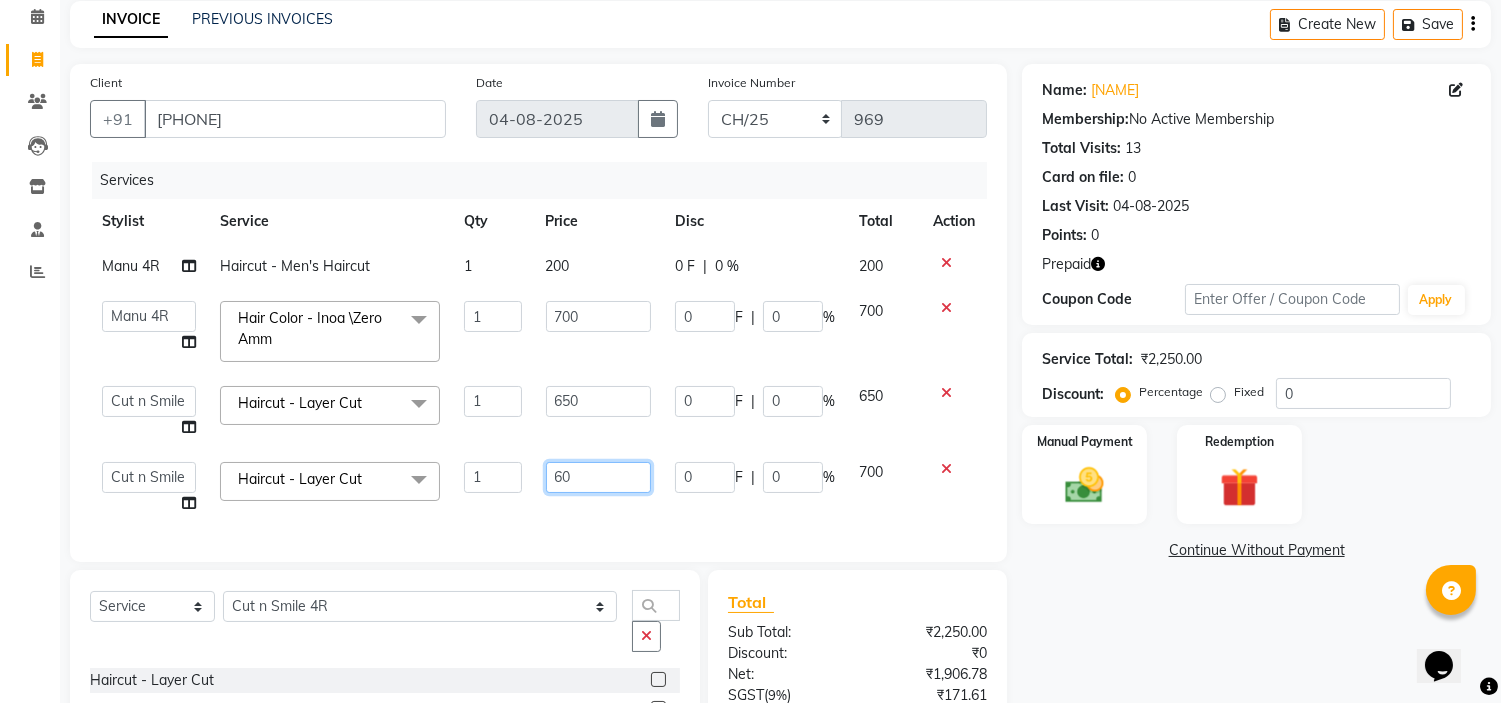 type on "600" 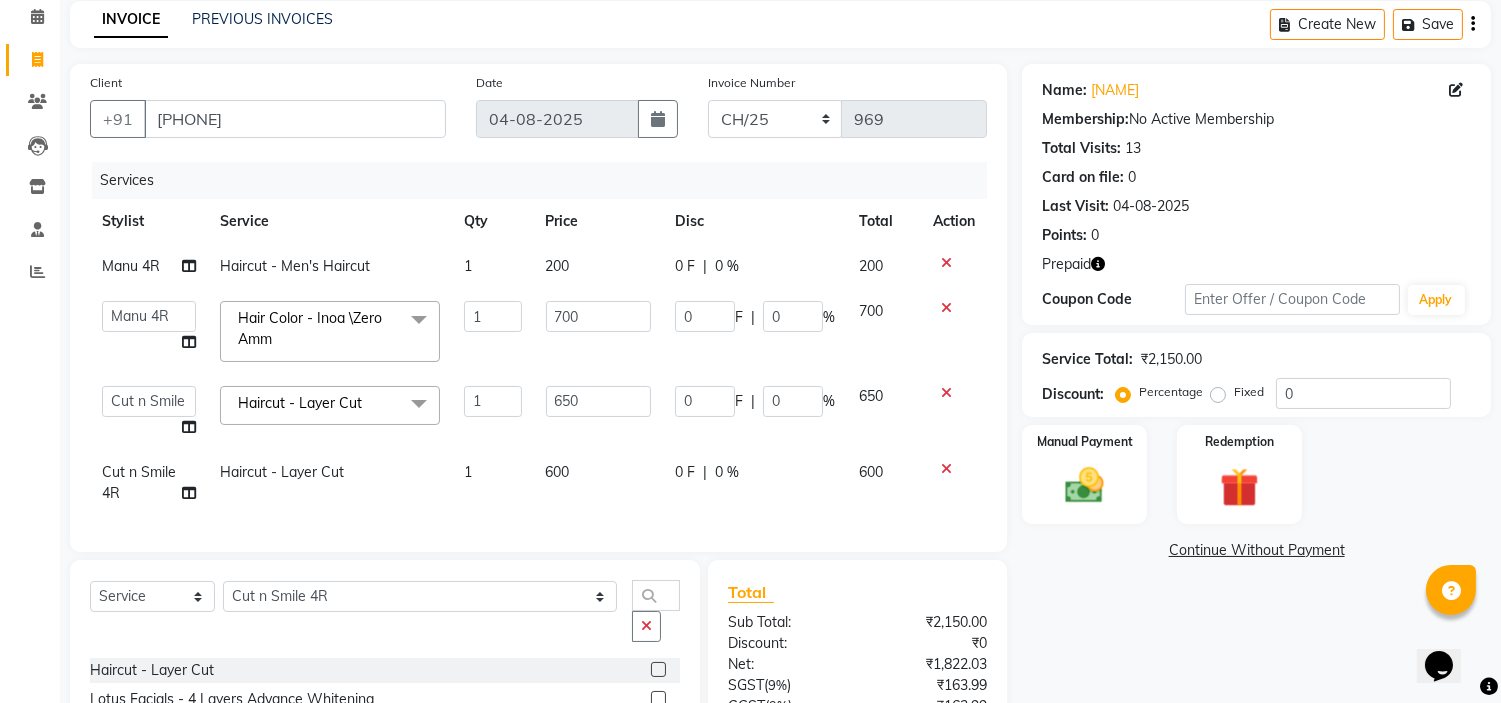 click on "Services Stylist Service Qty Price Disc Total Action Manu 4R  Haircut  - Men's Haircut 1 [PRICE] 0 F | 0 % [PRICE]  Ali ML   Ammu 3R   Ankith VN   Ash Mohammed 3R   Atheek 3R   Binitha 3R   Bipana 4R   CNS BOB    Cut N Smile 17M    Cut N Smile 3R   Cut n Smile 4R   Cut N Smile 9M   Cut N Smile ML   Cut N Smile V   Fazil Ali 4R   Govind VN   Hema 4R   Jayashree VN   Karan VN   Love 4R   Mani Singh 3R   Manu 4R    Muskaan VN   Nadeem 4R   N D M 4R   NDM Alam 4R   Noushad VN   Pavan 4R   Priya BOB   Priyanka 3R   Rahul 3R   Ravi 3R   Riya BOB   Rohith 4R   Roobina 3R   Roopa 4R   Rubina BOB   Sahil Ahmed 3R   Sahil Bhatti 4R   Sameer 3R   Sanajana BOB    Sanjana BOB   Sarita VN   Shaan 4R   Shahid 4R   Shakir VN   Shanavaaz BOB   Shiney 3R   Shivu Raj 4R   Srijana BOB   Sunil Laddi 4R   Sunny VN   Supriya BOB   Sushmitha 4R   Vakeel 3R   Varas 4R   Varas BOB   Vishwa VN  Hair Color -  Inoa \Zero Amm  x Haircut  - Men's Haircut Haircut  - Creative Cut Haircut  - Shave Haircut  - Beard Trim/Shave Haircut - Basic Haircuts" 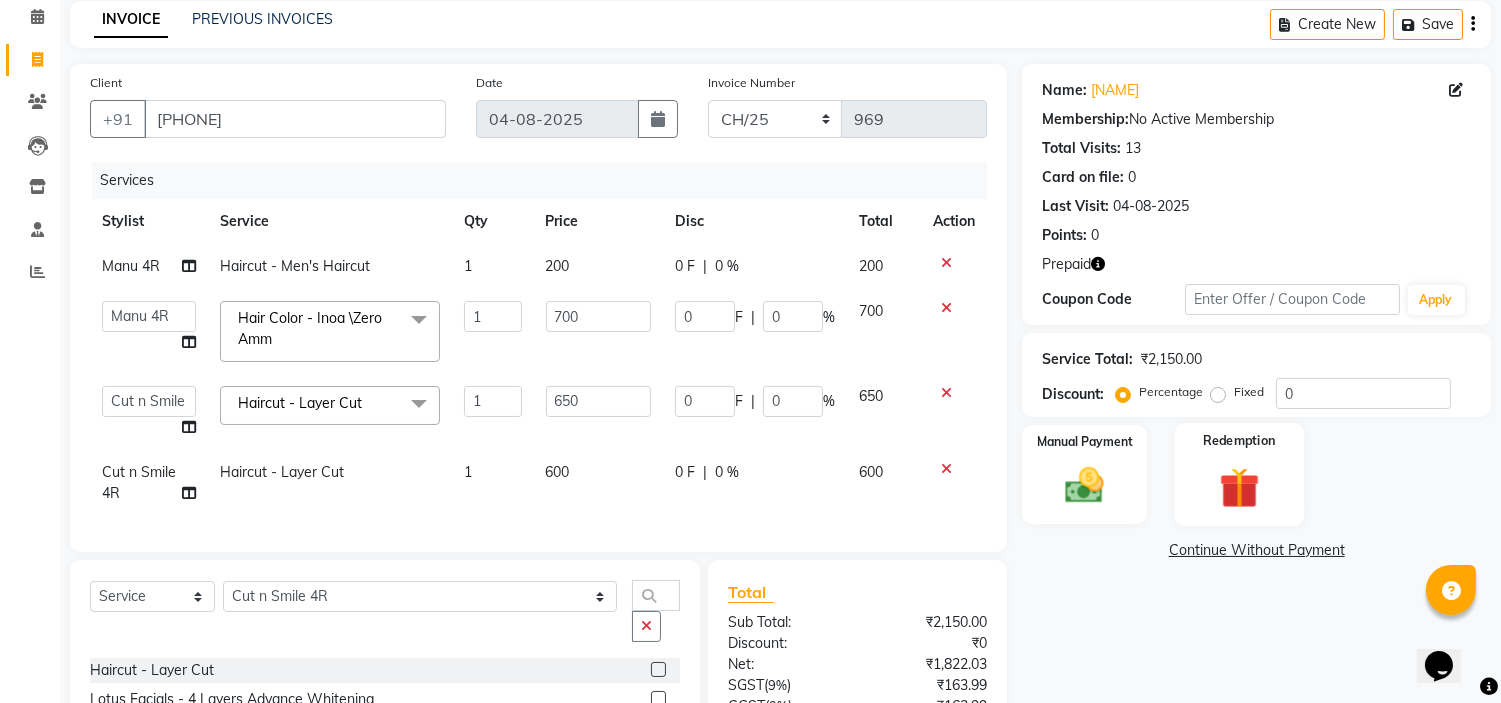click 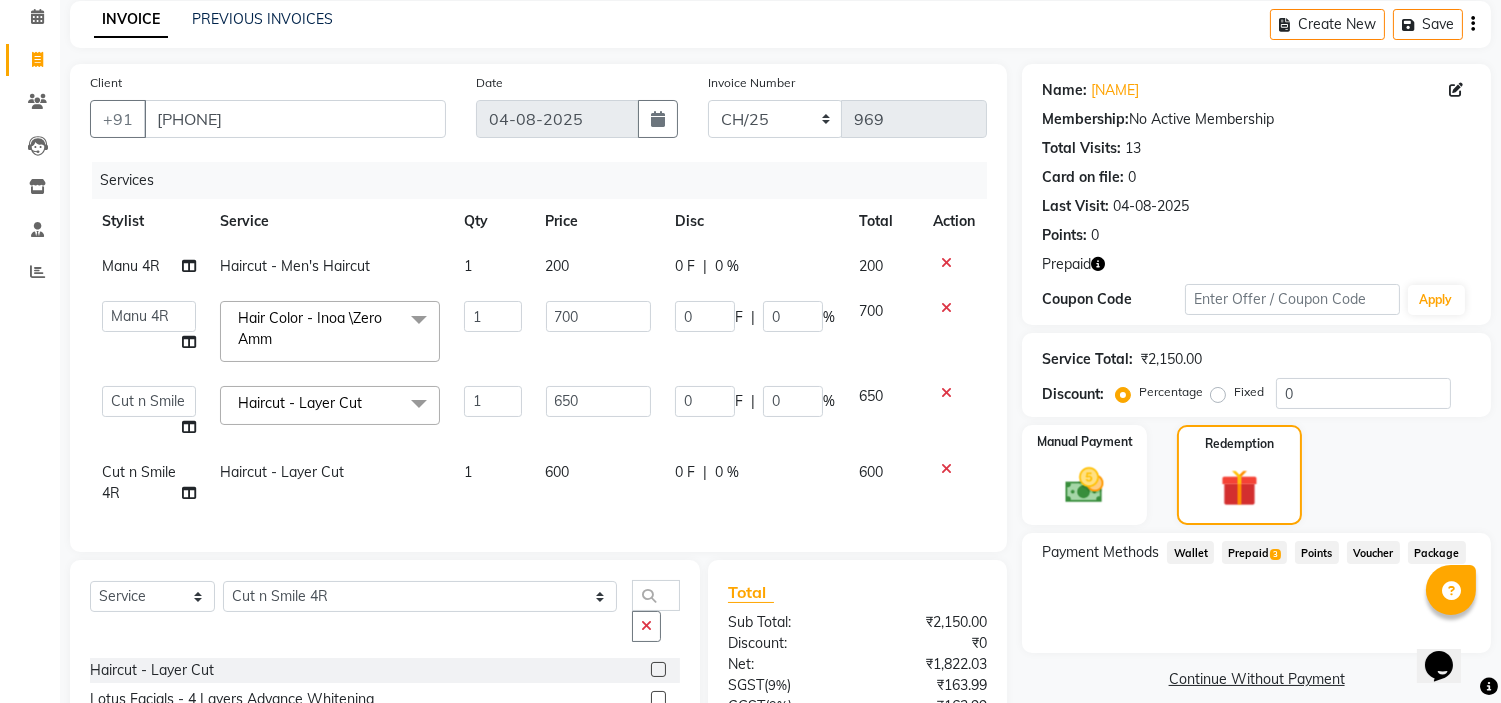 click on "Prepaid  3" 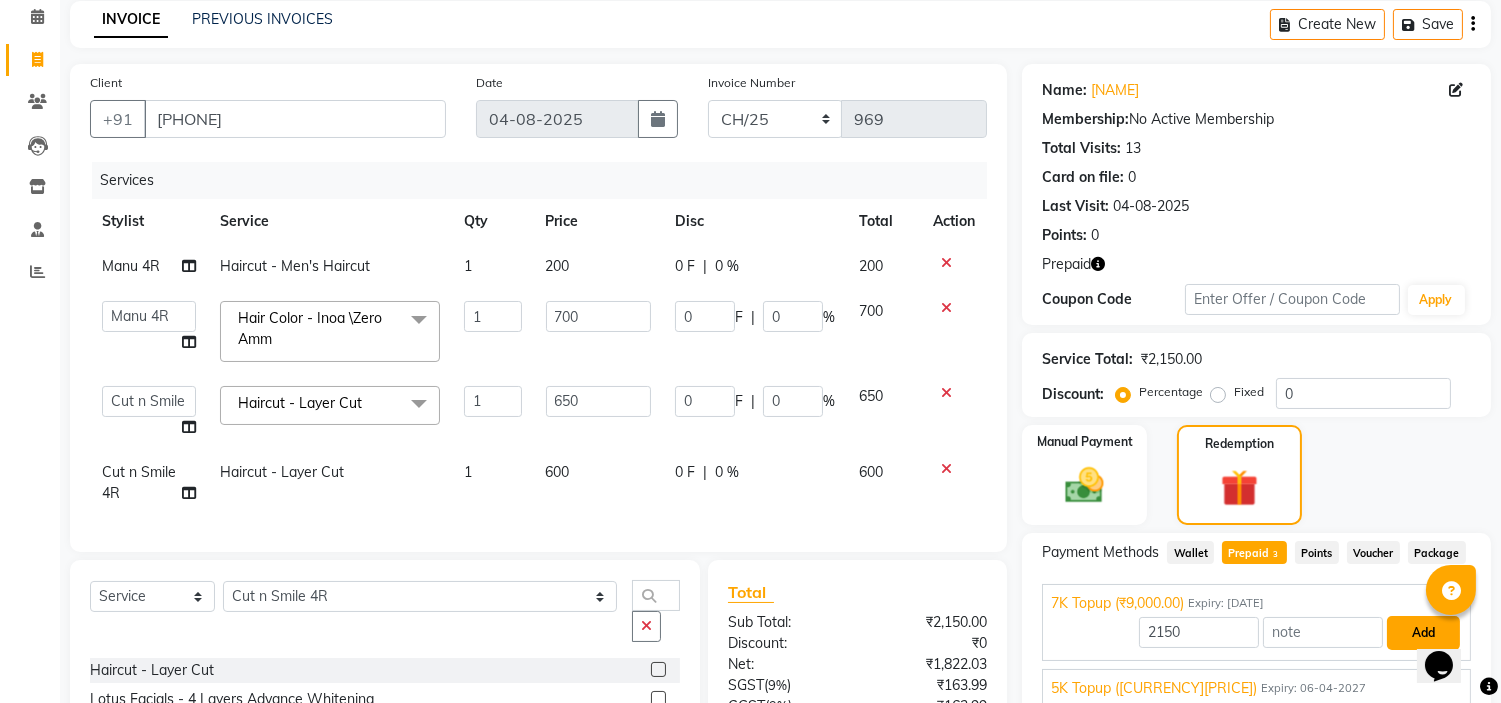 click on "Add" at bounding box center [1423, 633] 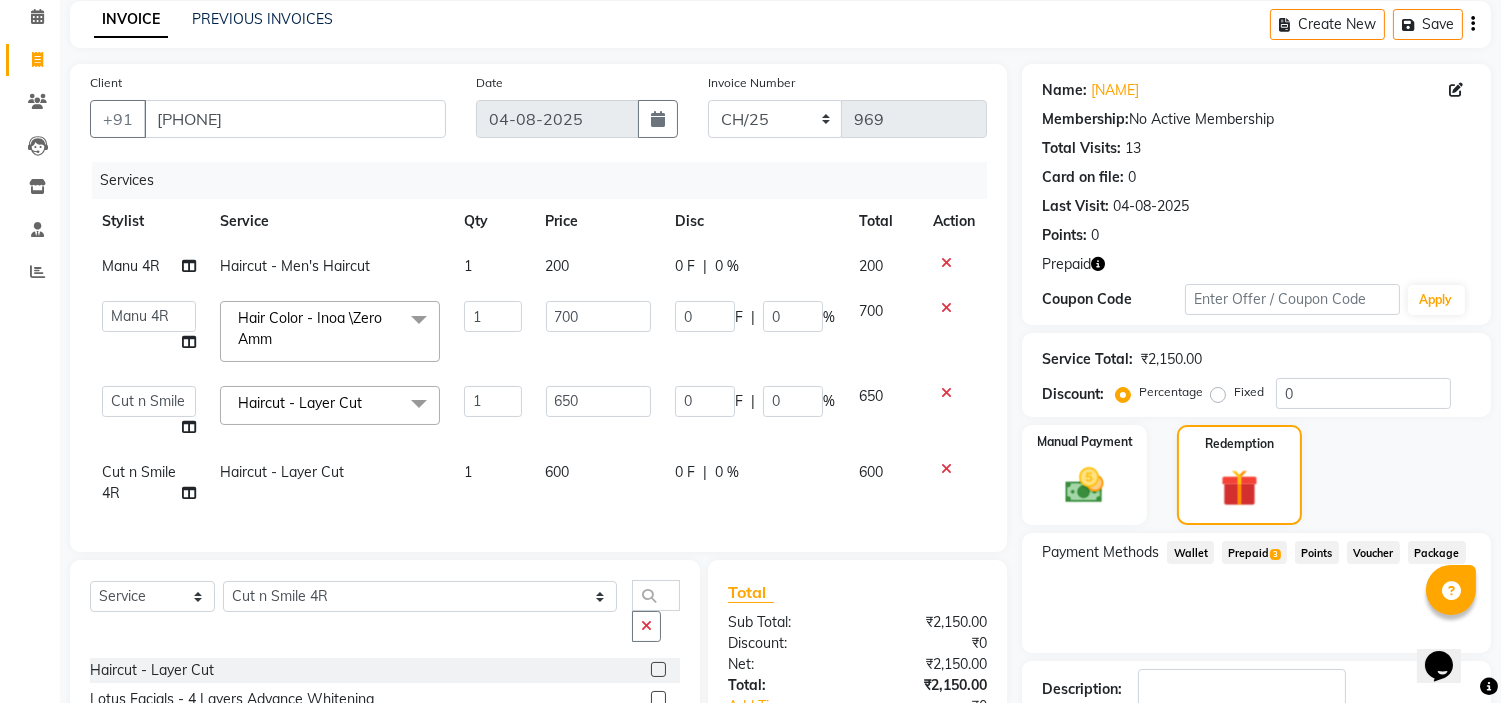 scroll, scrollTop: 283, scrollLeft: 0, axis: vertical 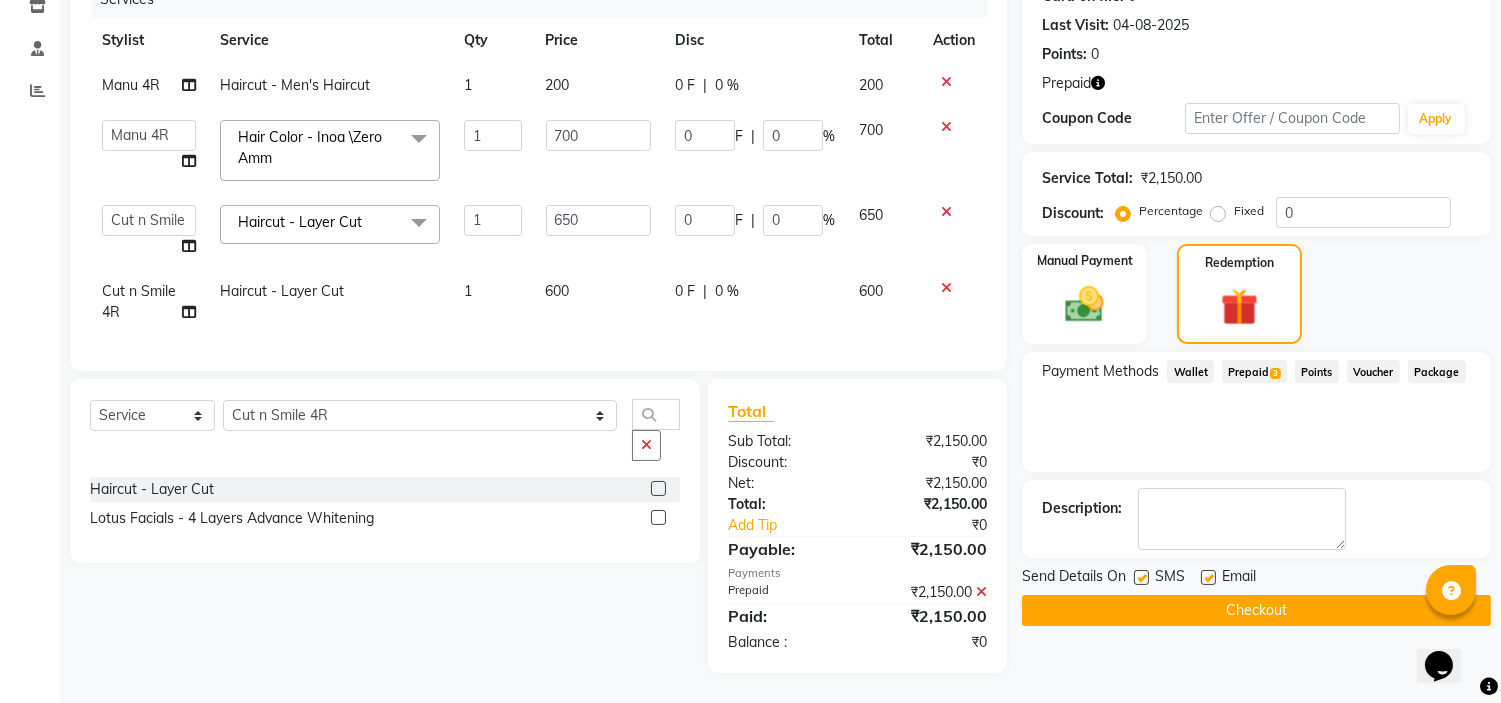 click on "Checkout" 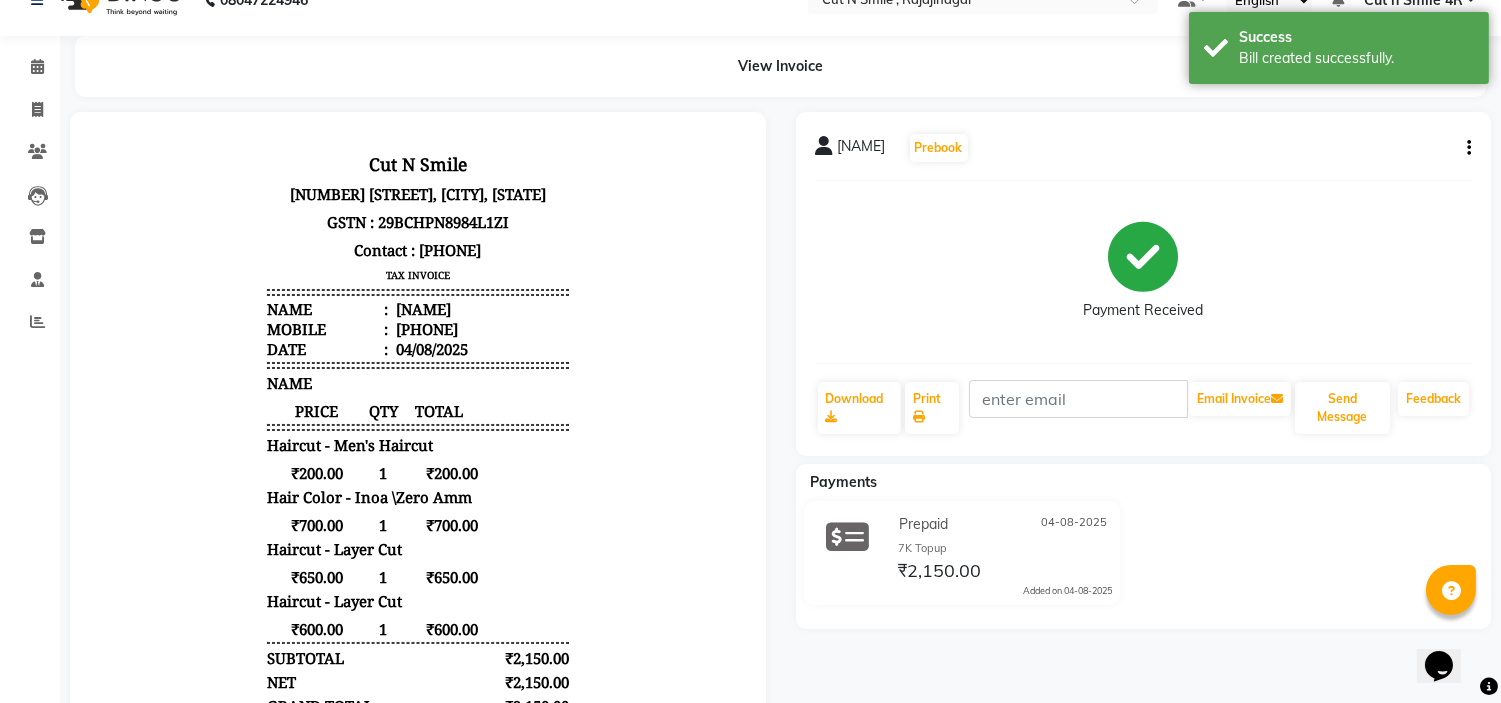 scroll, scrollTop: 35, scrollLeft: 0, axis: vertical 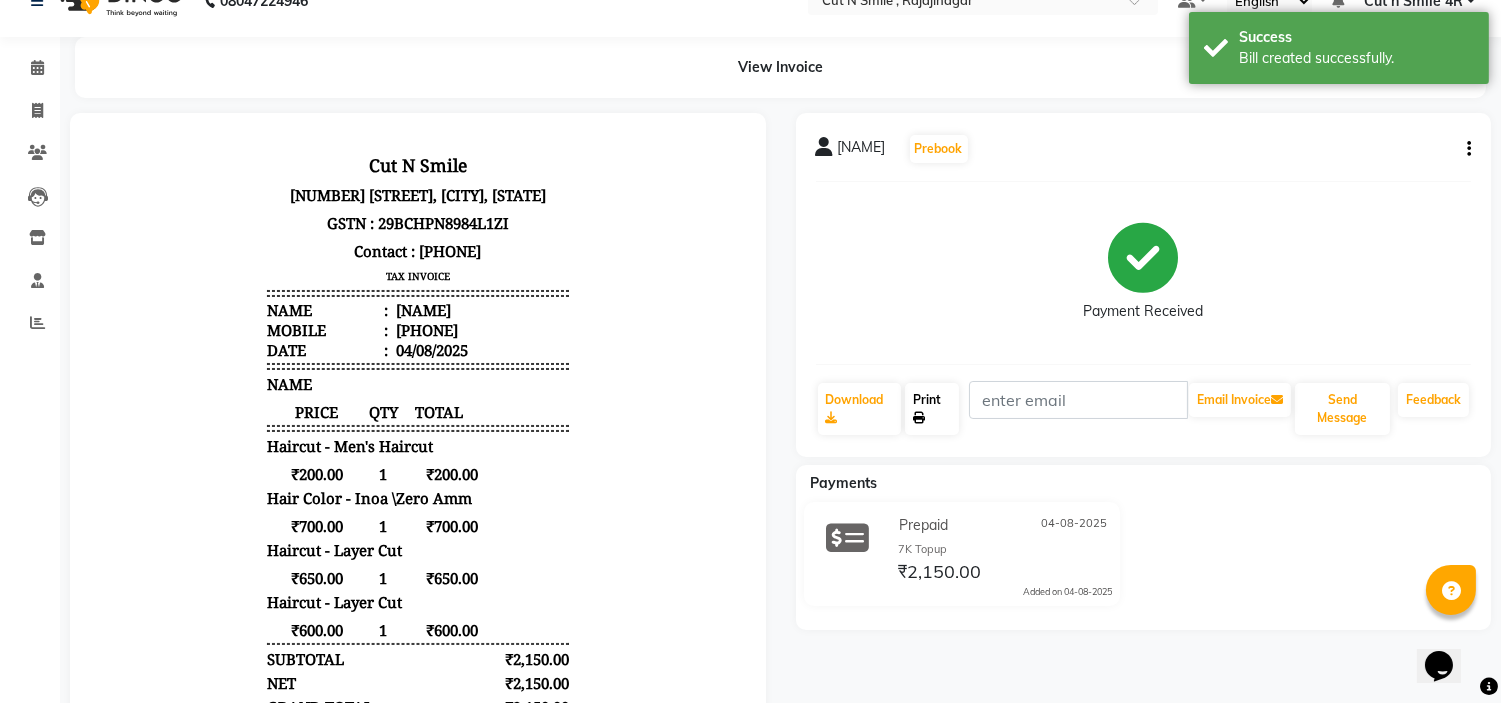 click on "Print" 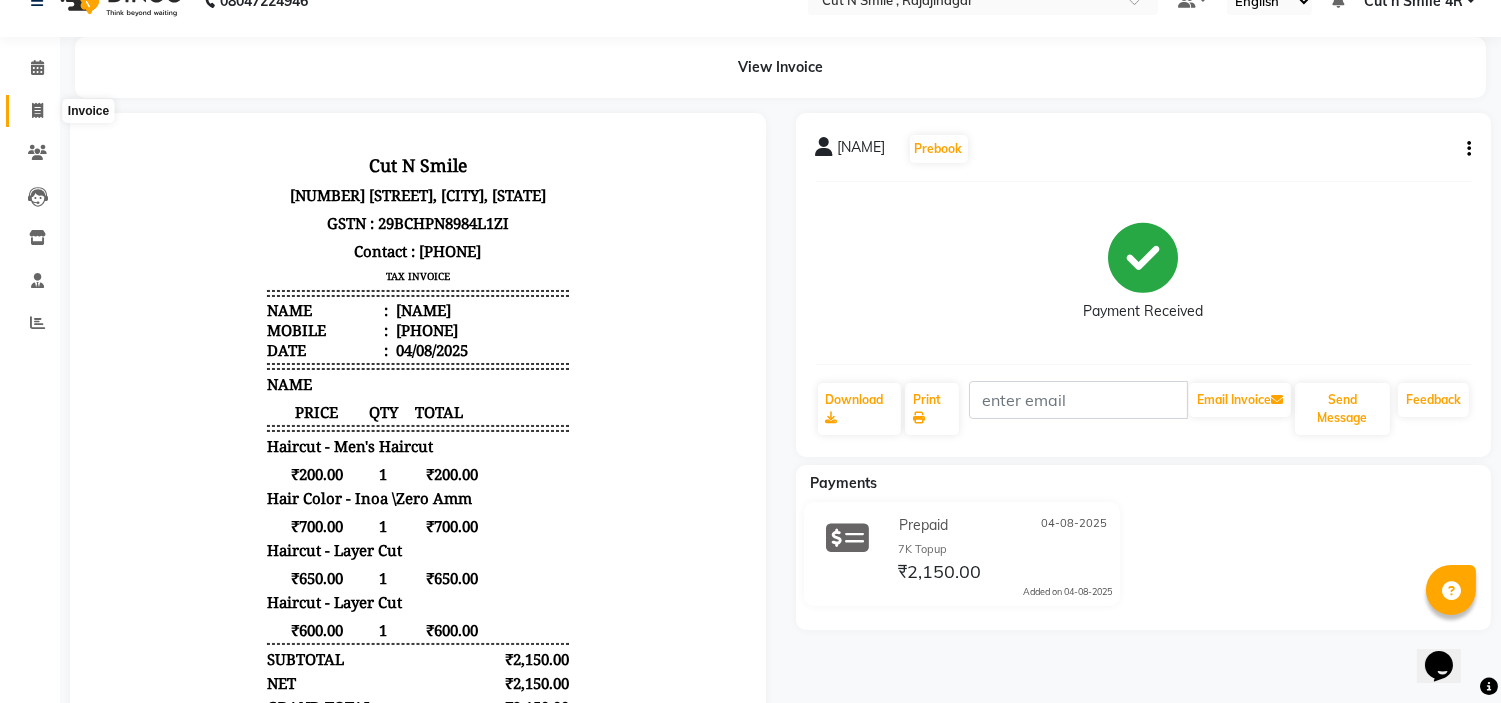 click 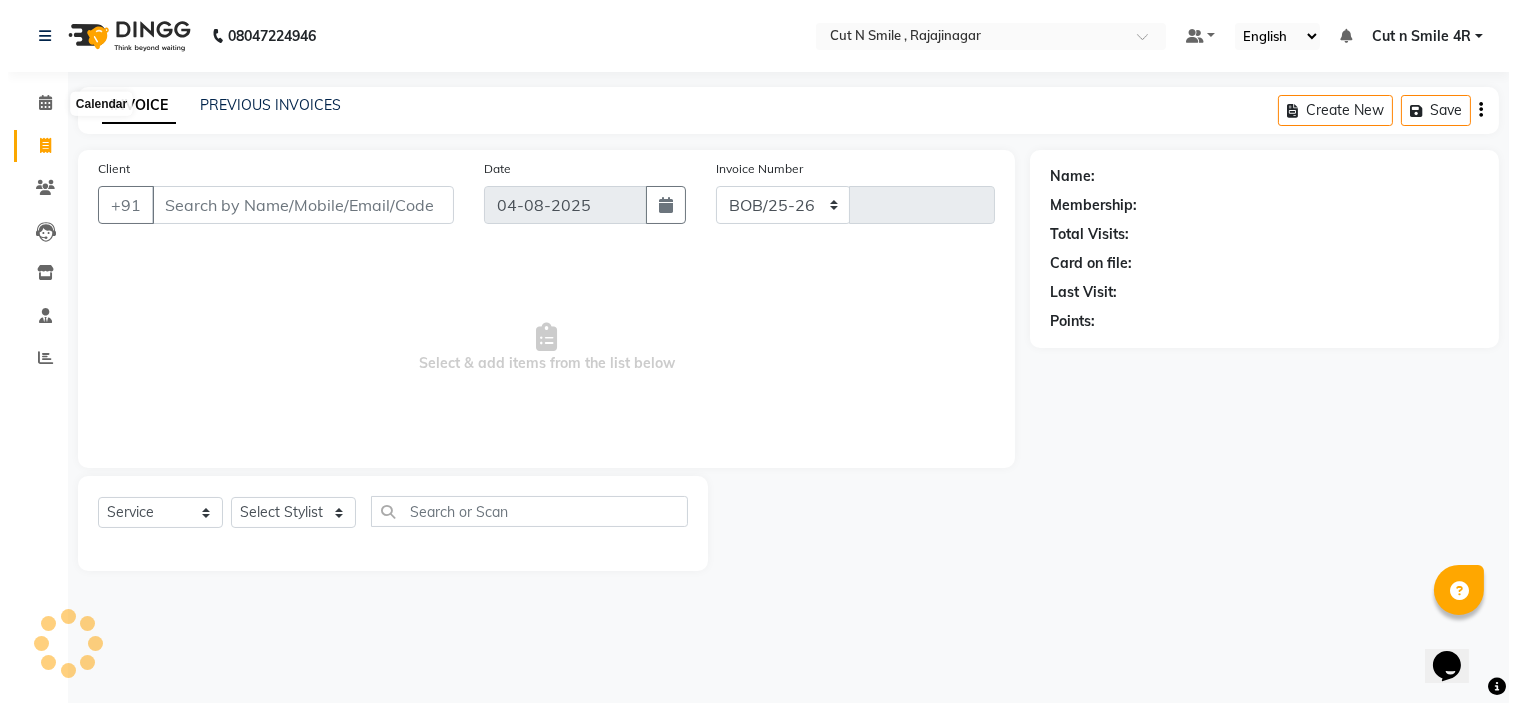 scroll, scrollTop: 0, scrollLeft: 0, axis: both 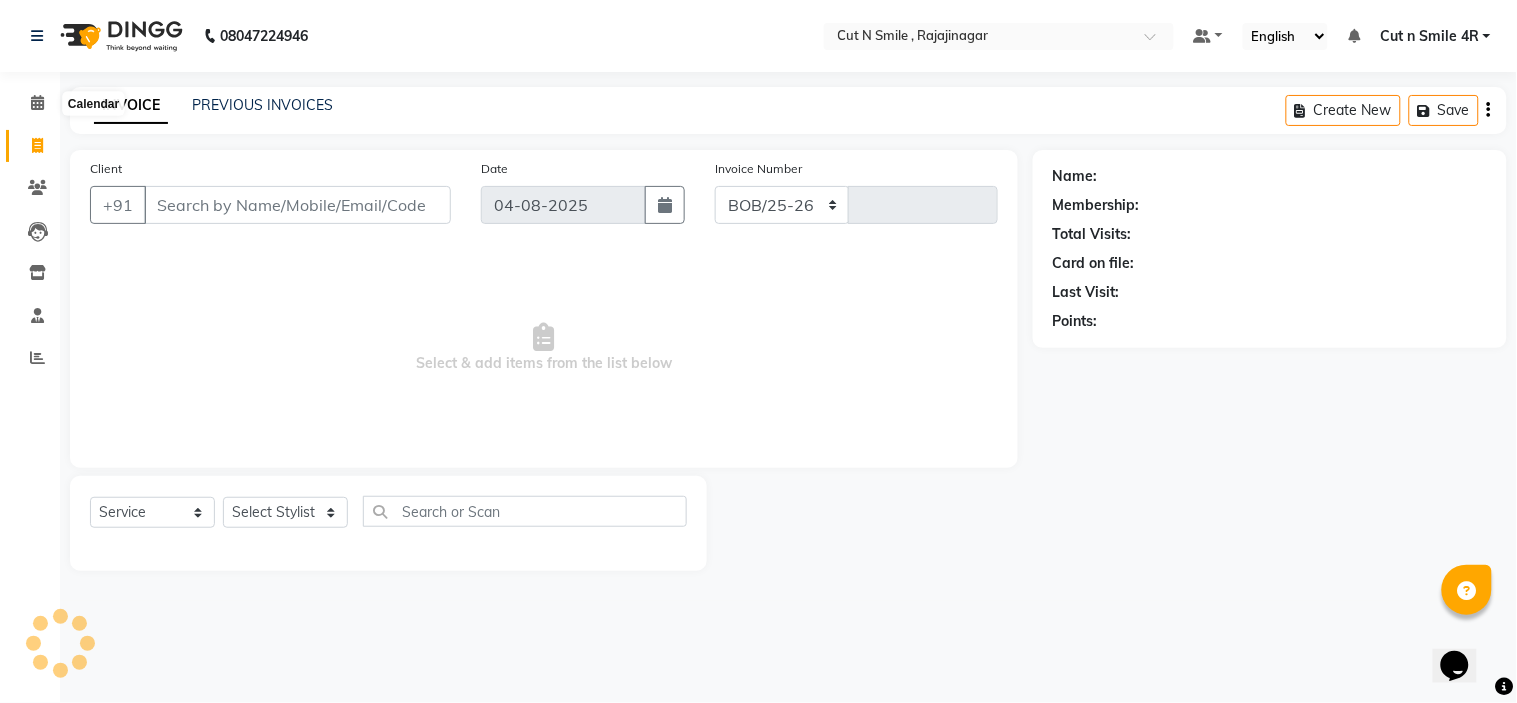 select on "7187" 